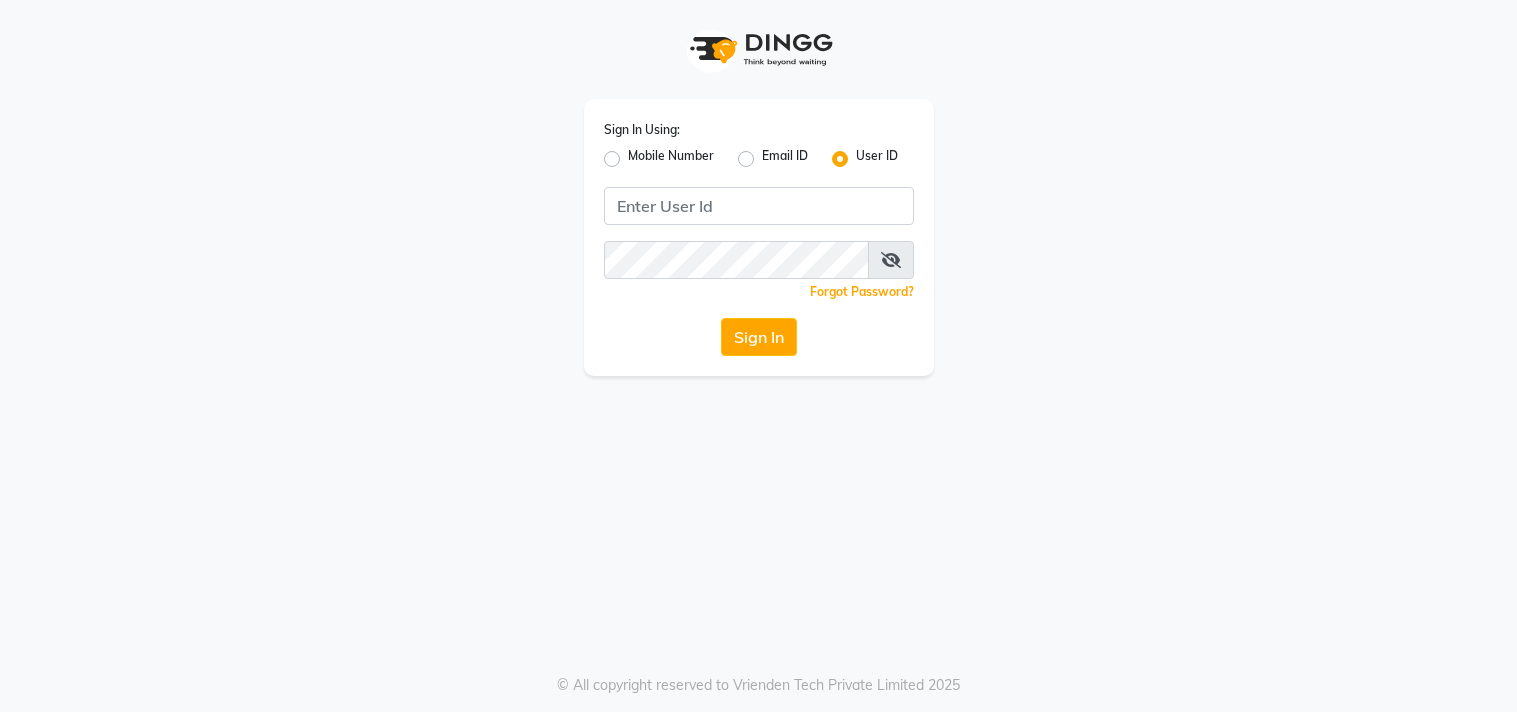 click 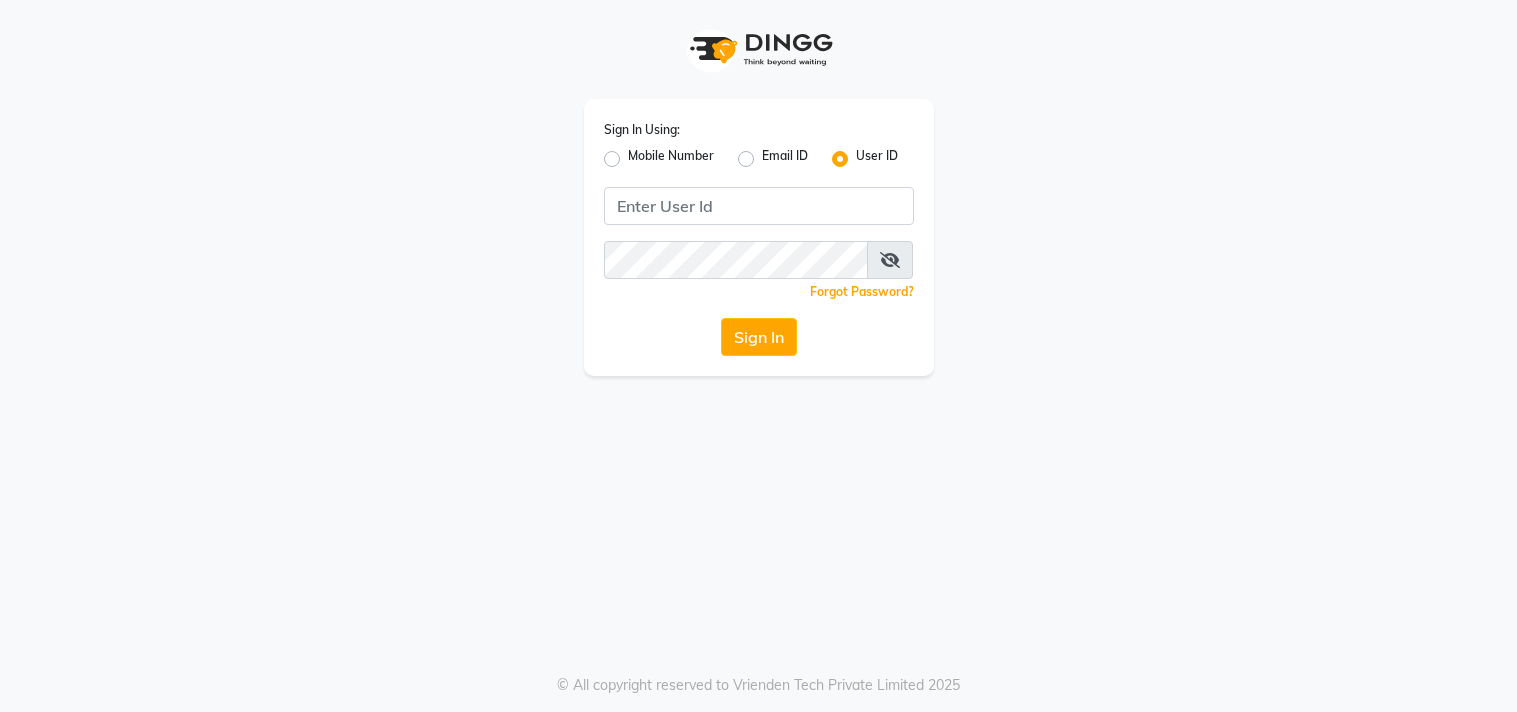 scroll, scrollTop: 0, scrollLeft: 0, axis: both 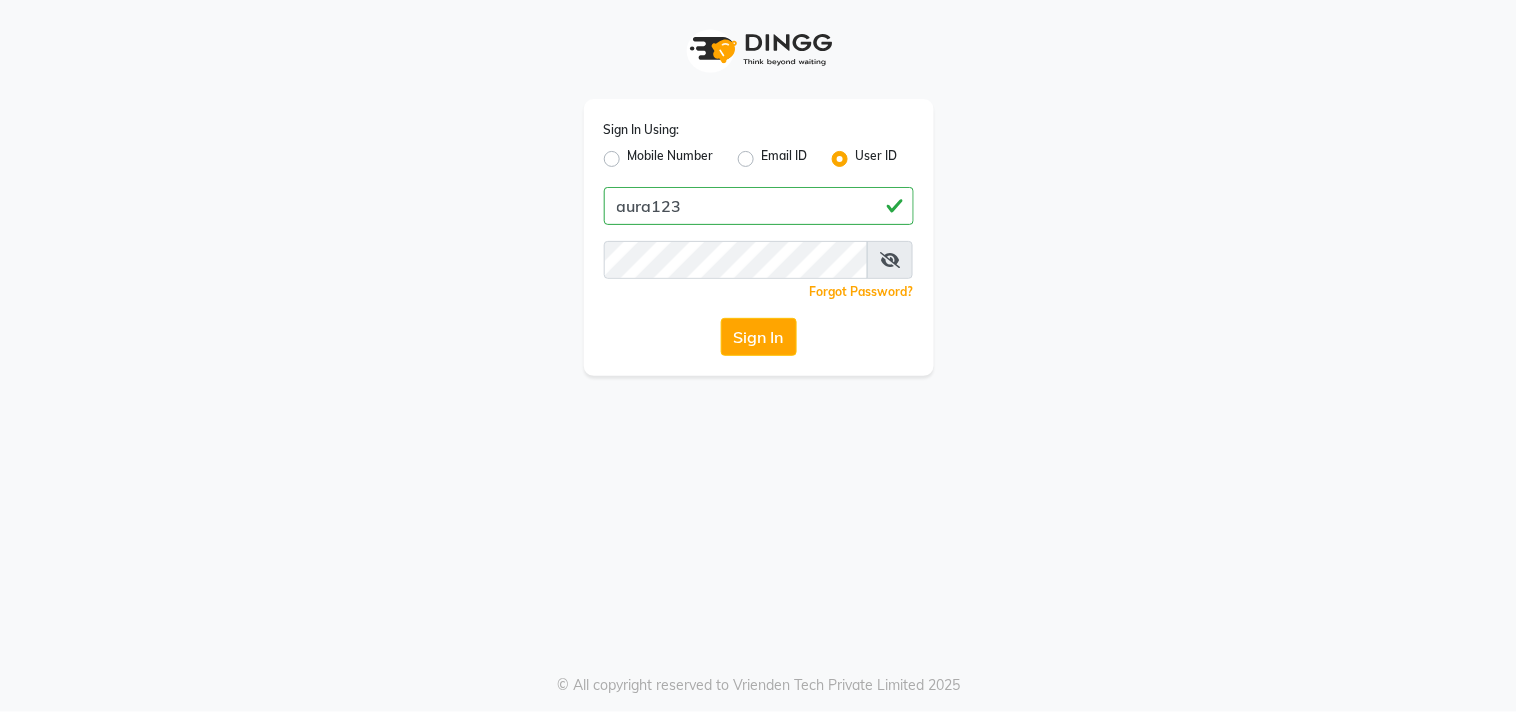 type on "aura123" 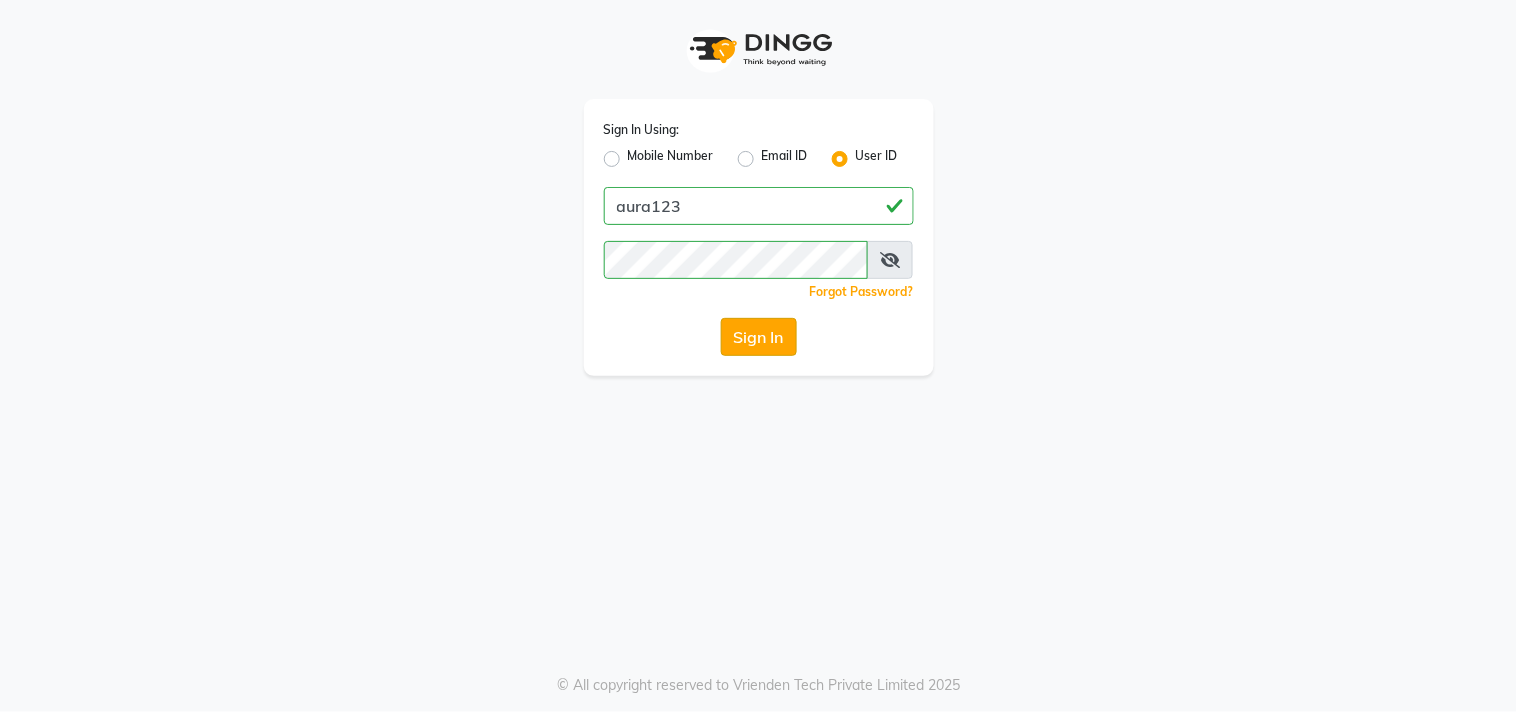 click on "Sign In" 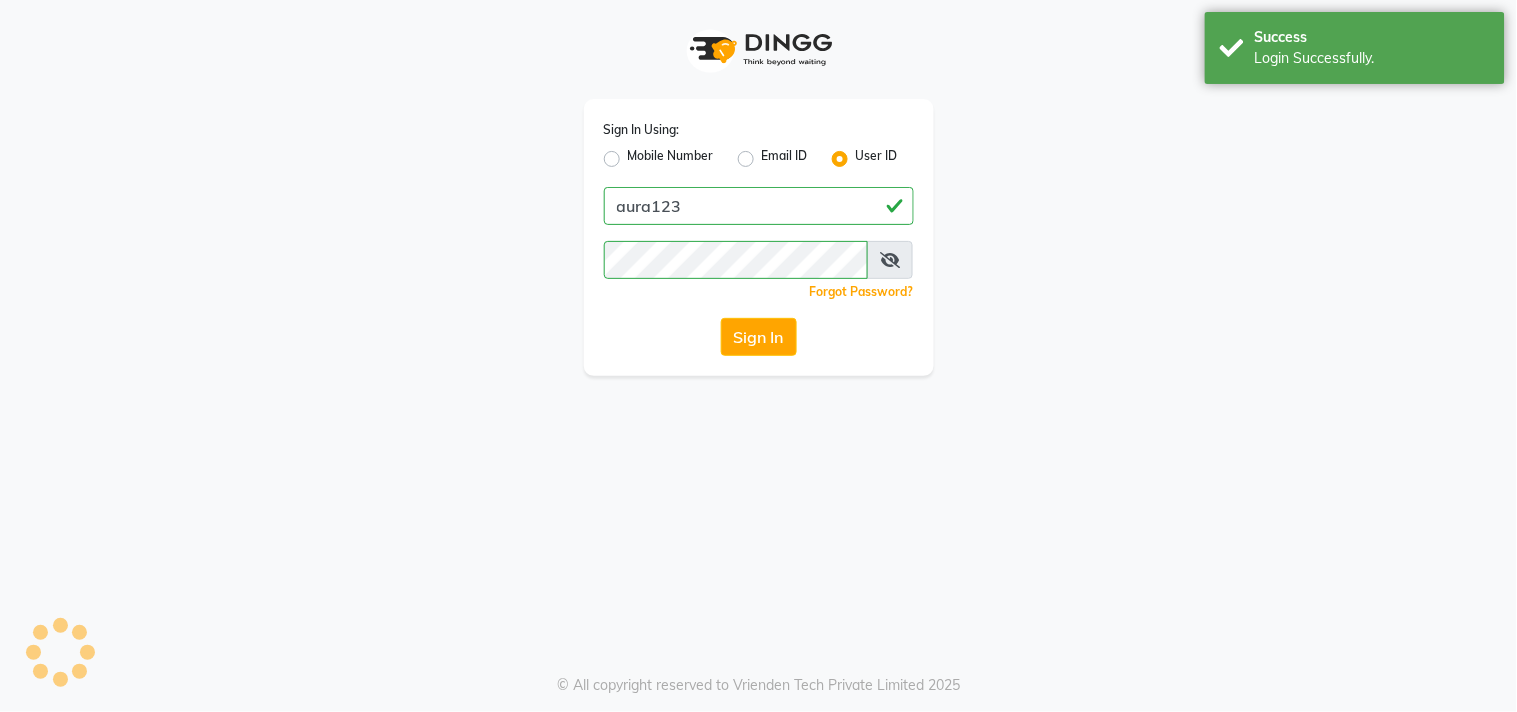 select on "service" 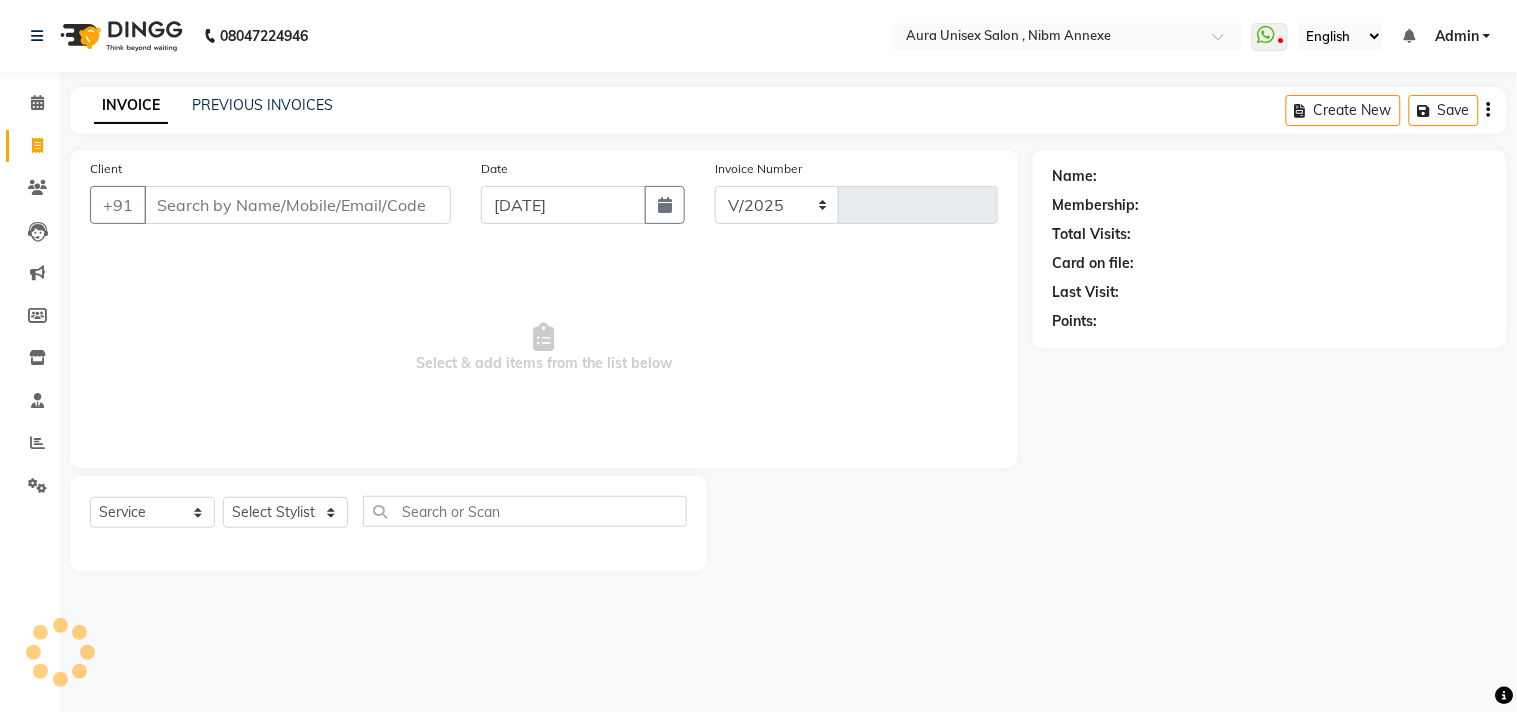select on "823" 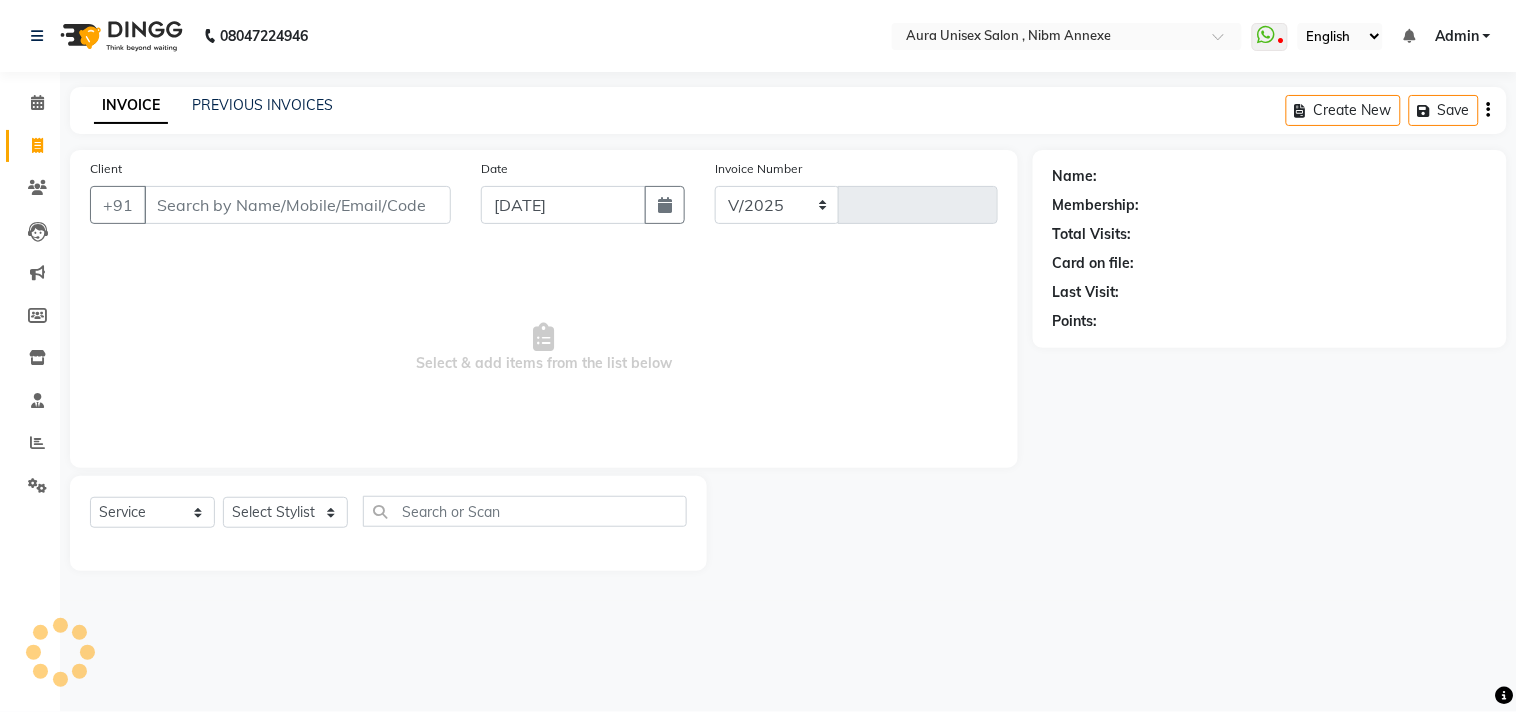 type on "0877" 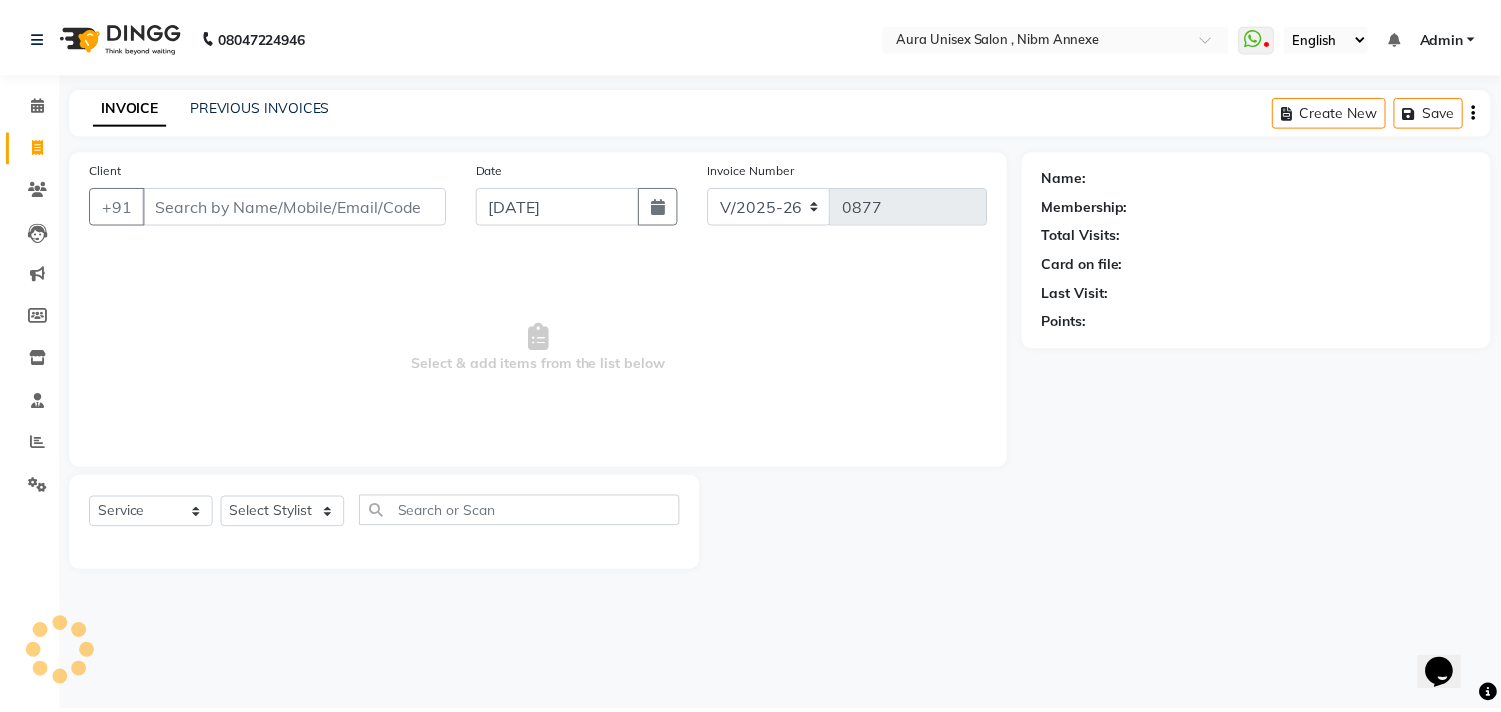 scroll, scrollTop: 0, scrollLeft: 0, axis: both 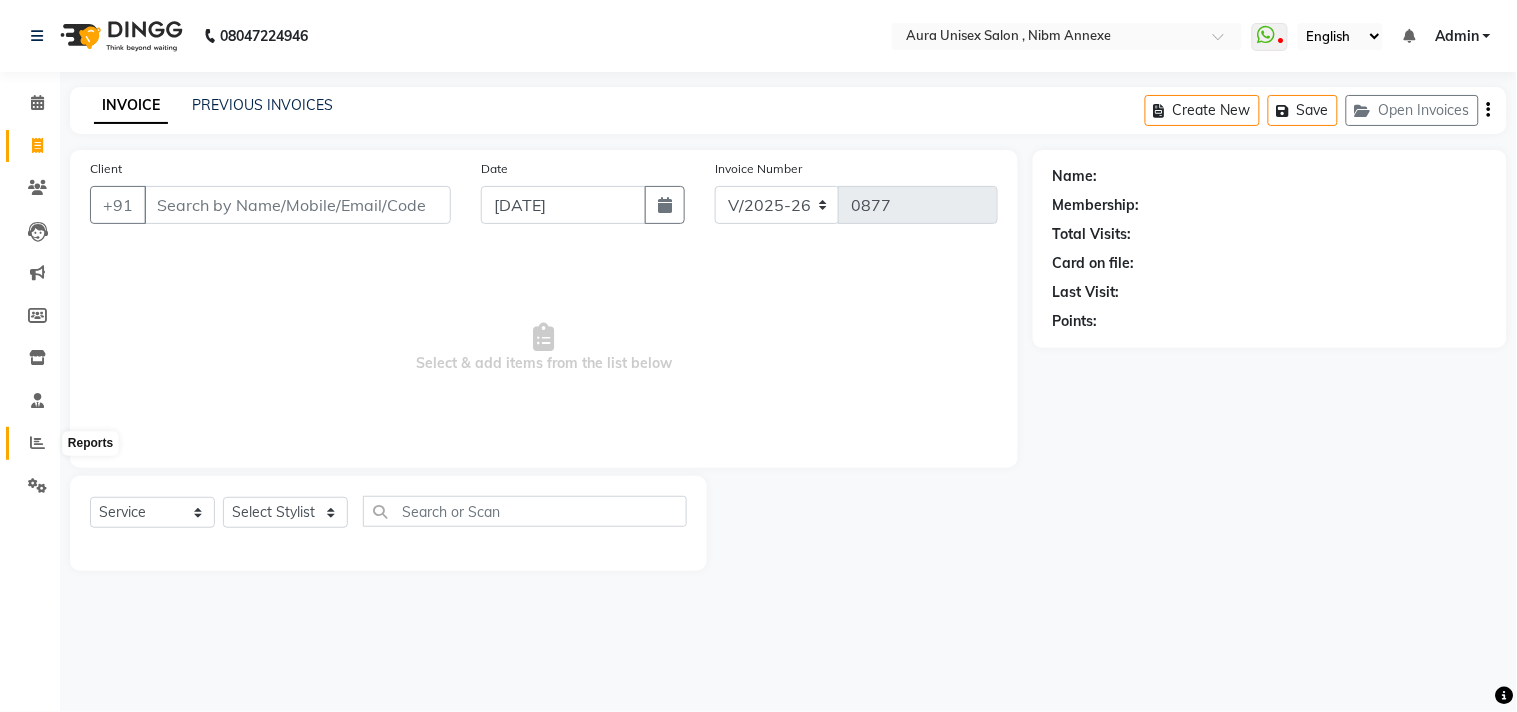 click 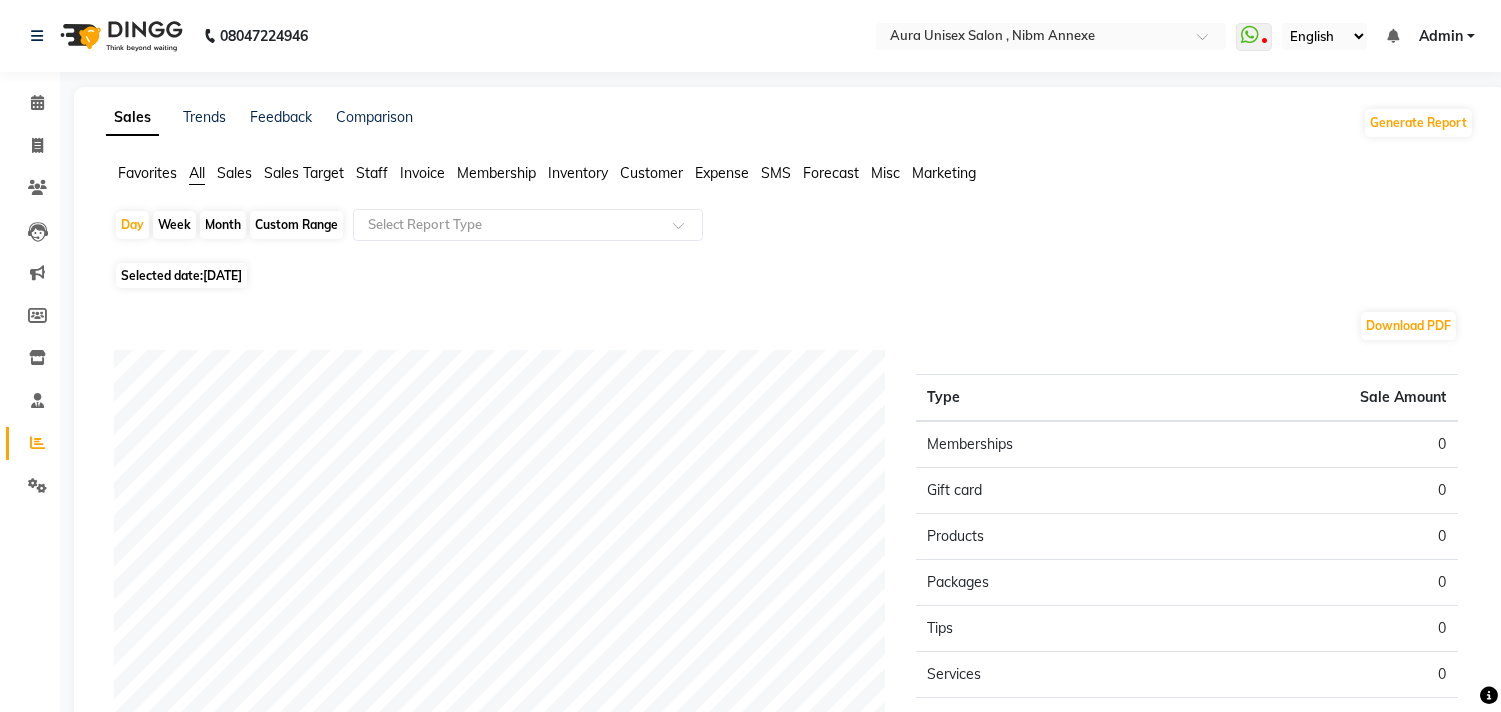 click on "Month" 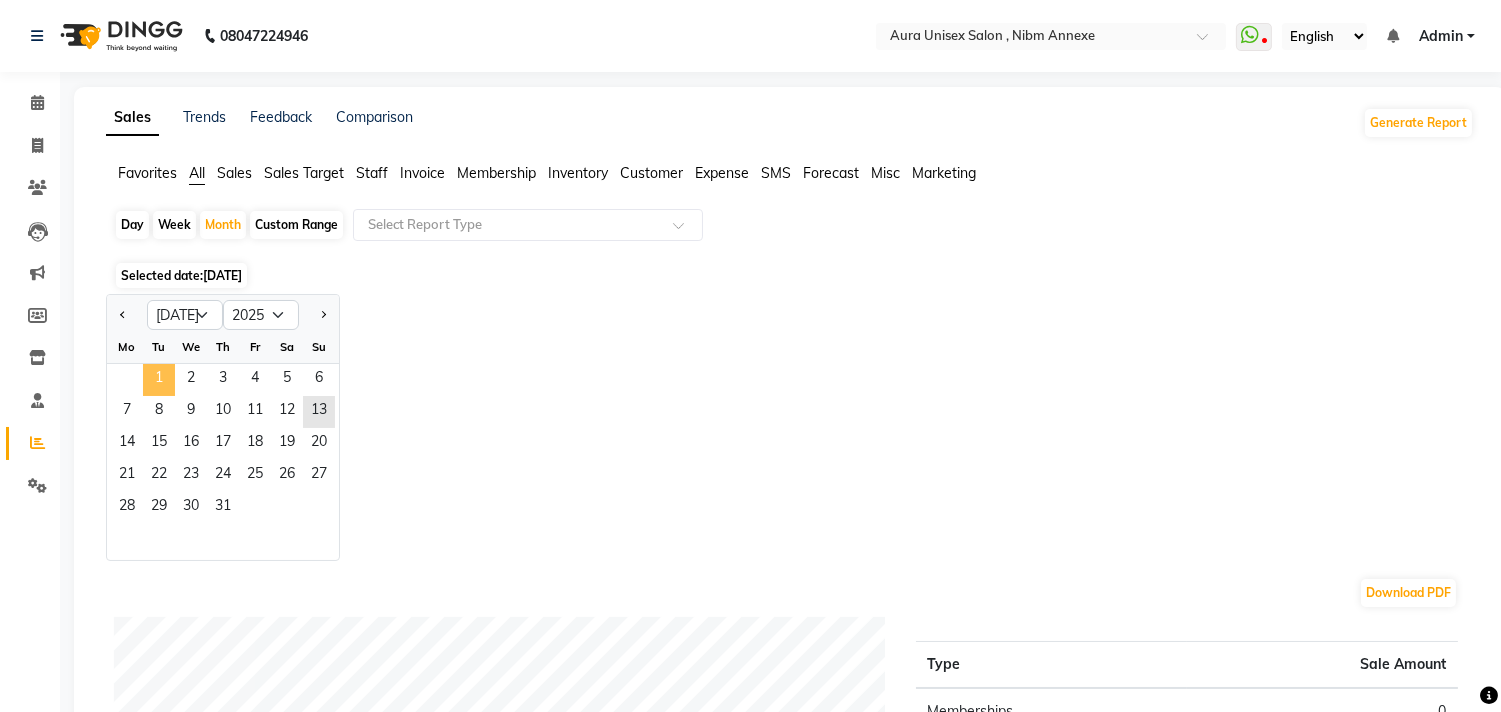 click on "1" 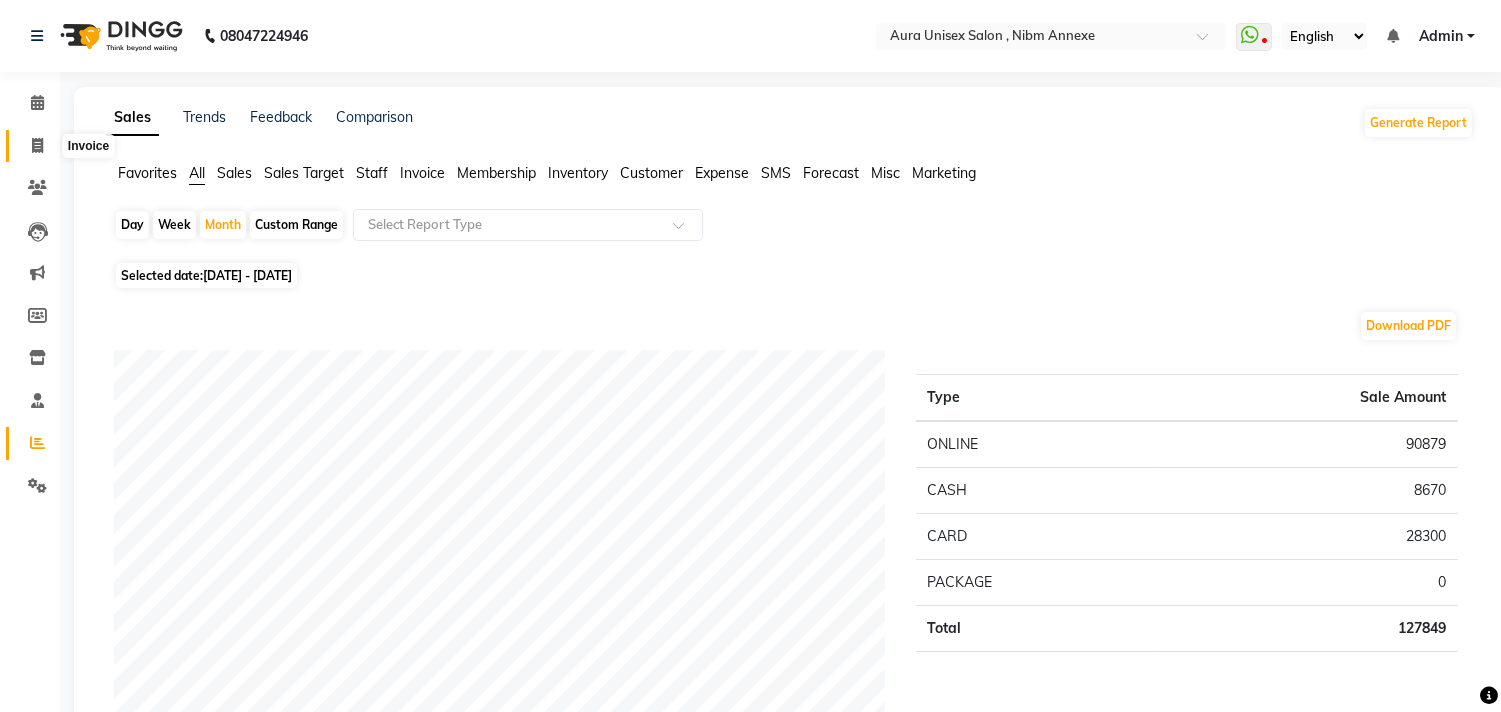 click 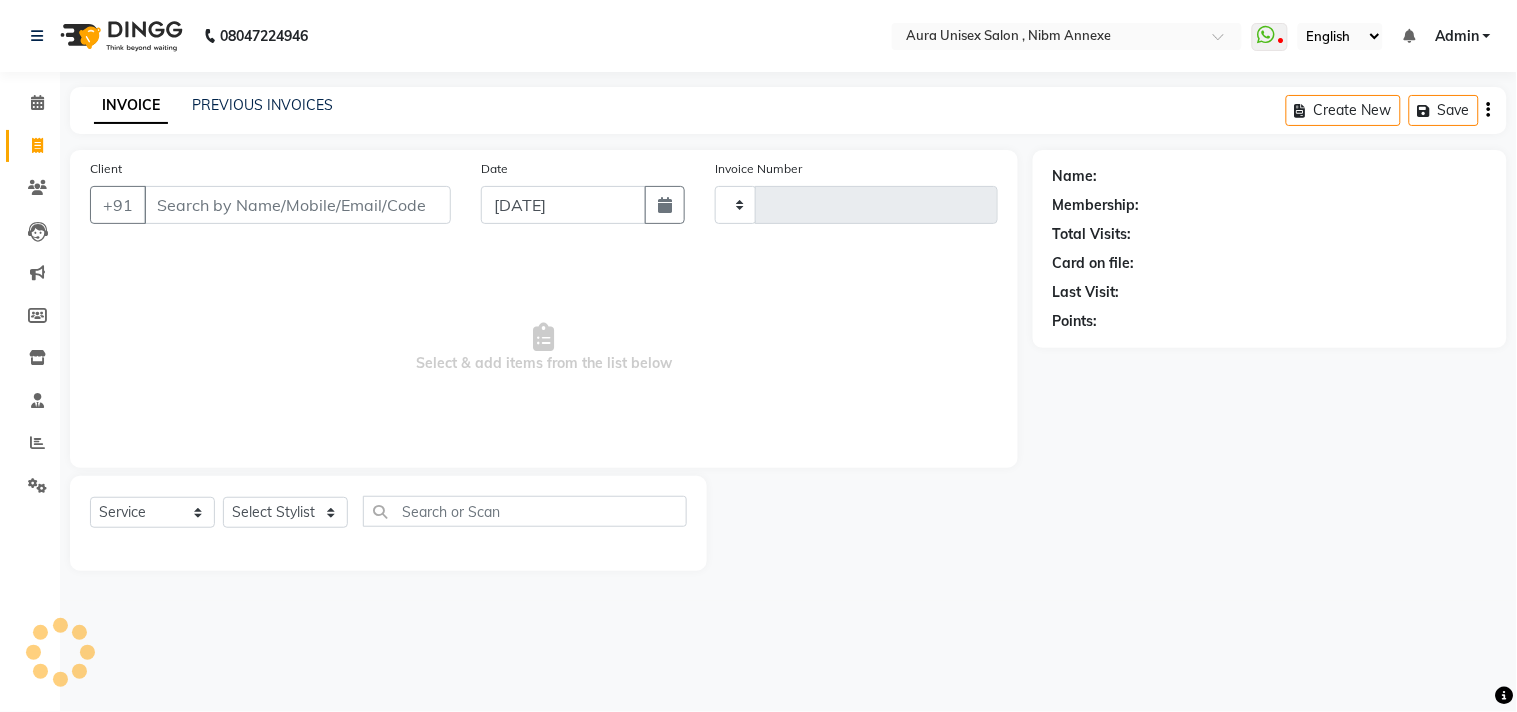 type on "0877" 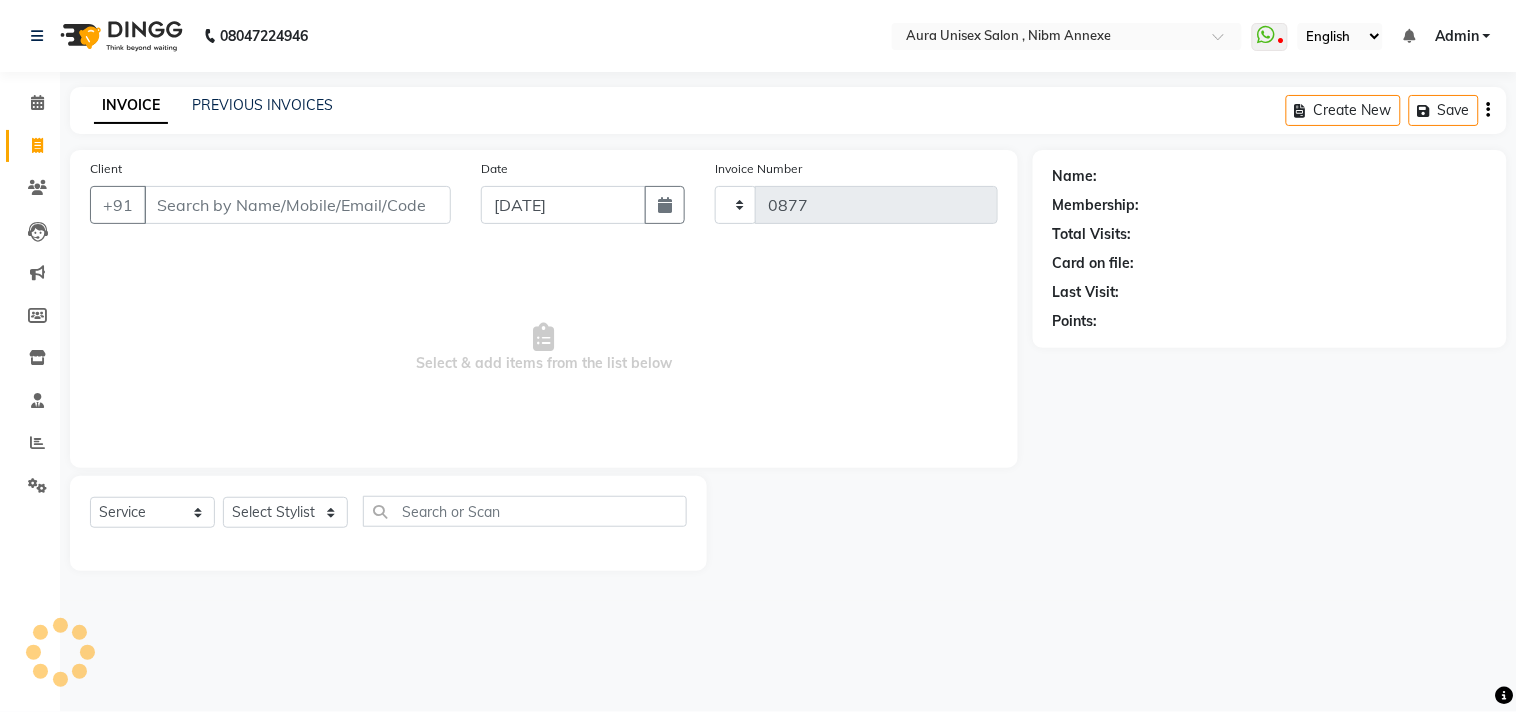 select on "823" 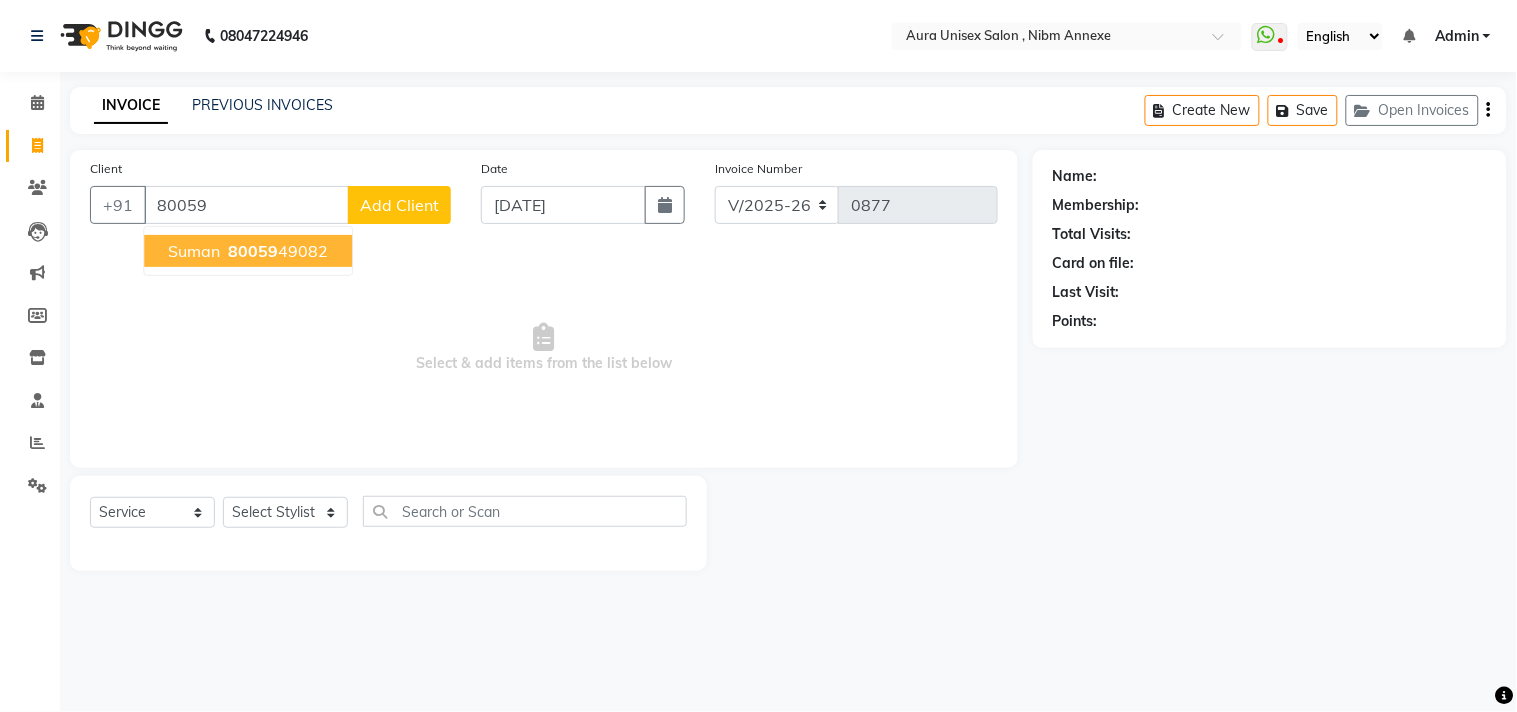 click on "80059" at bounding box center (253, 251) 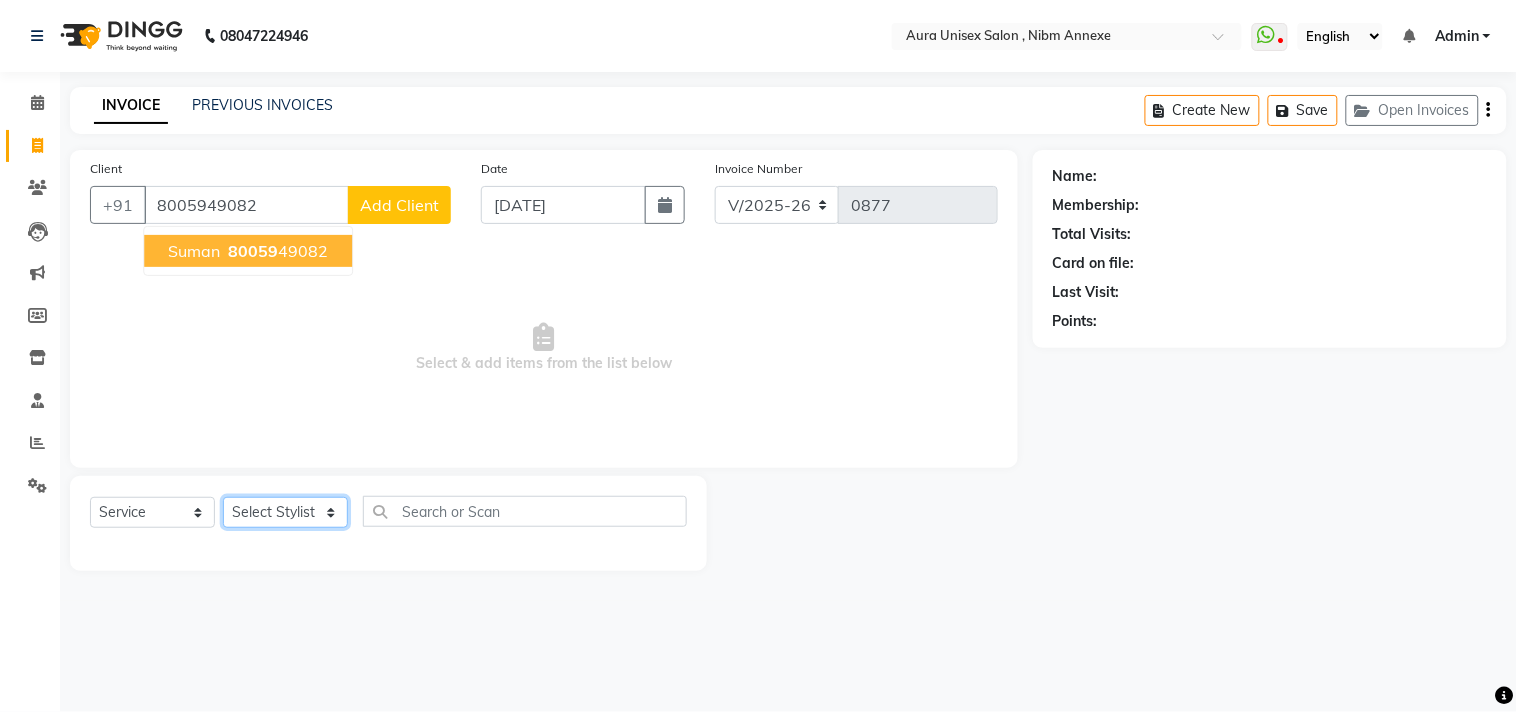 click on "Select Stylist [PERSON_NAME] Jyoti [PERSON_NAME] [PERSON_NAME]" 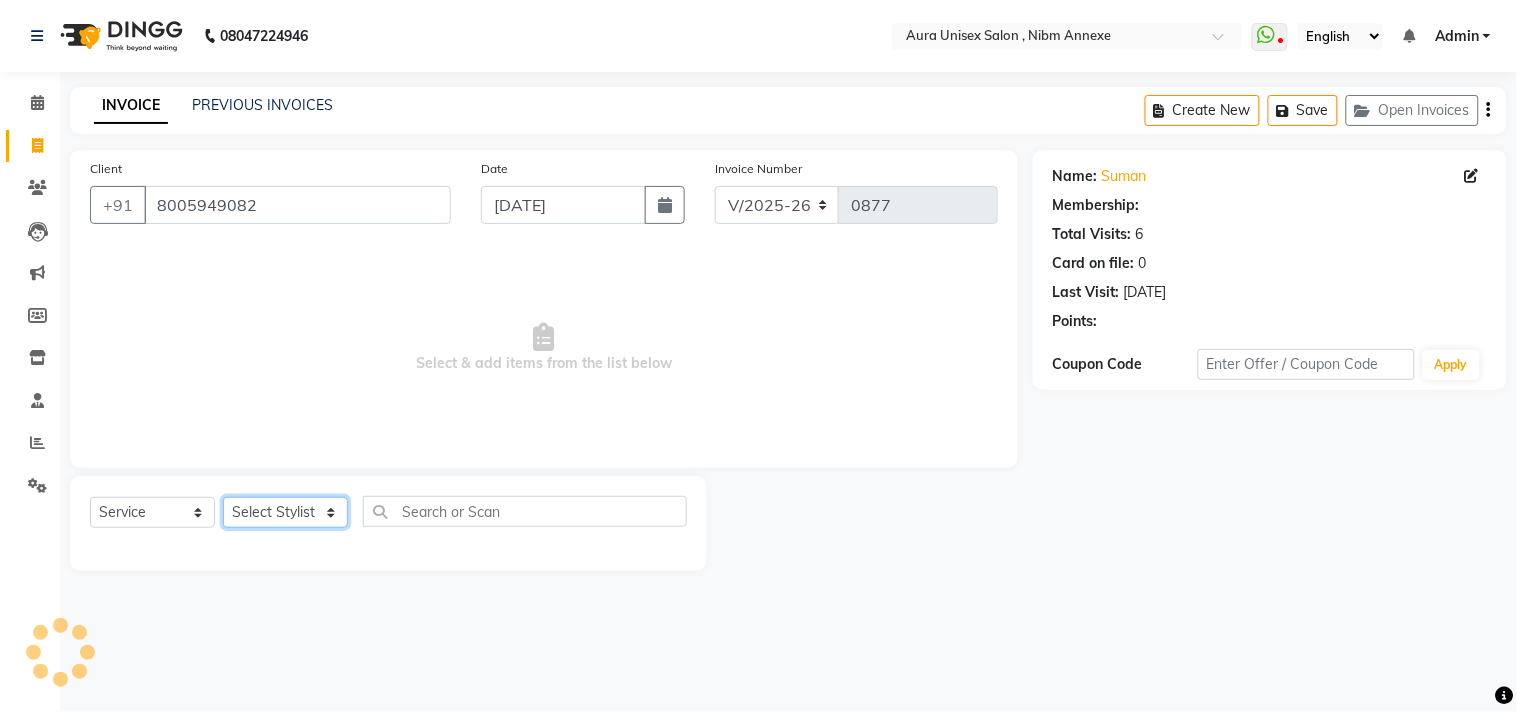 click on "Select Stylist [PERSON_NAME] Jyoti [PERSON_NAME] [PERSON_NAME]" 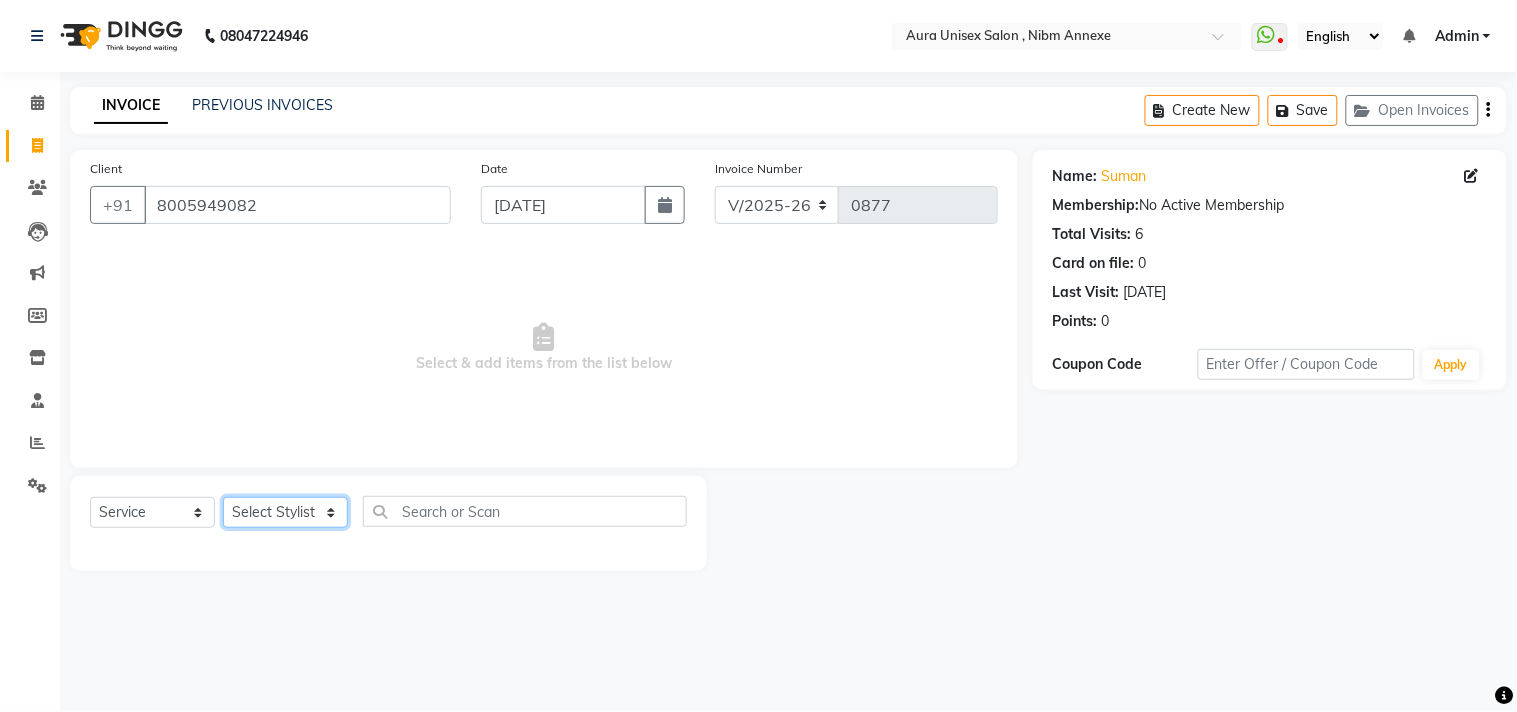 select on "36703" 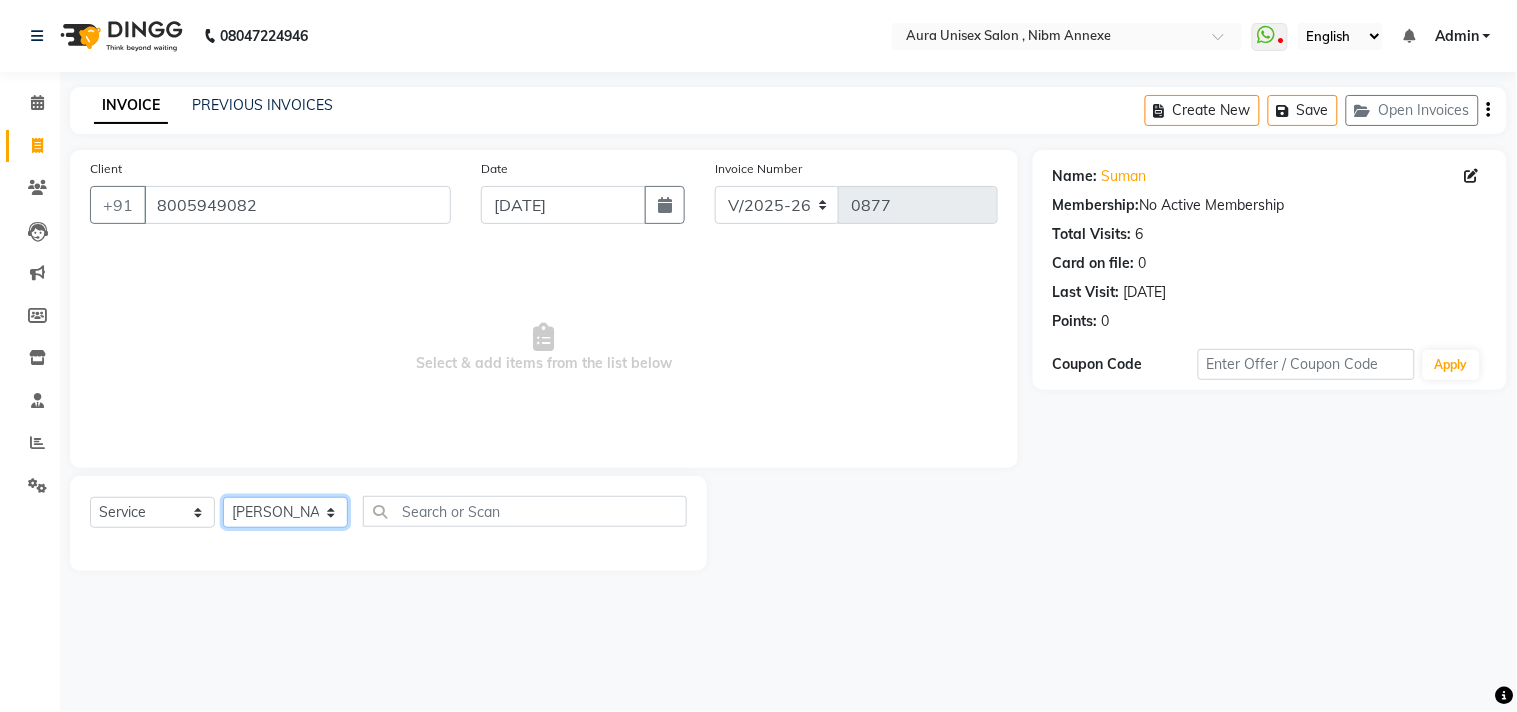 click on "Select Stylist [PERSON_NAME] Jyoti [PERSON_NAME] [PERSON_NAME]" 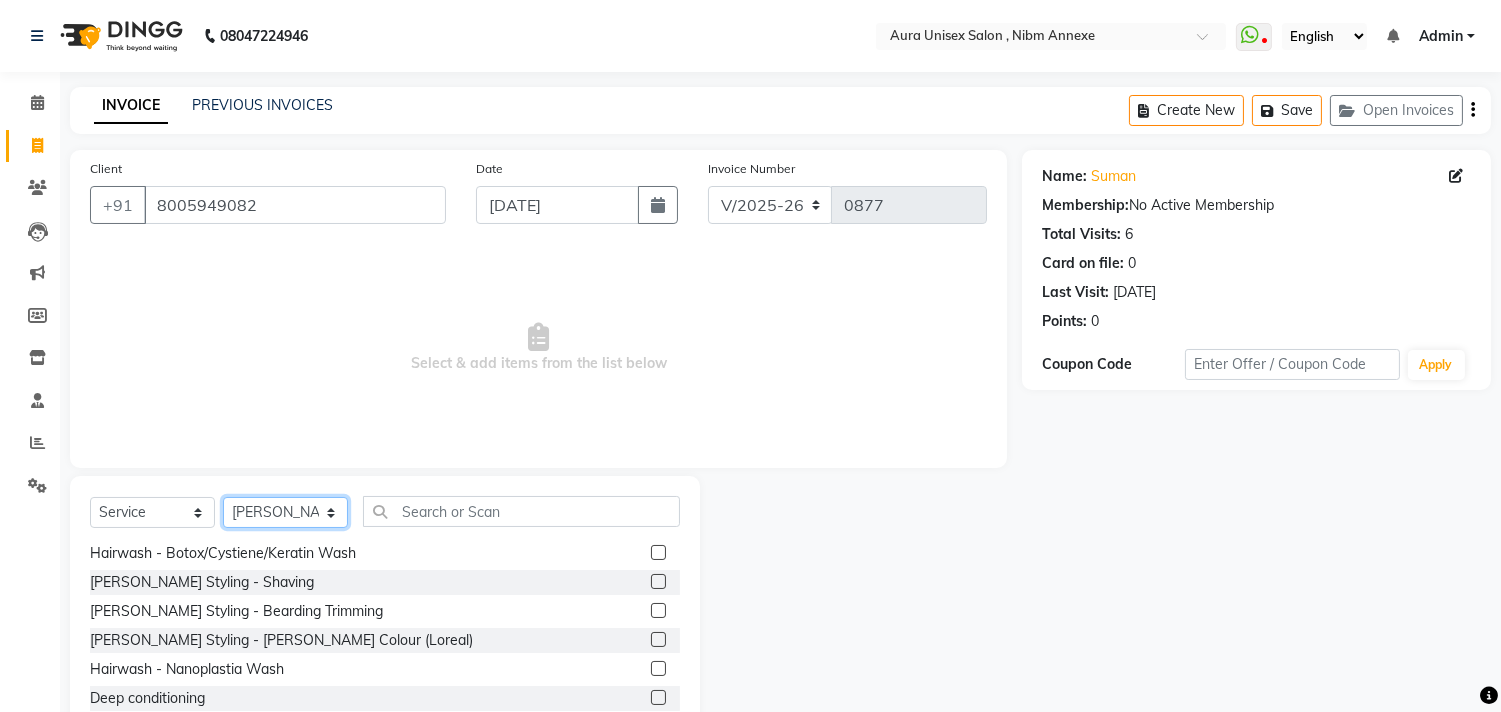 scroll, scrollTop: 777, scrollLeft: 0, axis: vertical 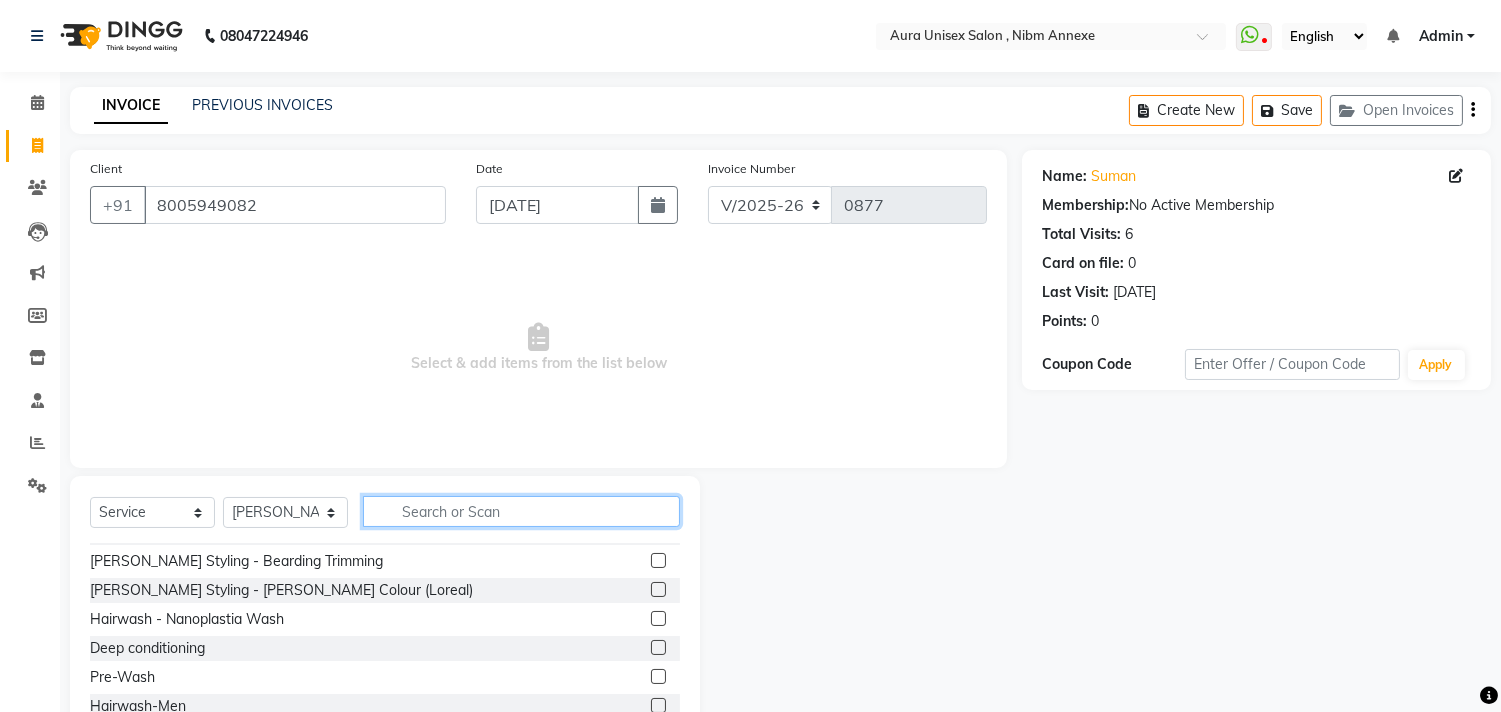 click 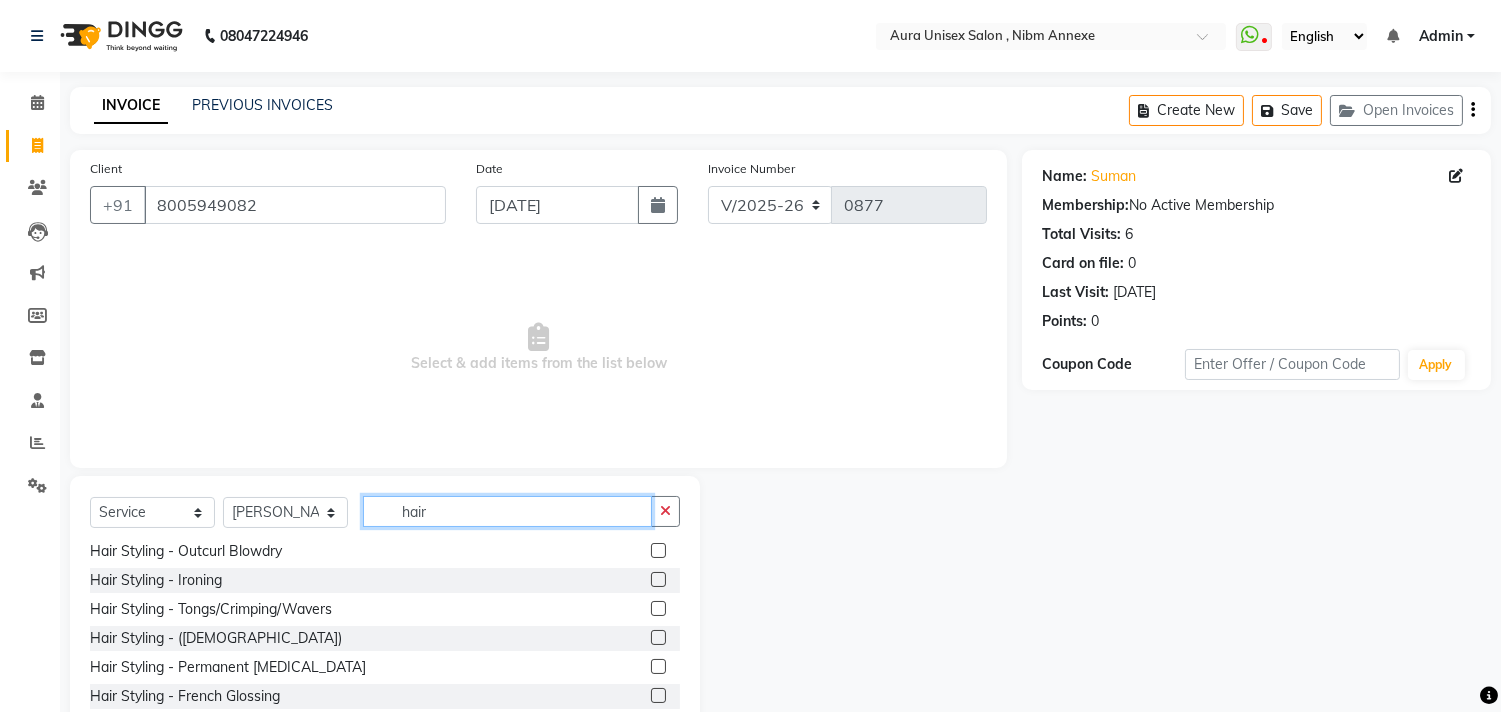 scroll, scrollTop: 1248, scrollLeft: 0, axis: vertical 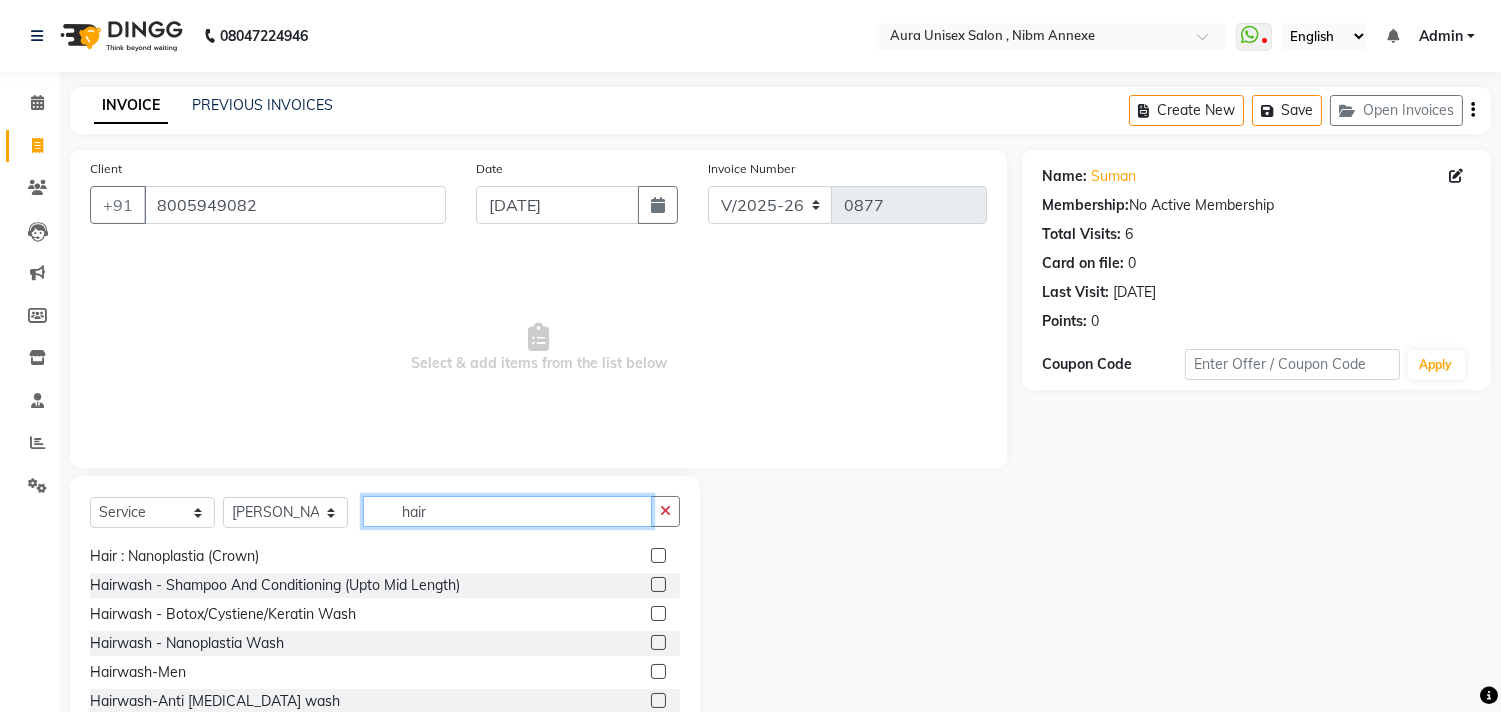 type on "hair" 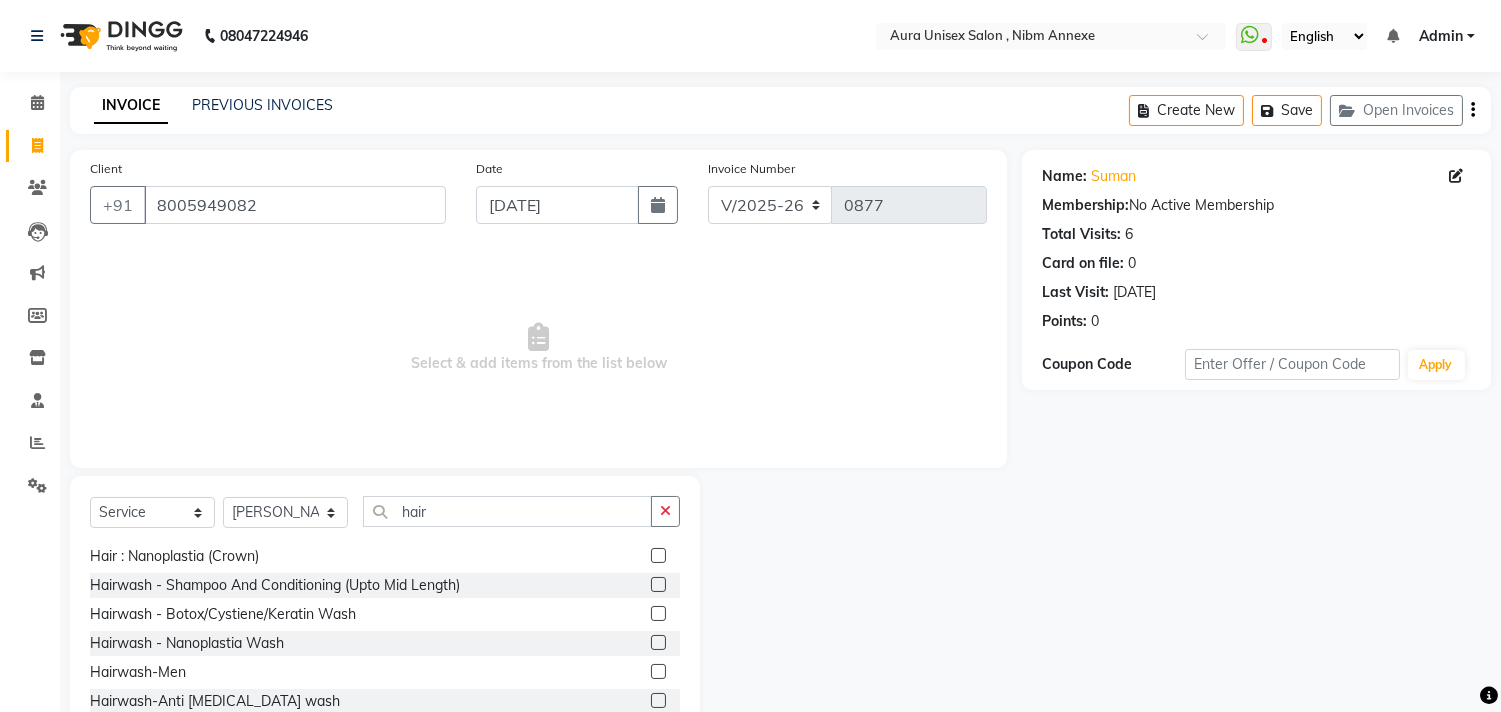 click 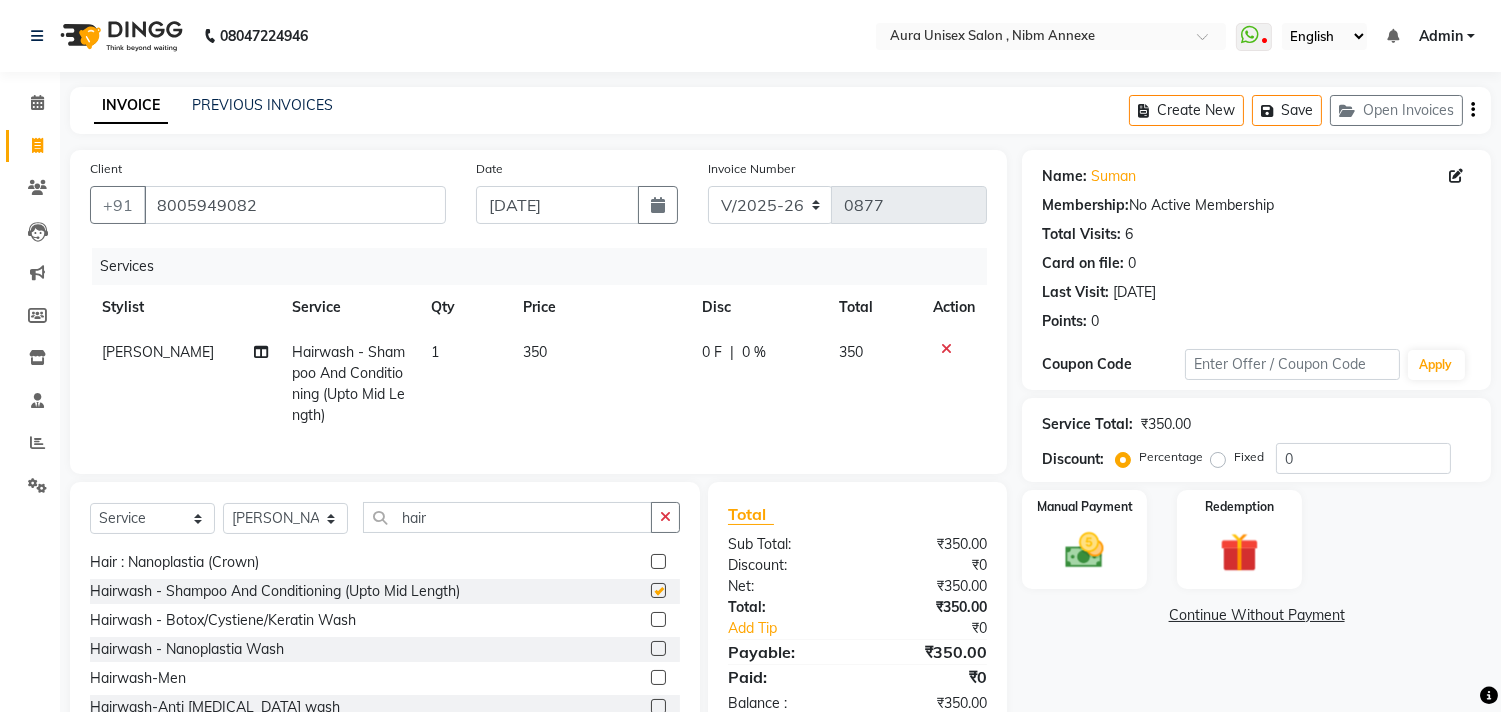 checkbox on "false" 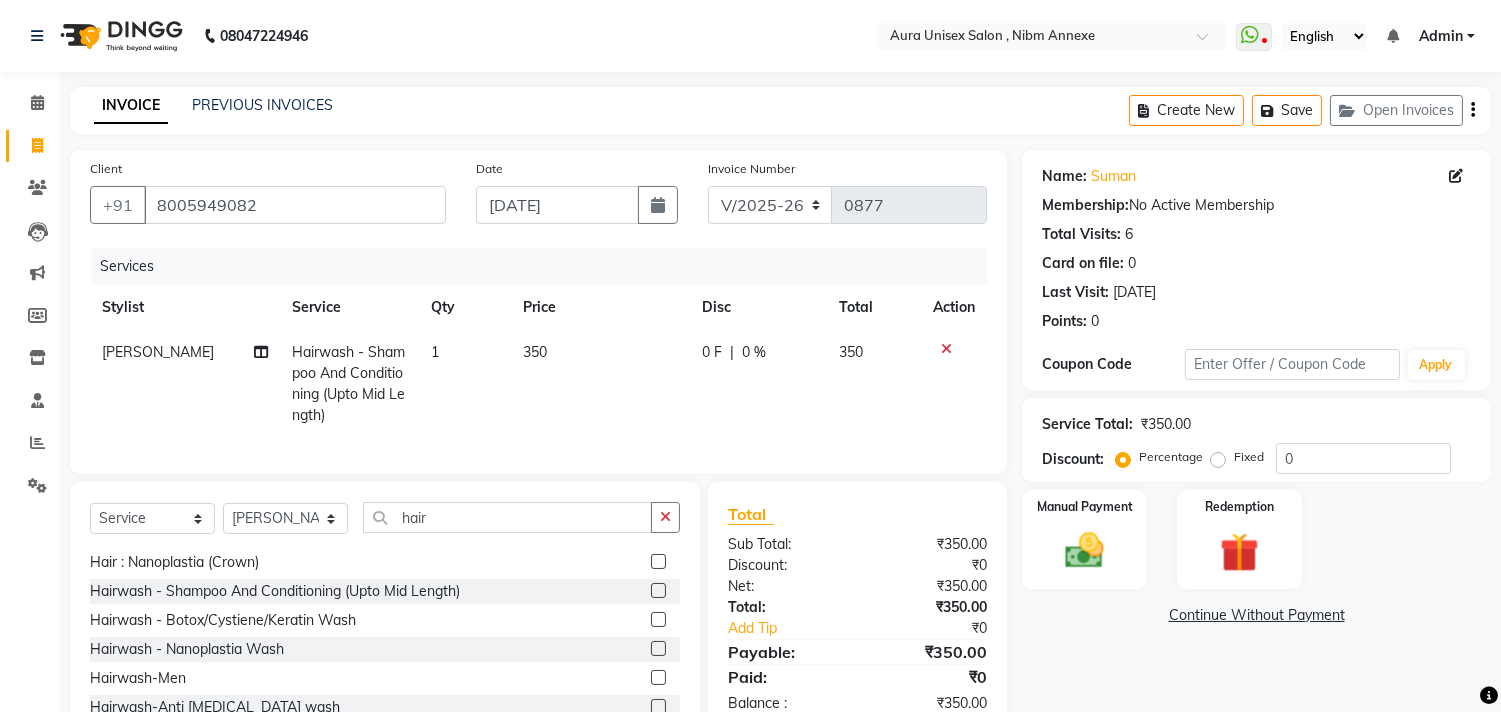 click on "350" 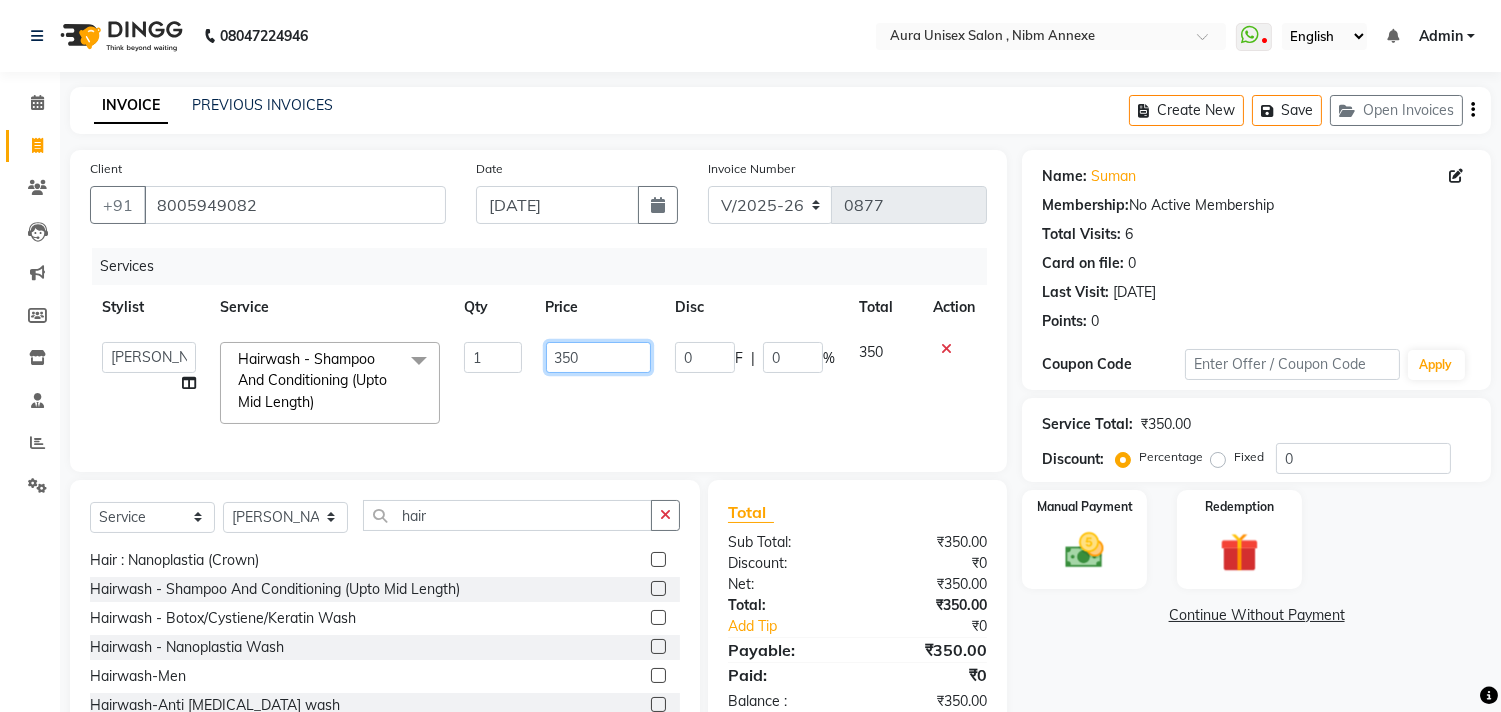 click on "350" 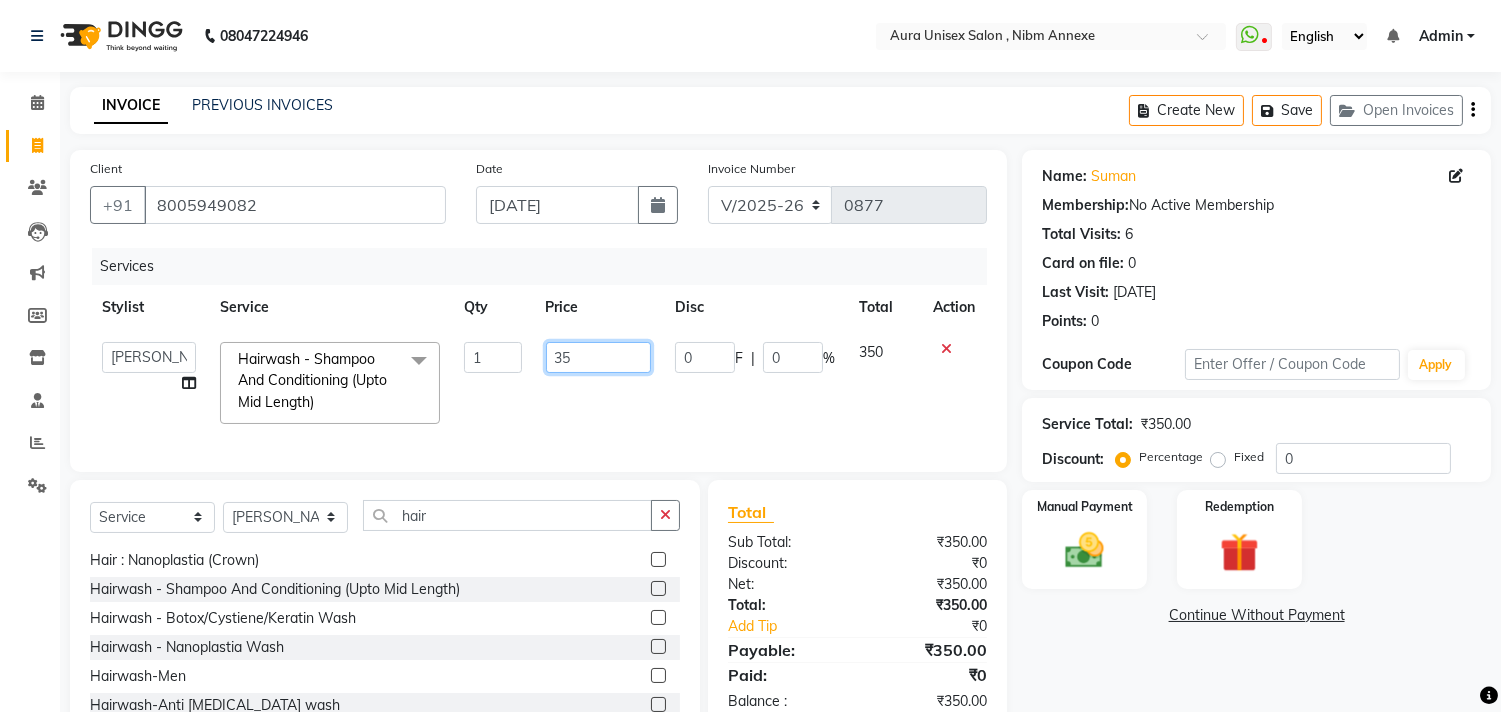 type on "3" 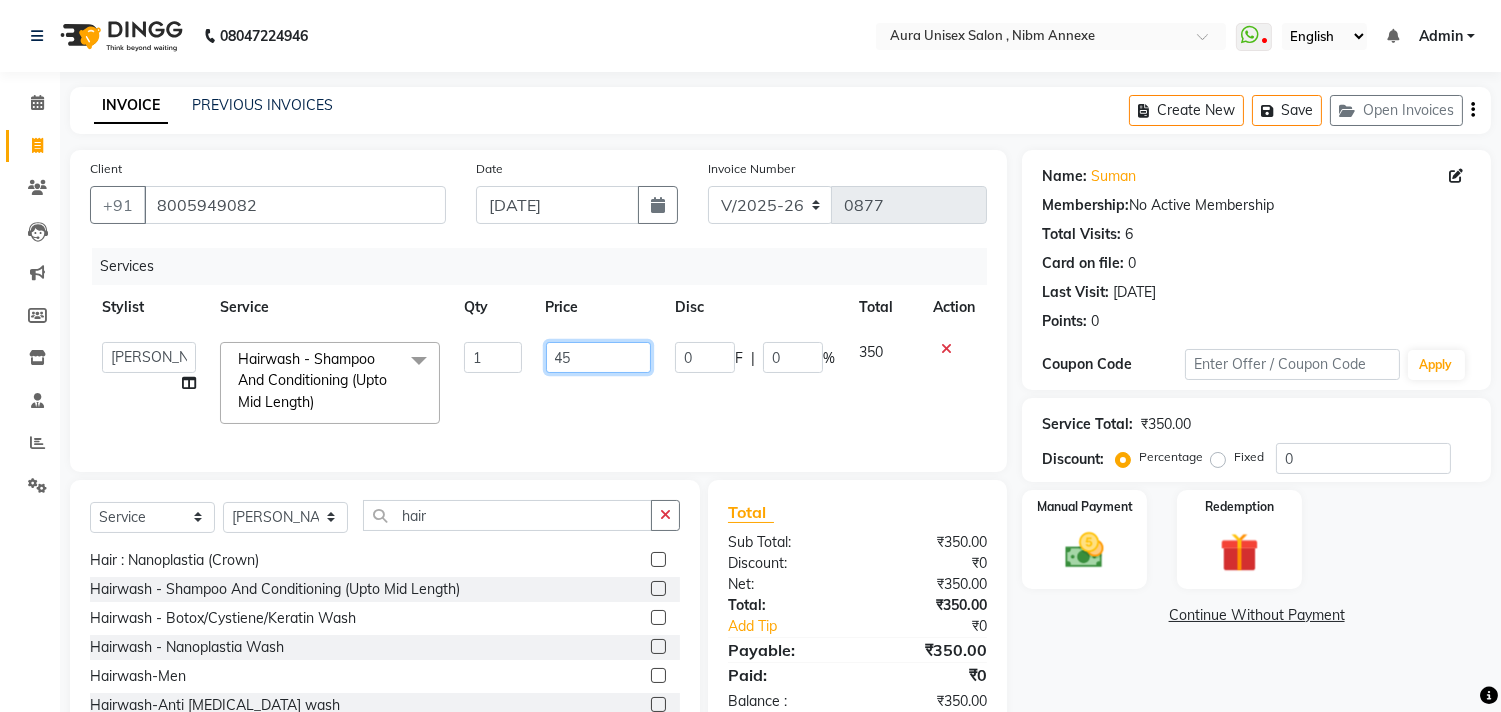 type on "450" 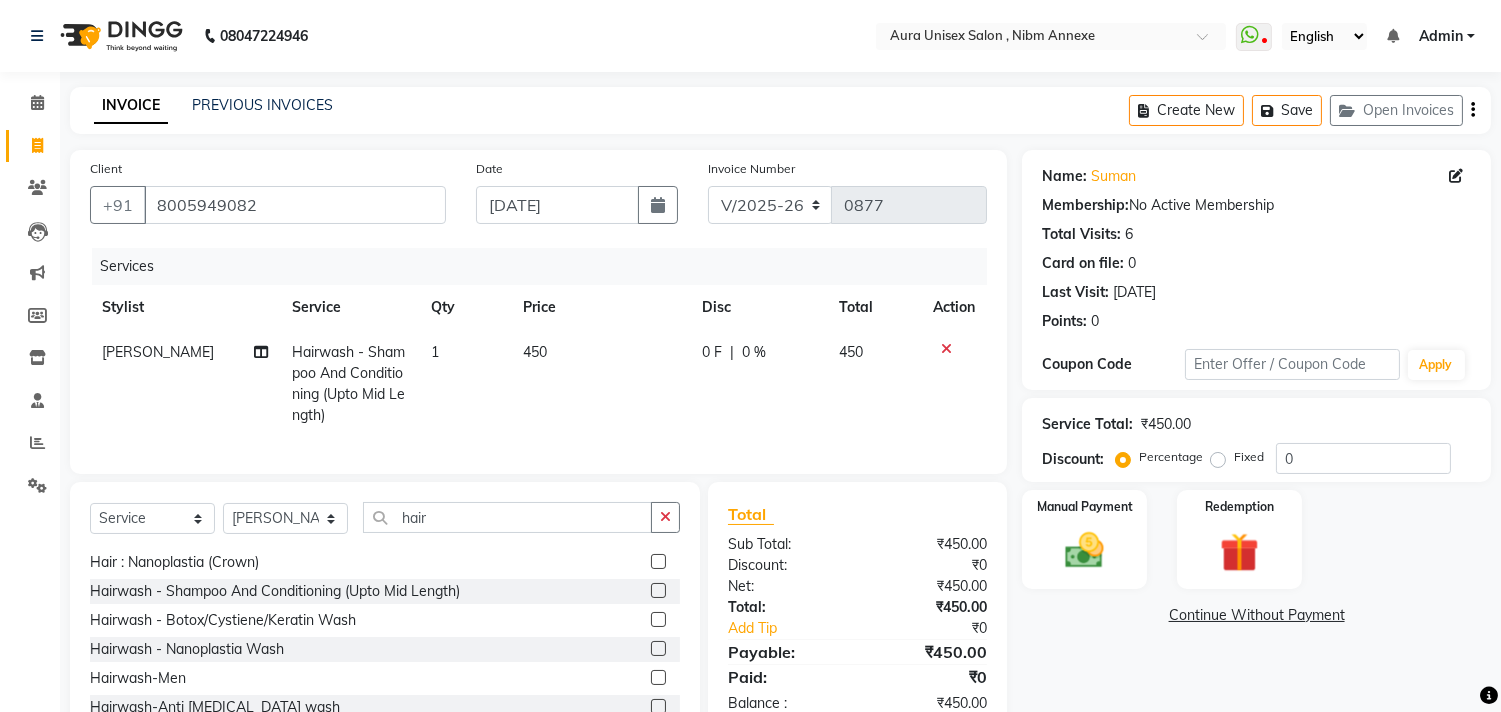 click on "450" 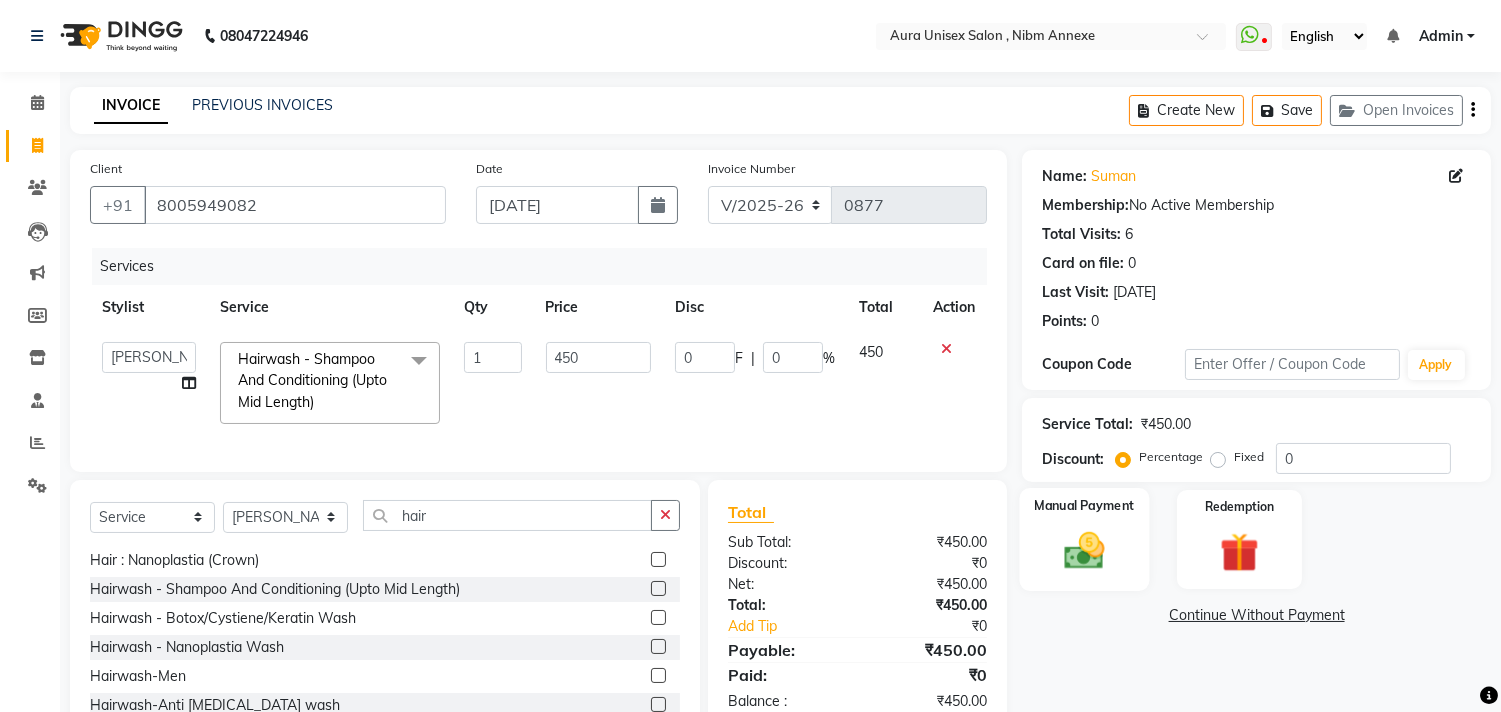 click 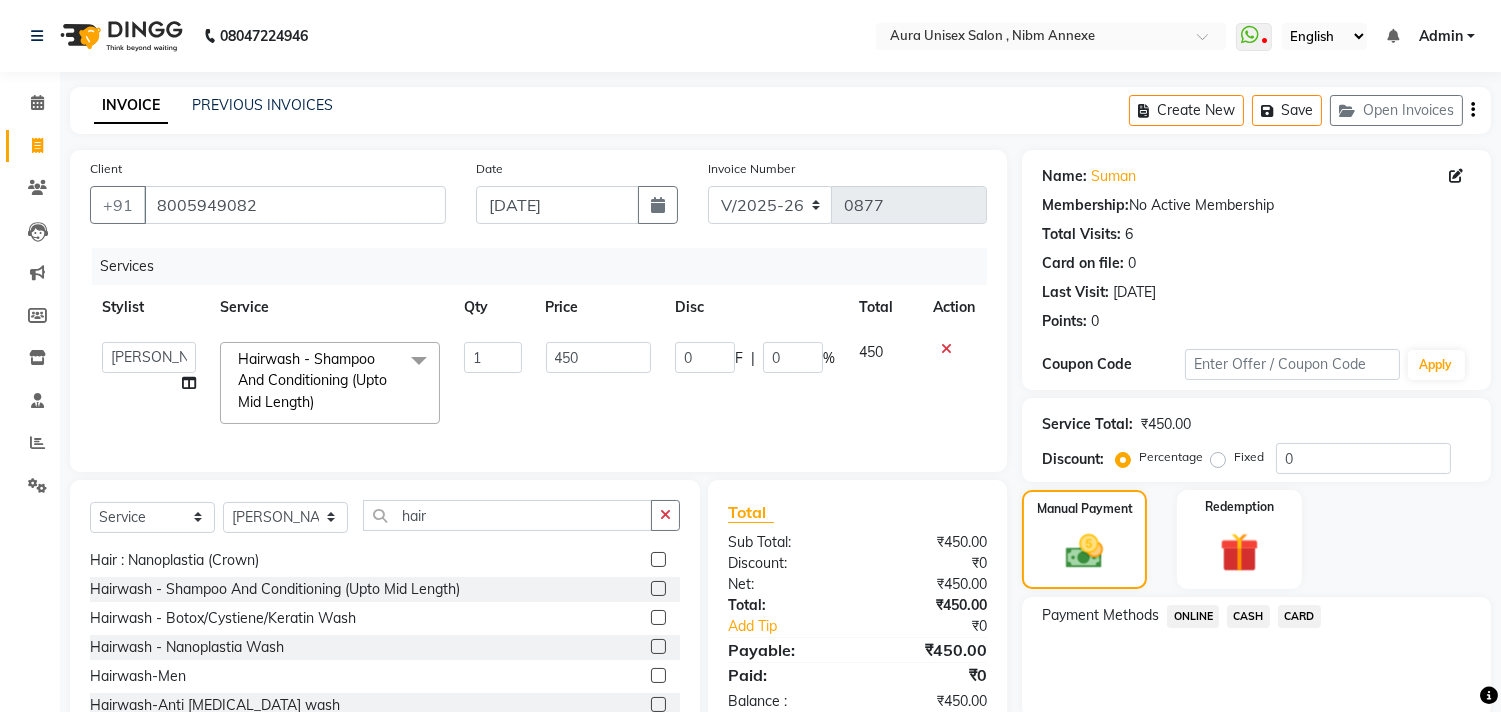 click on "ONLINE" 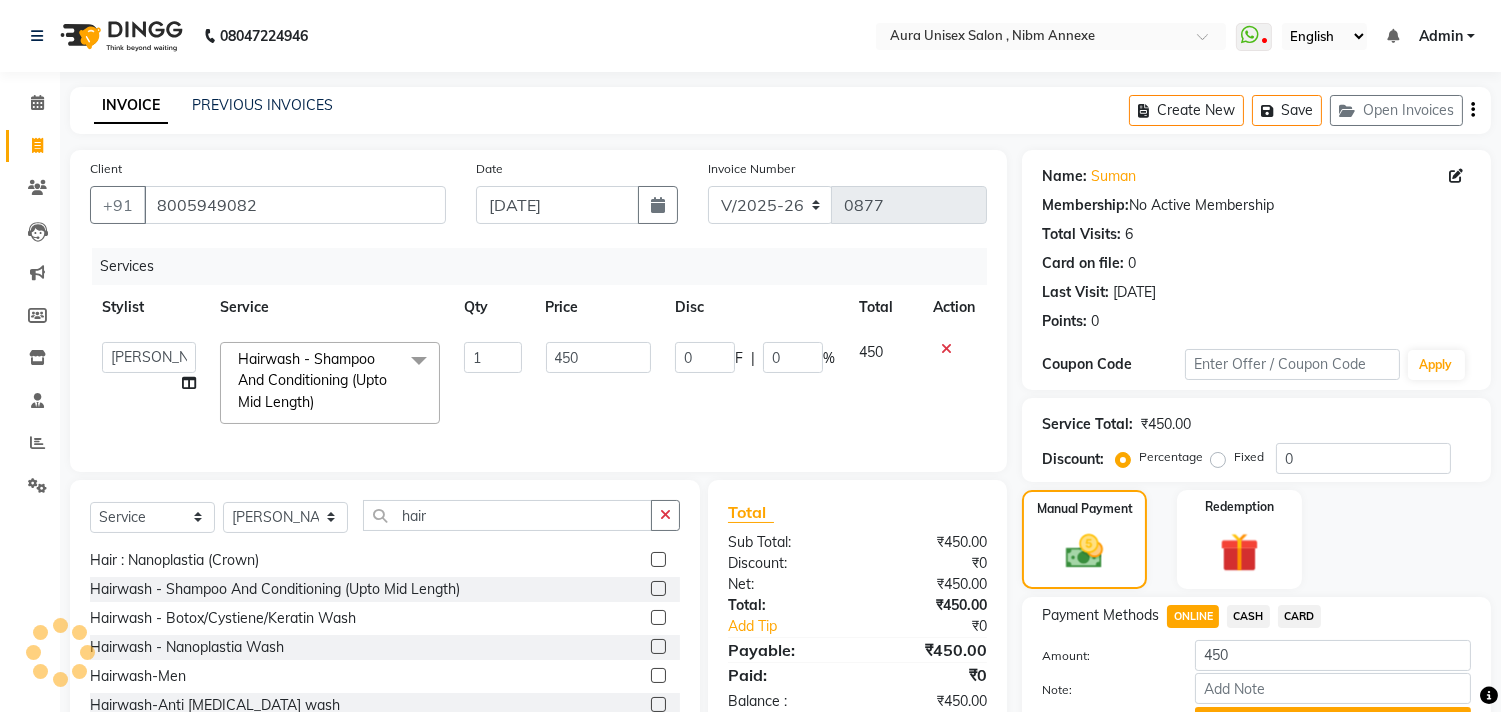 scroll, scrollTop: 110, scrollLeft: 0, axis: vertical 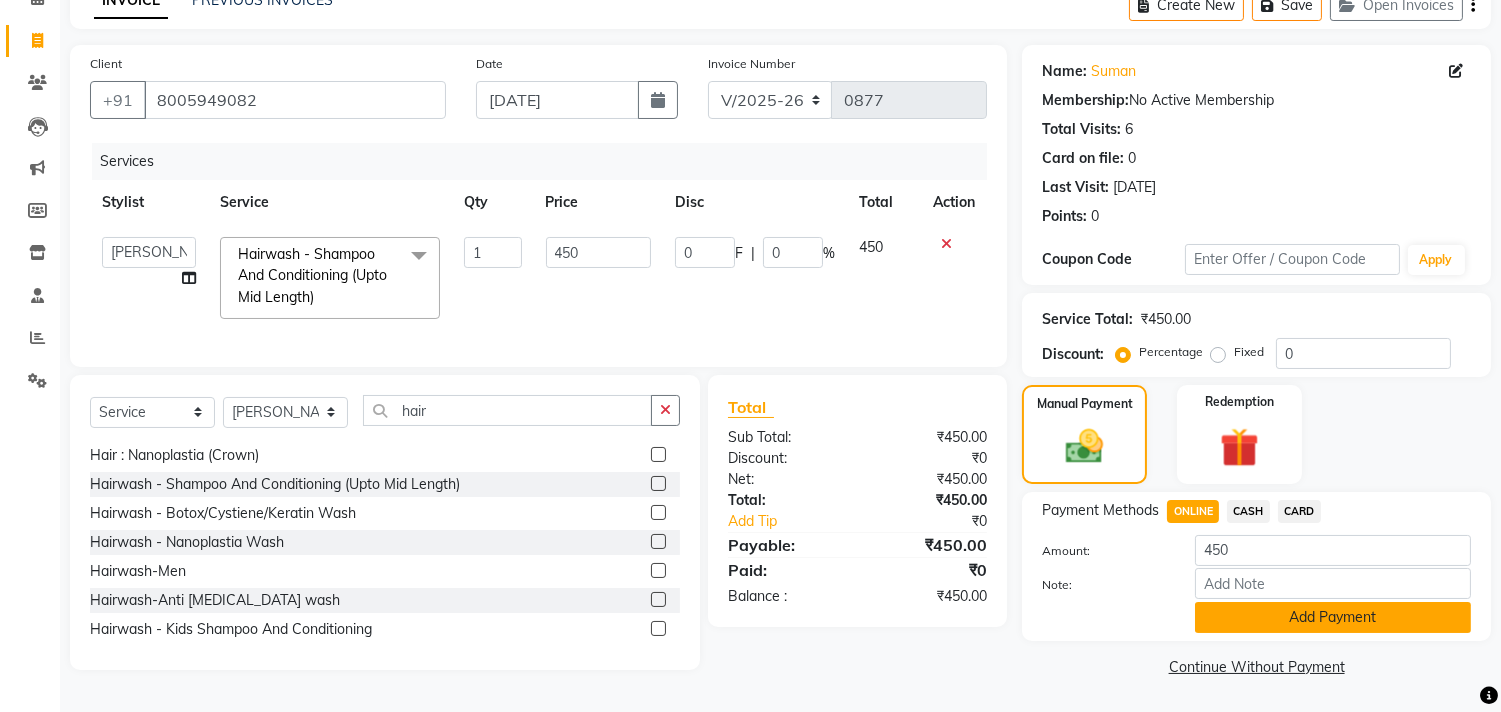 click on "Add Payment" 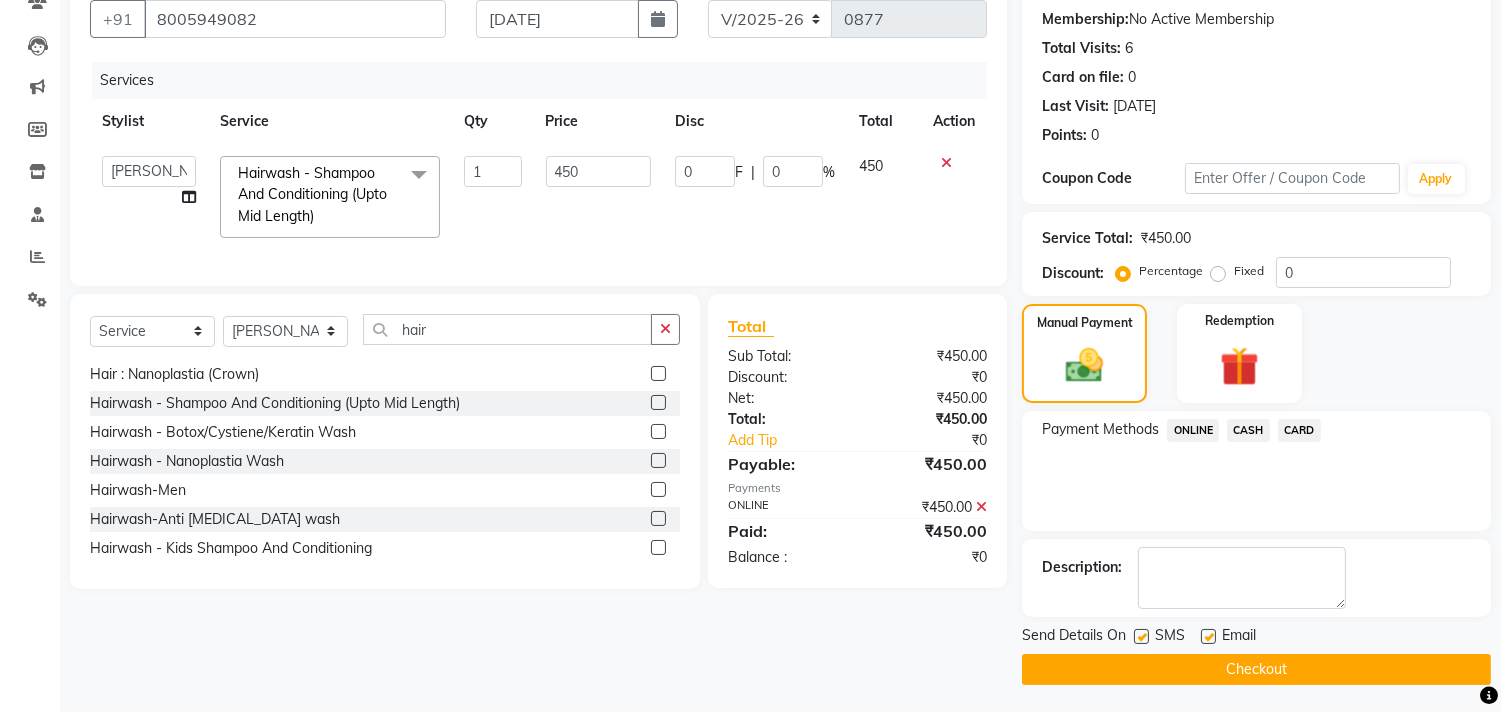 scroll, scrollTop: 187, scrollLeft: 0, axis: vertical 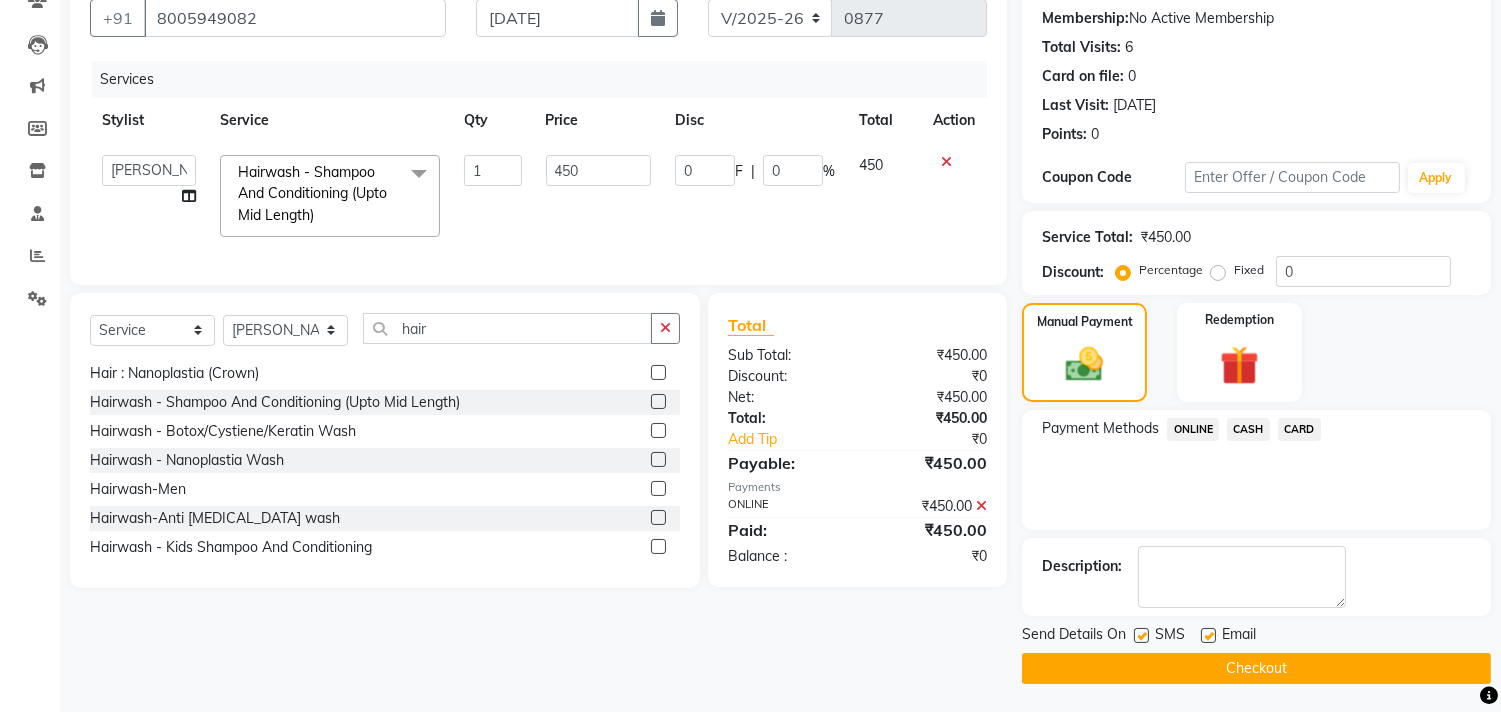 click 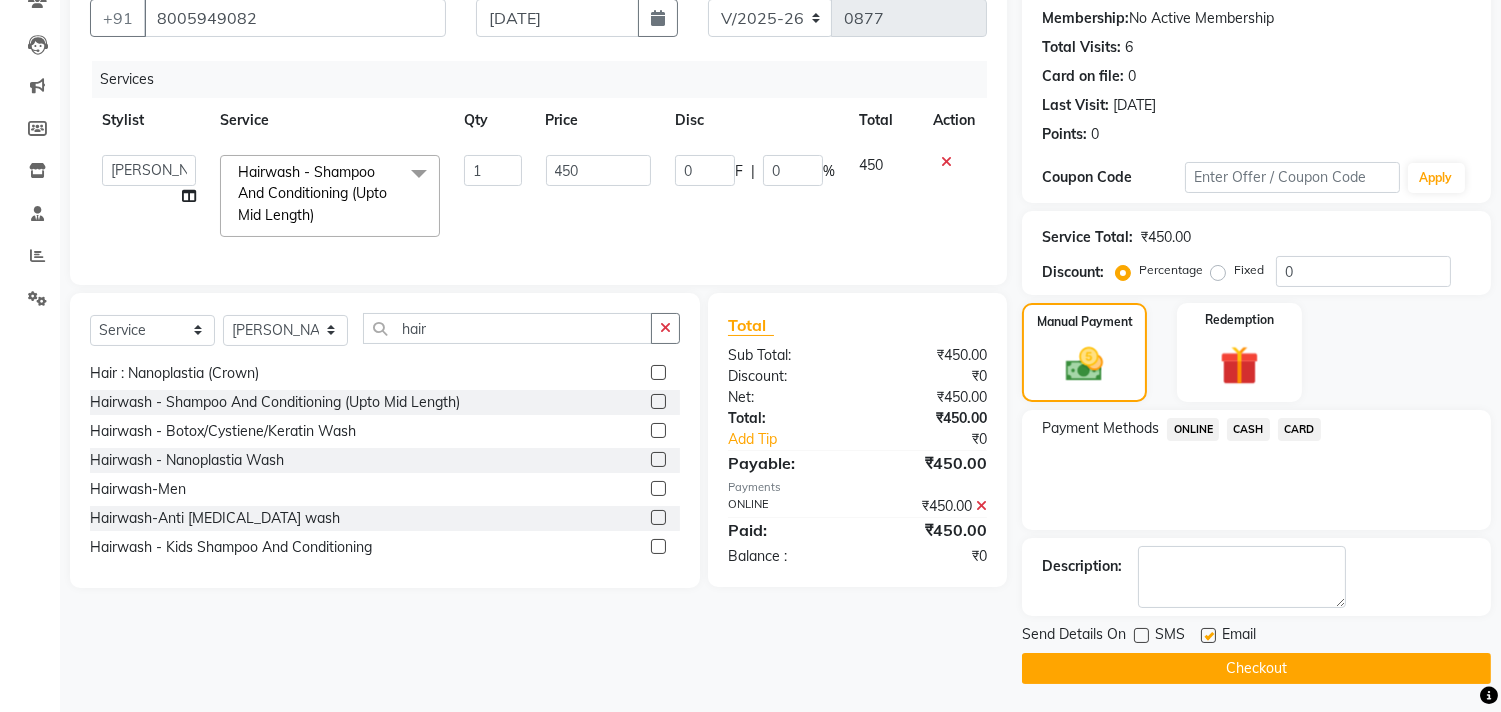 click 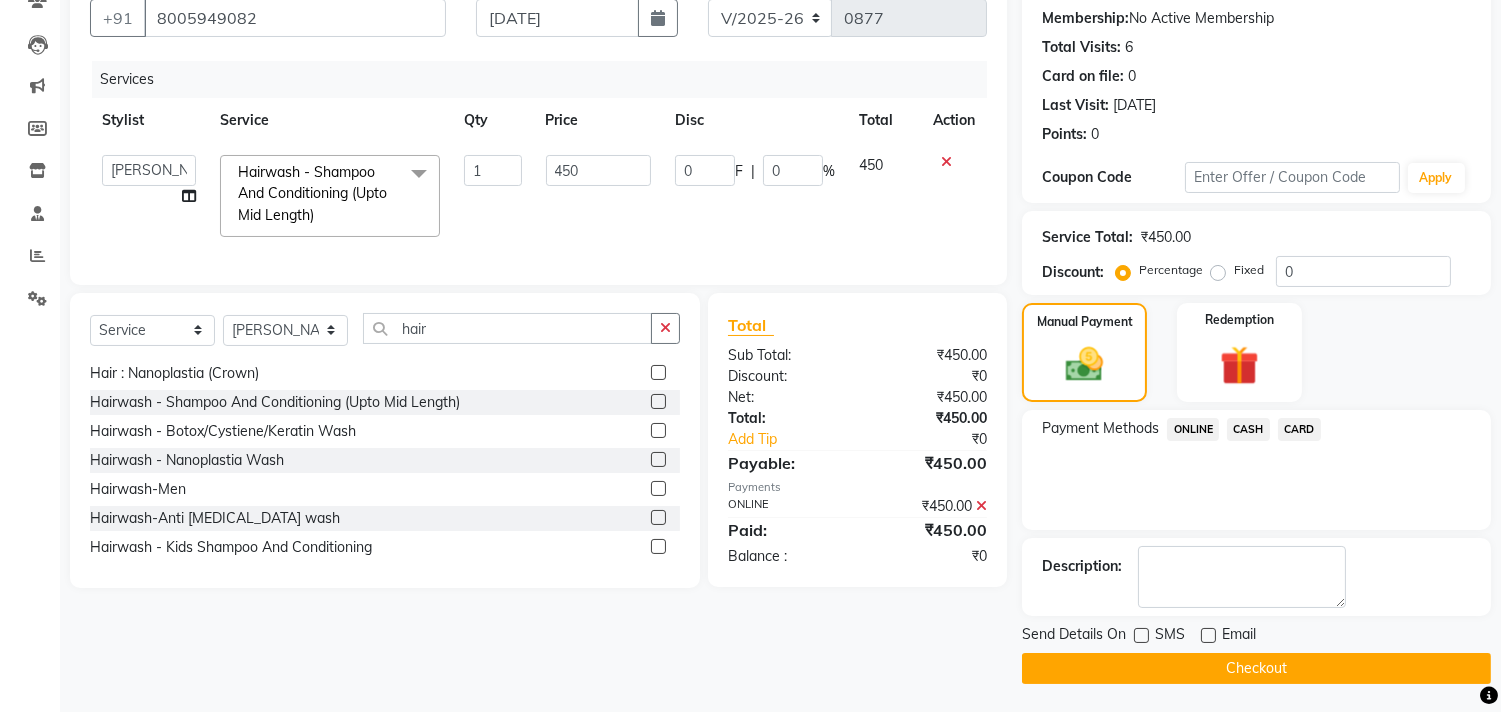click on "Checkout" 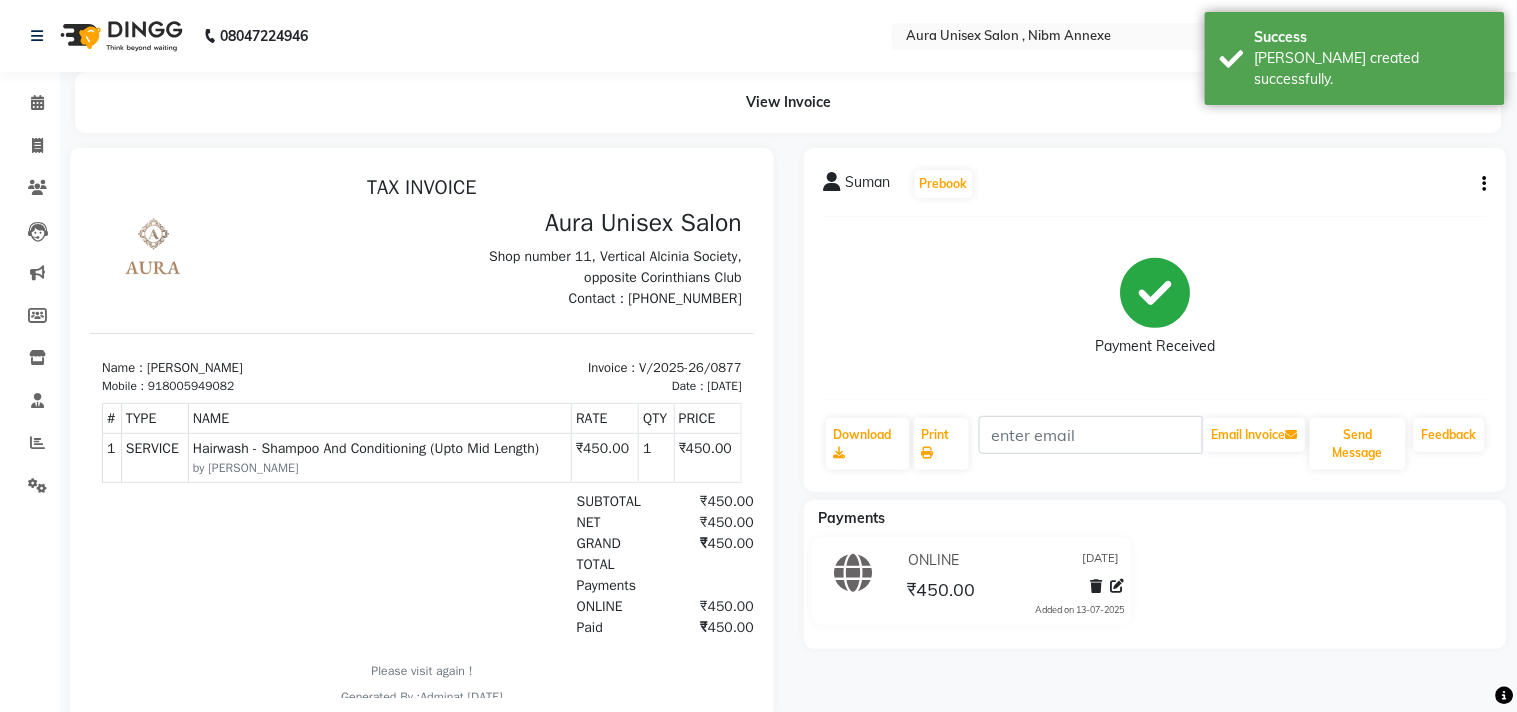 scroll, scrollTop: 0, scrollLeft: 0, axis: both 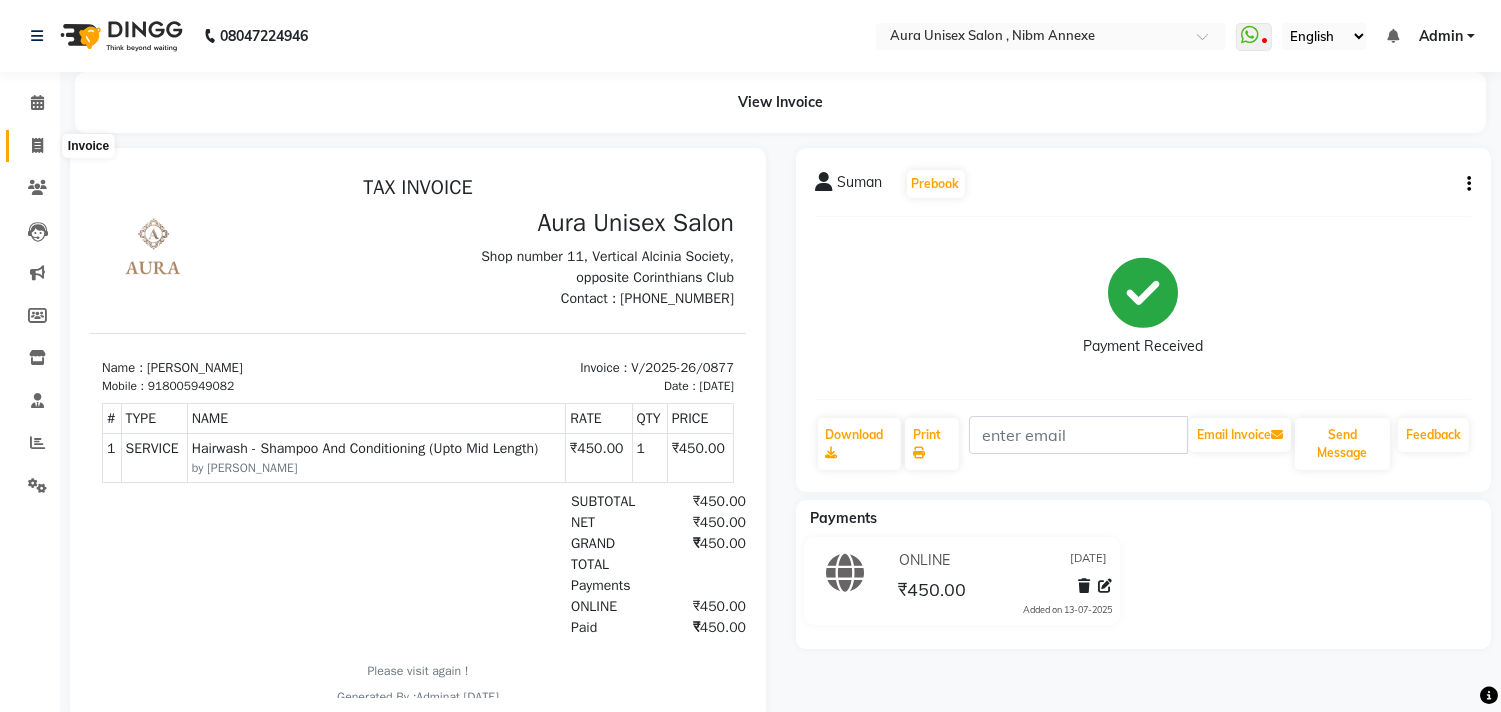 click 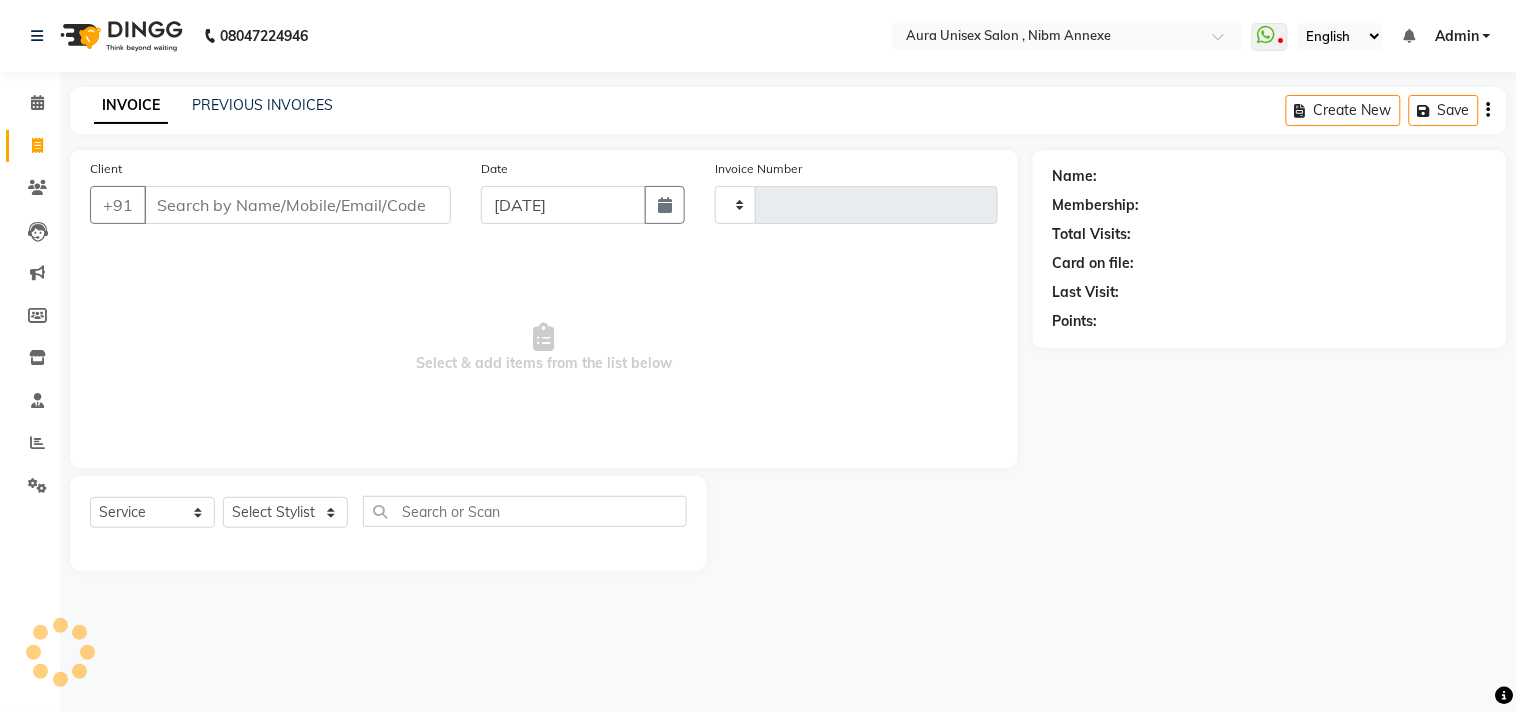 type on "0878" 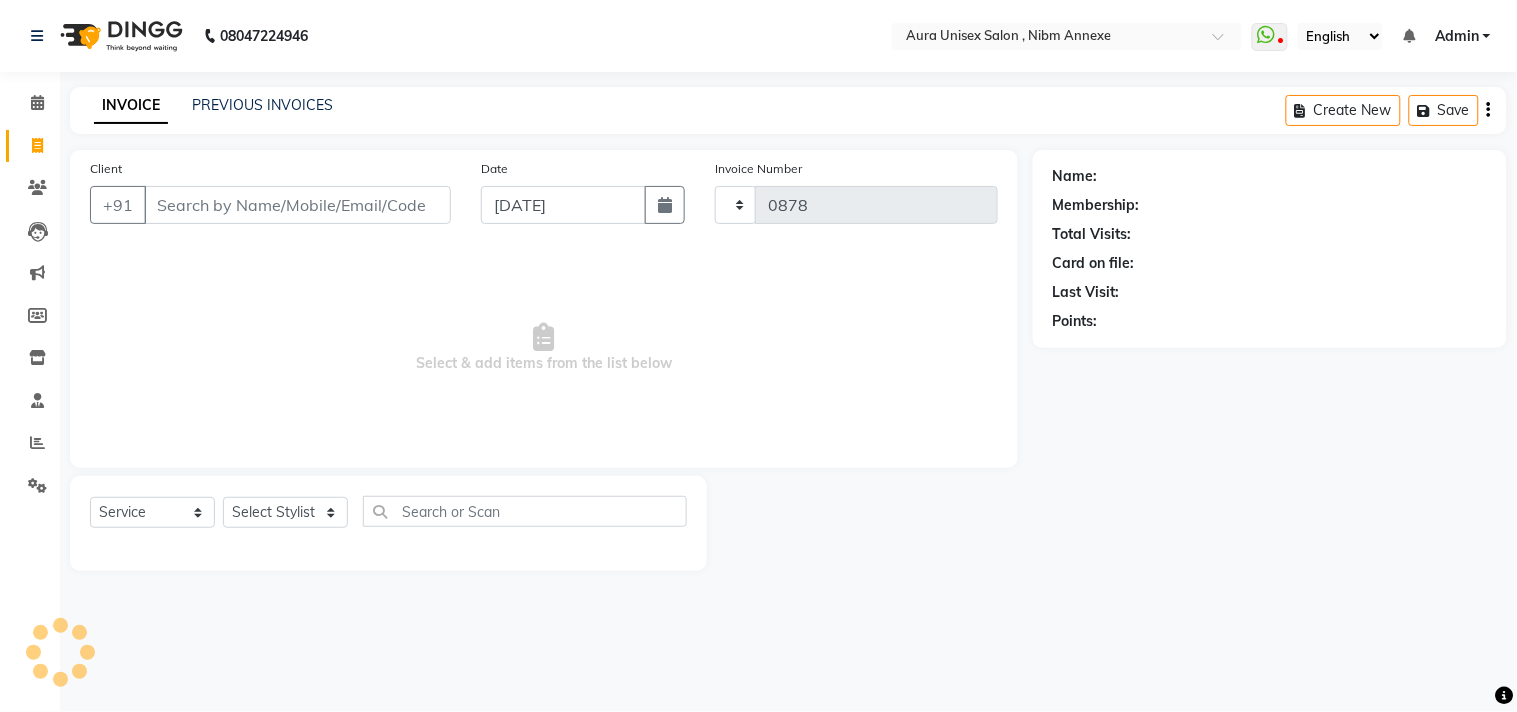select on "823" 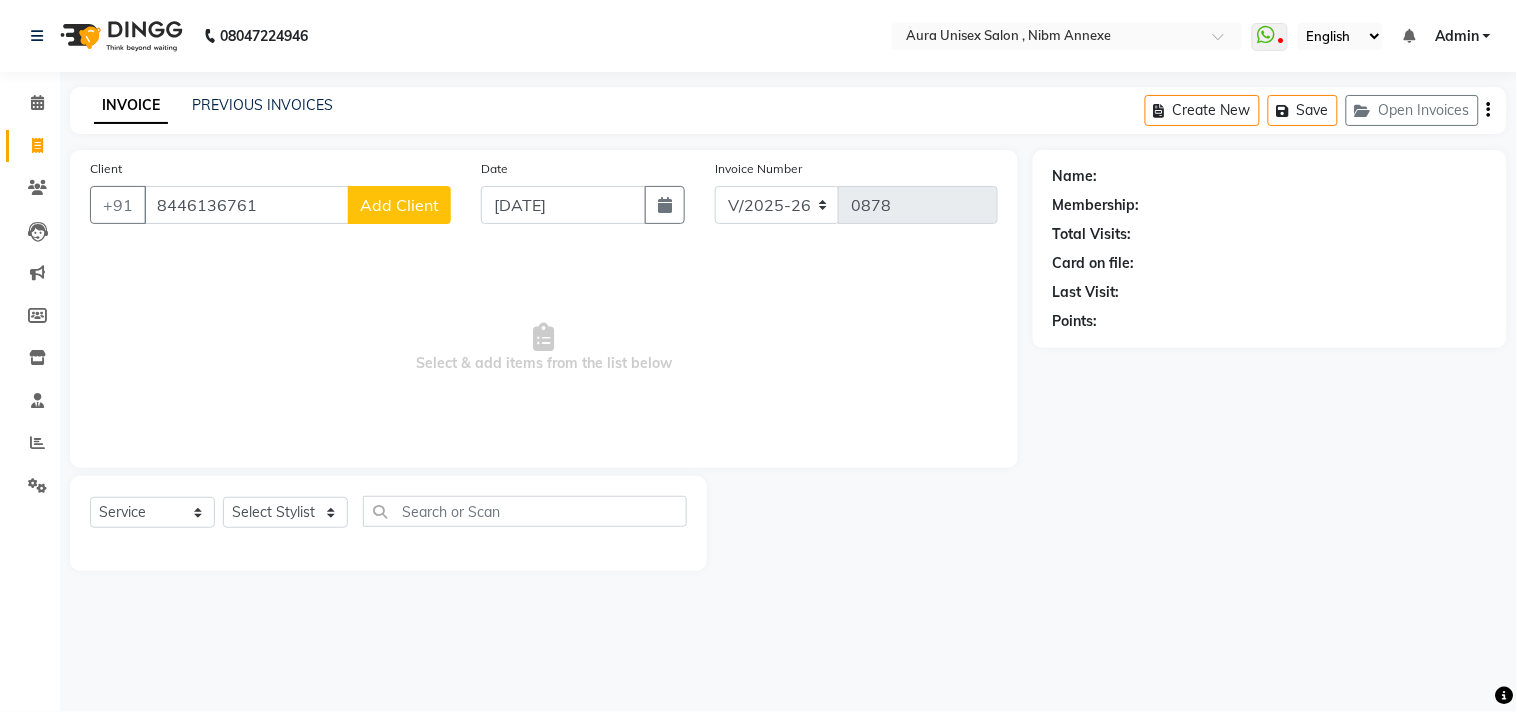 type on "8446136761" 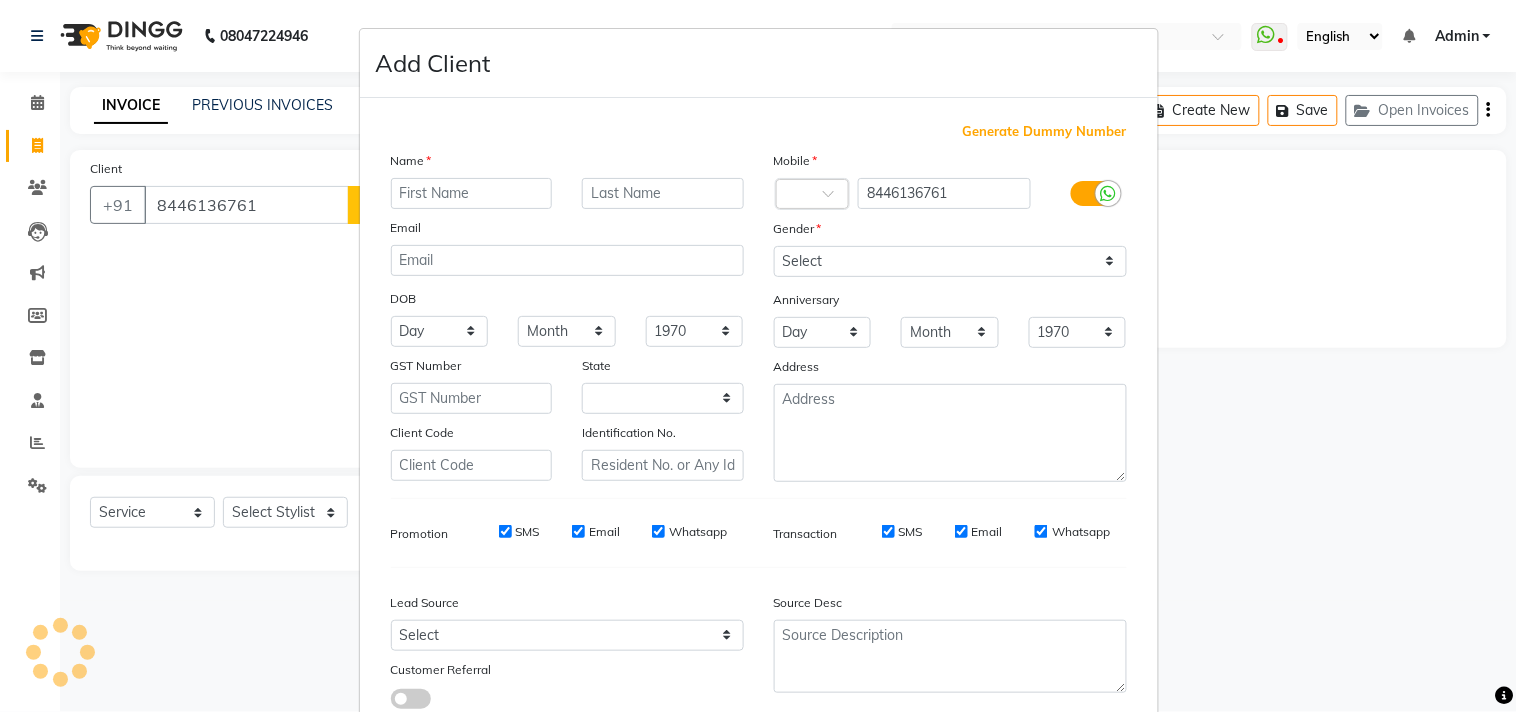select on "22" 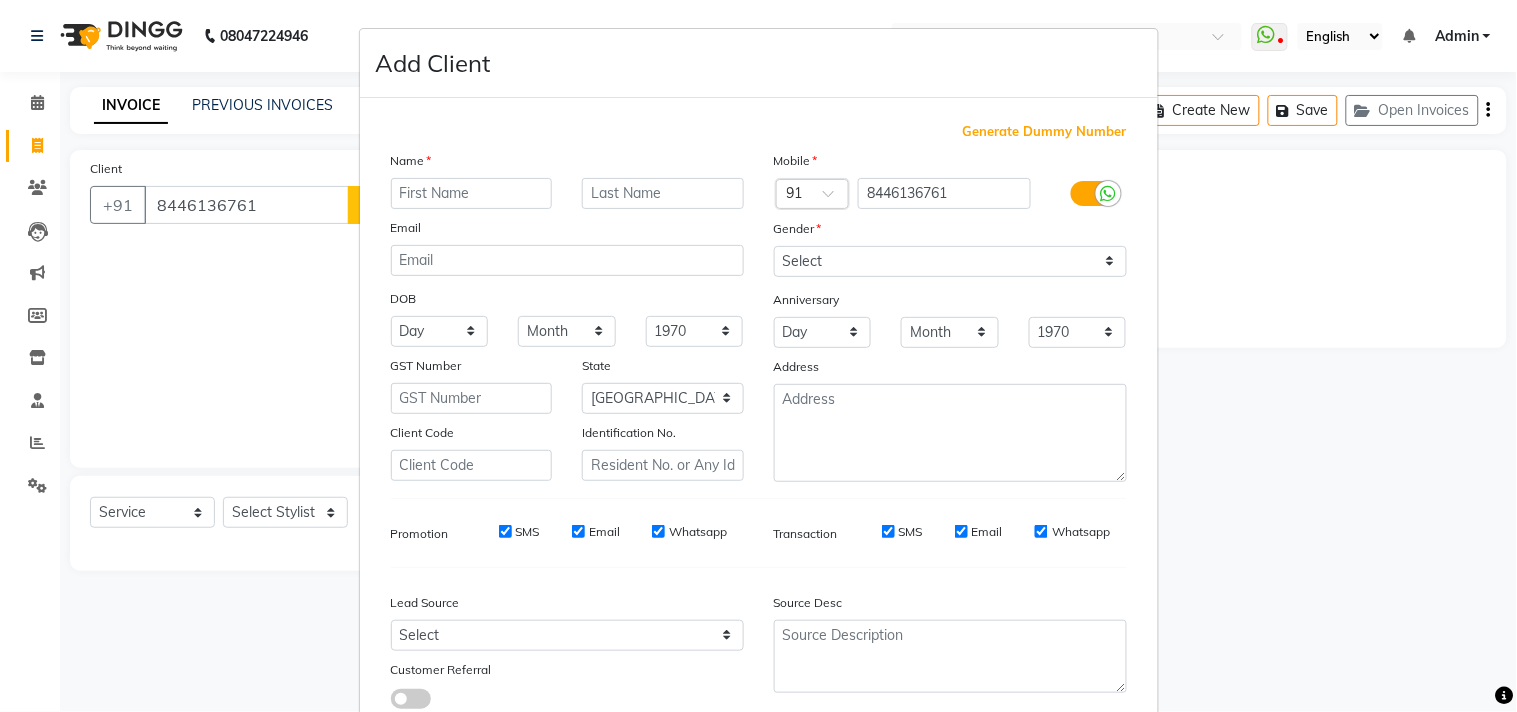 type on "s" 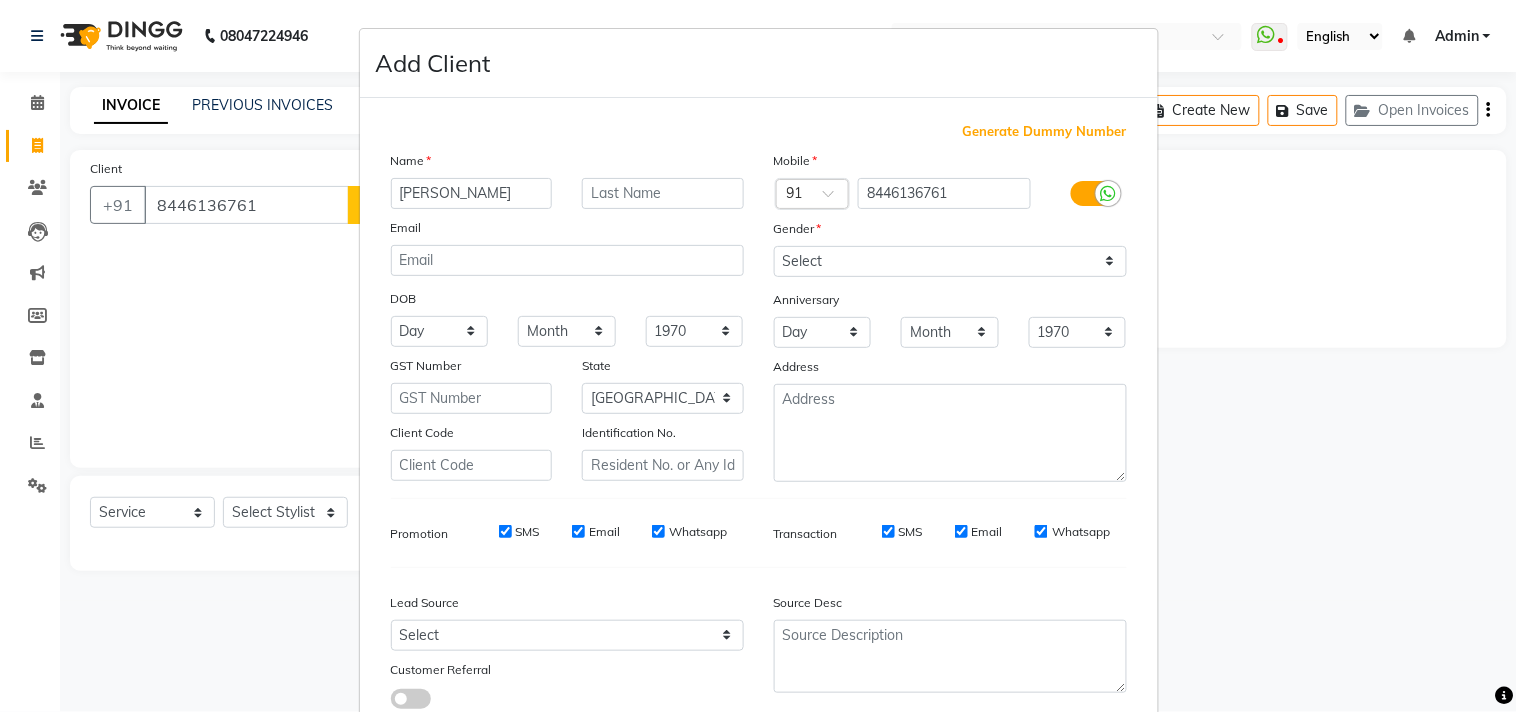type on "[PERSON_NAME]" 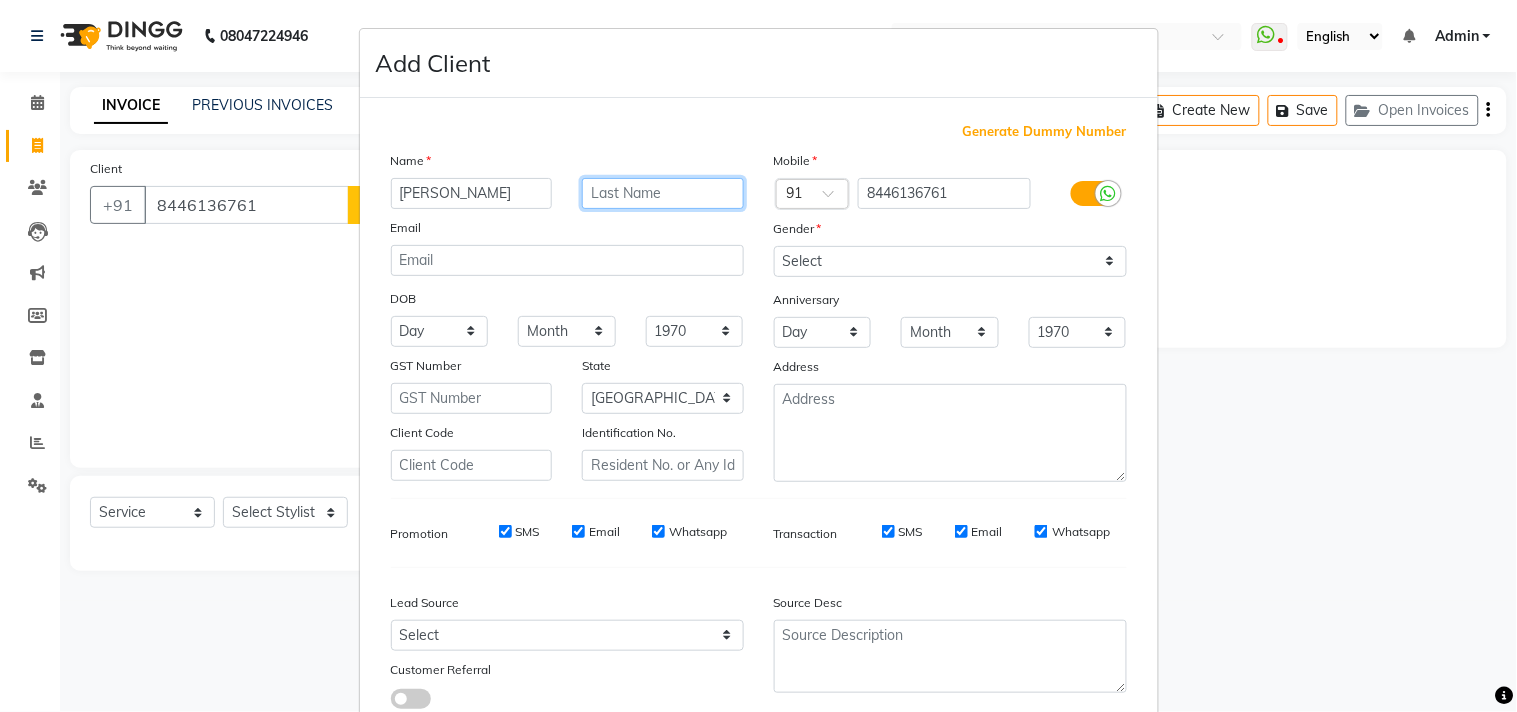click at bounding box center (663, 193) 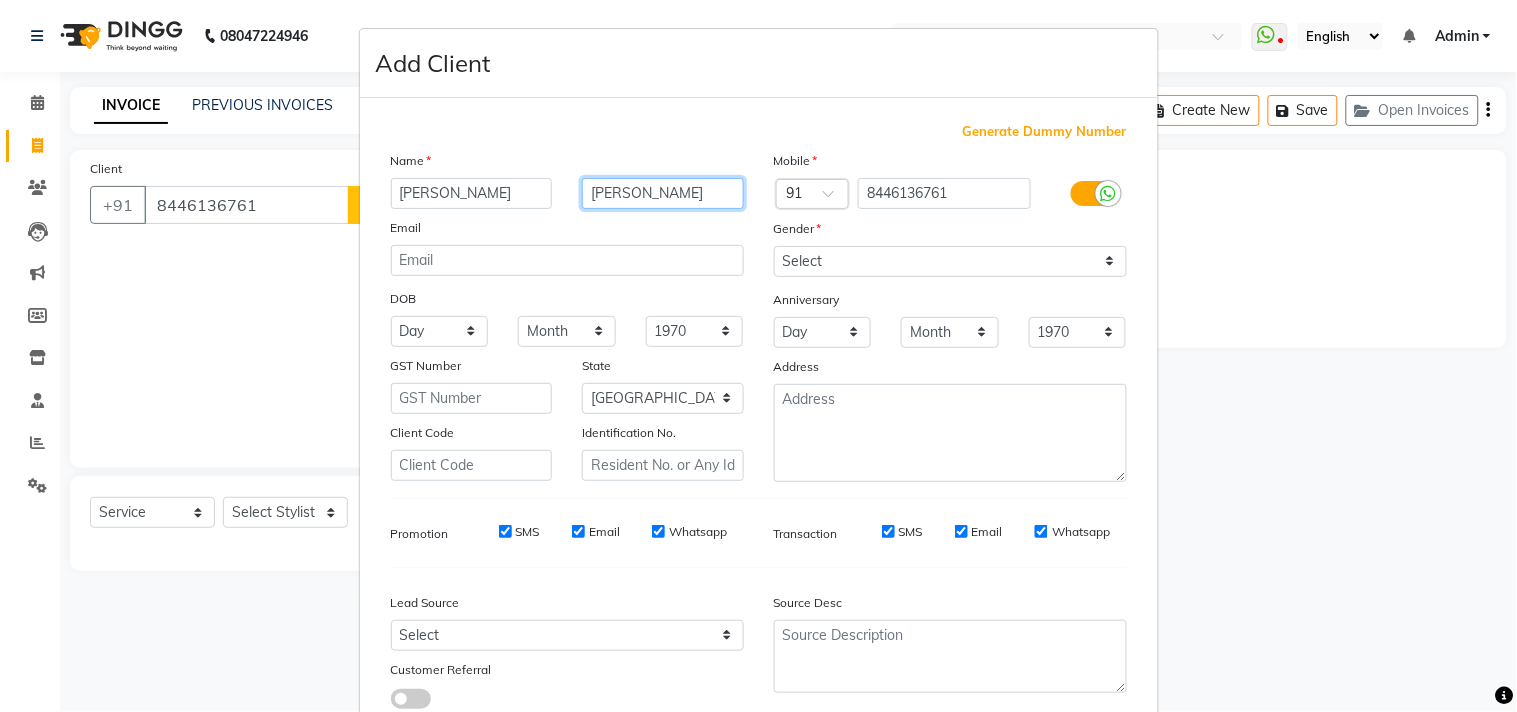 type on "[PERSON_NAME]" 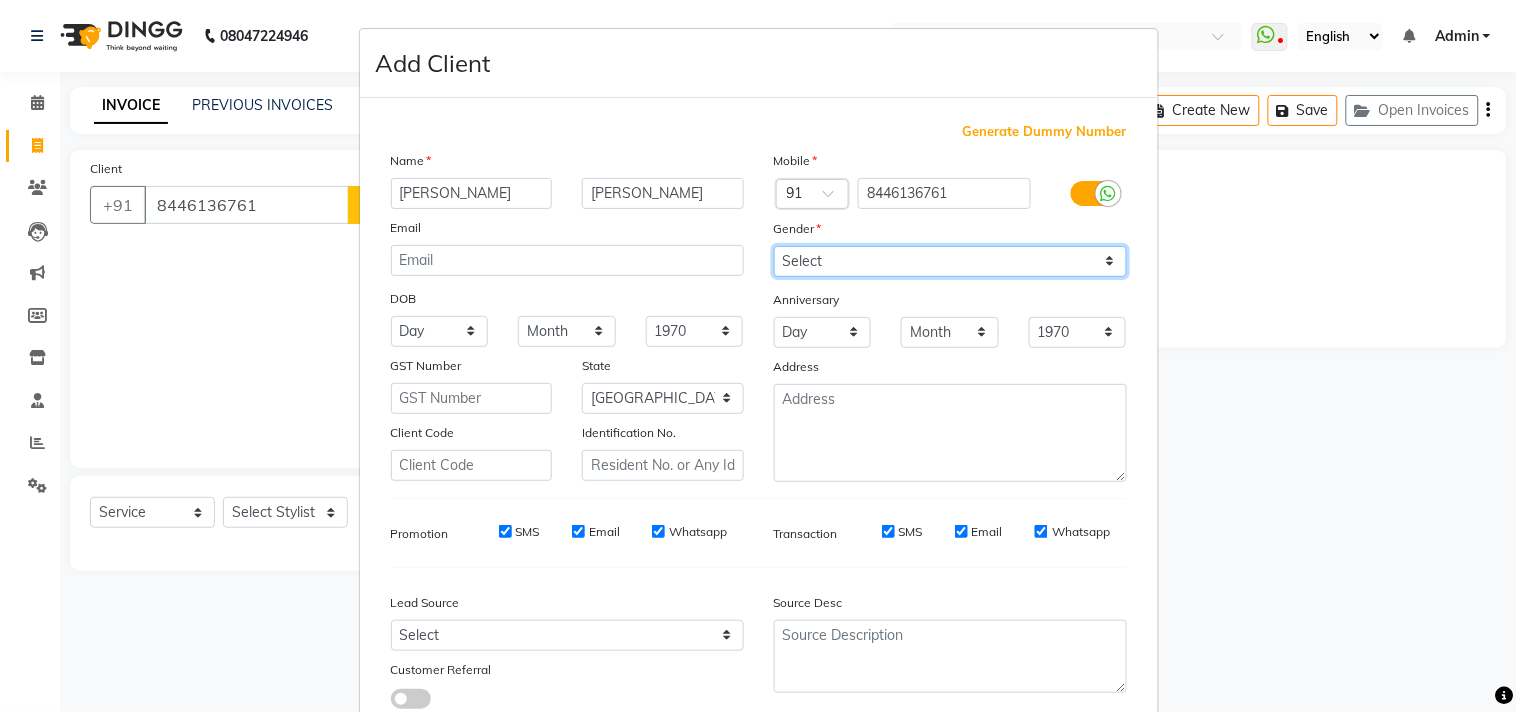 click on "Select Male Female Other Prefer Not To Say" at bounding box center [950, 261] 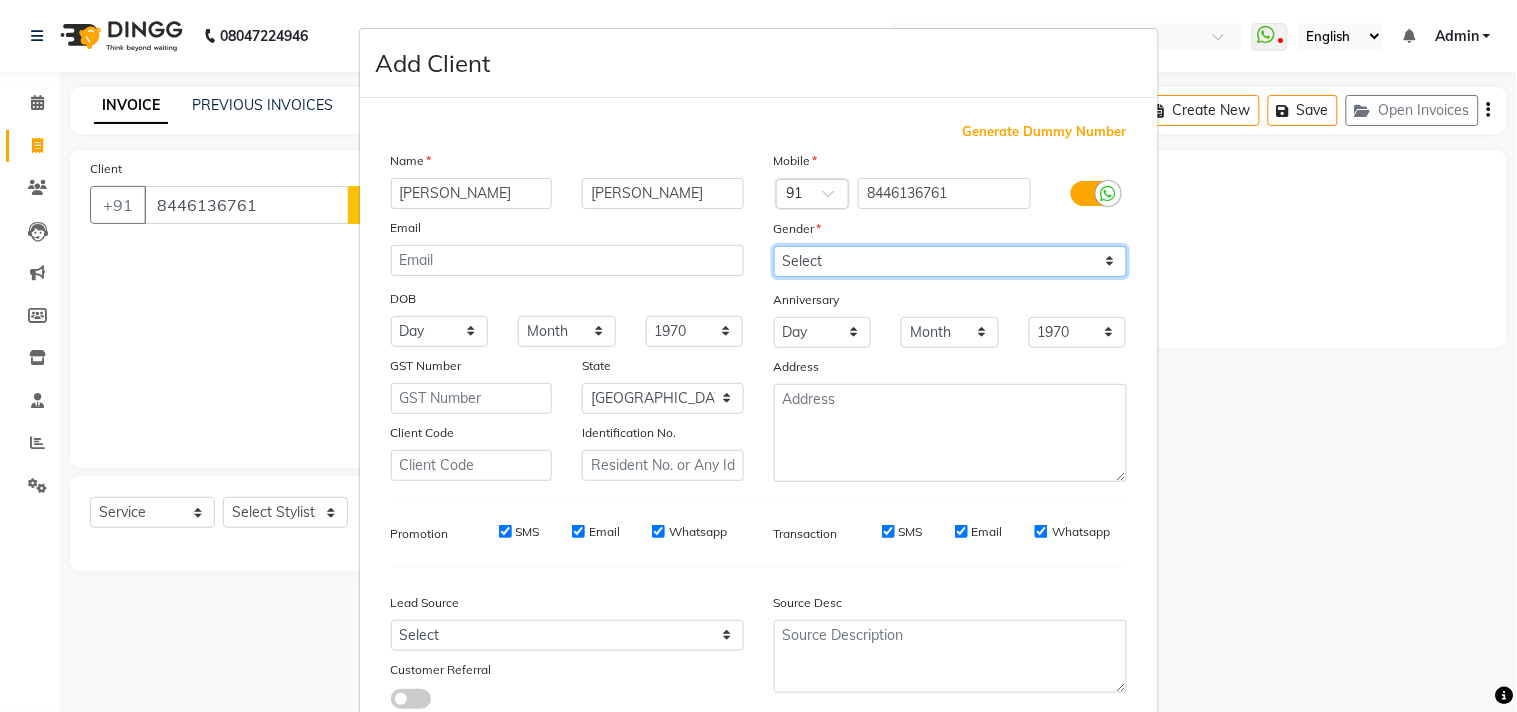 select on "female" 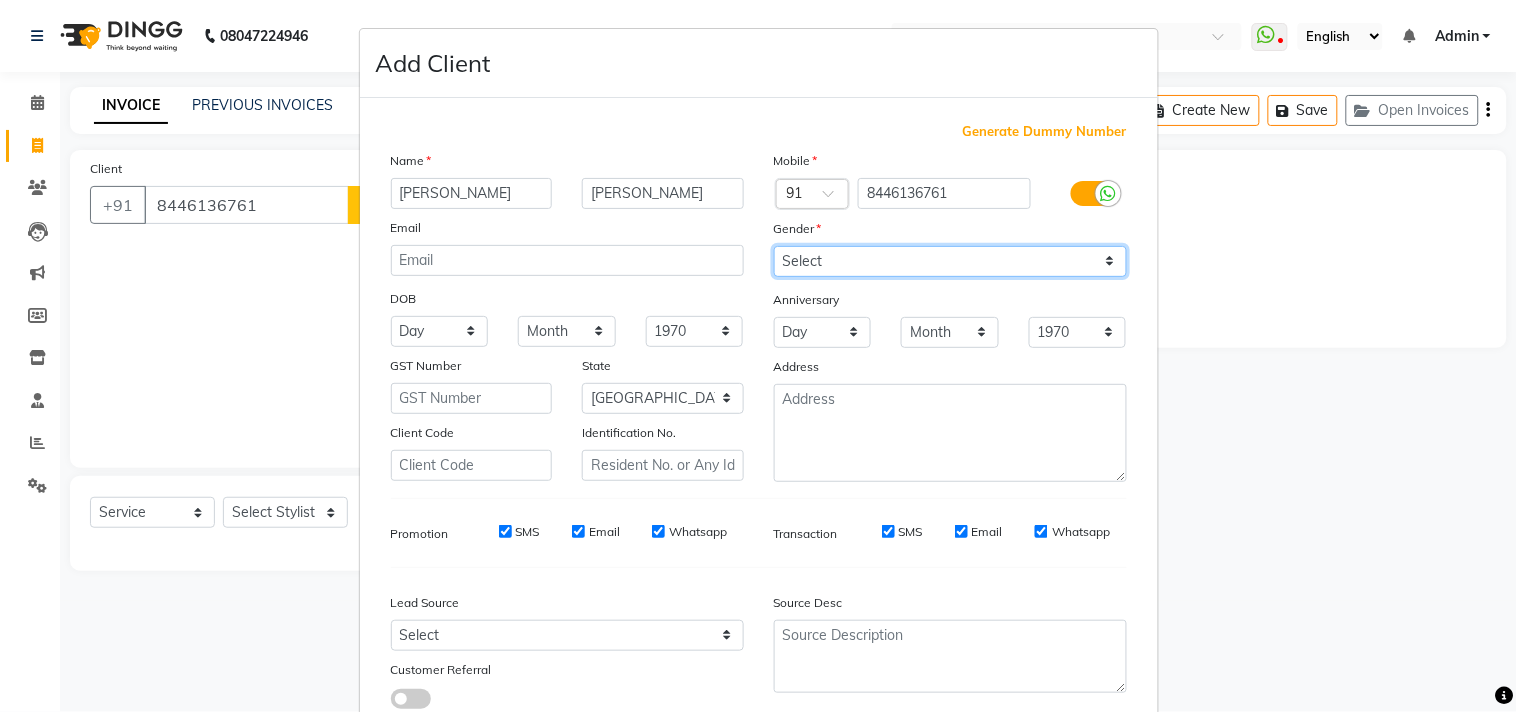 click on "Select Male Female Other Prefer Not To Say" at bounding box center [950, 261] 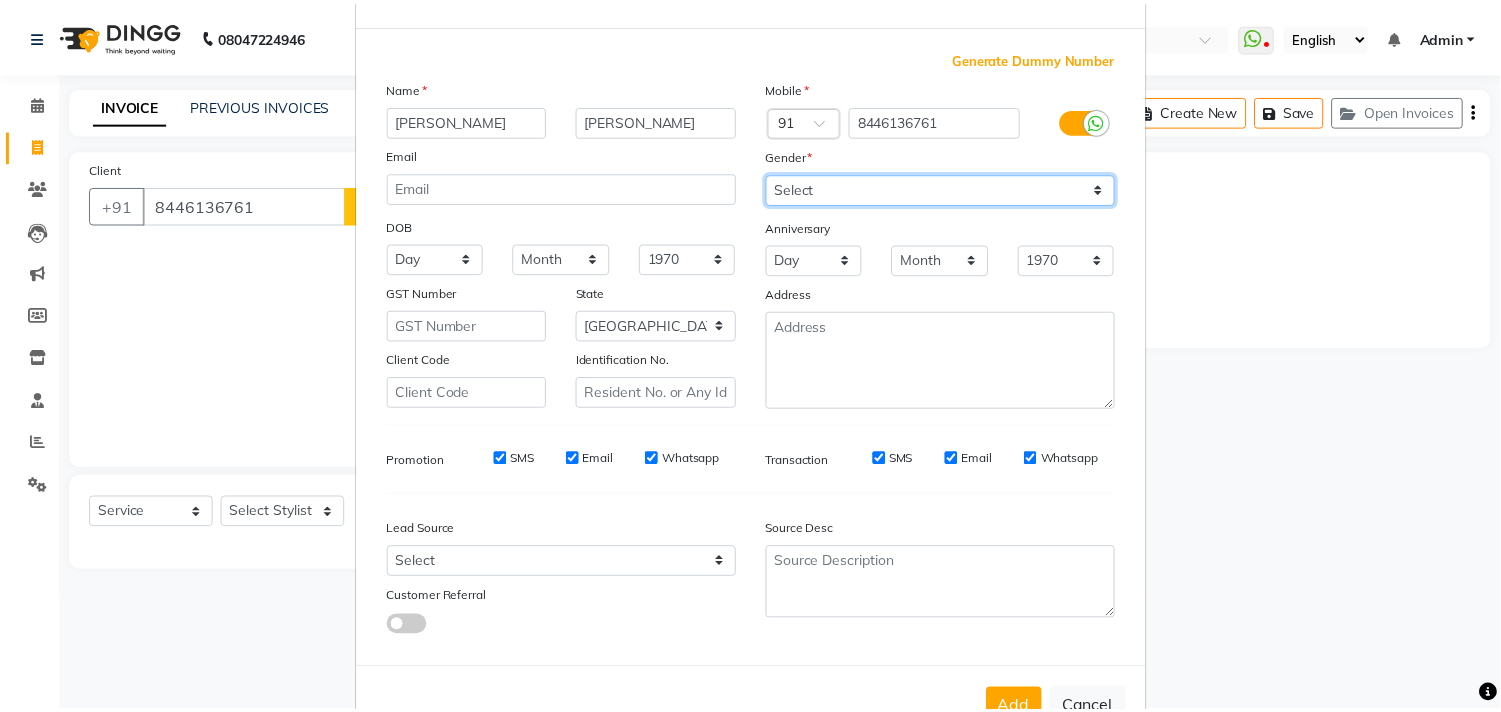 scroll, scrollTop: 138, scrollLeft: 0, axis: vertical 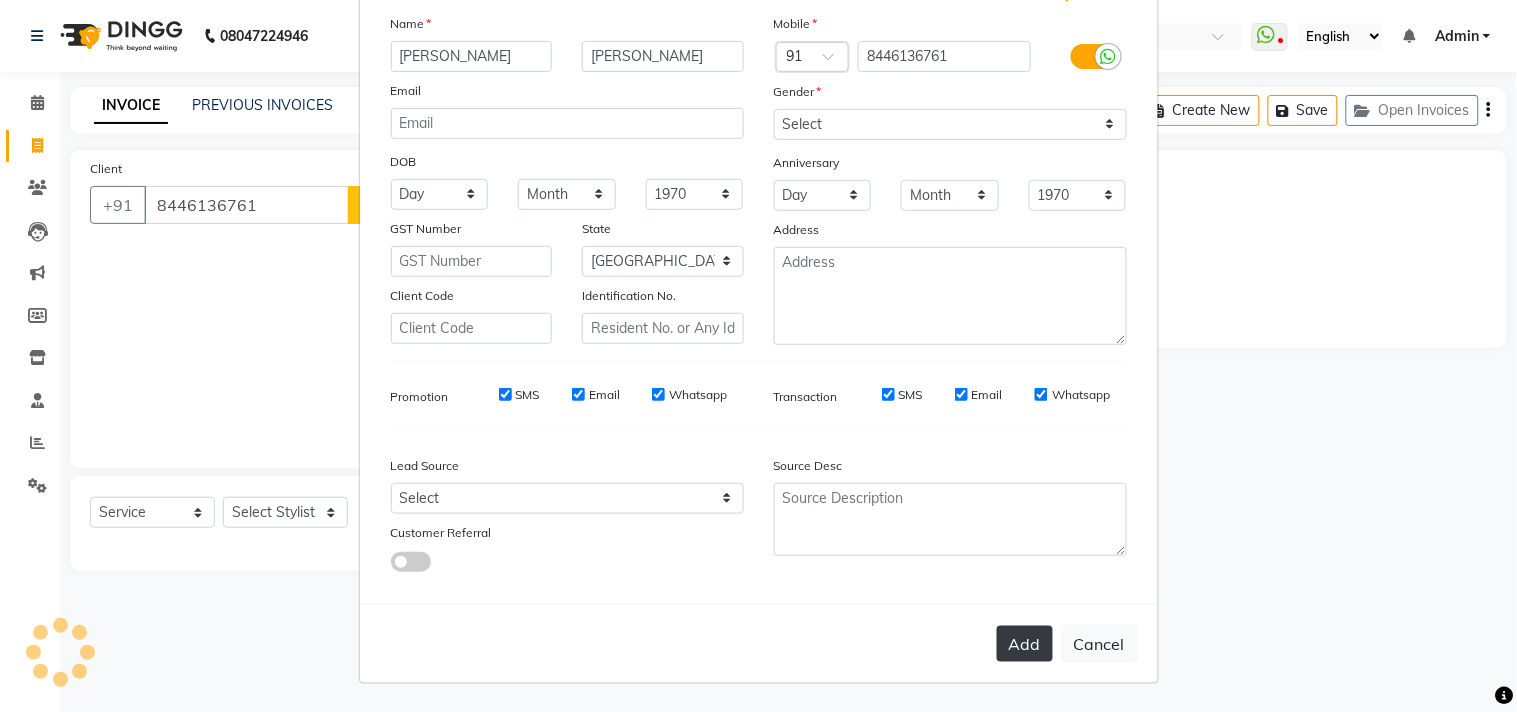 click on "Add" at bounding box center [1025, 644] 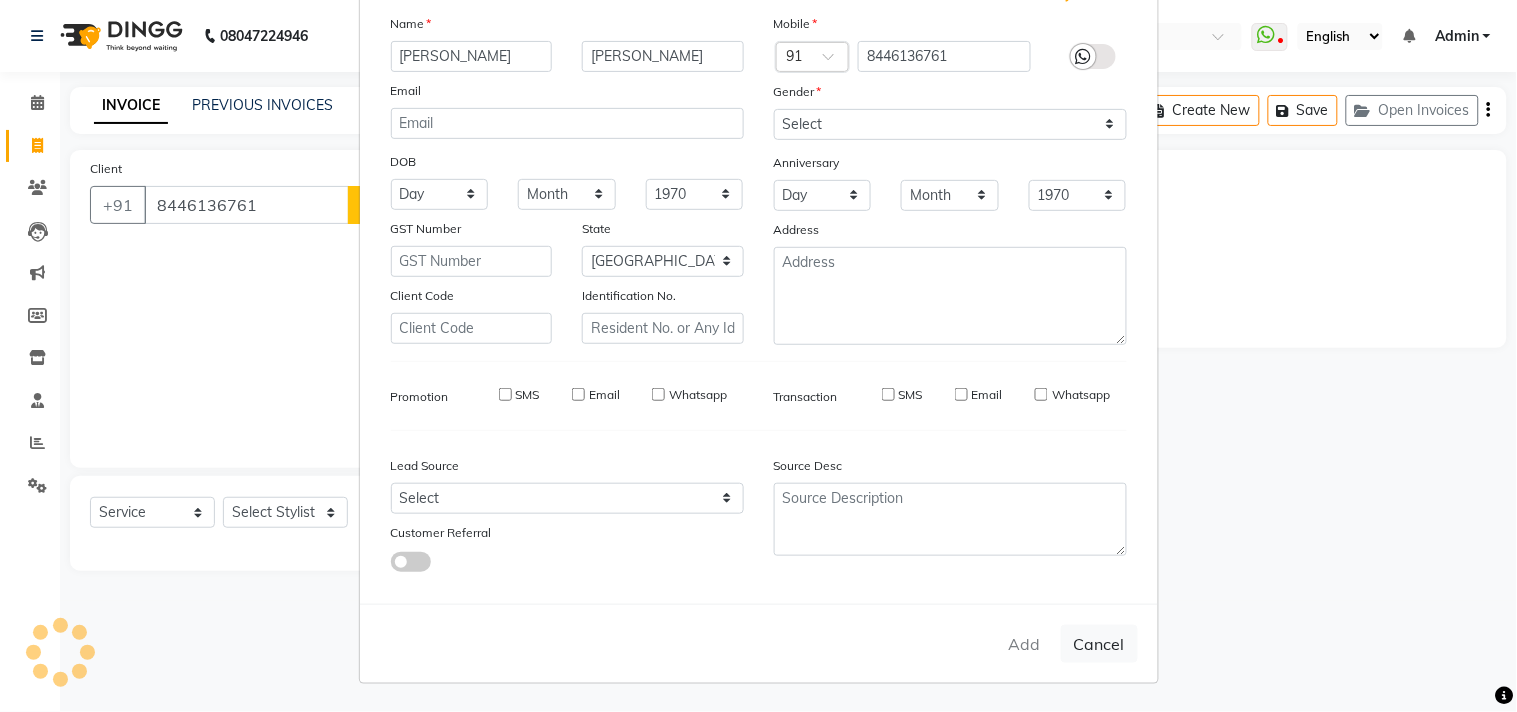 type 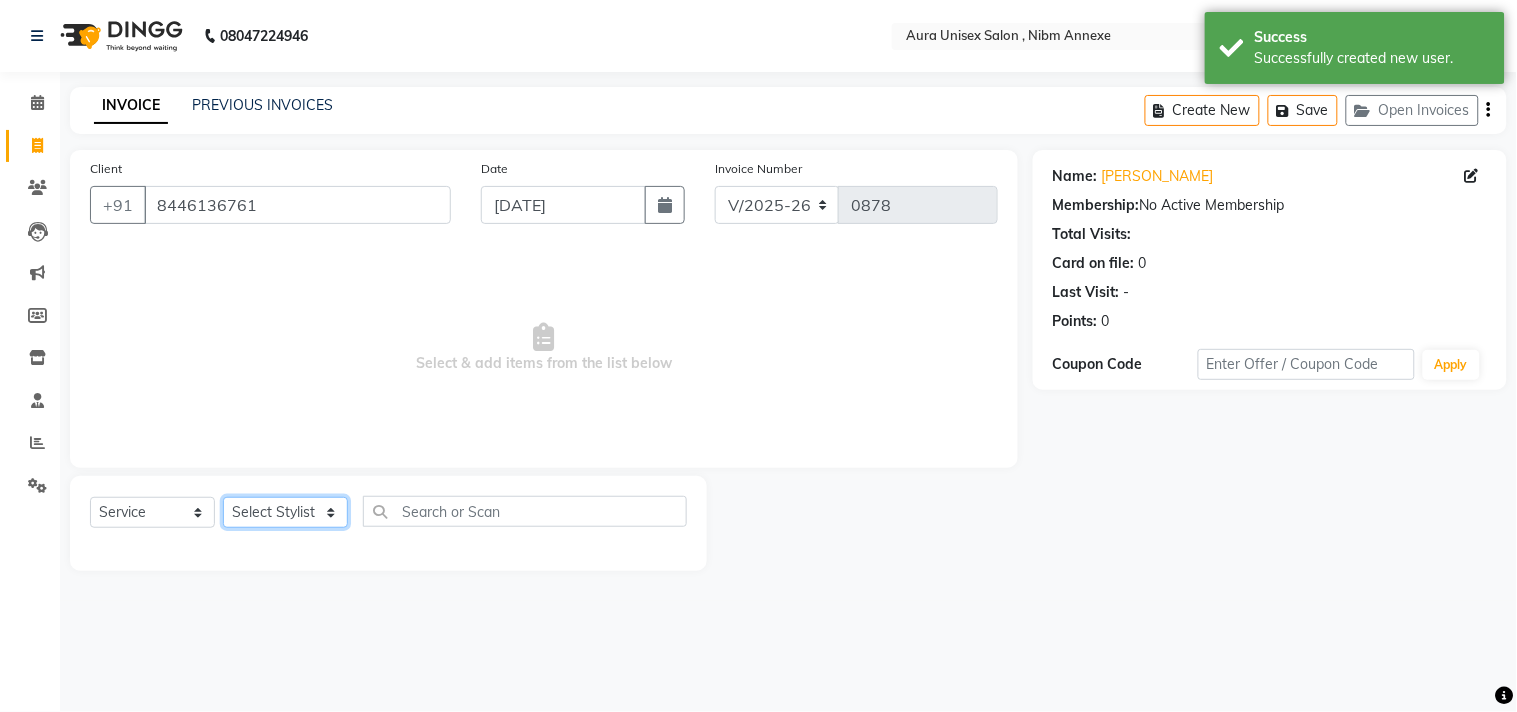 click on "Select Stylist [PERSON_NAME] Jyoti [PERSON_NAME] [PERSON_NAME]" 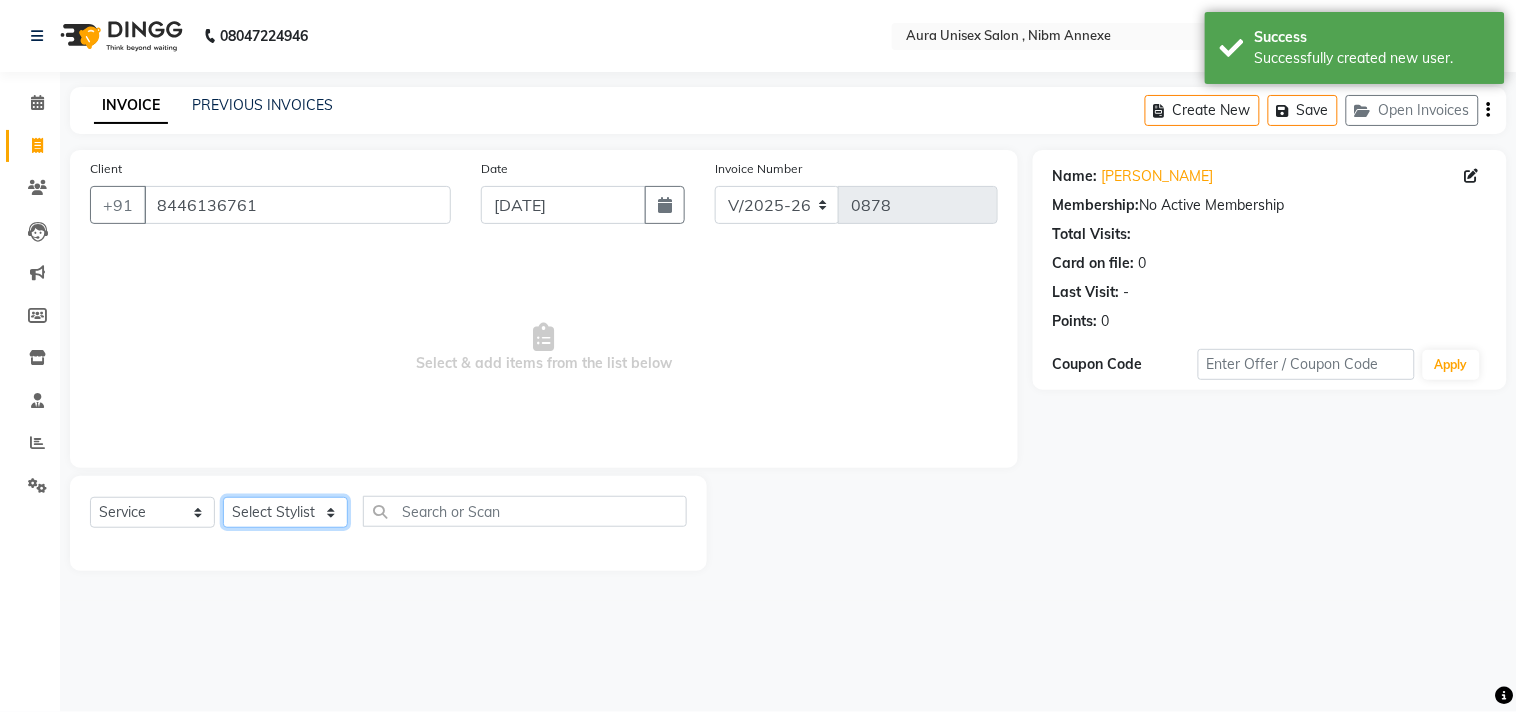 select on "69183" 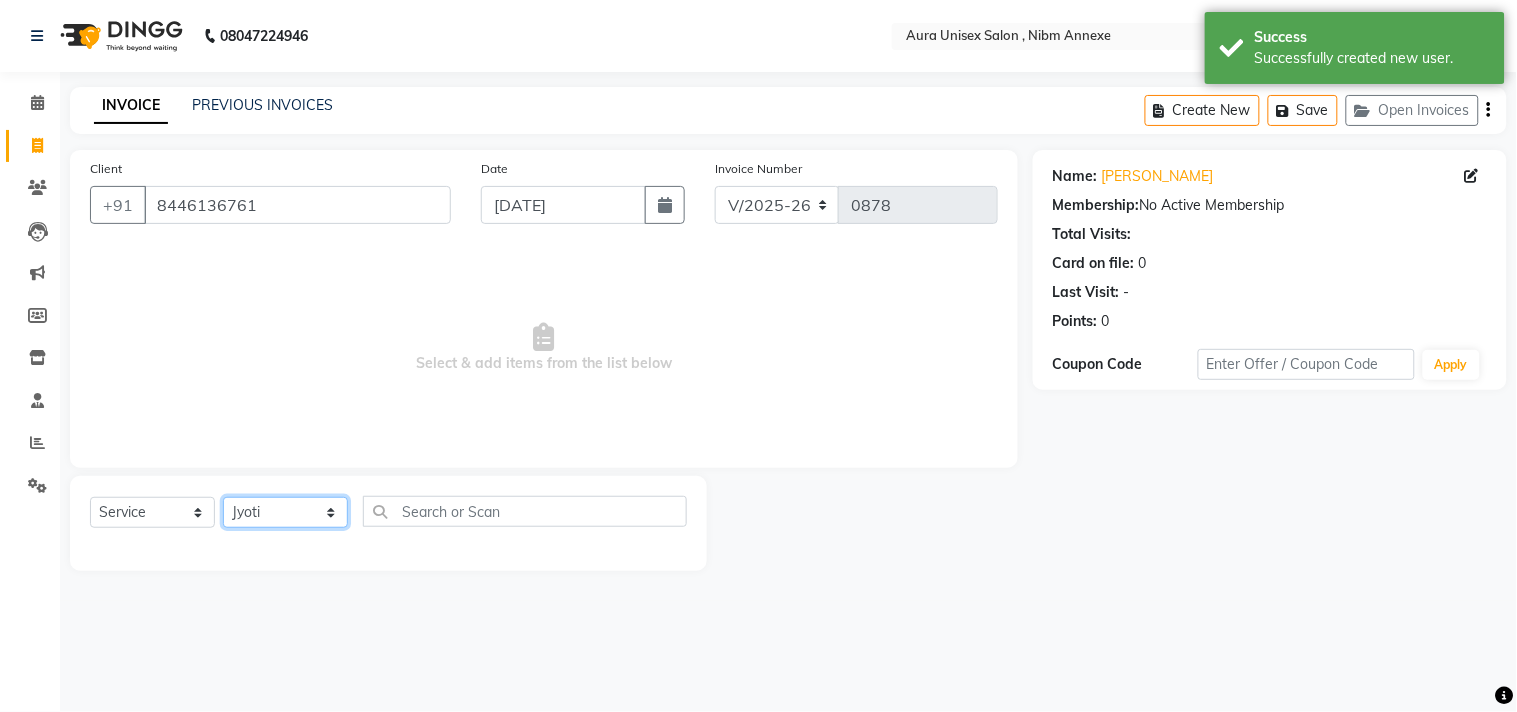 click on "Select Stylist [PERSON_NAME] Jyoti [PERSON_NAME] [PERSON_NAME]" 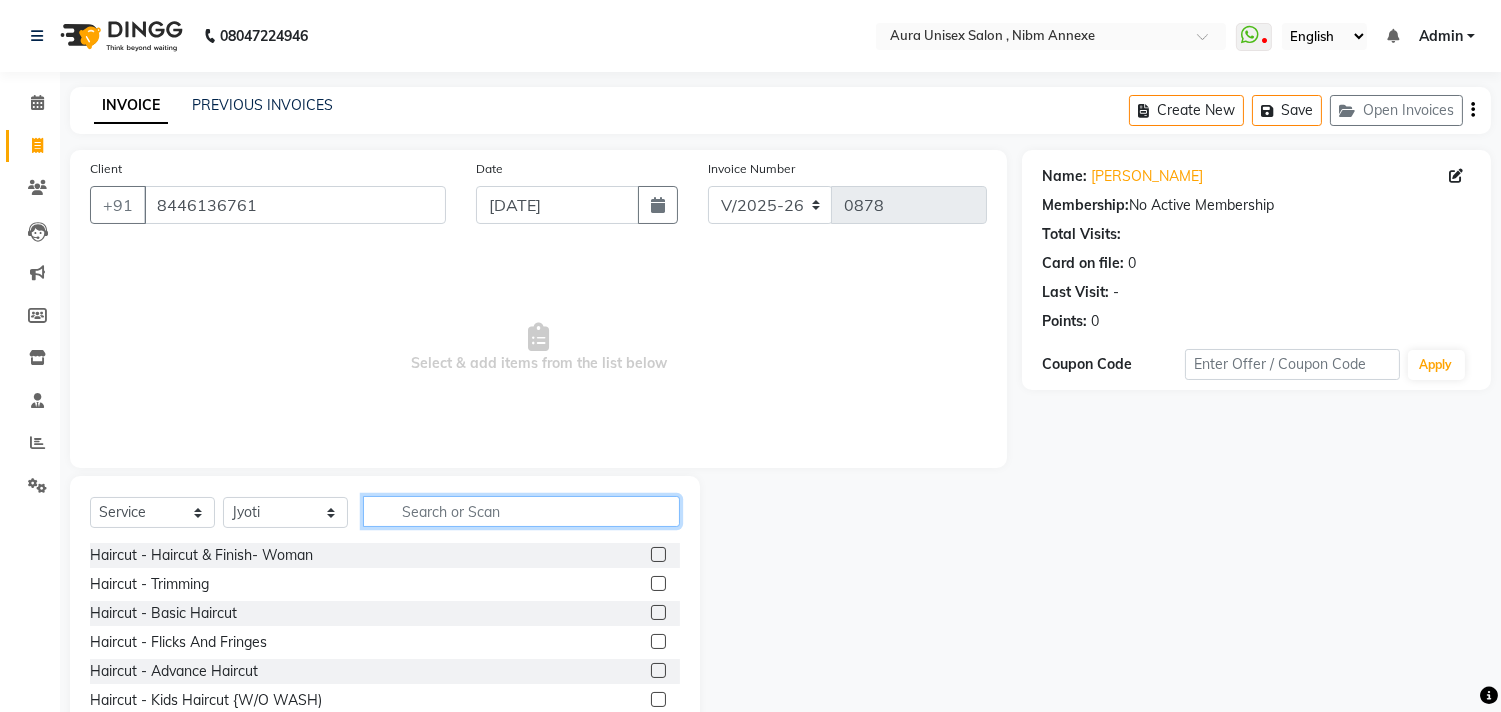 click 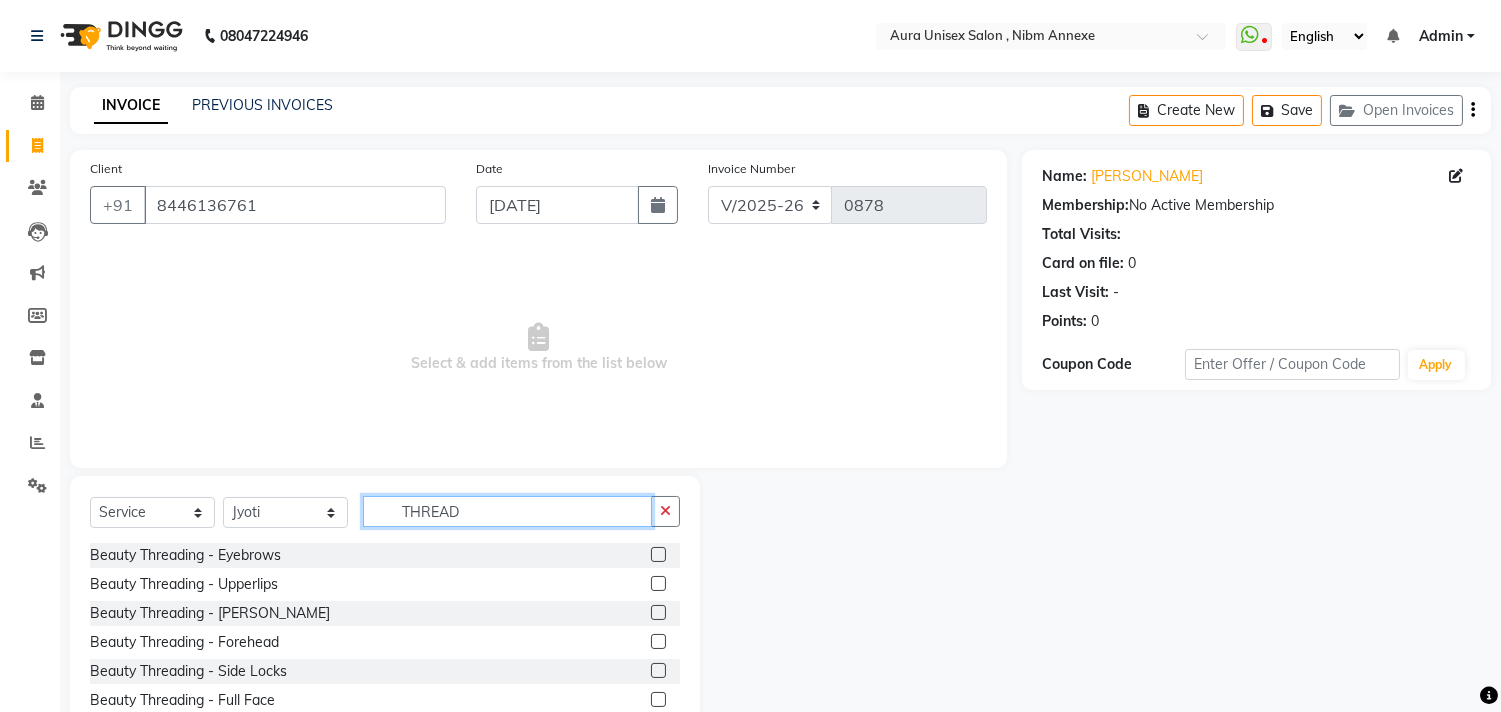 type on "THREAD" 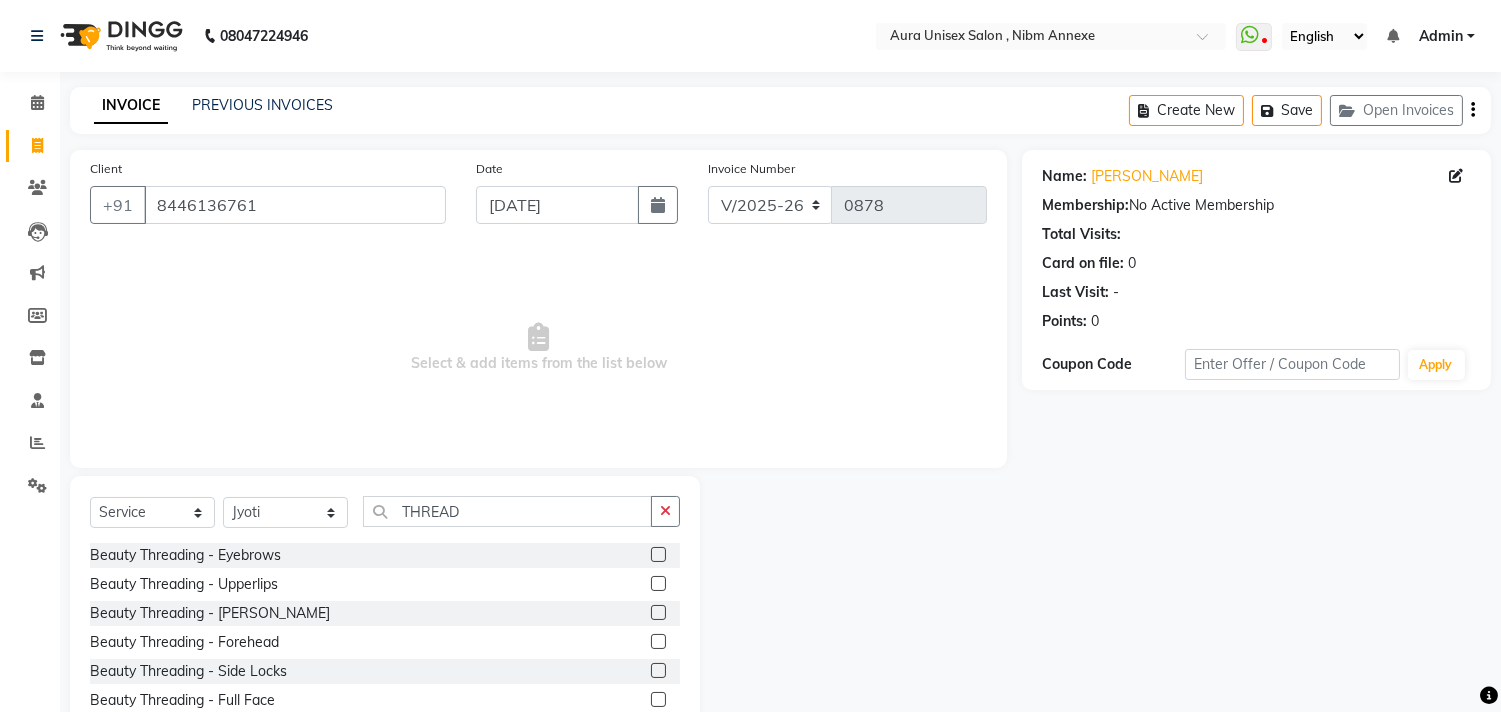 click 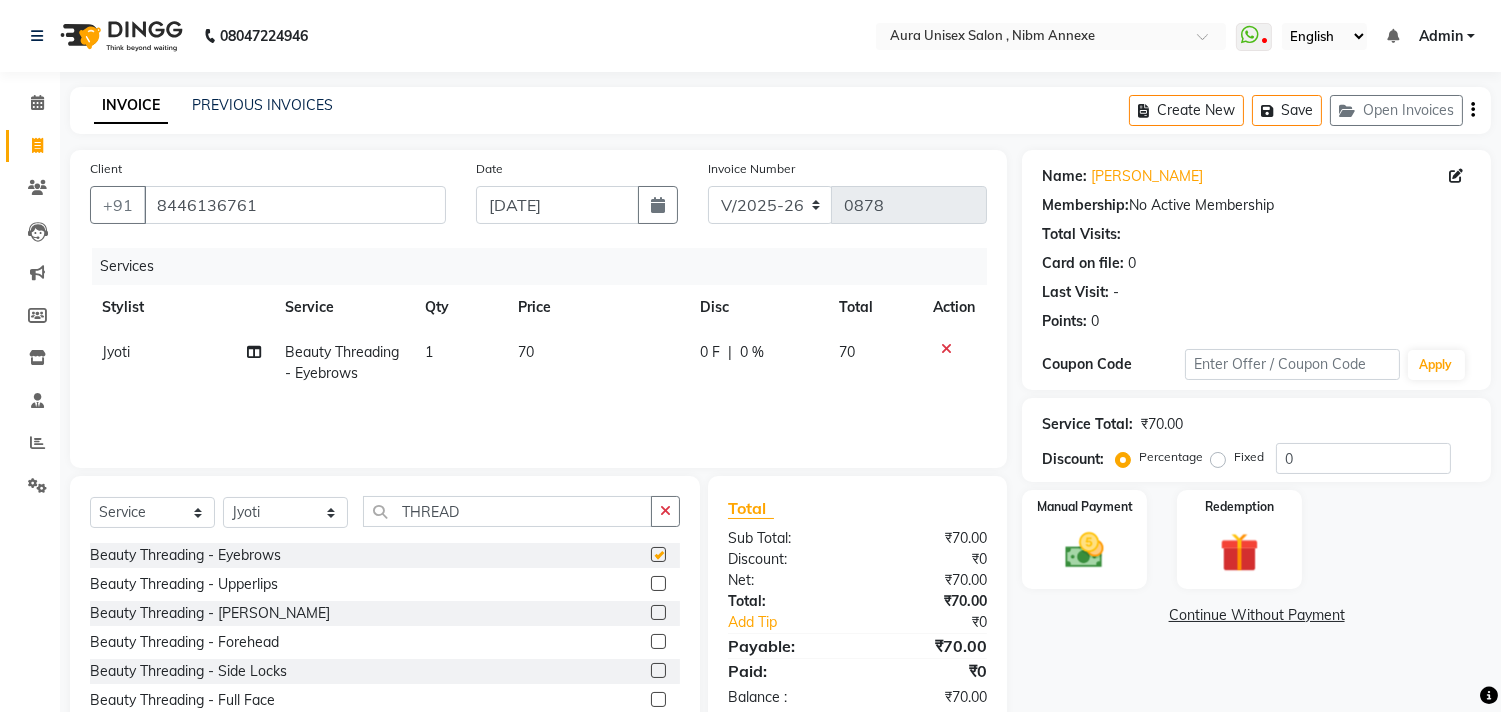 checkbox on "false" 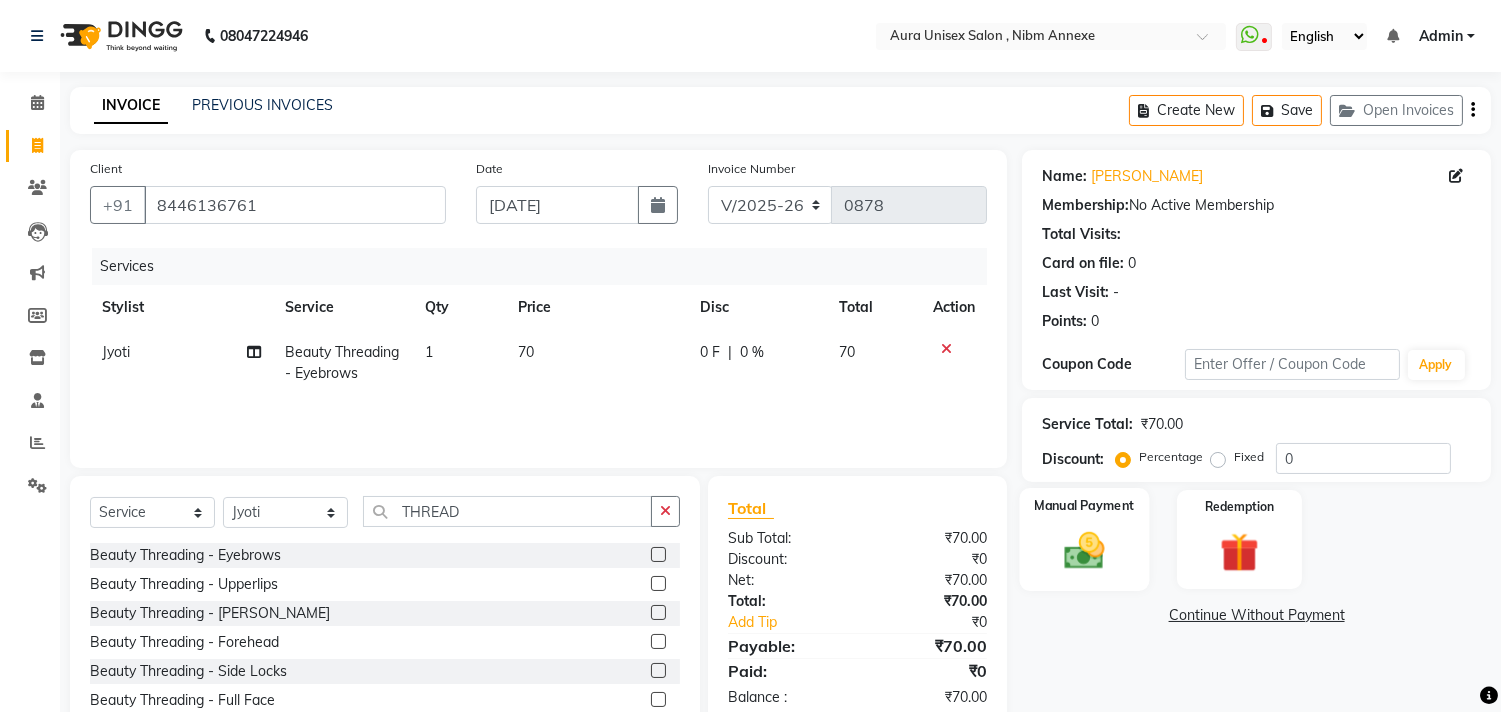 click 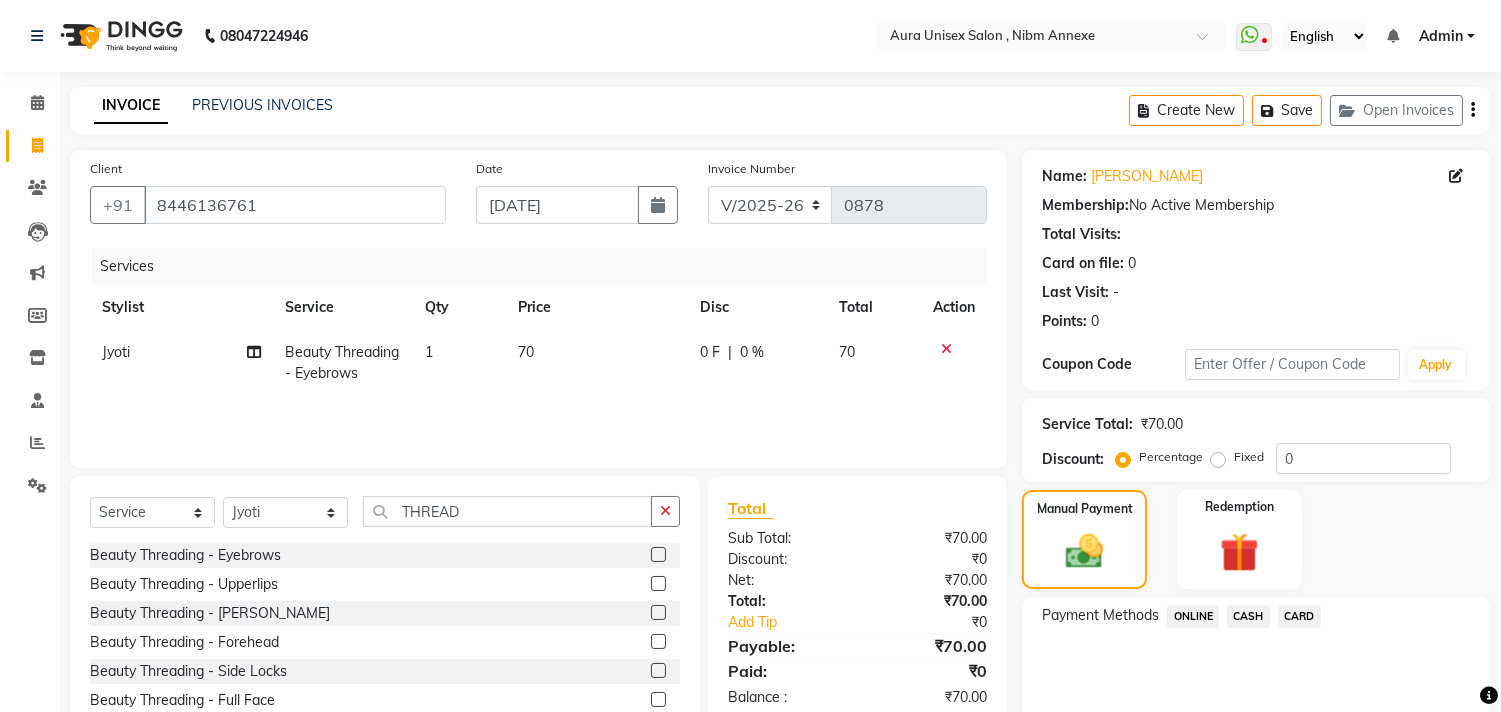 click on "ONLINE" 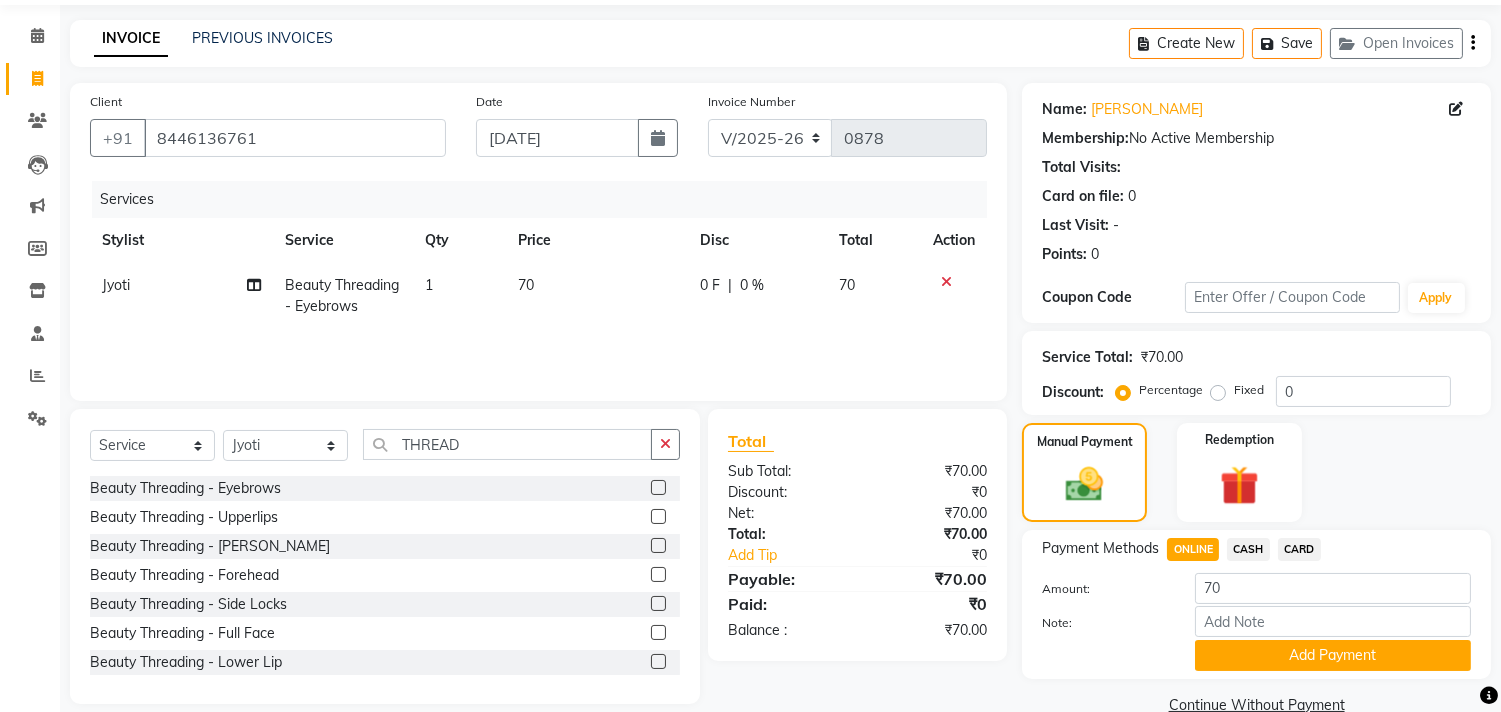 scroll, scrollTop: 104, scrollLeft: 0, axis: vertical 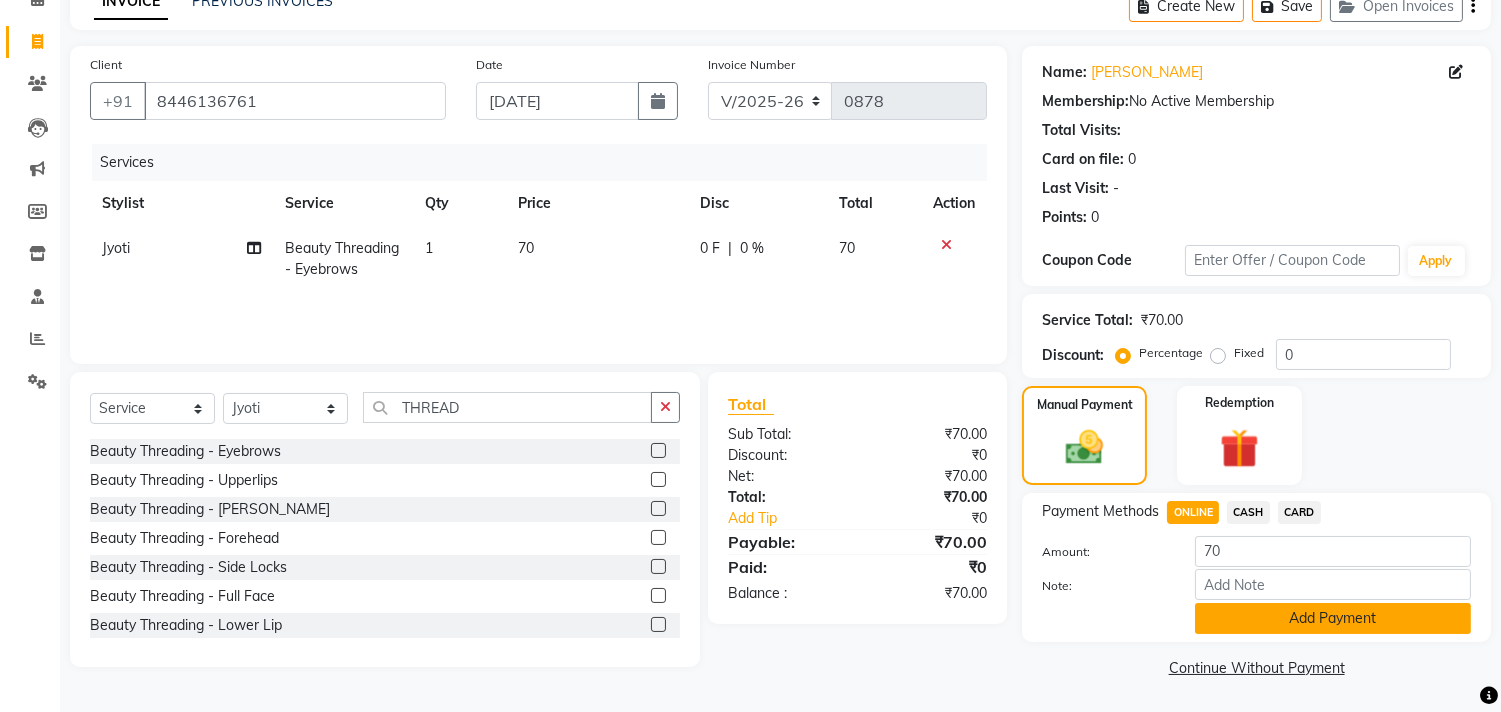 click on "Add Payment" 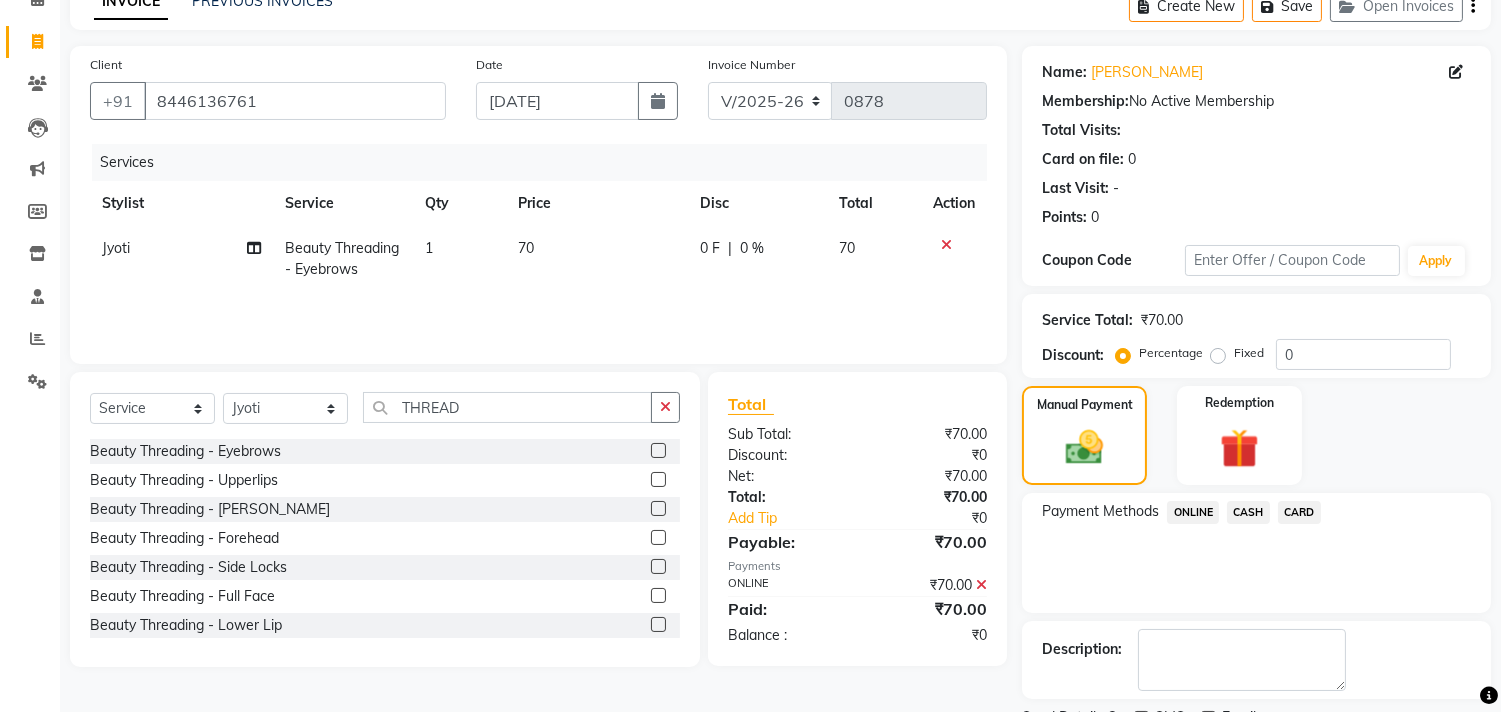 scroll, scrollTop: 187, scrollLeft: 0, axis: vertical 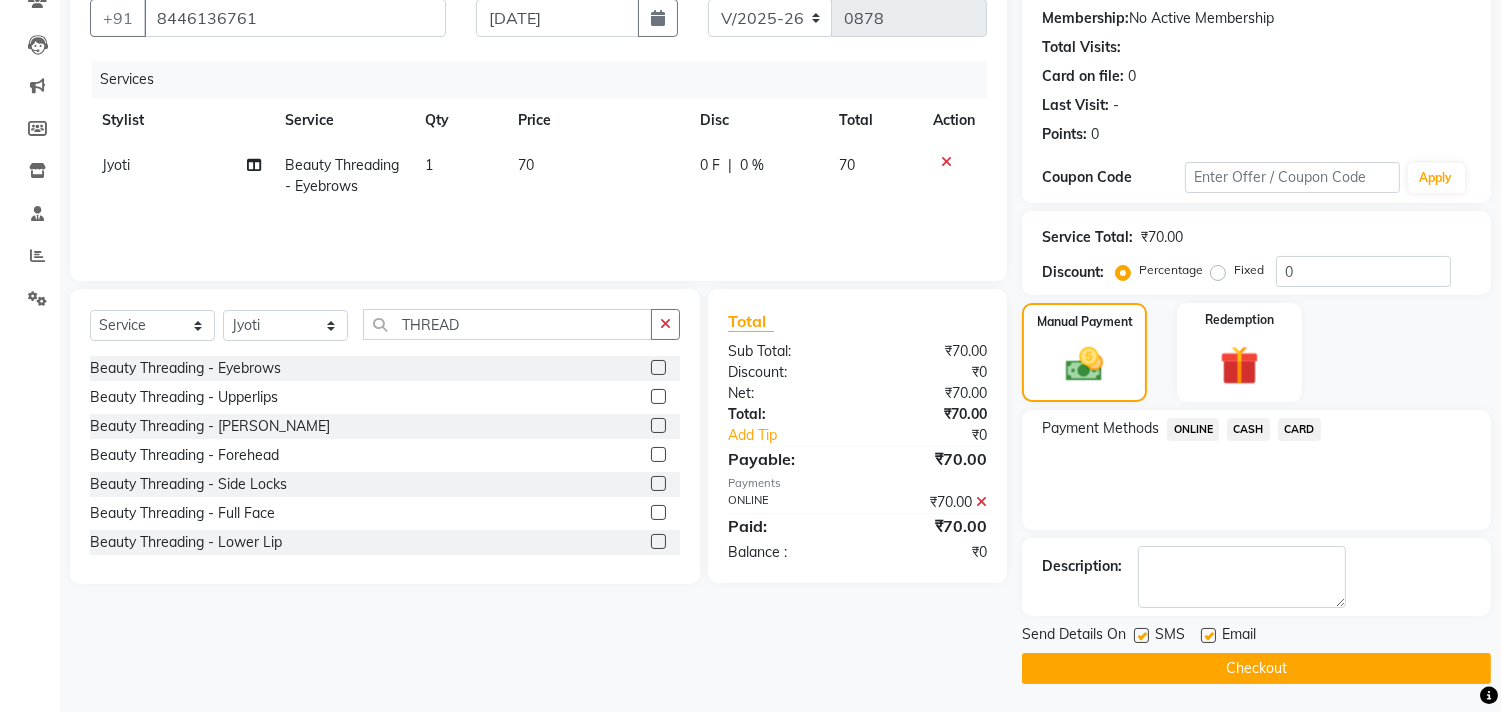 click 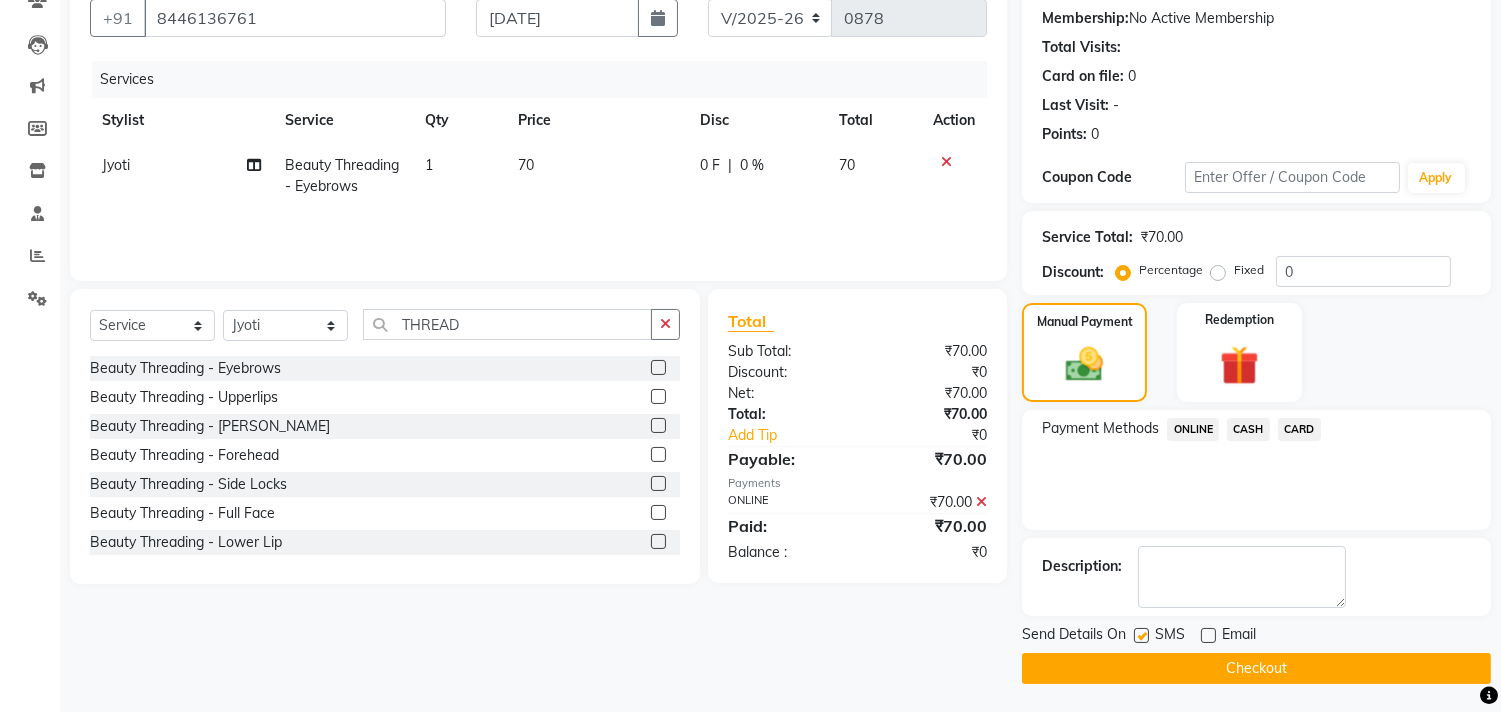 click 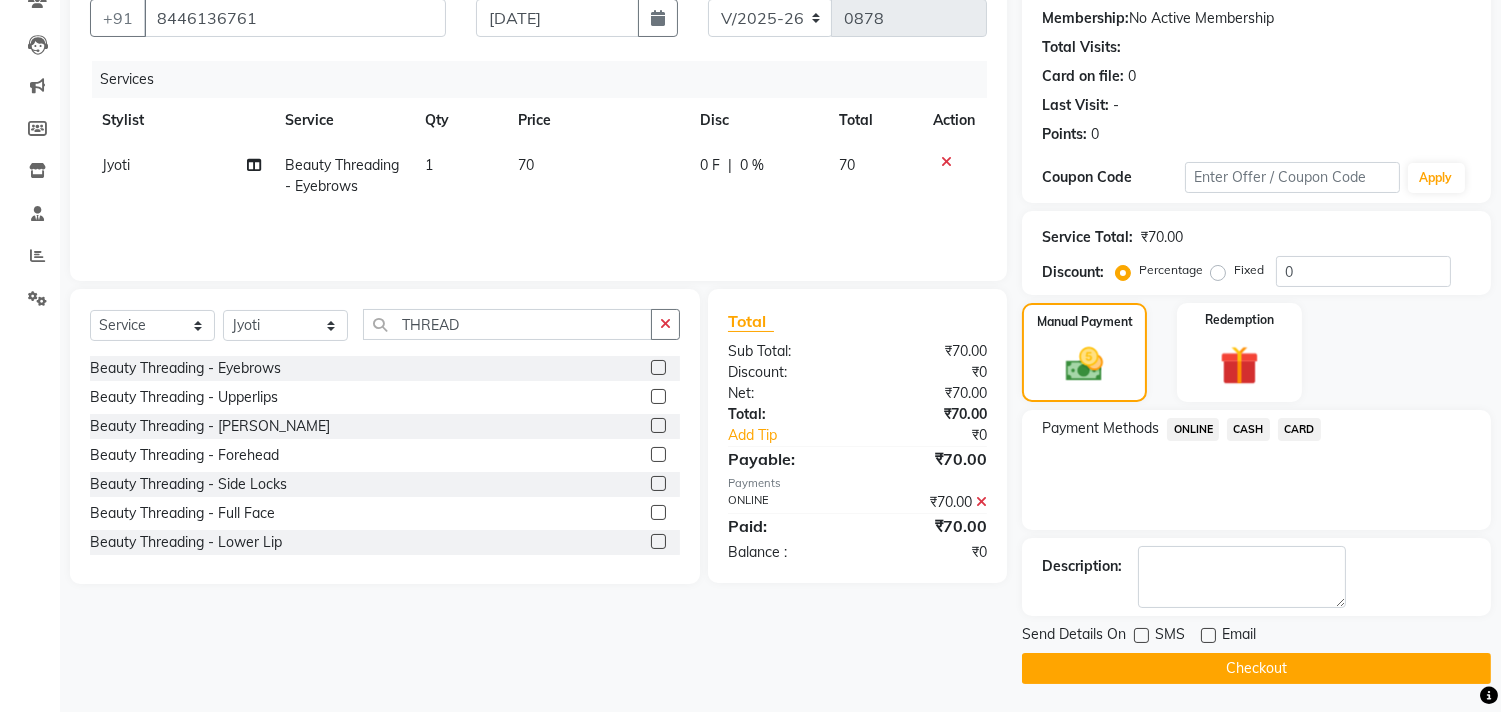 click on "Checkout" 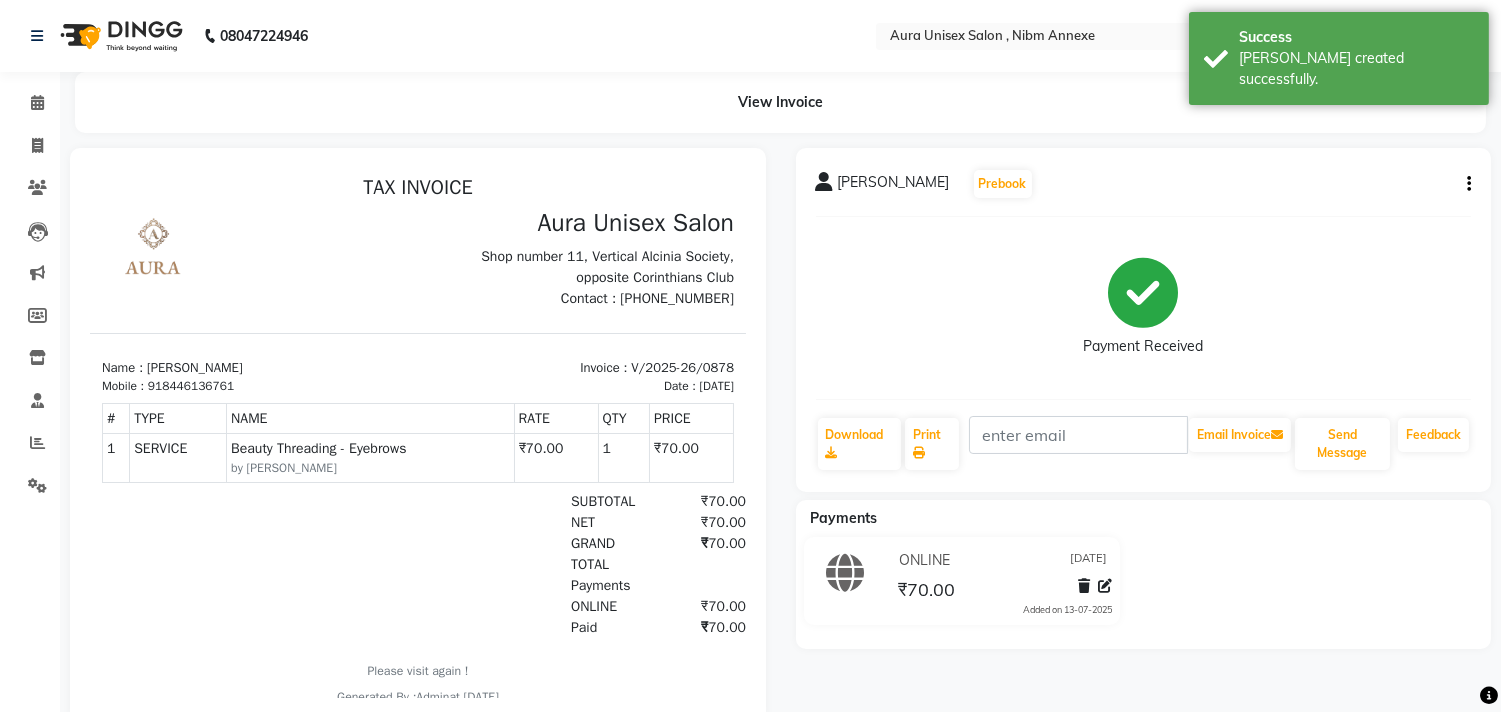 scroll, scrollTop: 0, scrollLeft: 0, axis: both 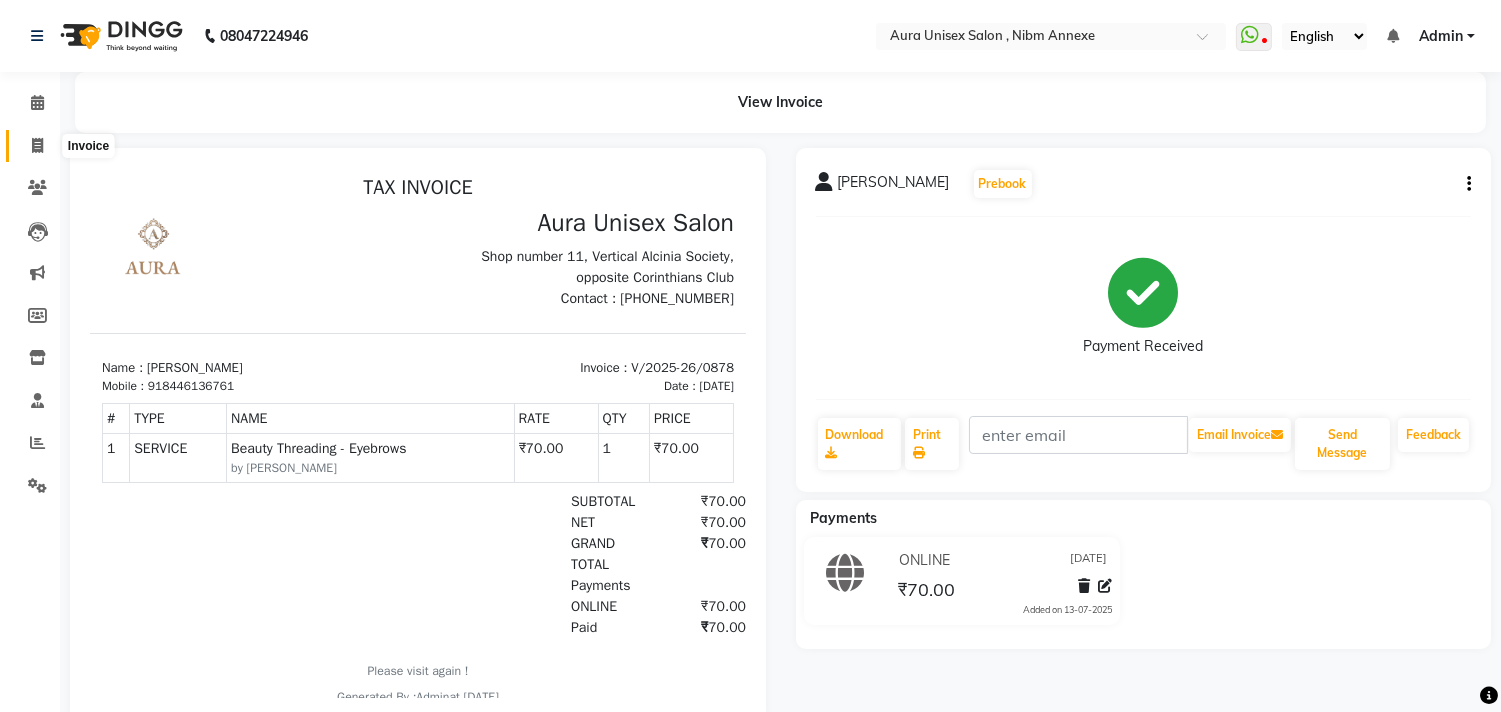 click 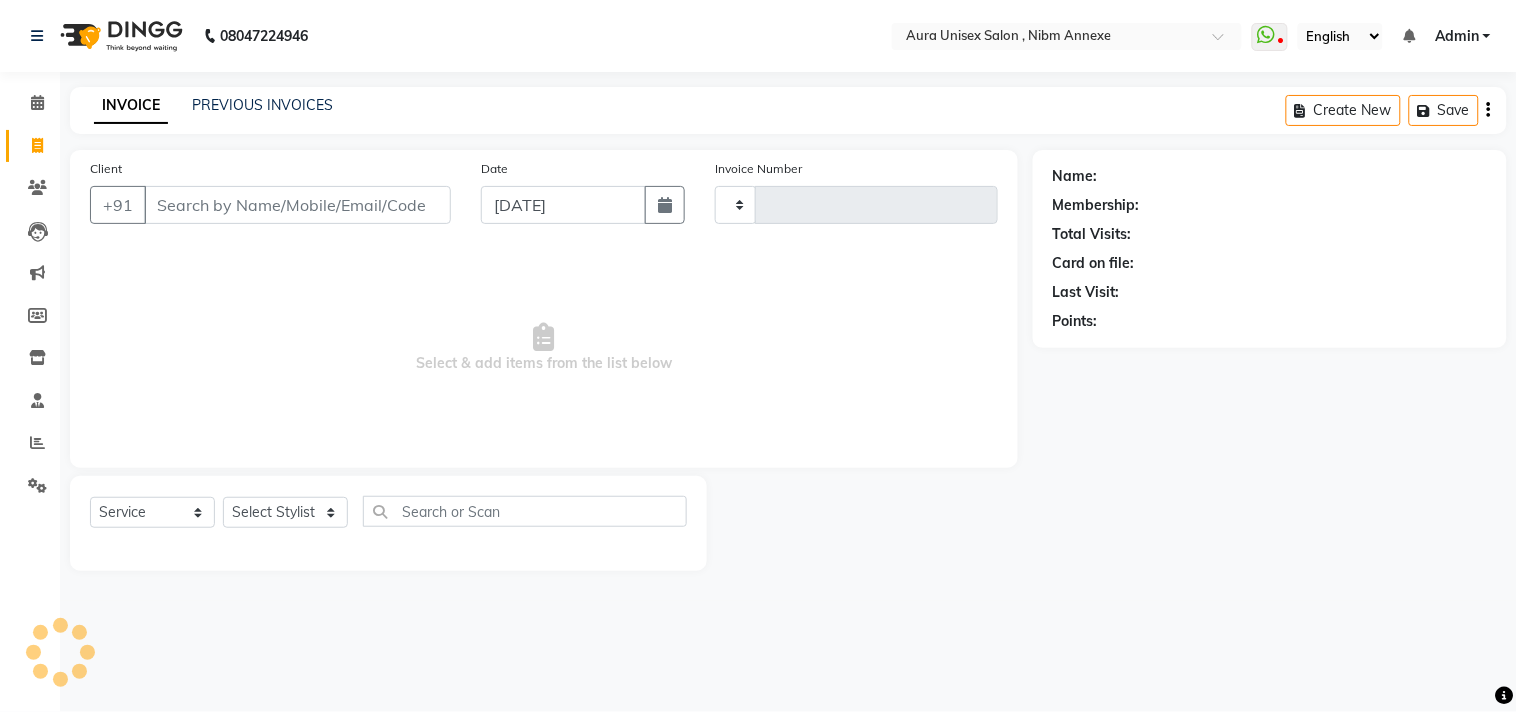 type on "0879" 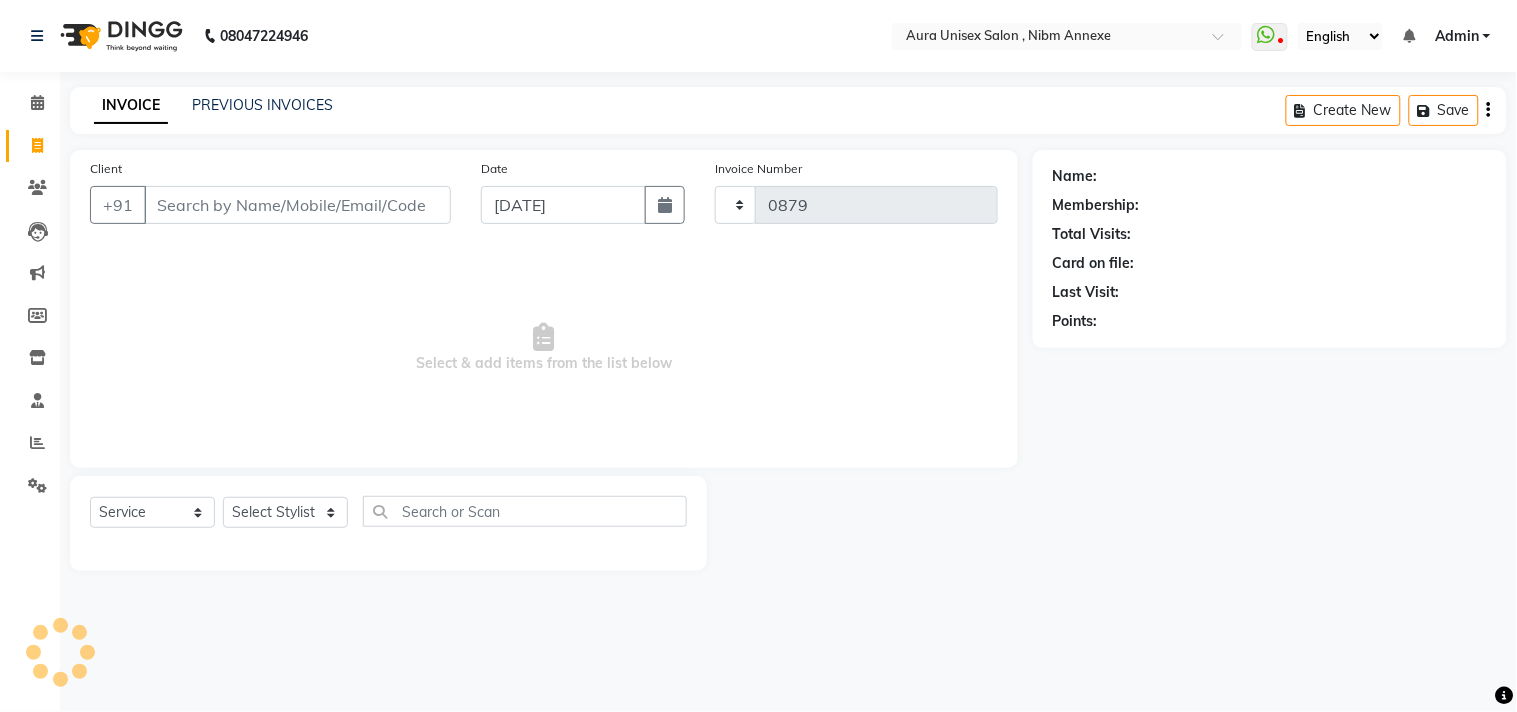 select on "823" 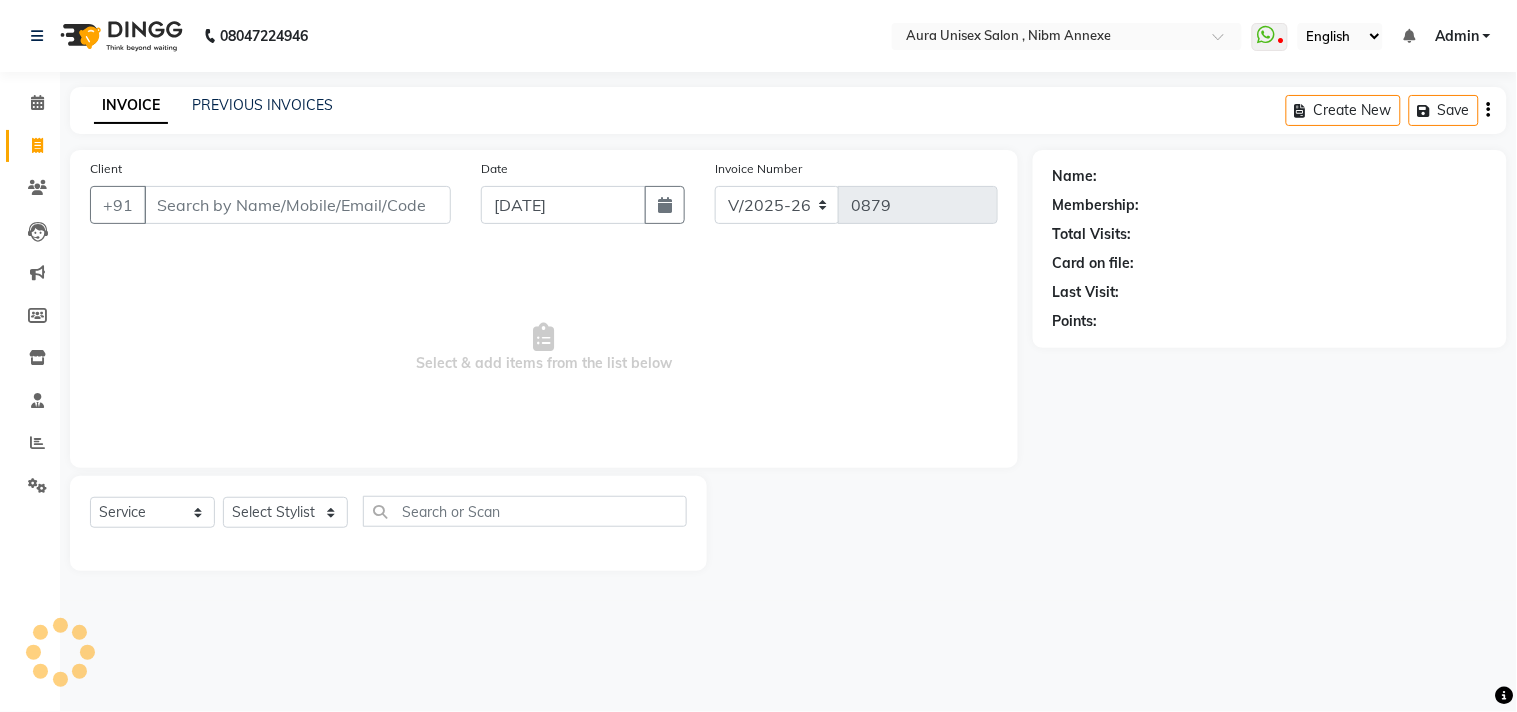 click on "INVOICE PREVIOUS INVOICES" 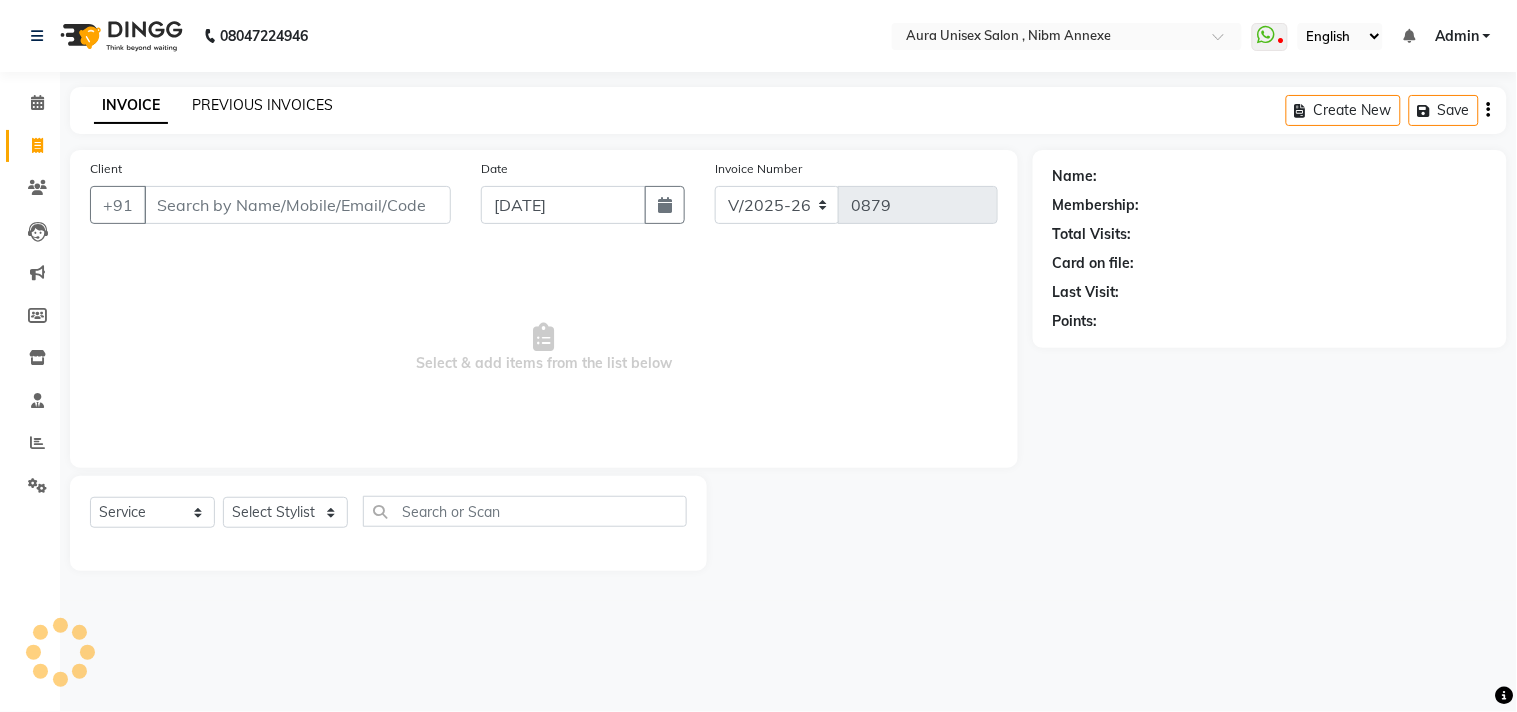 click on "PREVIOUS INVOICES" 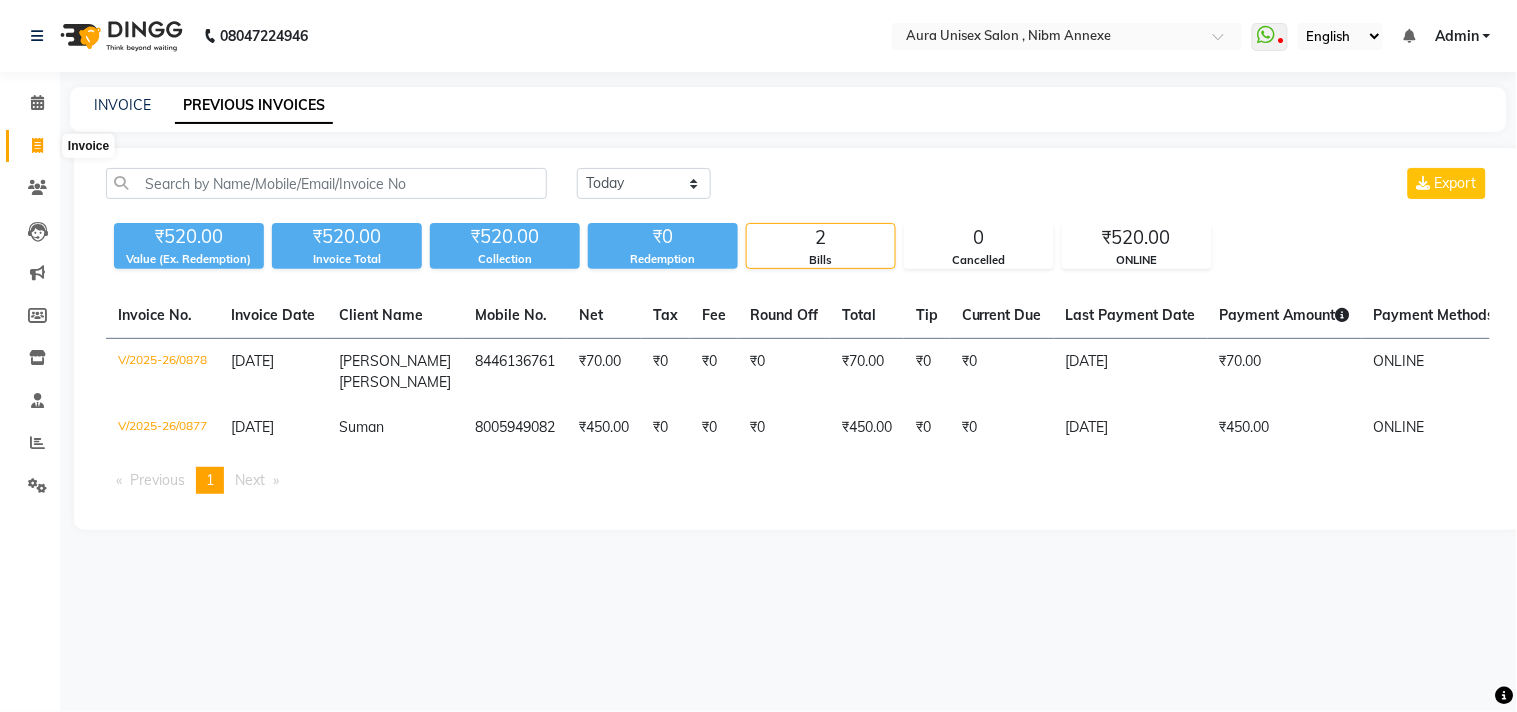 click 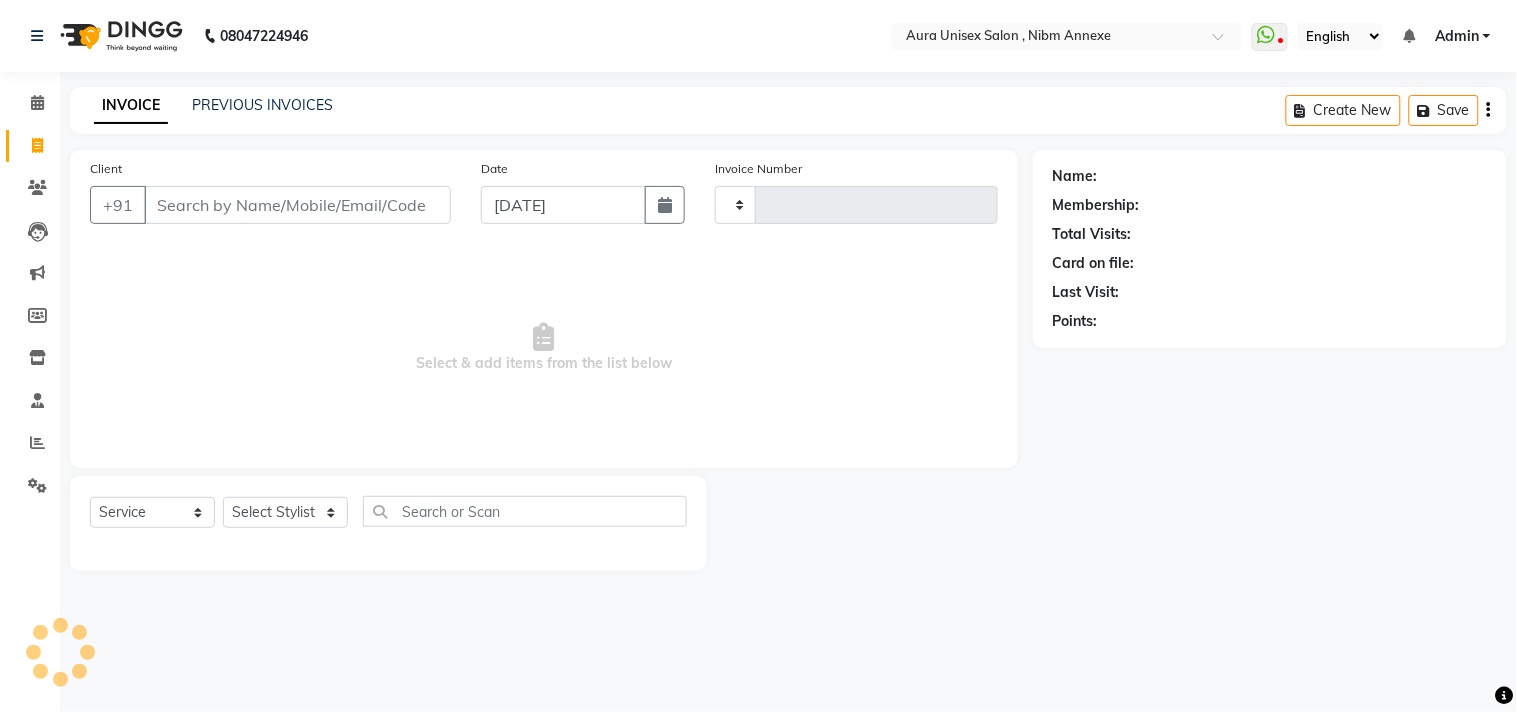type on "0879" 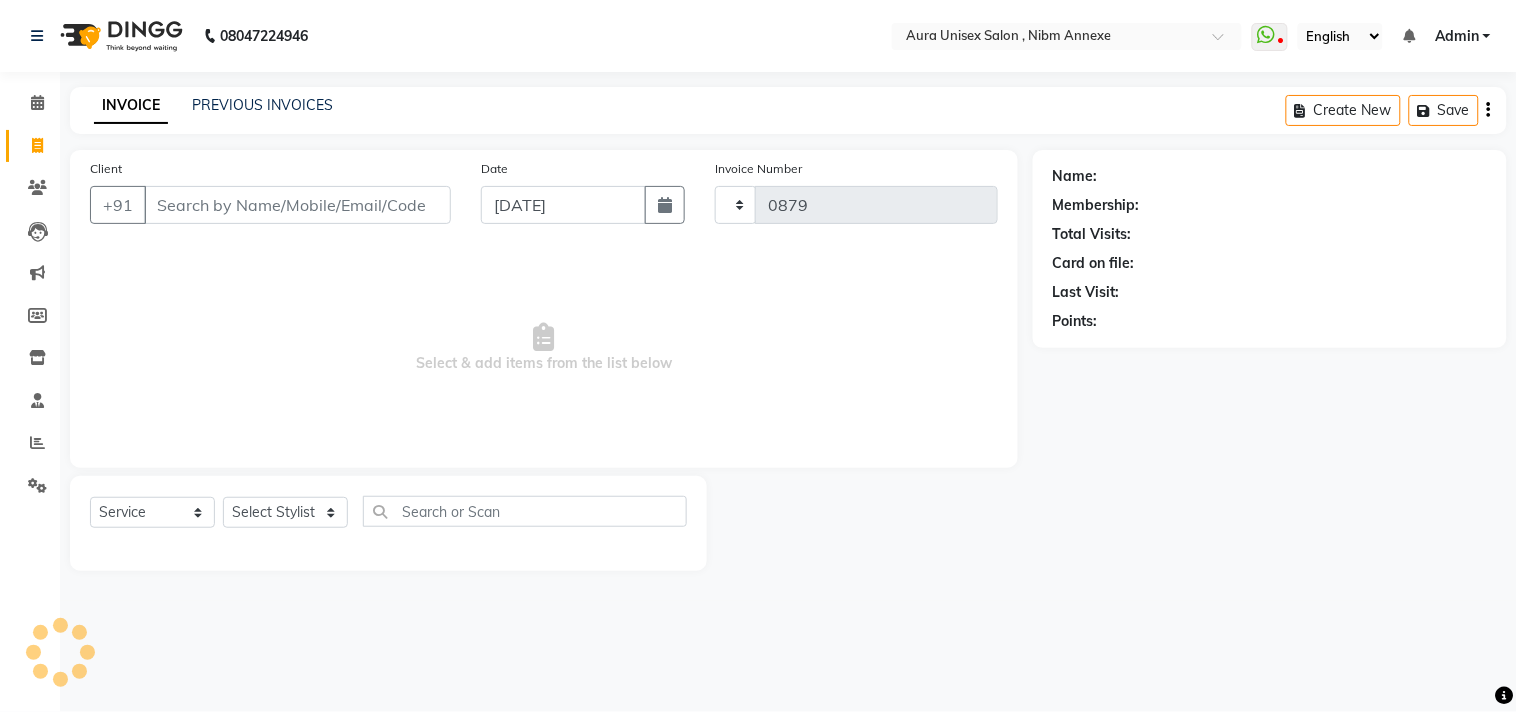 select on "823" 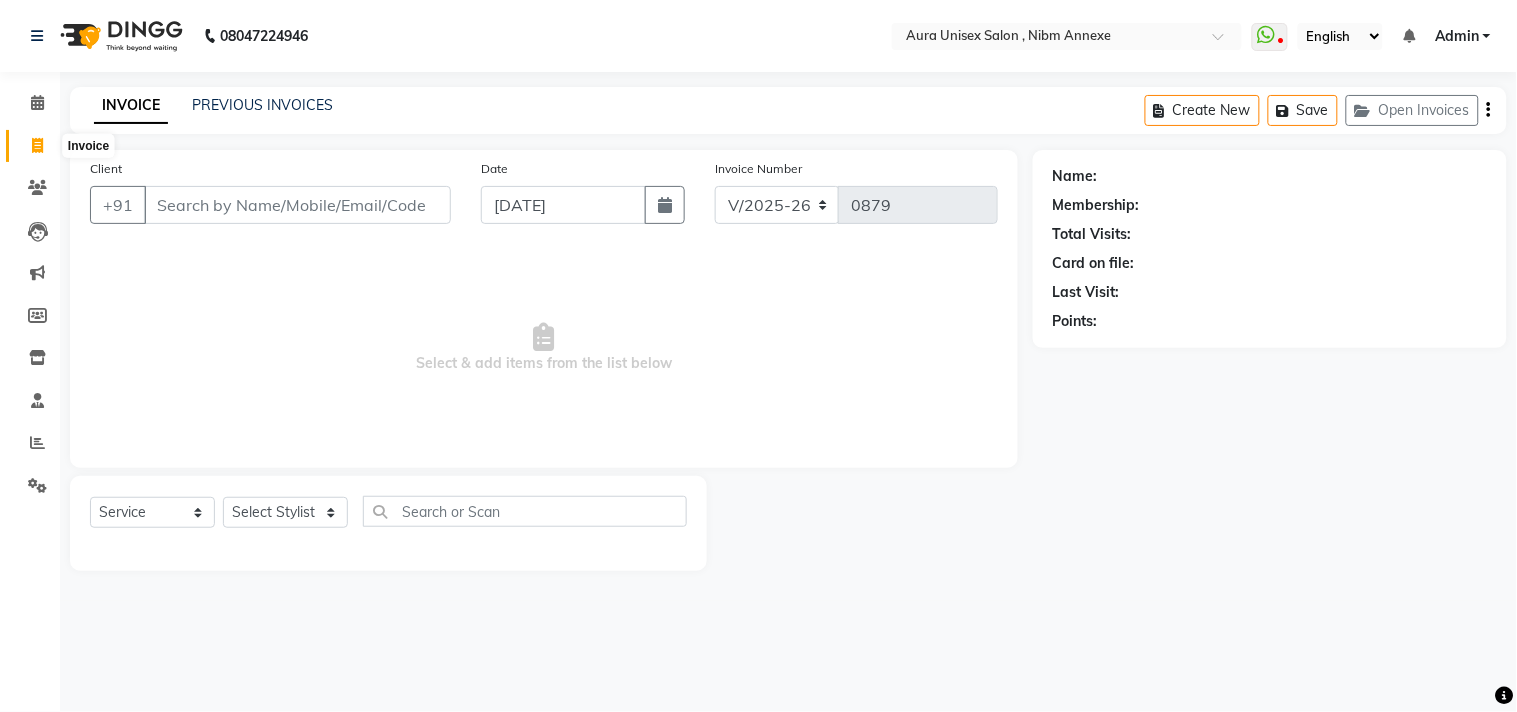 click 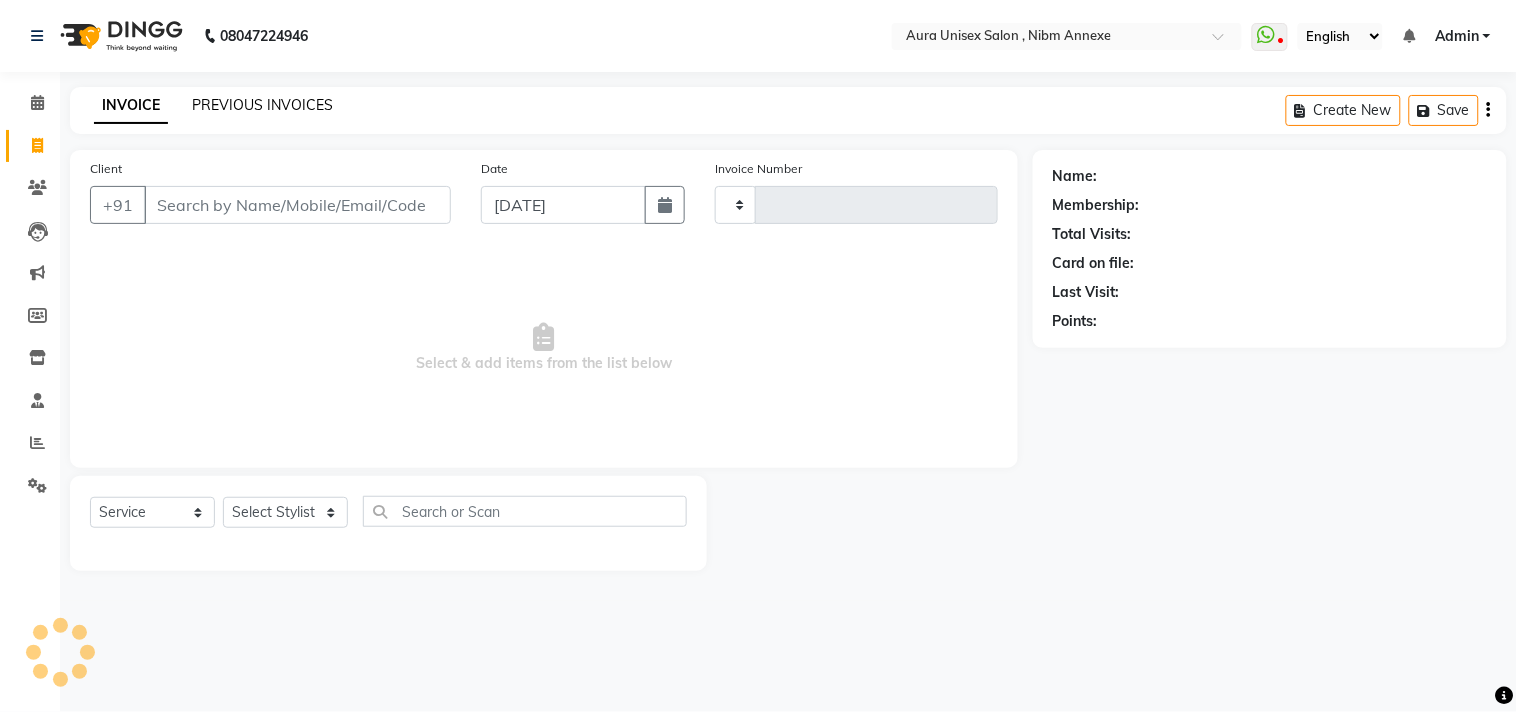 type on "0879" 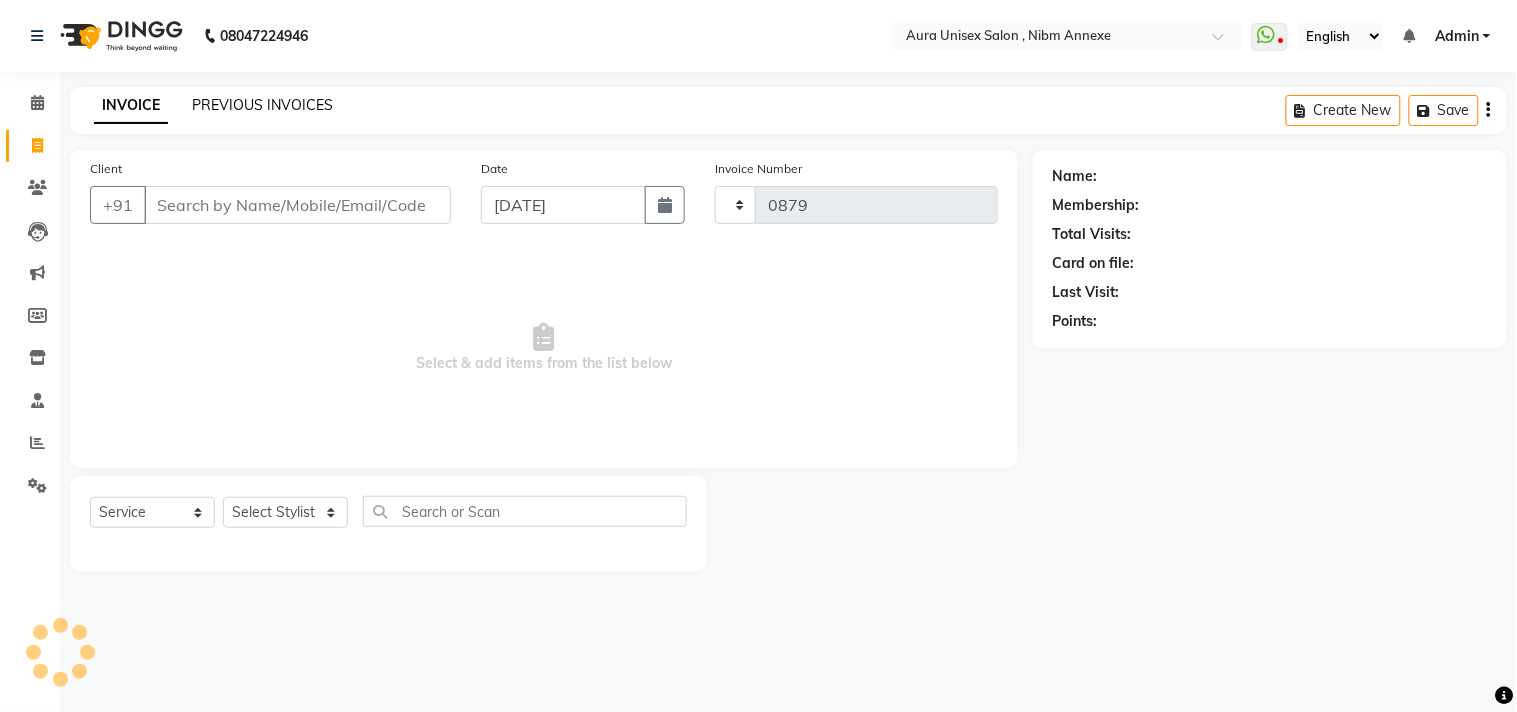 select on "823" 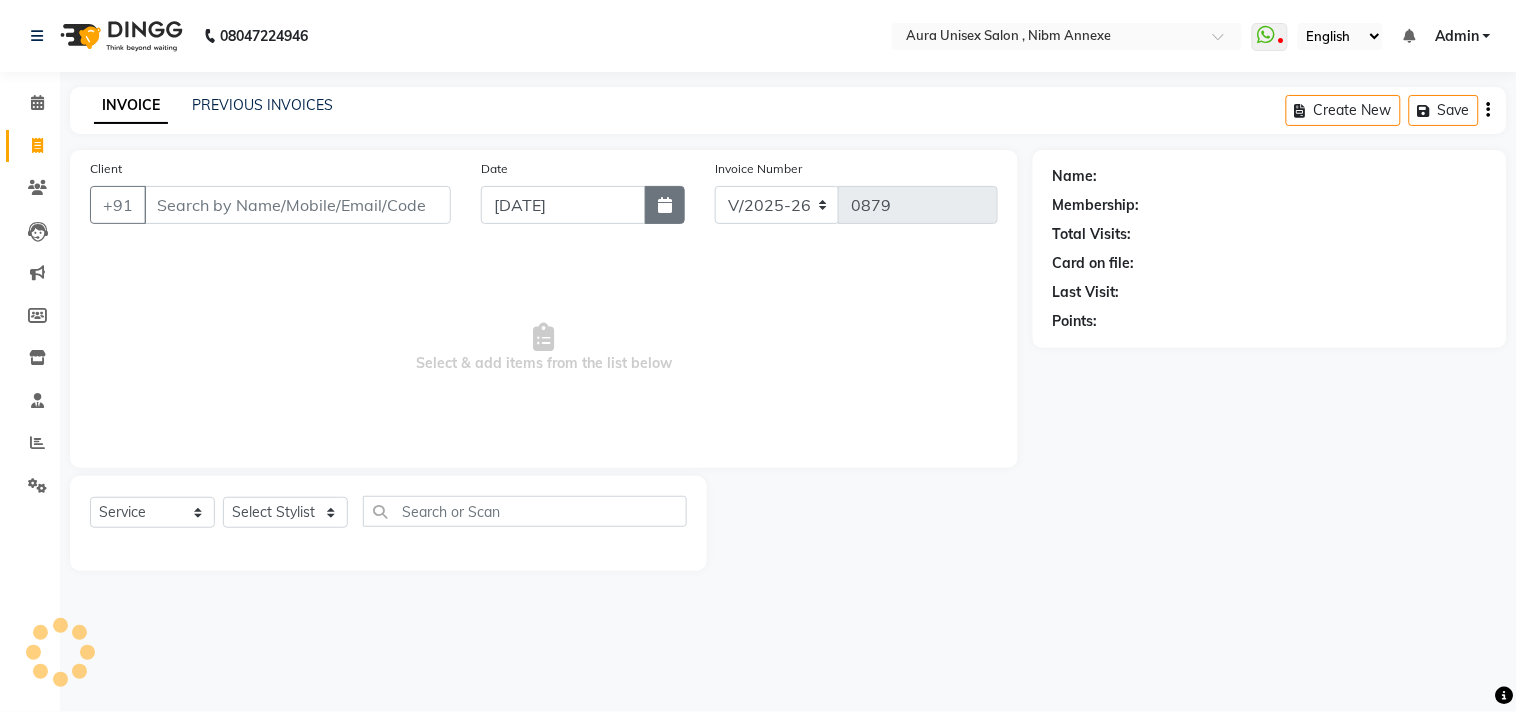 click 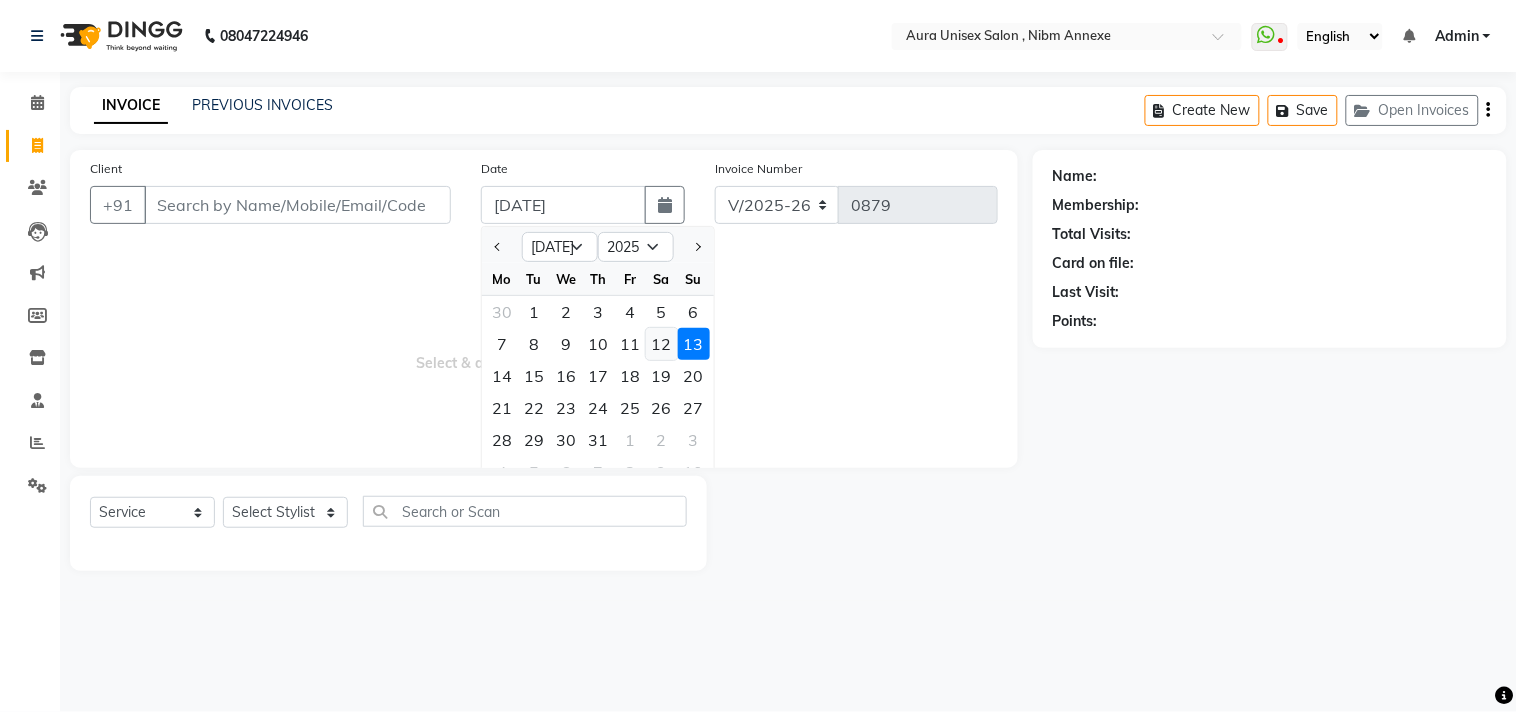 click on "12" 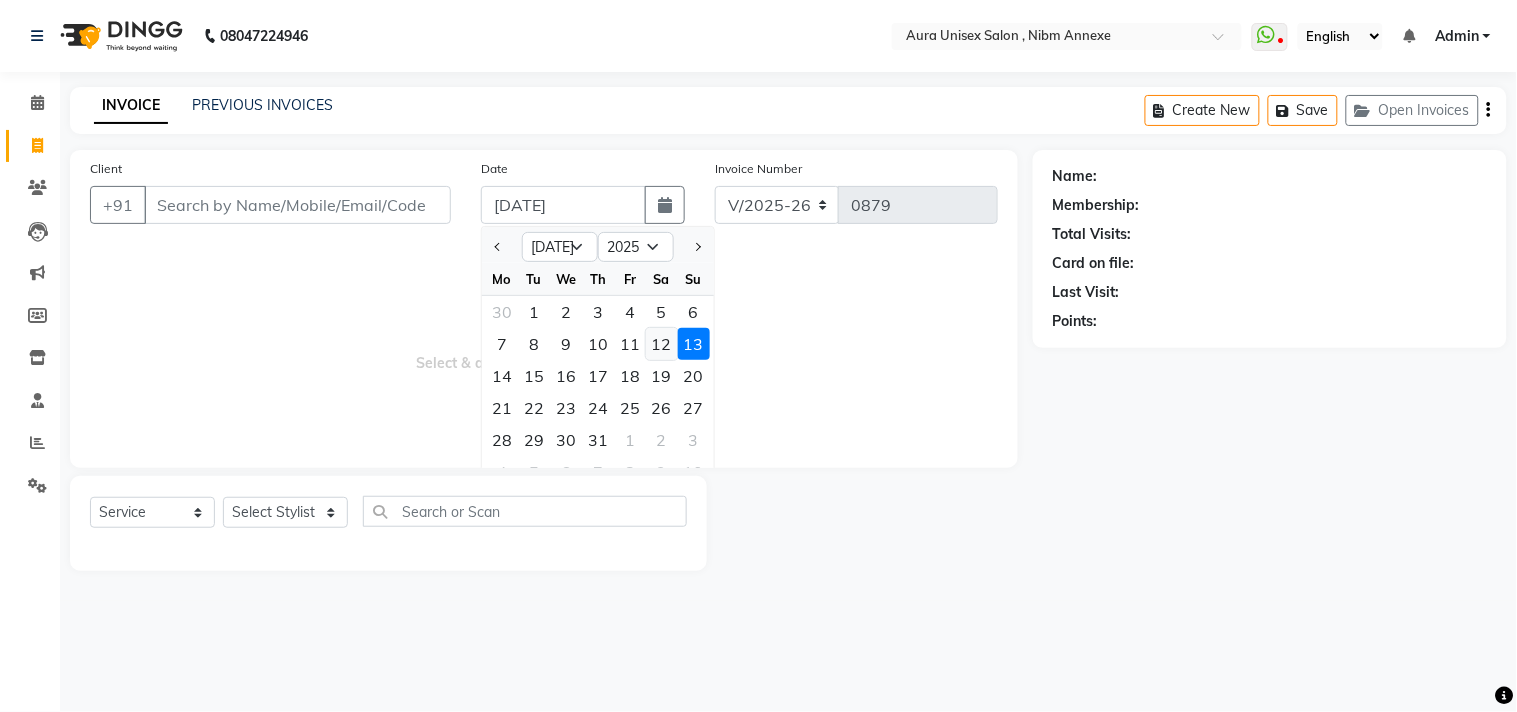 type on "12-07-2025" 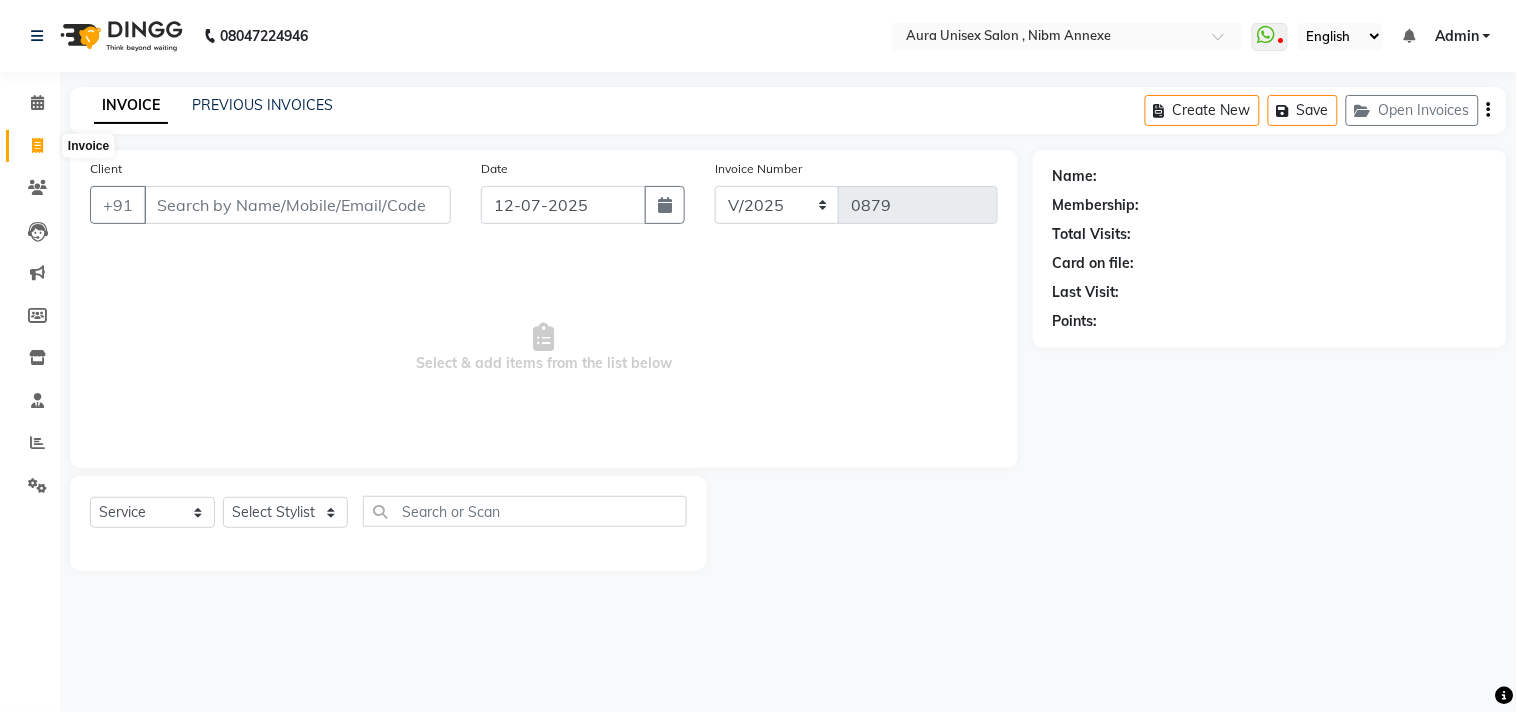 click 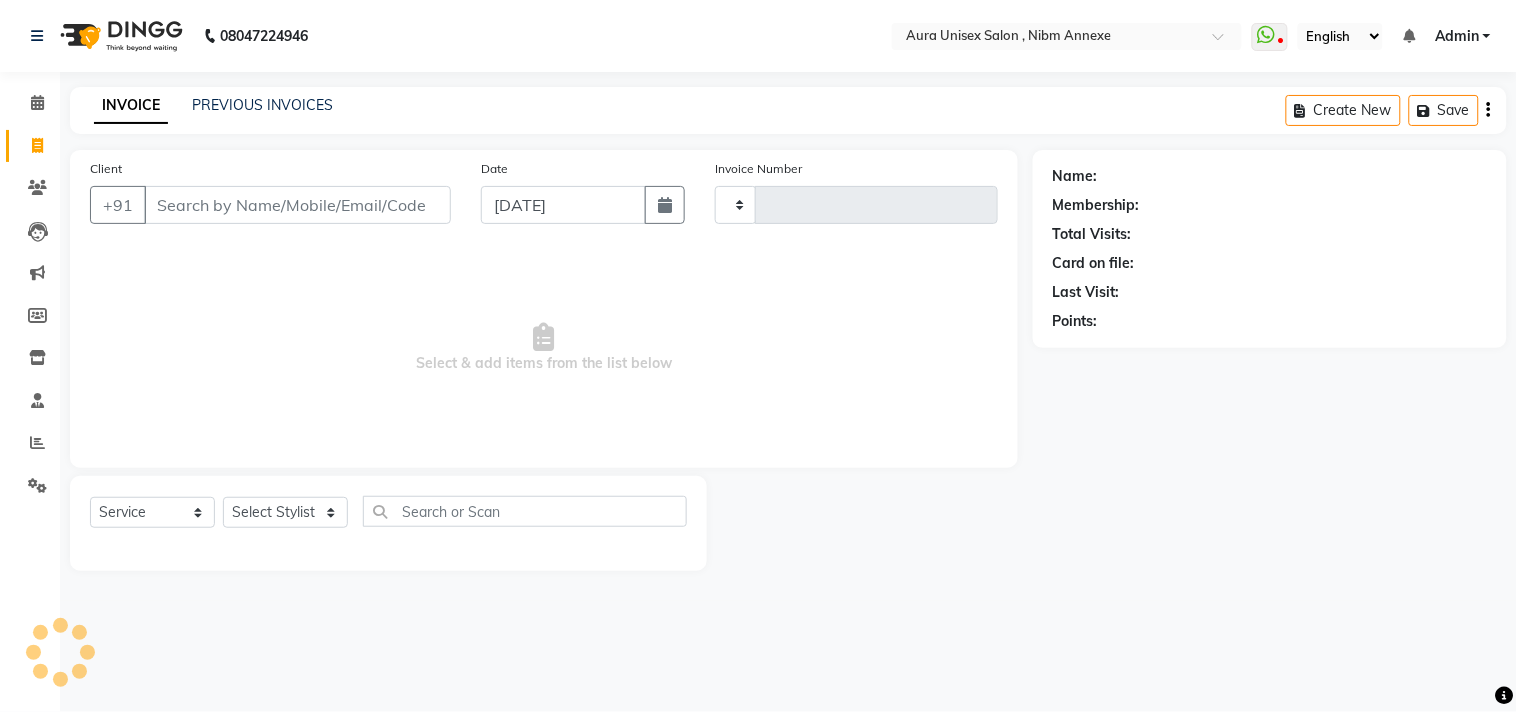 type on "0879" 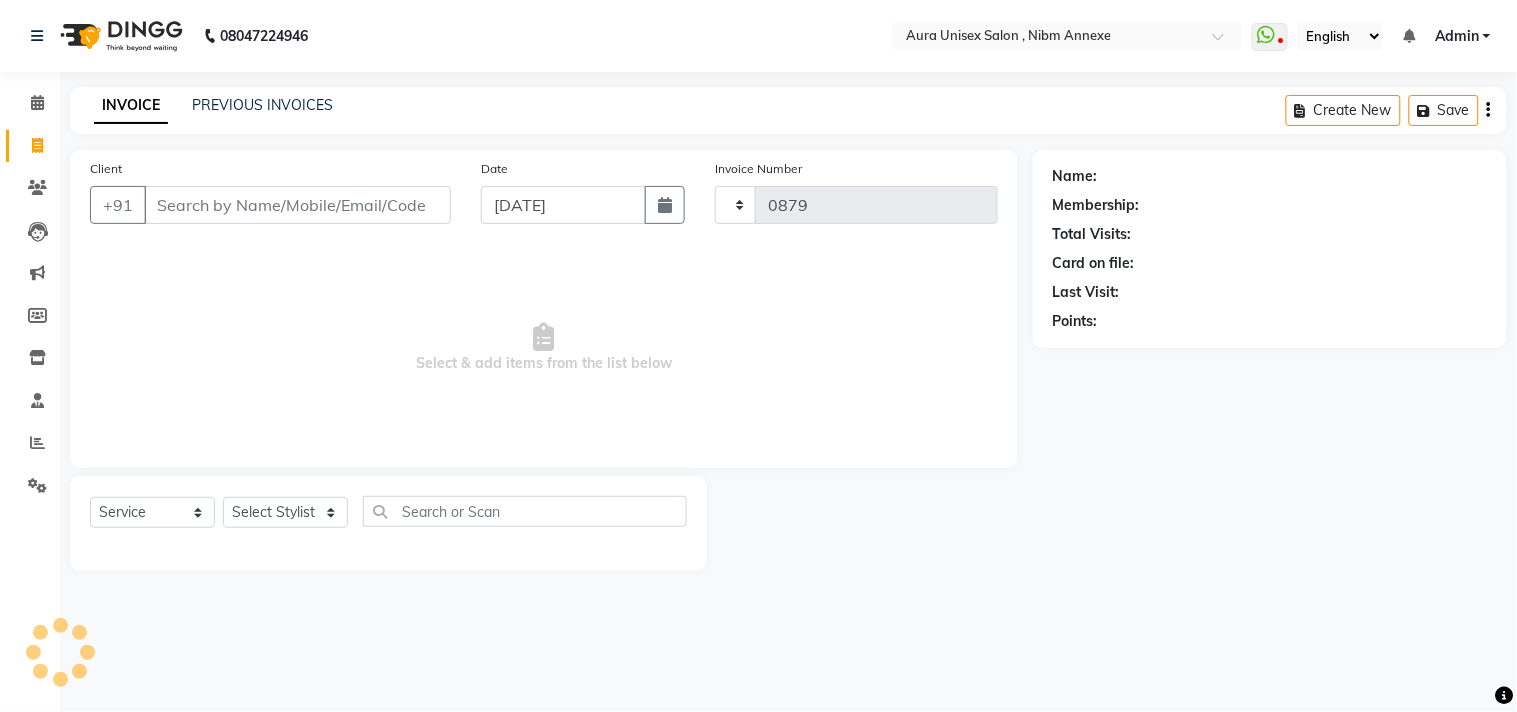 select on "823" 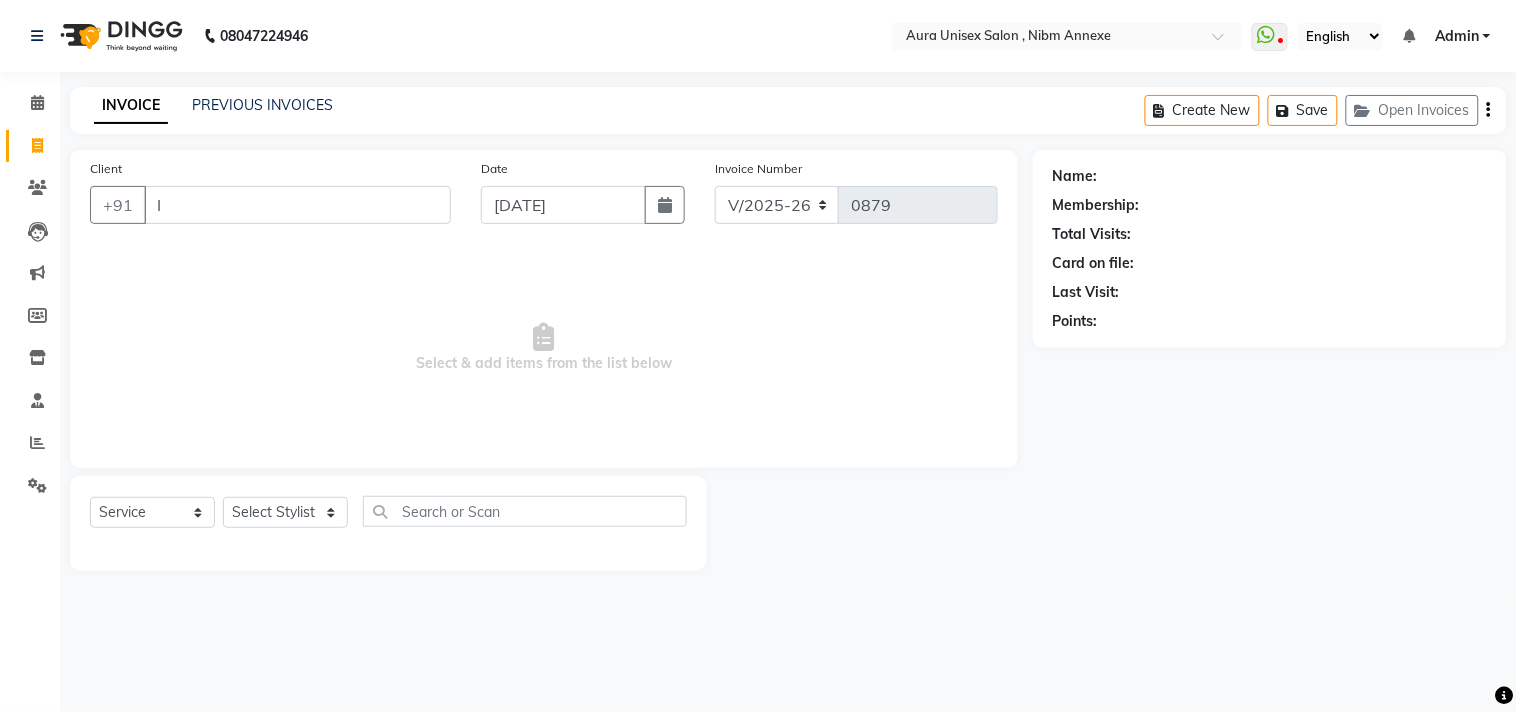 drag, startPoint x: 37, startPoint y: 153, endPoint x: 195, endPoint y: 228, distance: 174.89711 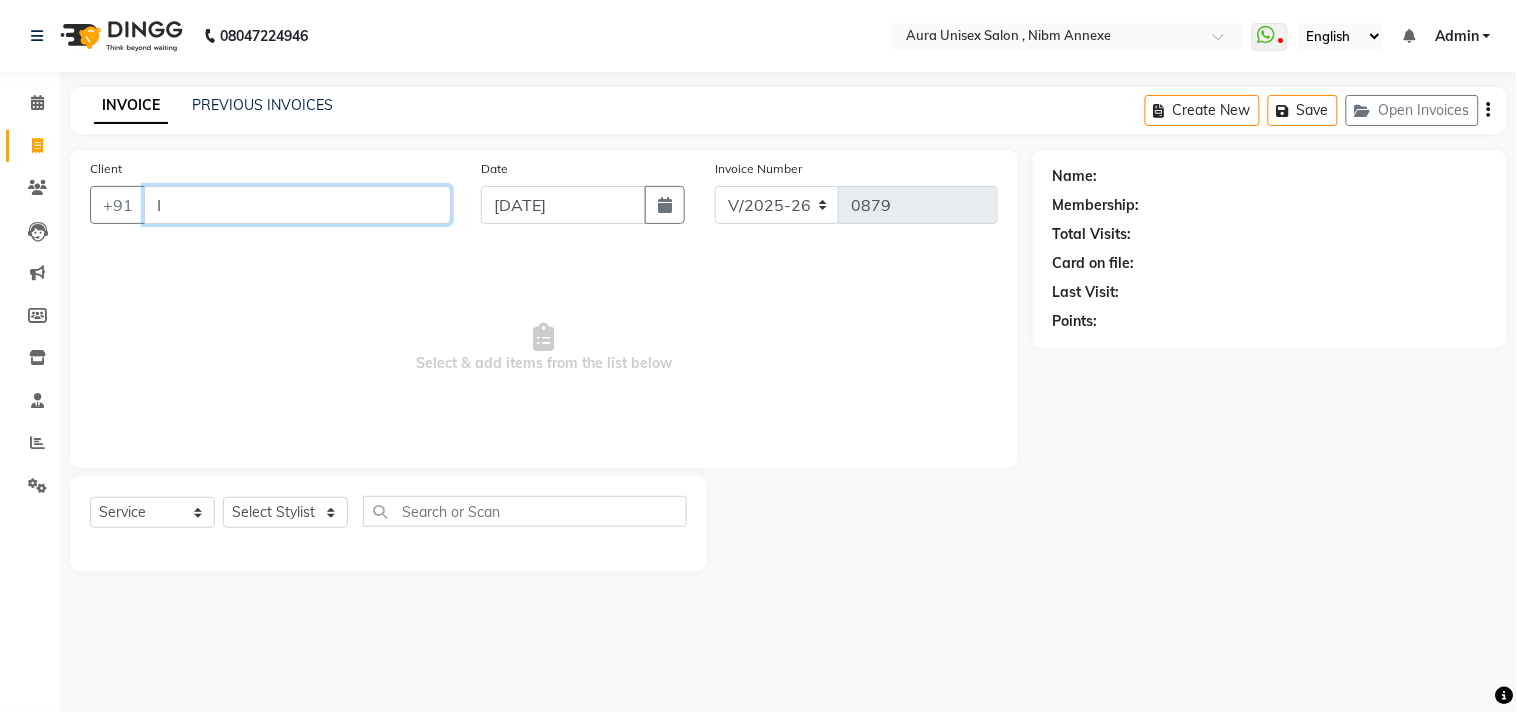 click on "I" at bounding box center (297, 205) 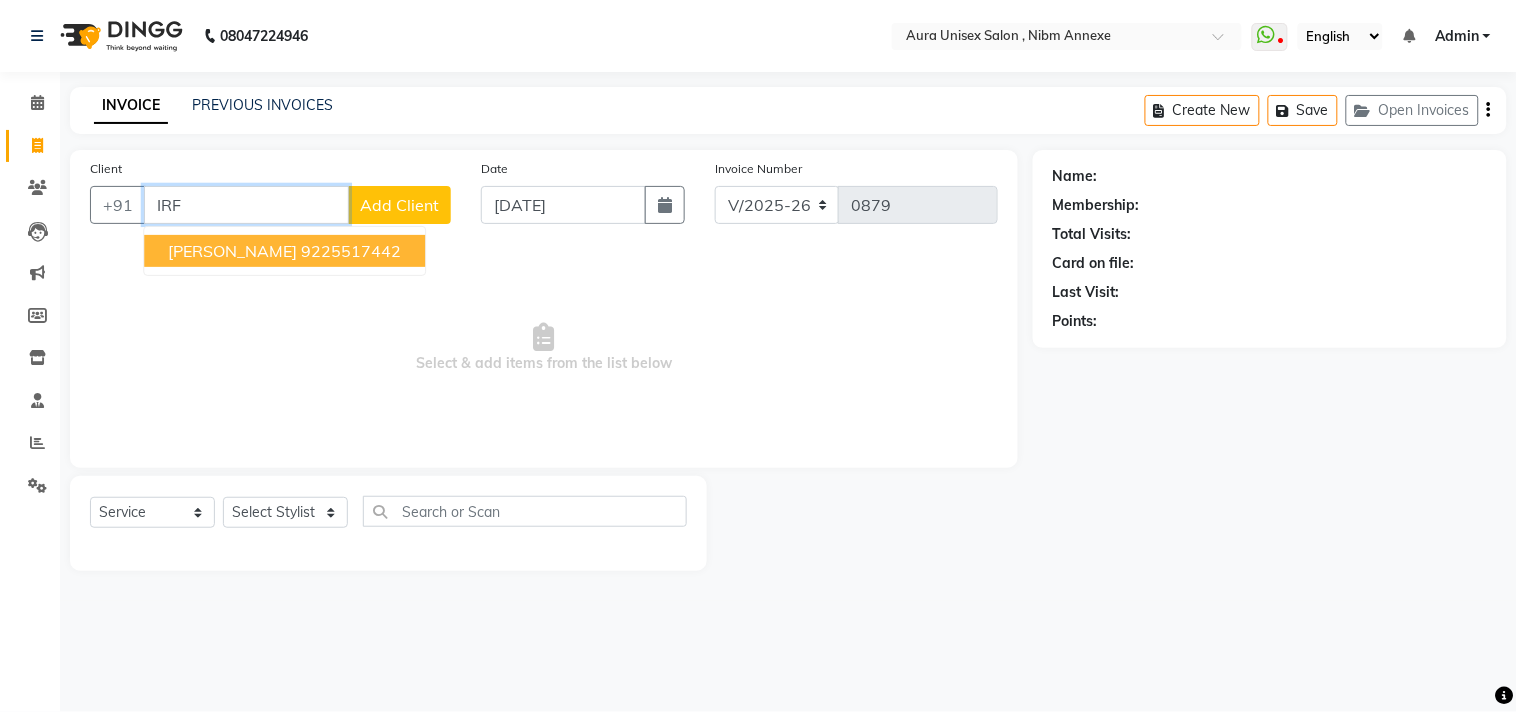 click on "Irfan  9225517442" at bounding box center [284, 251] 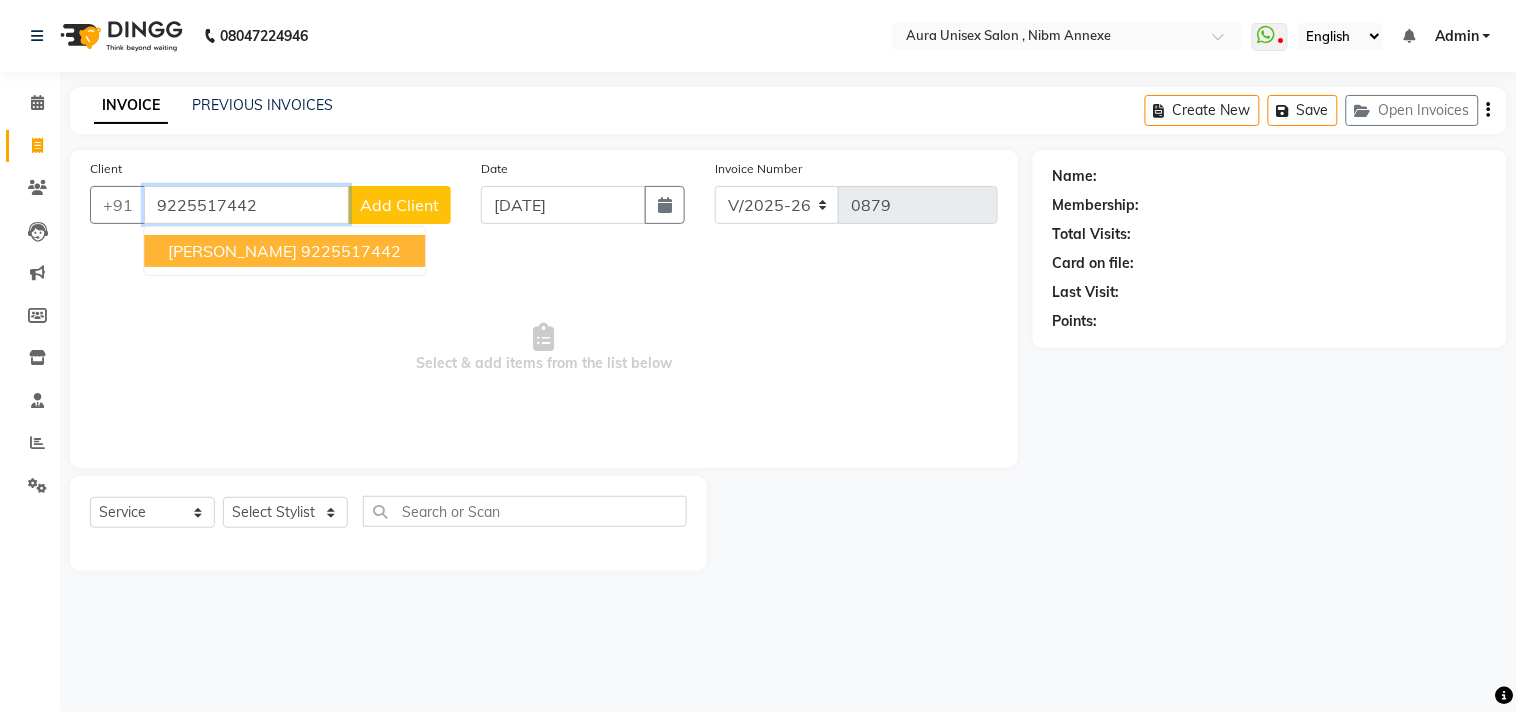 type on "9225517442" 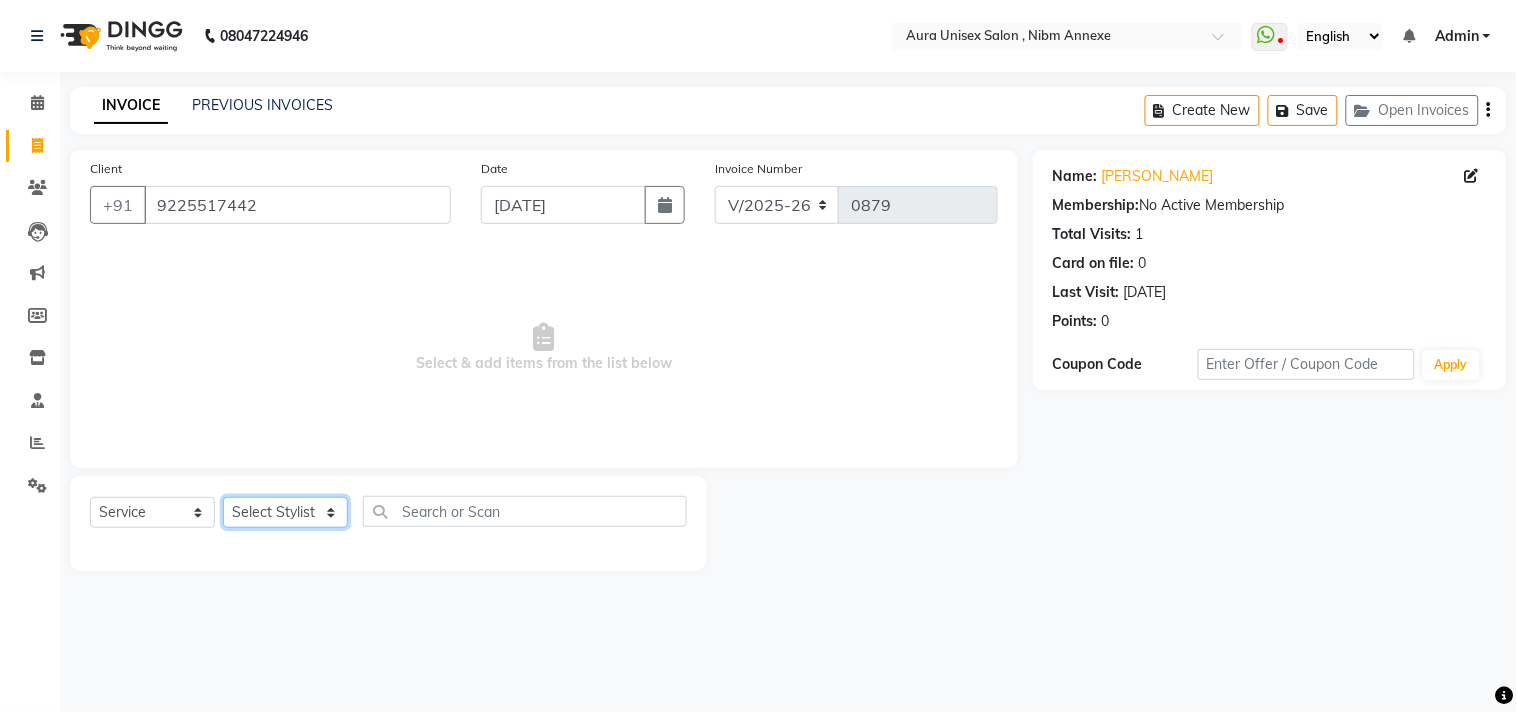 click on "Select Stylist [PERSON_NAME] Jyoti [PERSON_NAME] [PERSON_NAME]" 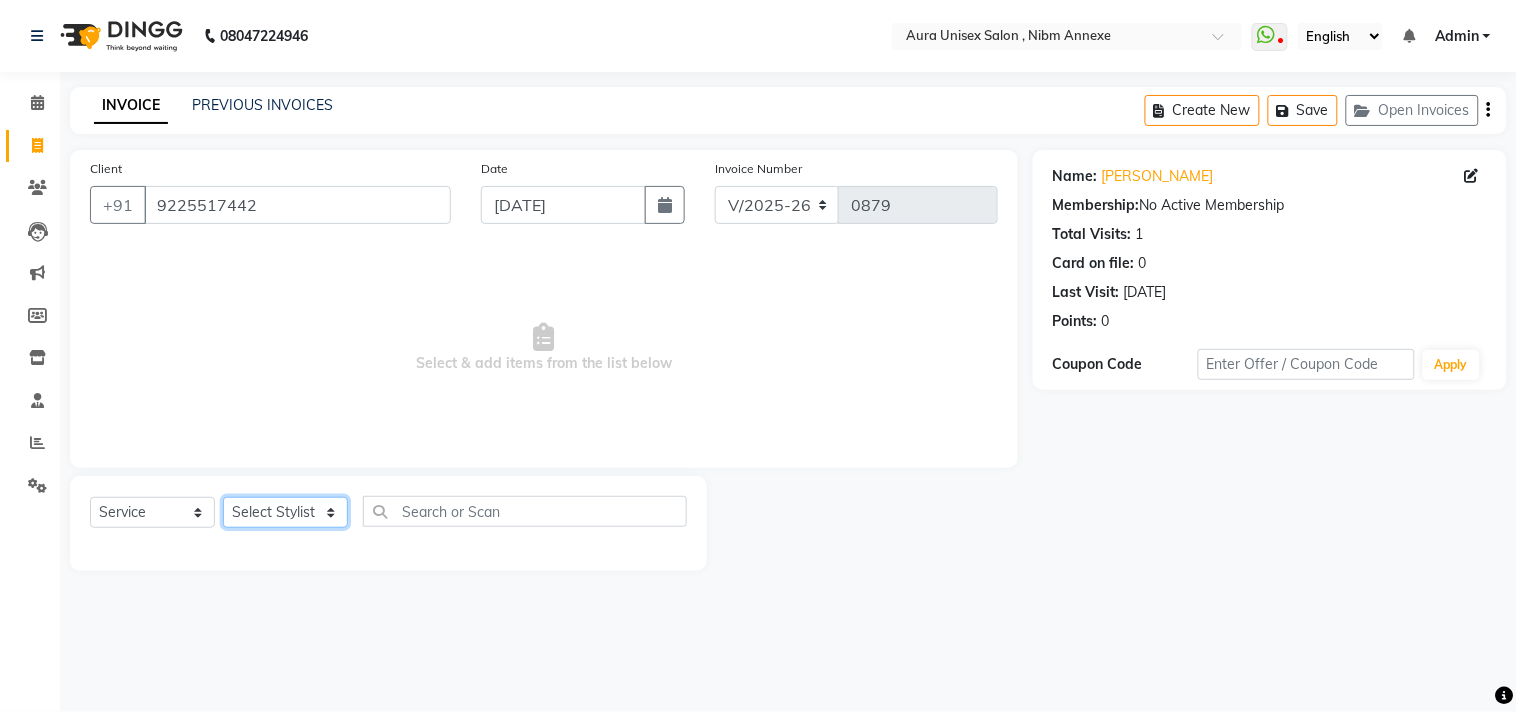 select on "83187" 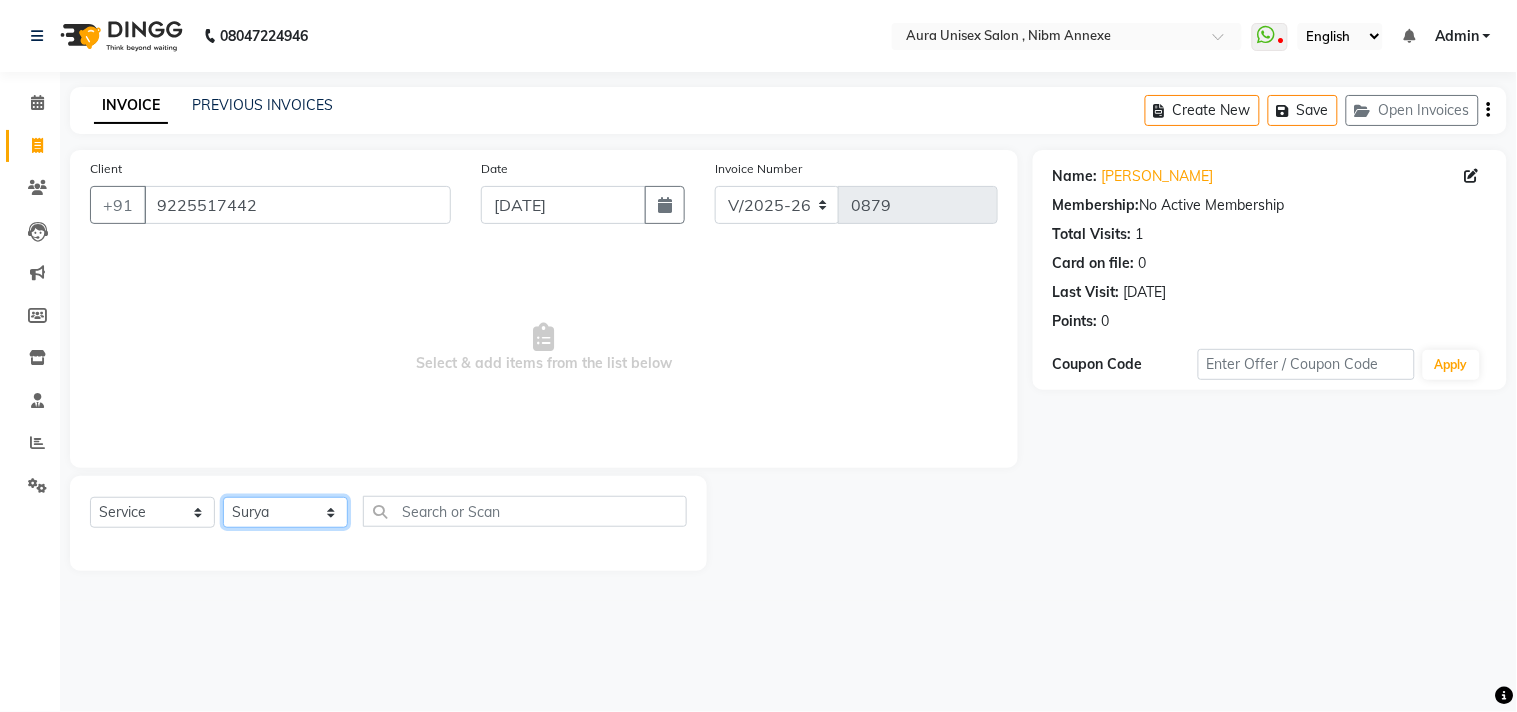 click on "Select Stylist [PERSON_NAME] Jyoti [PERSON_NAME] [PERSON_NAME]" 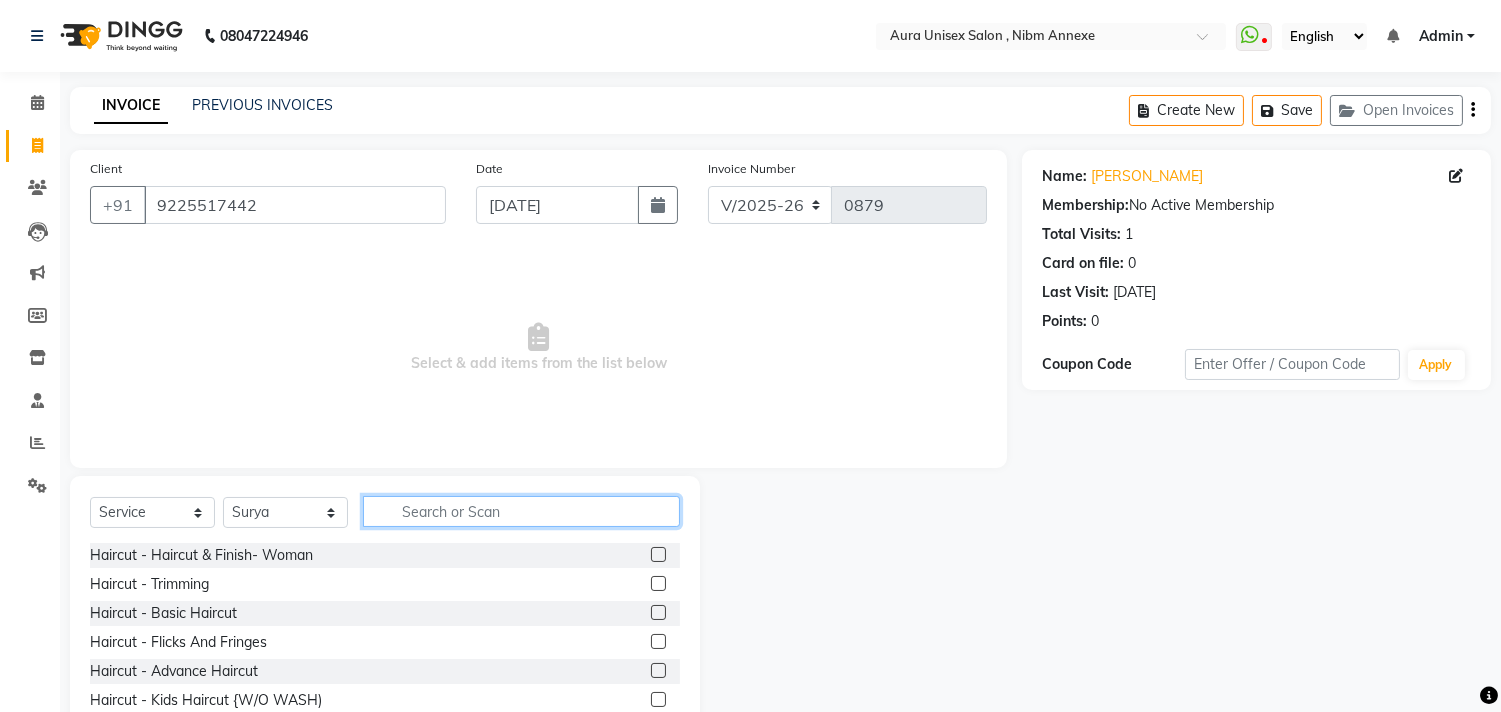 click 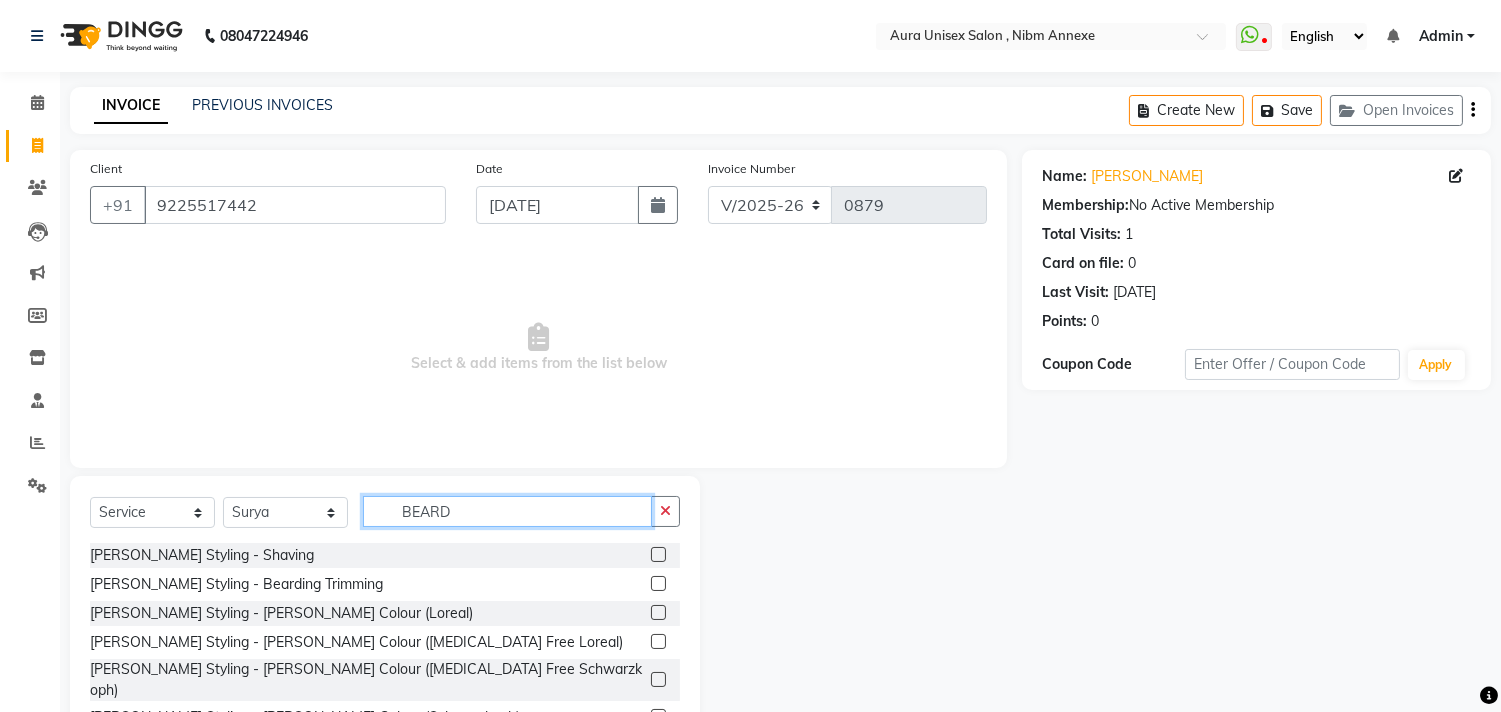 type on "BEARD" 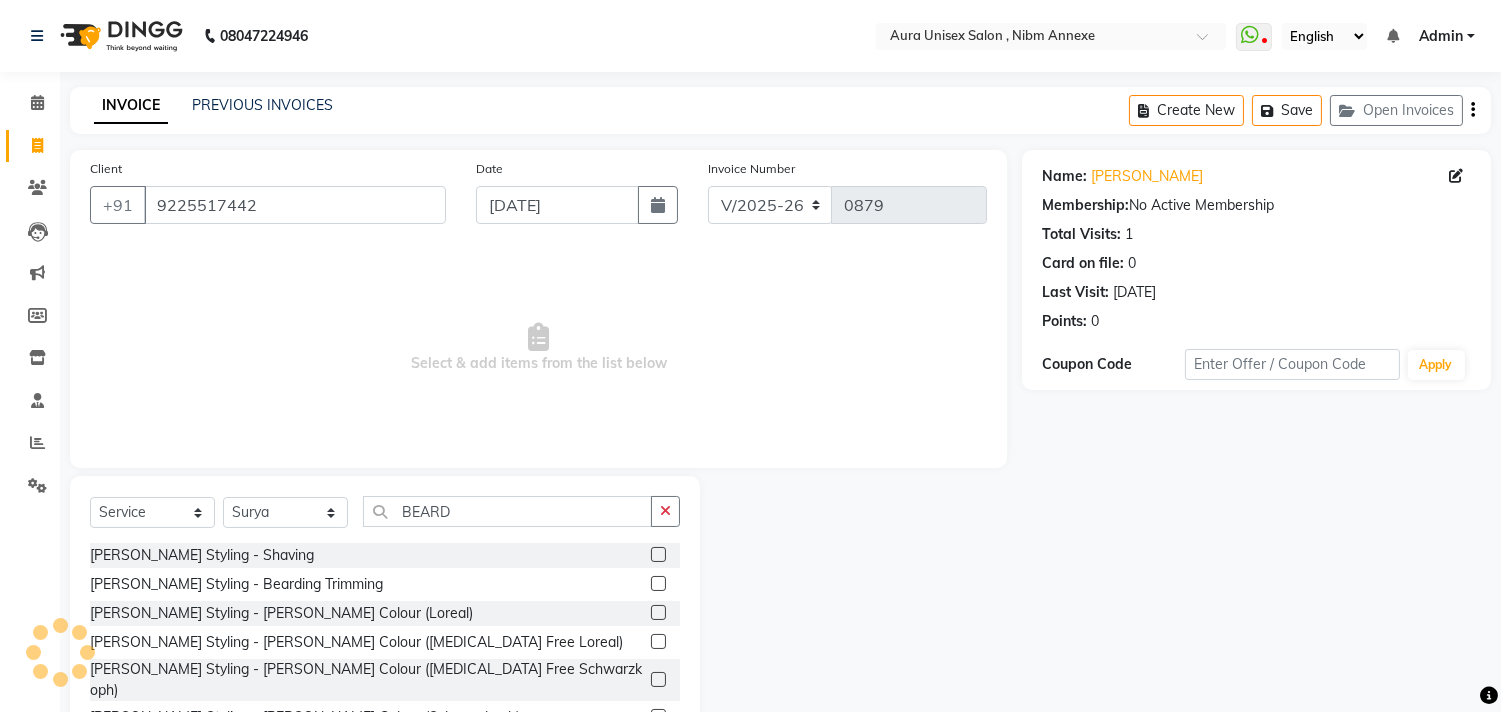 click 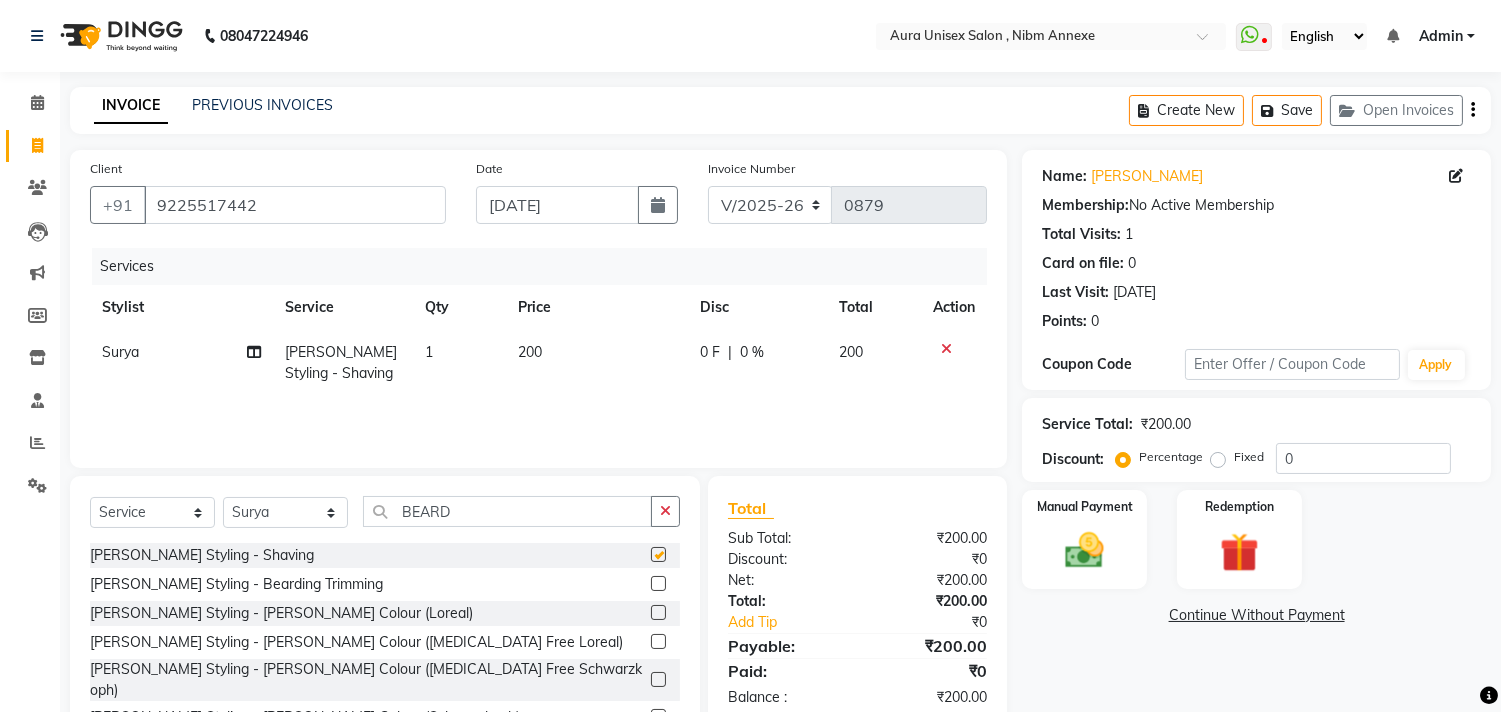 checkbox on "false" 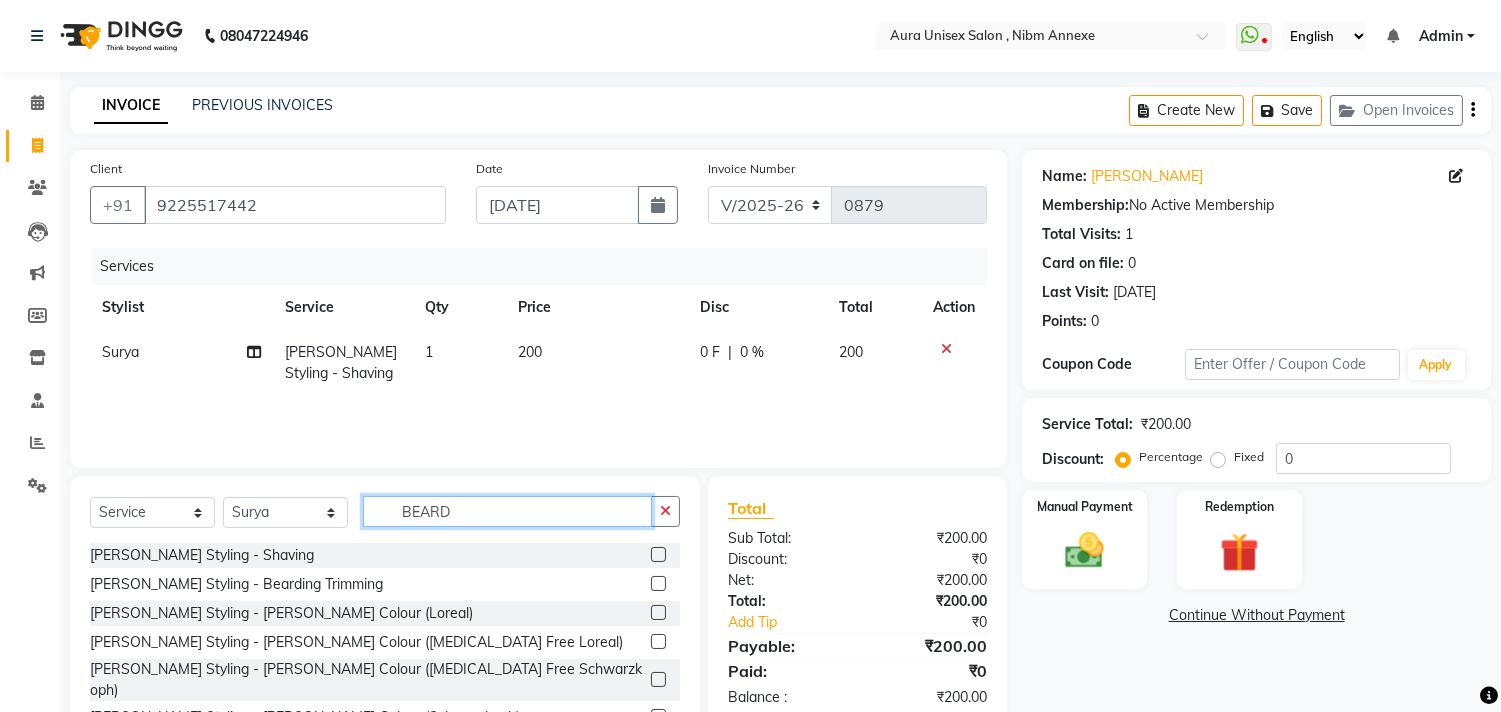 click on "BEARD" 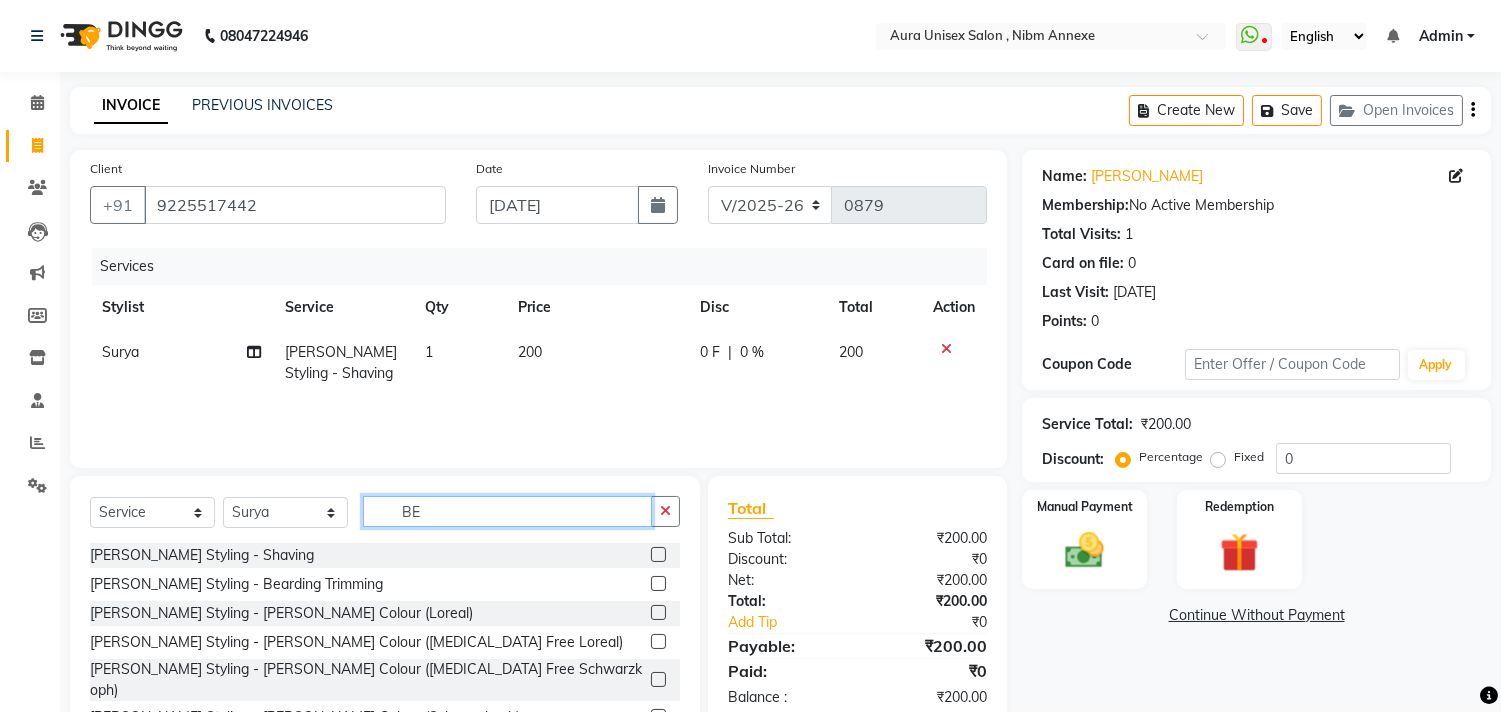 type on "B" 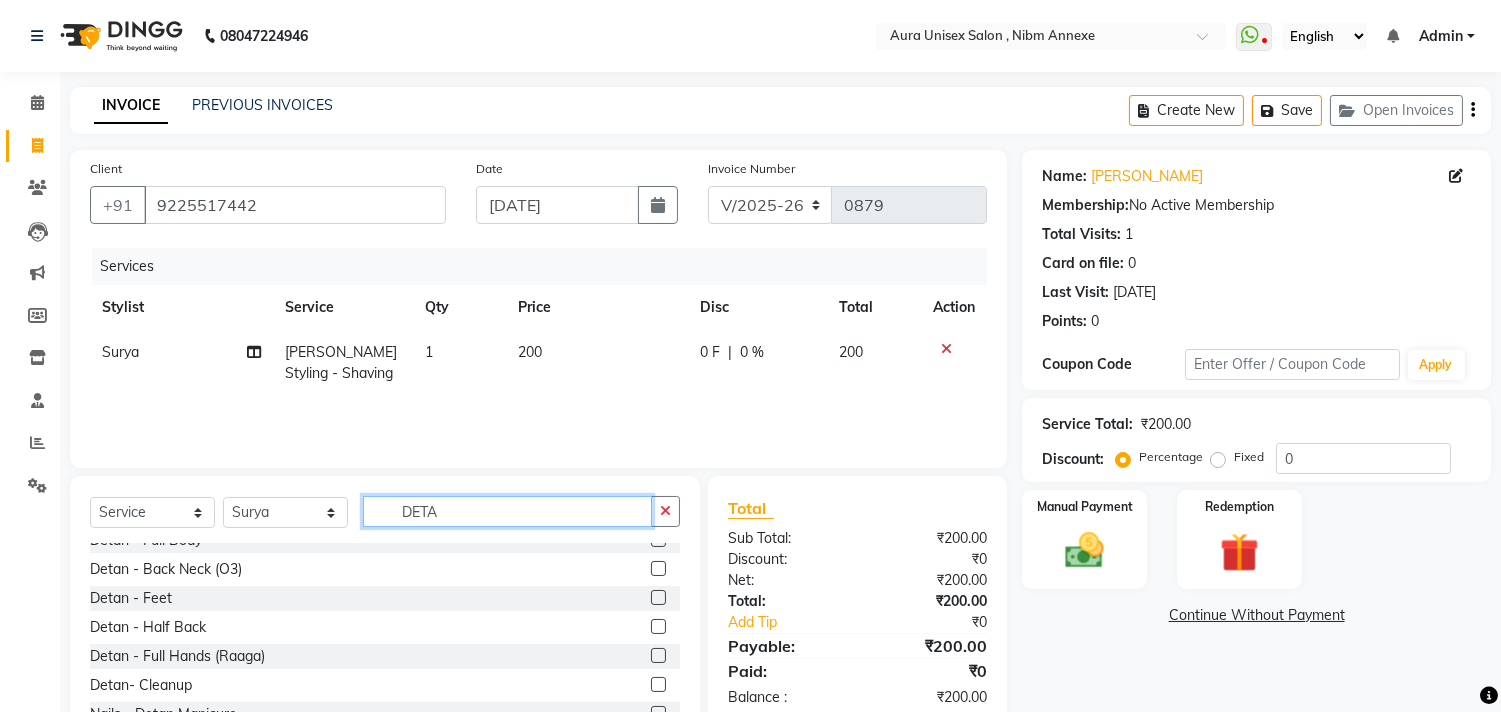 scroll, scrollTop: 380, scrollLeft: 0, axis: vertical 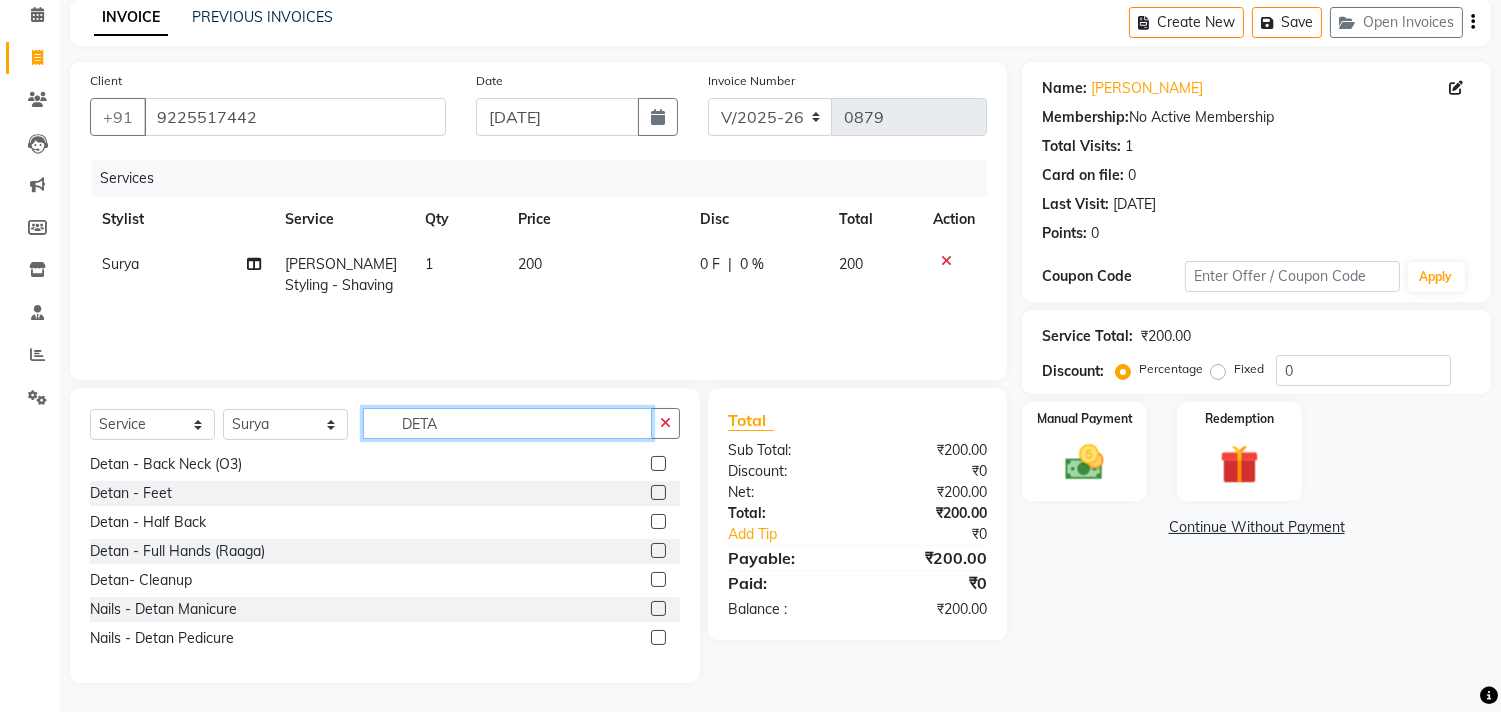 type on "DETA" 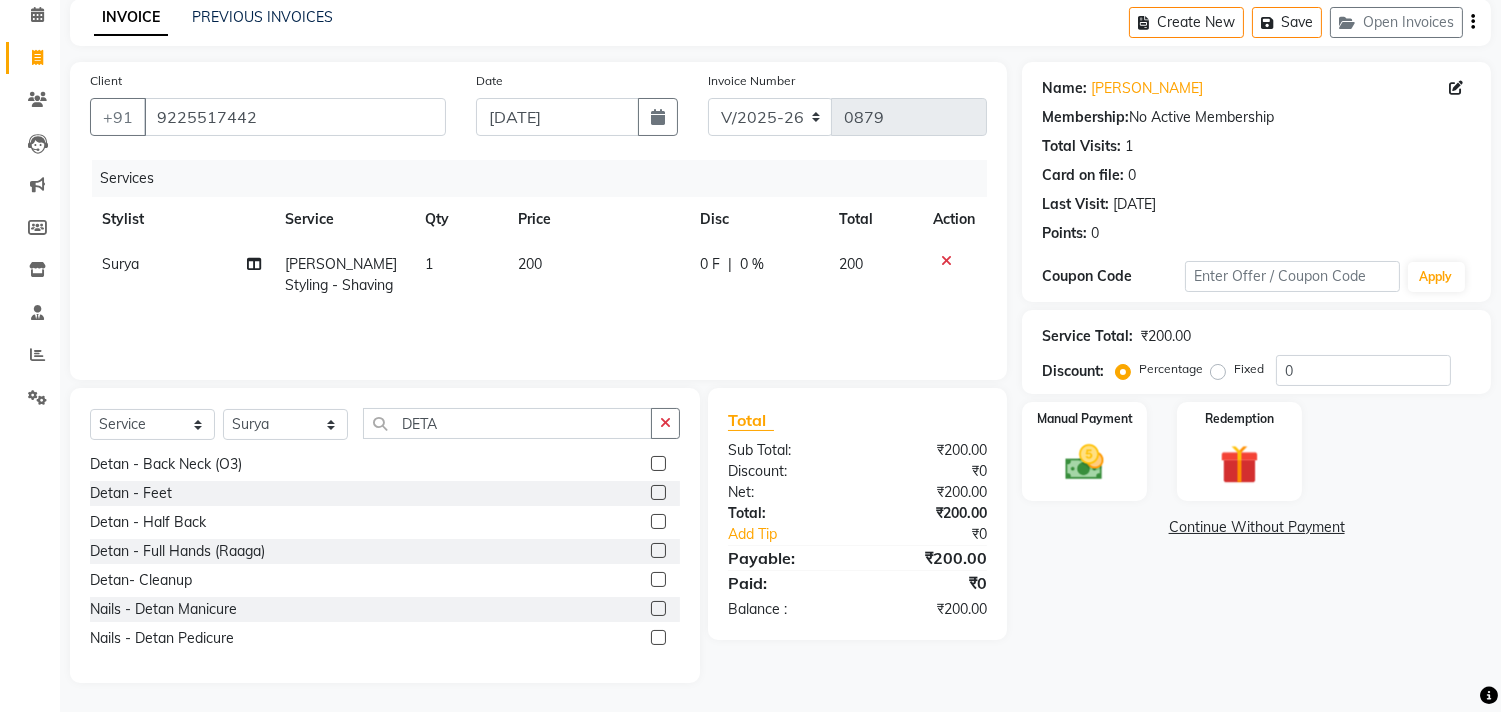 click 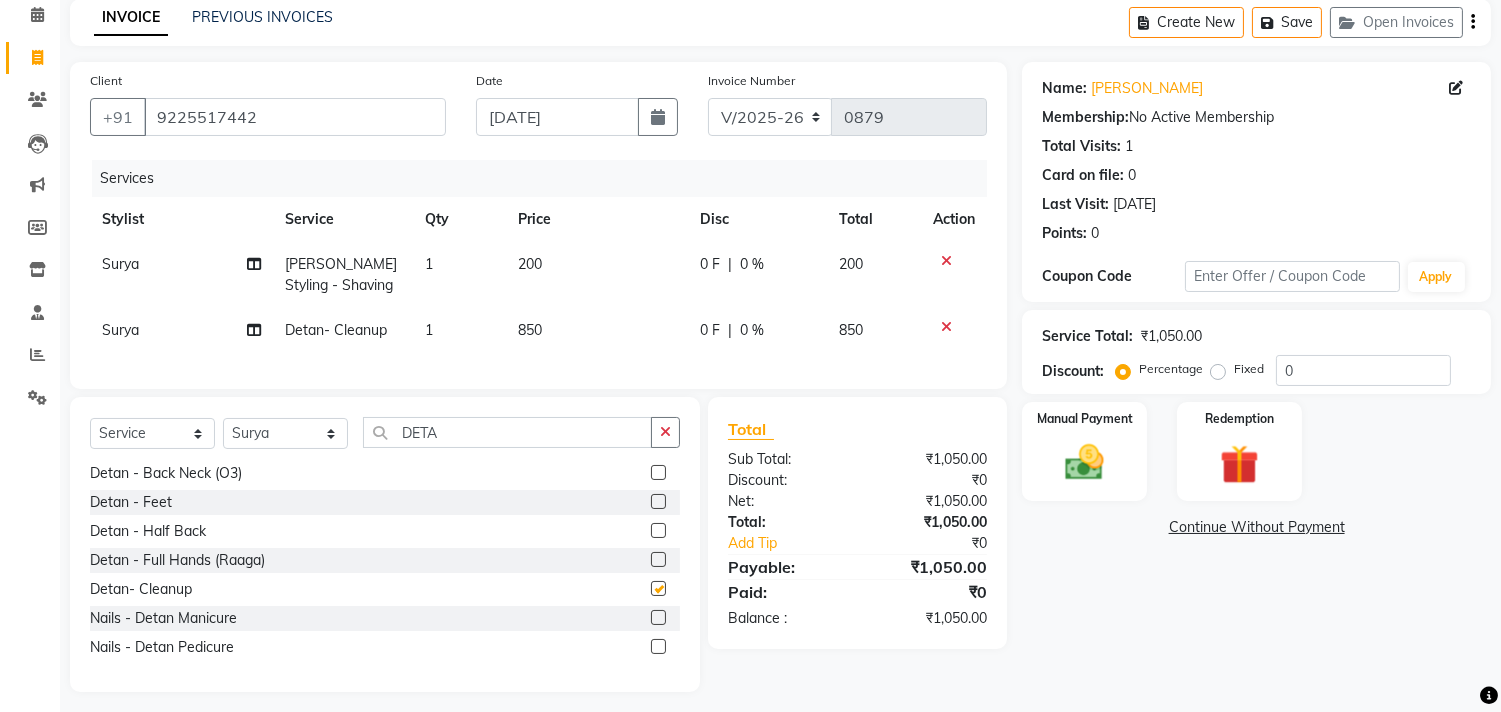 checkbox on "false" 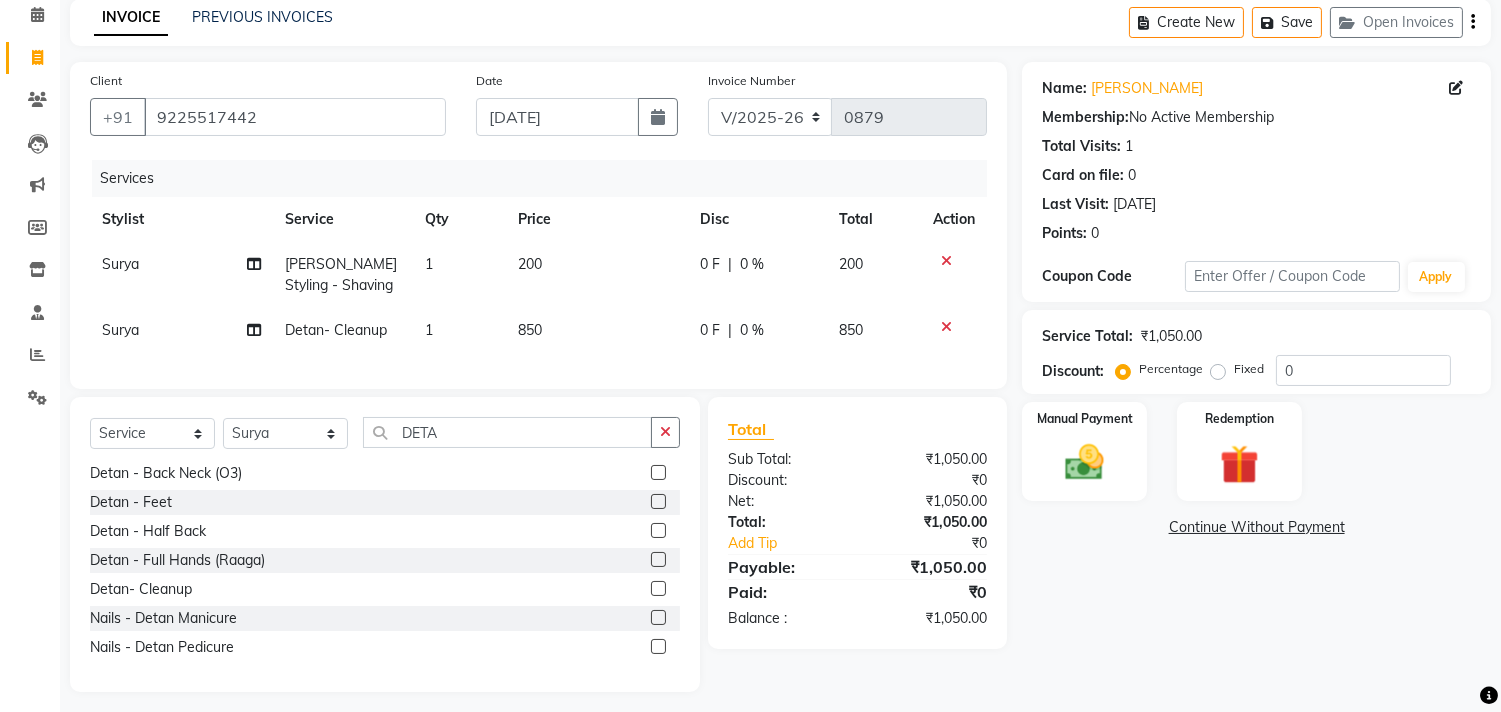 click 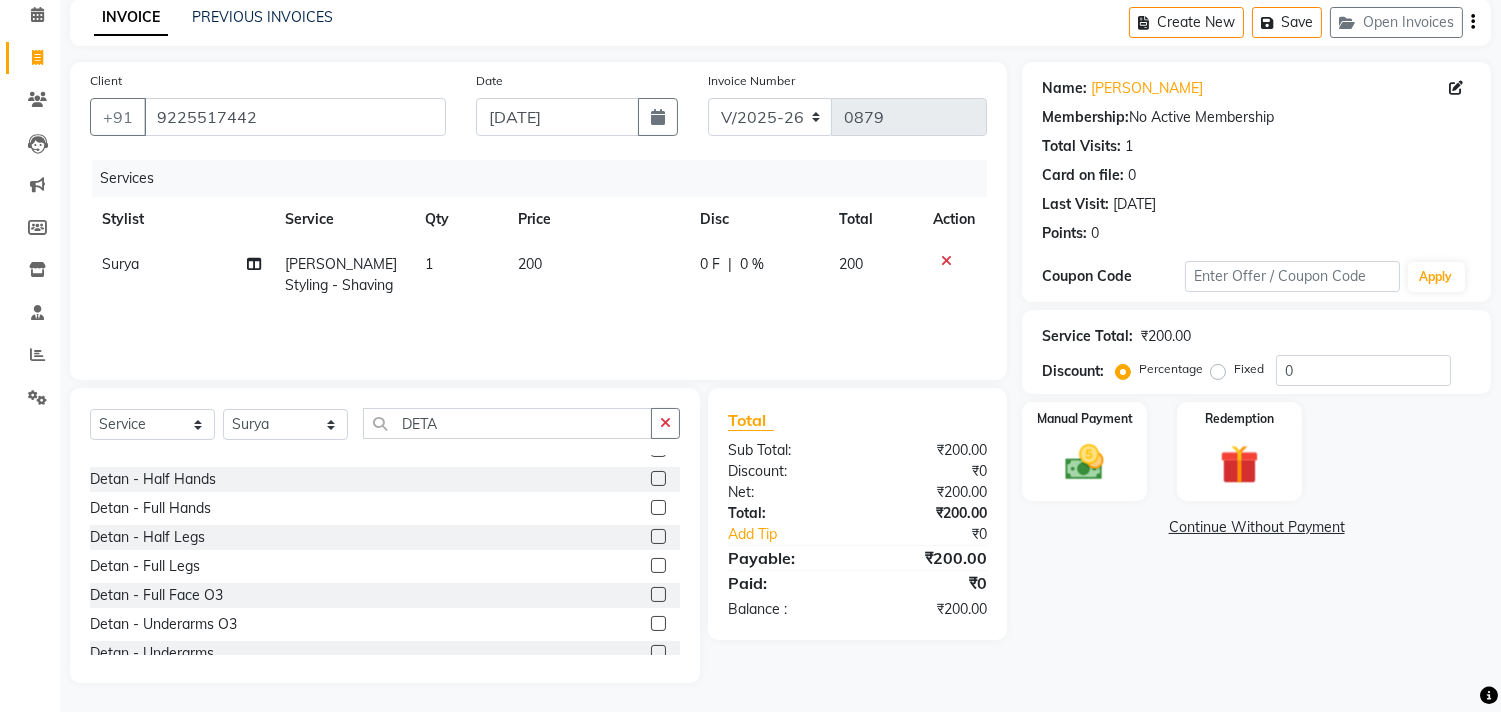 scroll, scrollTop: 0, scrollLeft: 0, axis: both 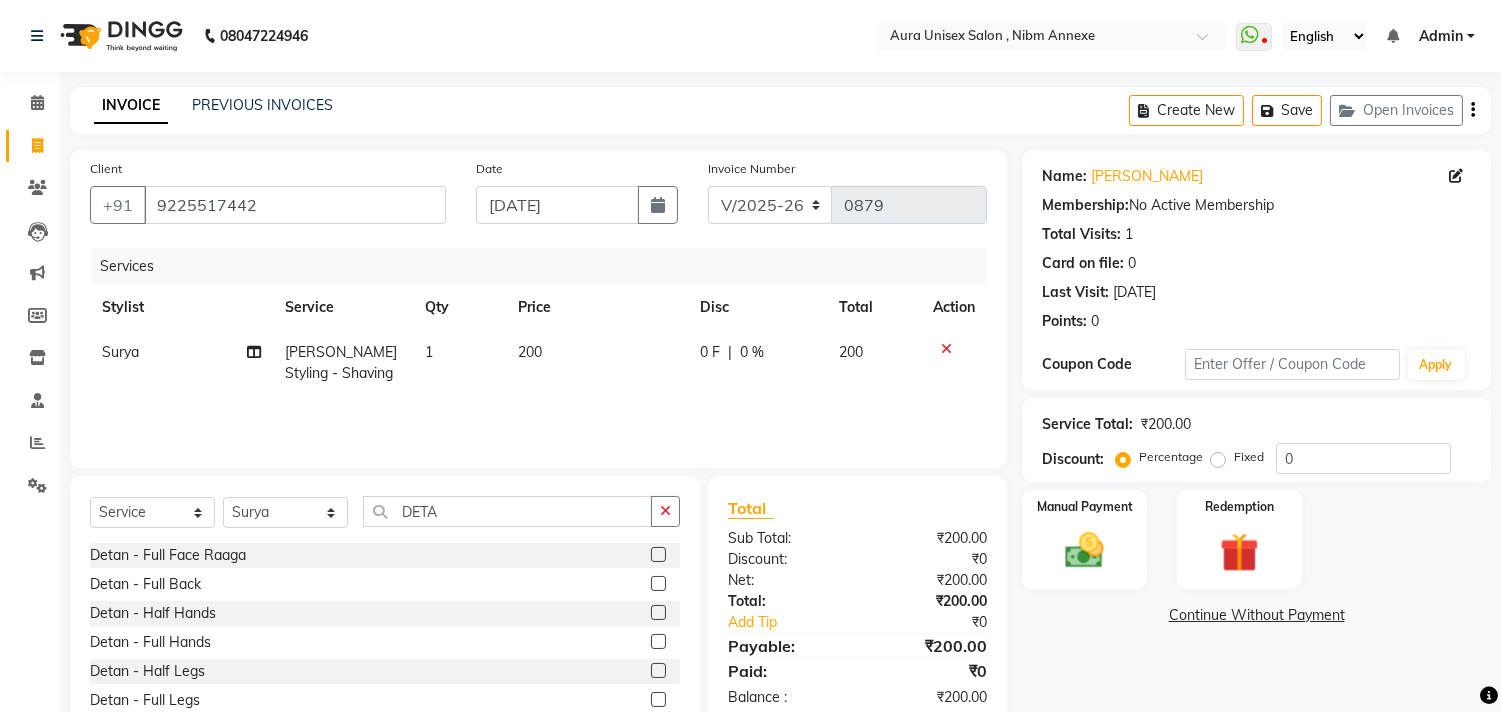 click 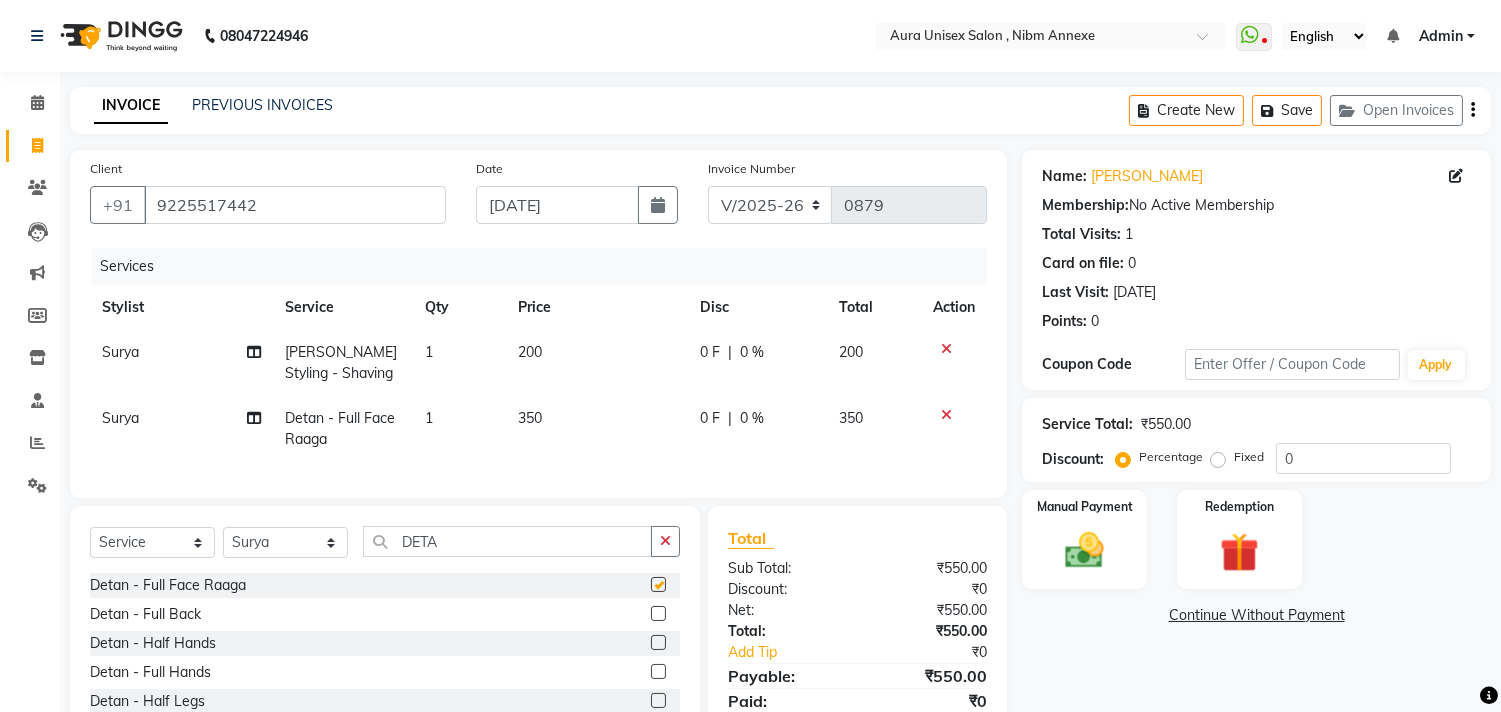 checkbox on "false" 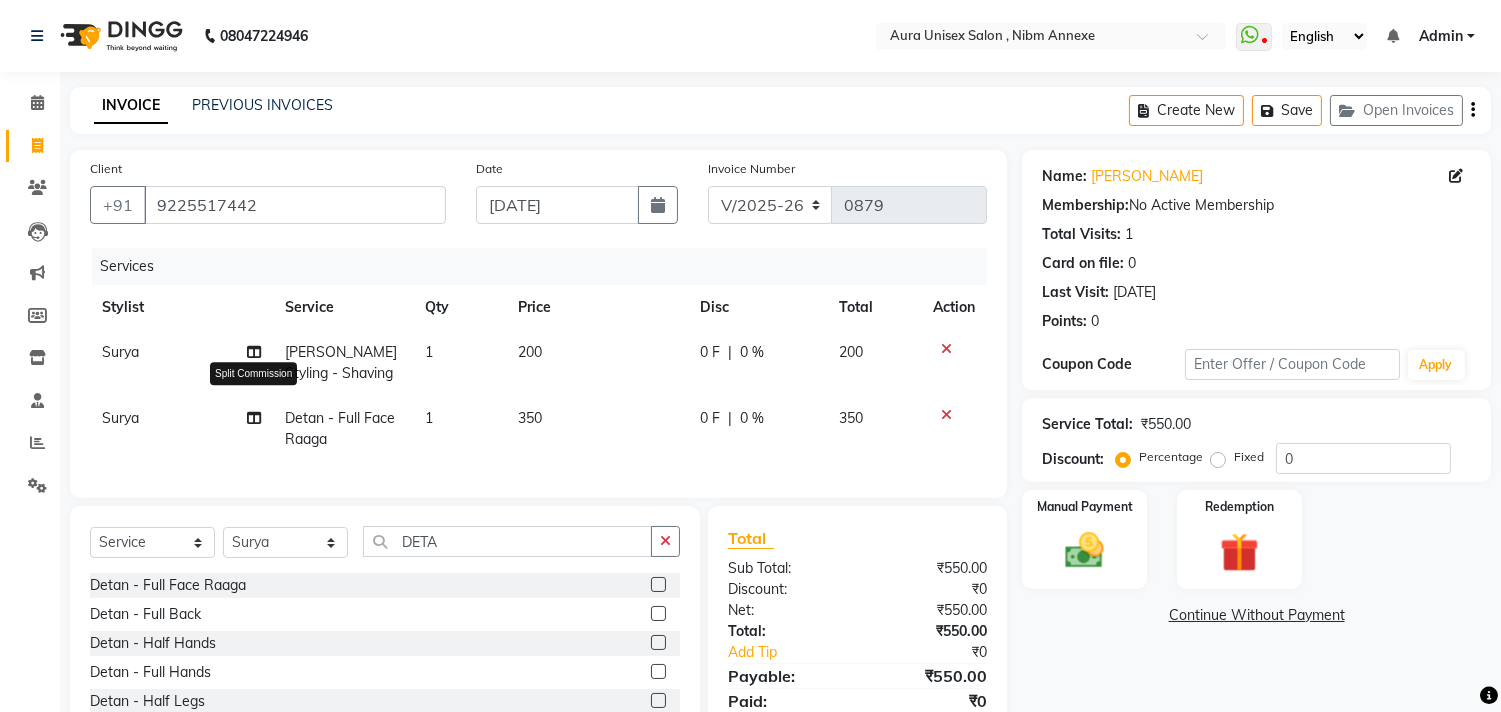 click 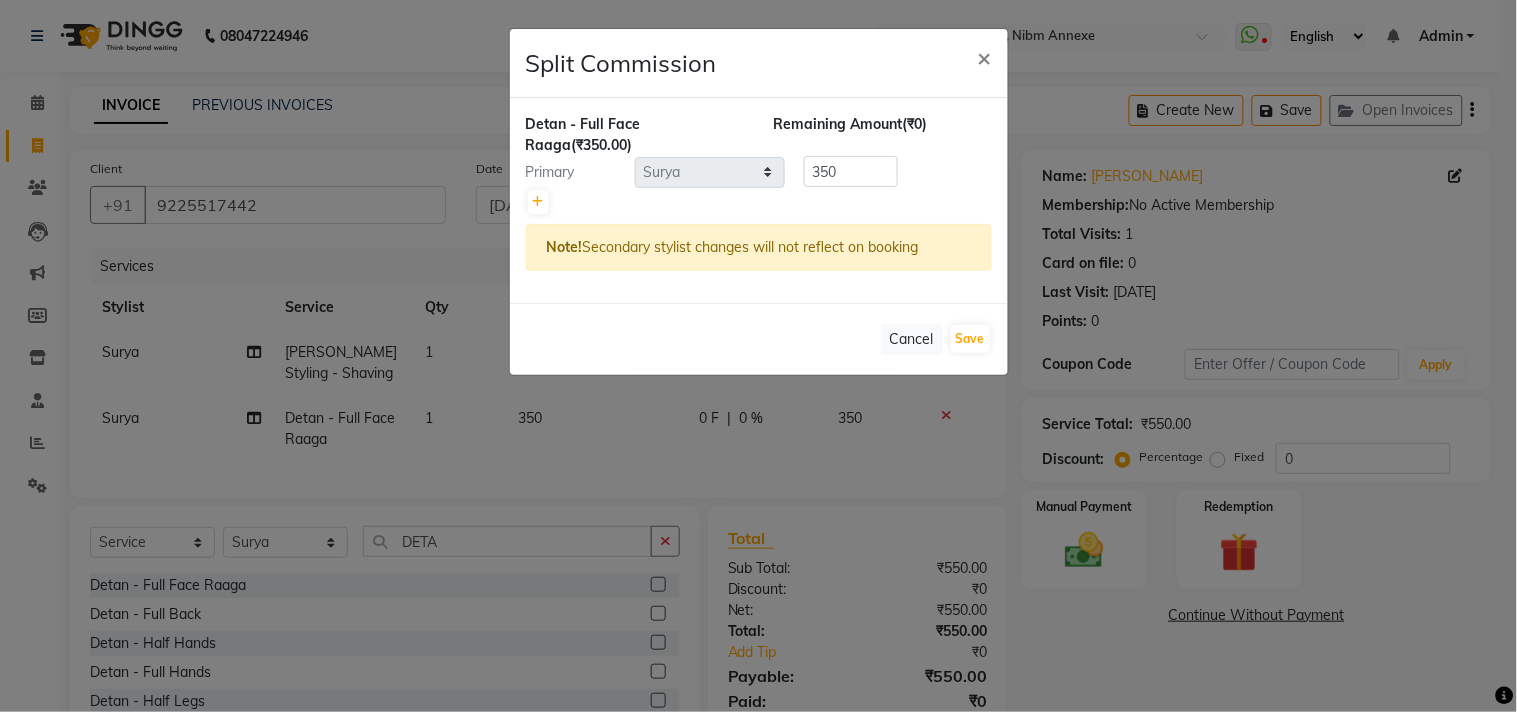 click on "Split Commission × Detan  - Full Face Raaga  (₹350.00) Remaining Amount  (₹0) Primary Select  Jasleen   Jyoti   SAYALI   Surya   Tejaswini  350 Note!  Secondary stylist changes will not reflect on booking   Cancel   Save" 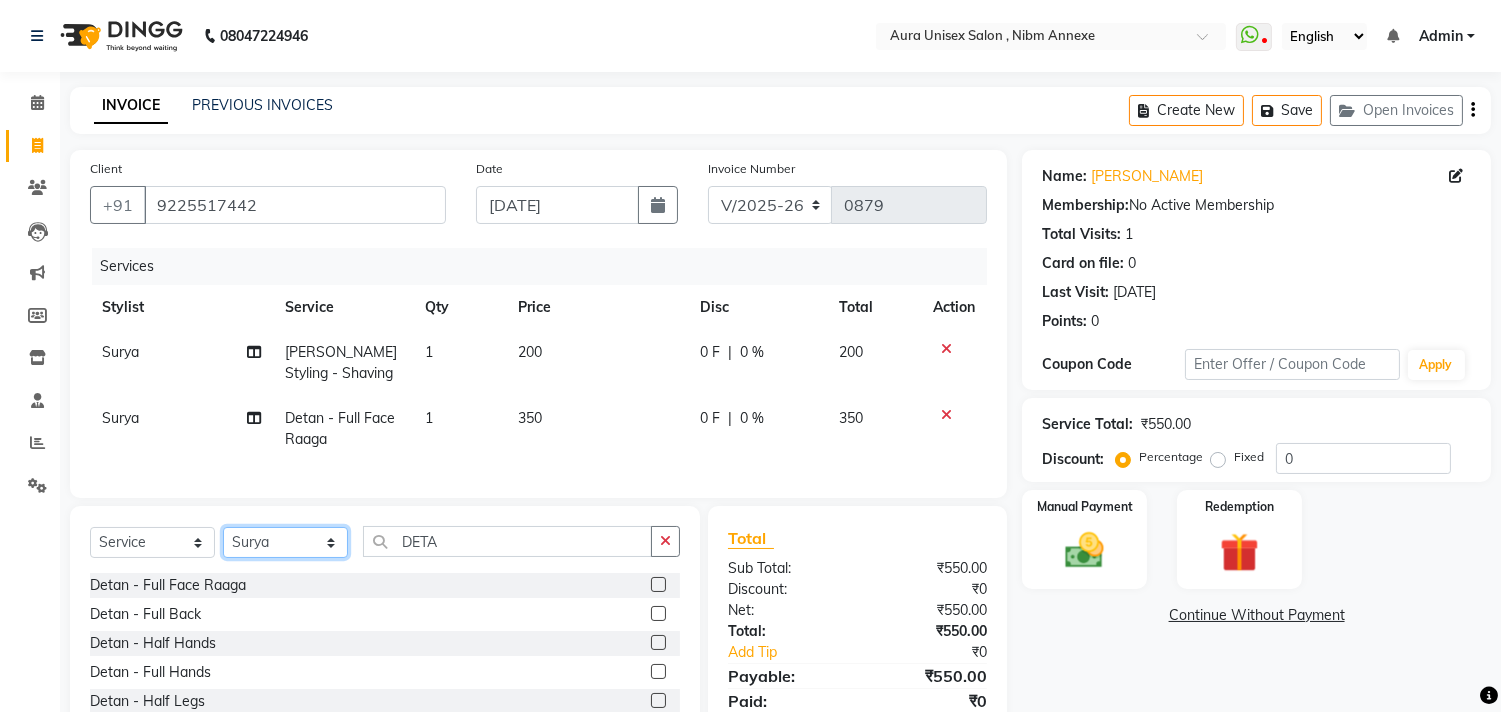 click on "Select Stylist [PERSON_NAME] Jyoti [PERSON_NAME] [PERSON_NAME]" 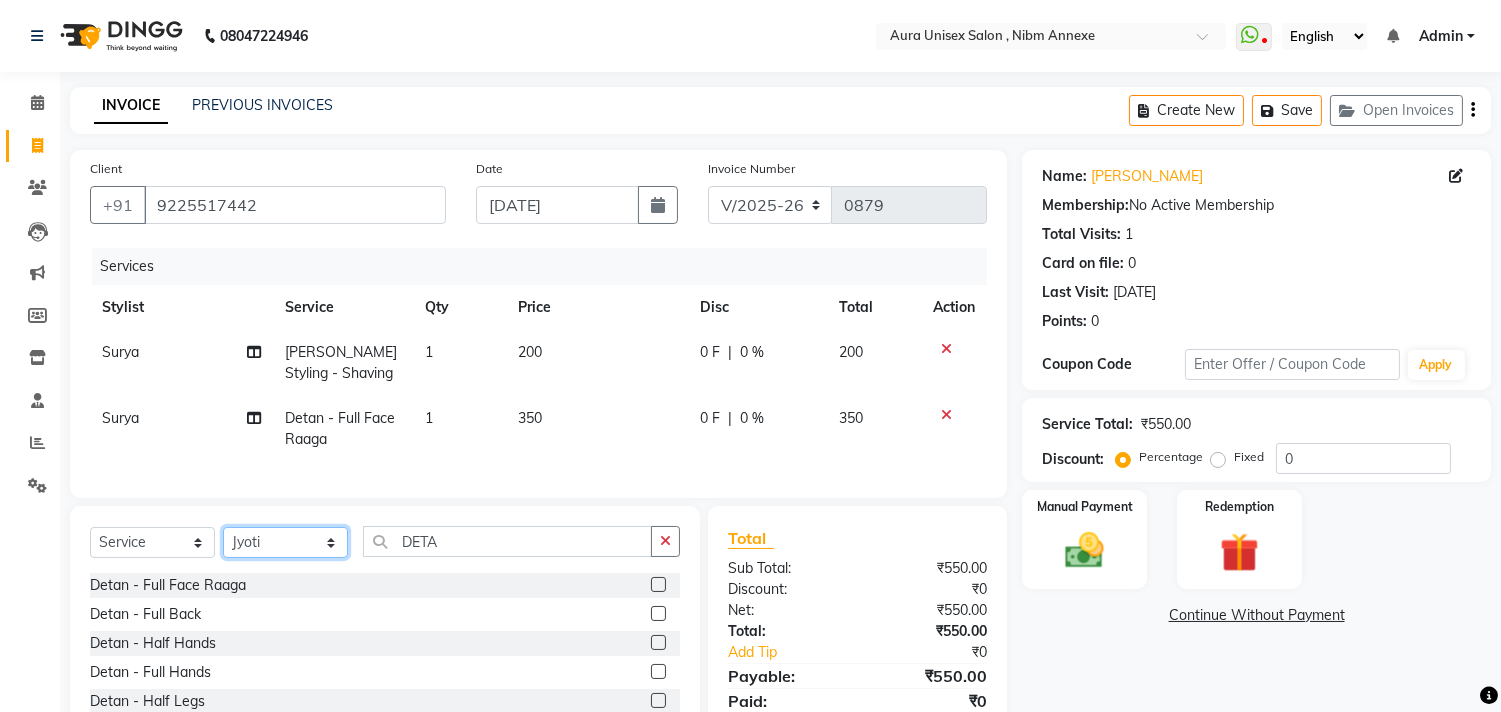 click on "Select Stylist [PERSON_NAME] Jyoti [PERSON_NAME] [PERSON_NAME]" 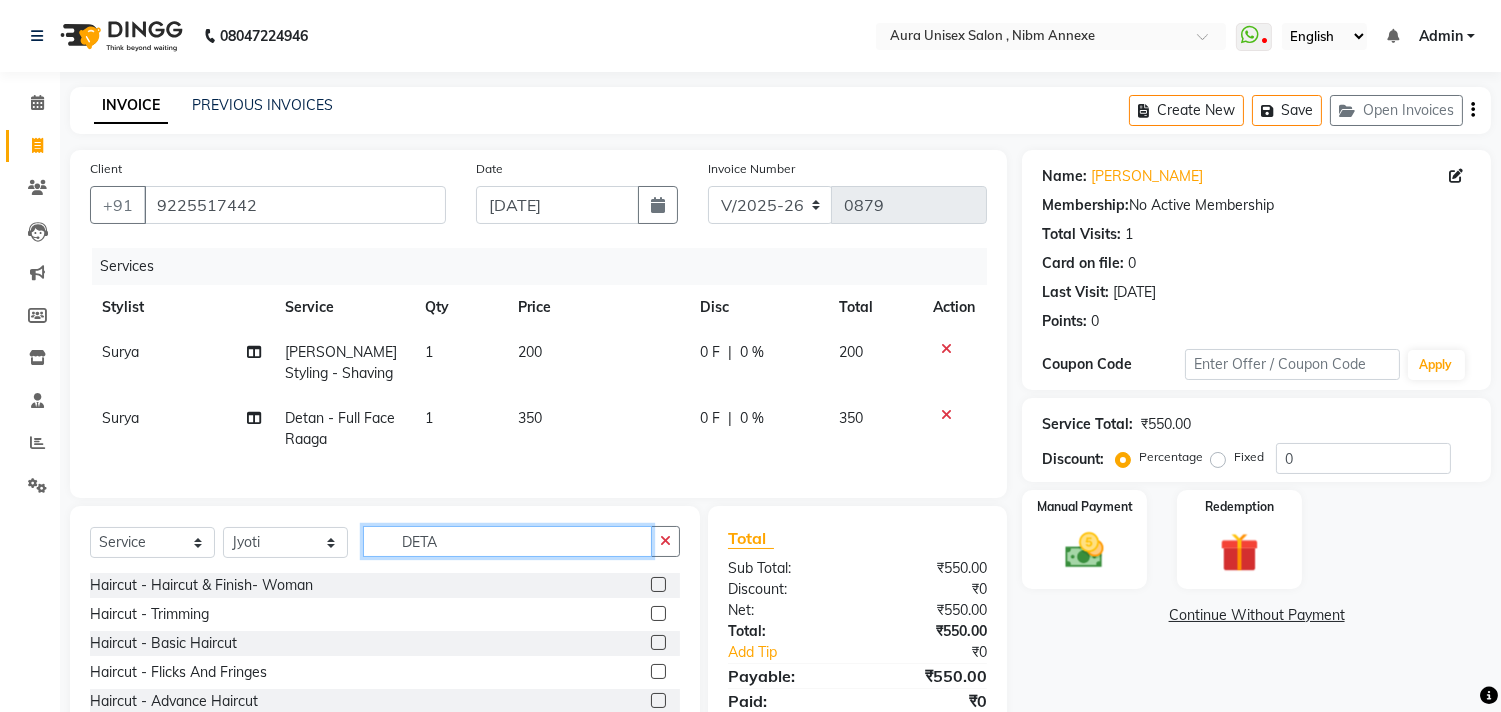 click on "DETA" 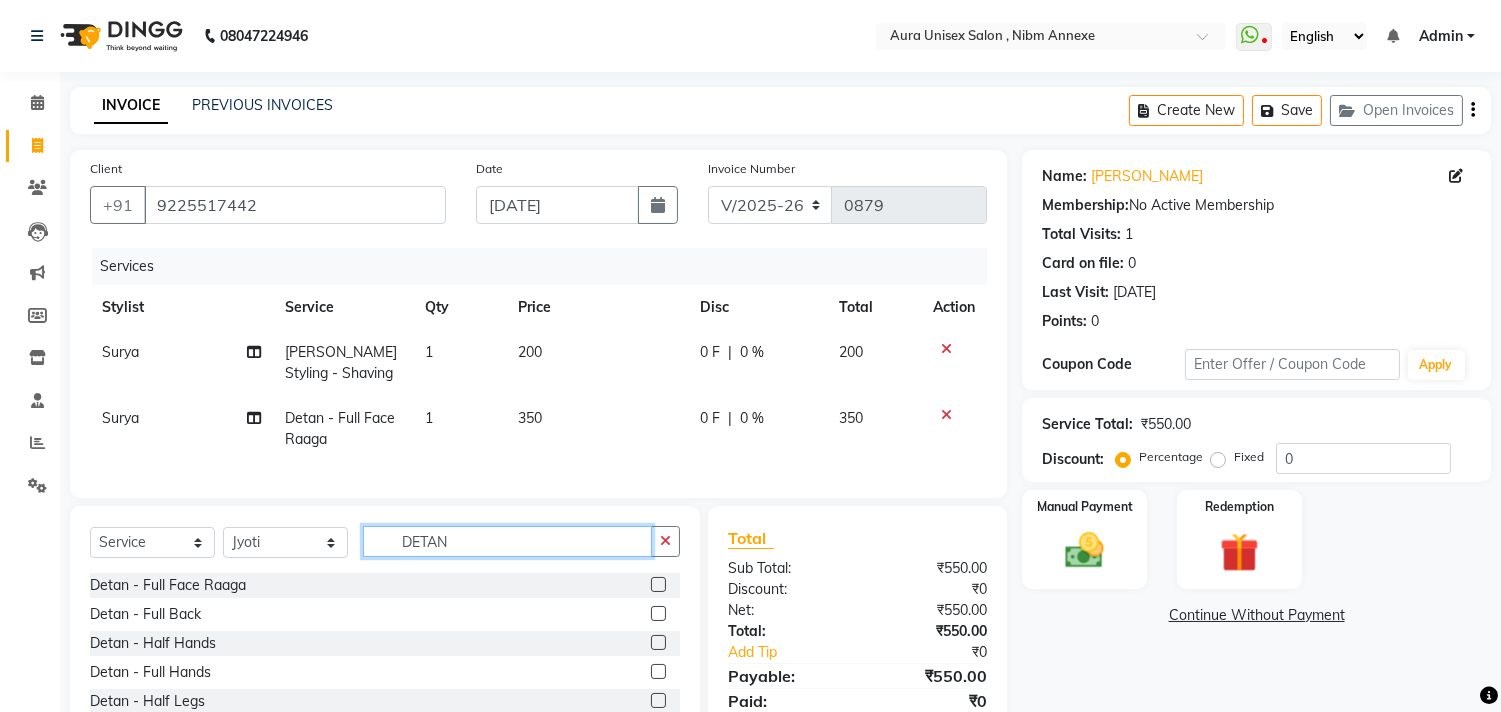 type on "DETAN" 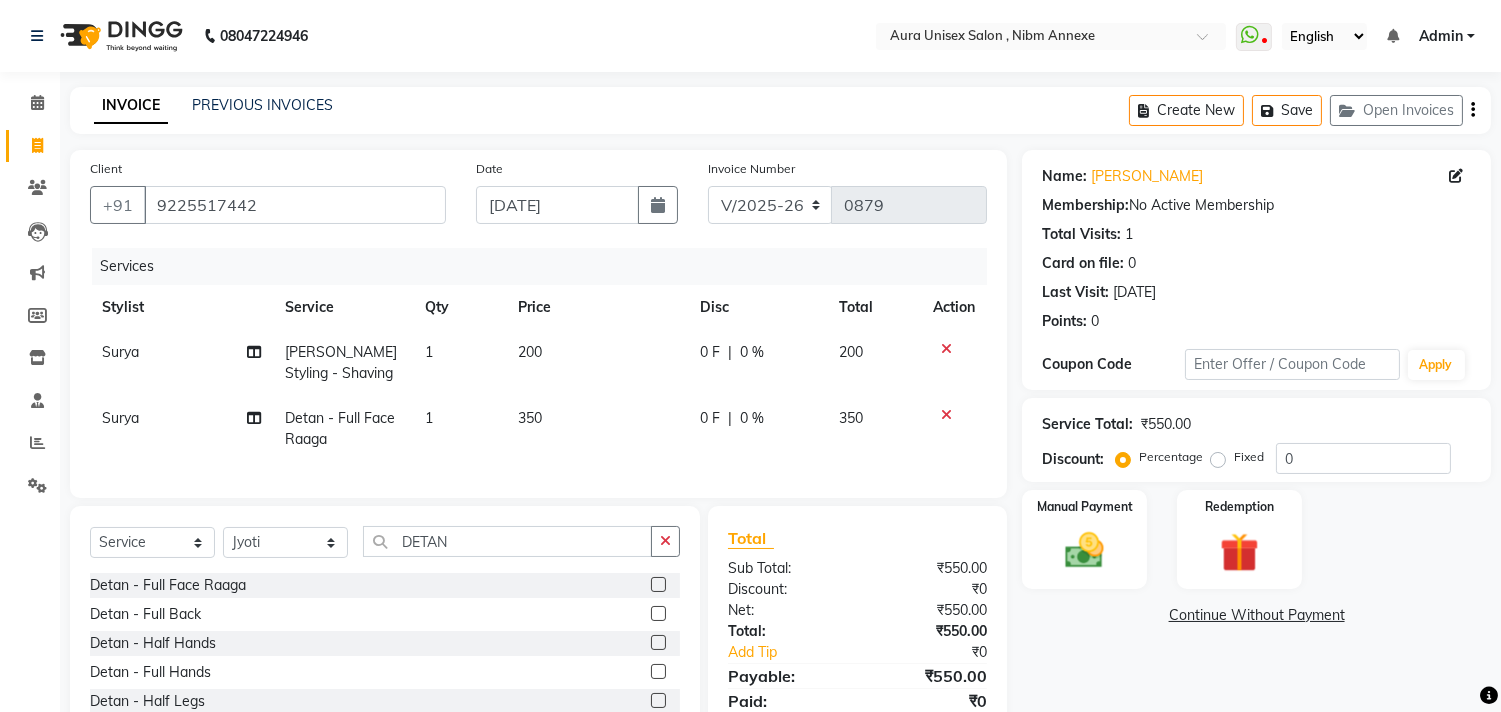 click 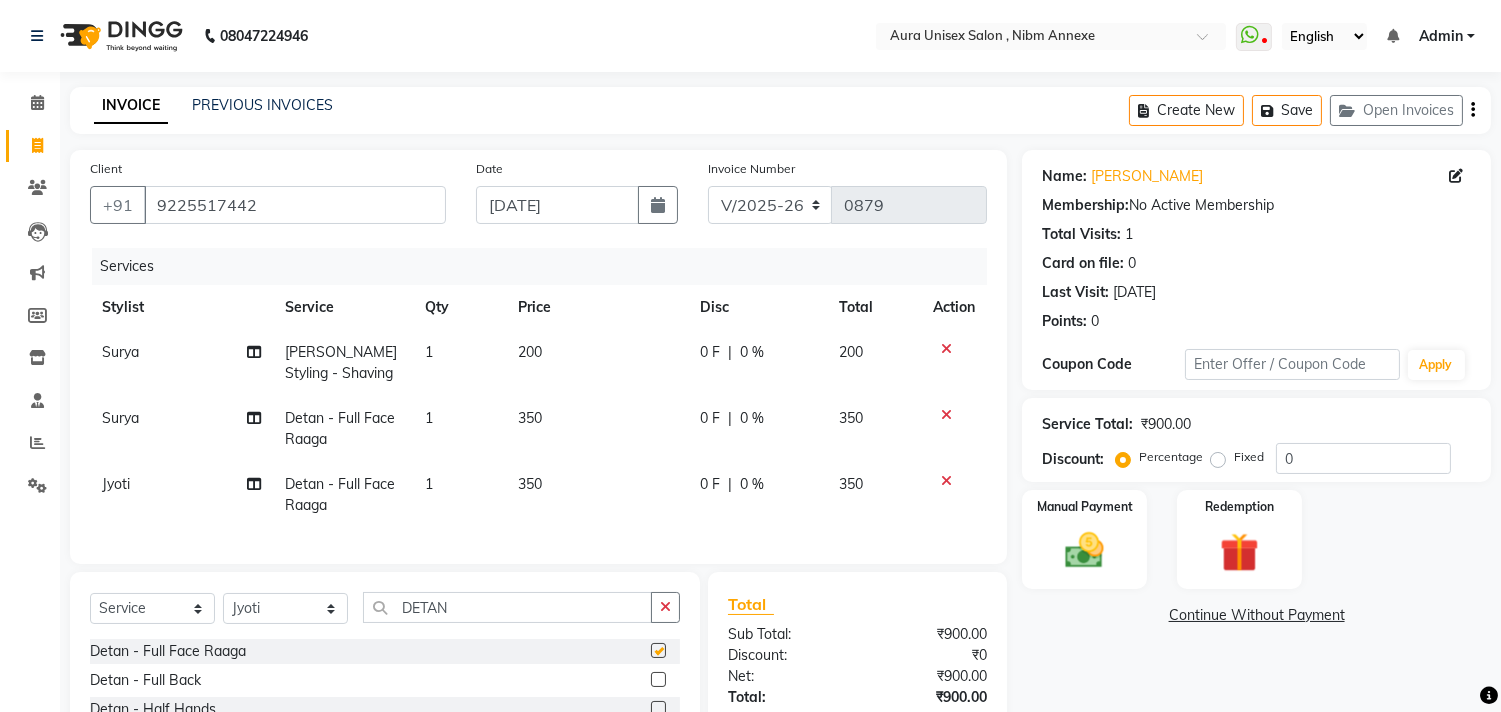 checkbox on "false" 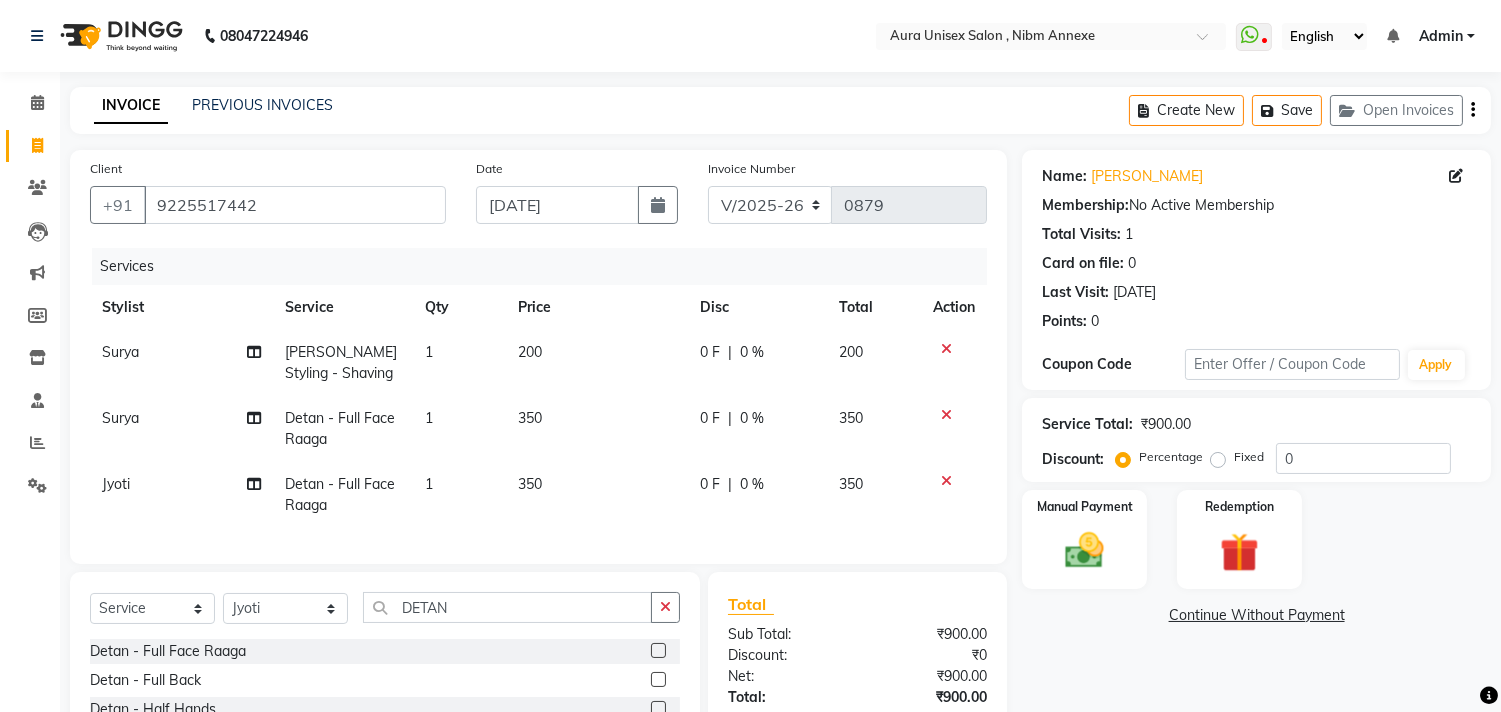 drag, startPoint x: 946, startPoint y: 411, endPoint x: 934, endPoint y: 421, distance: 15.6205 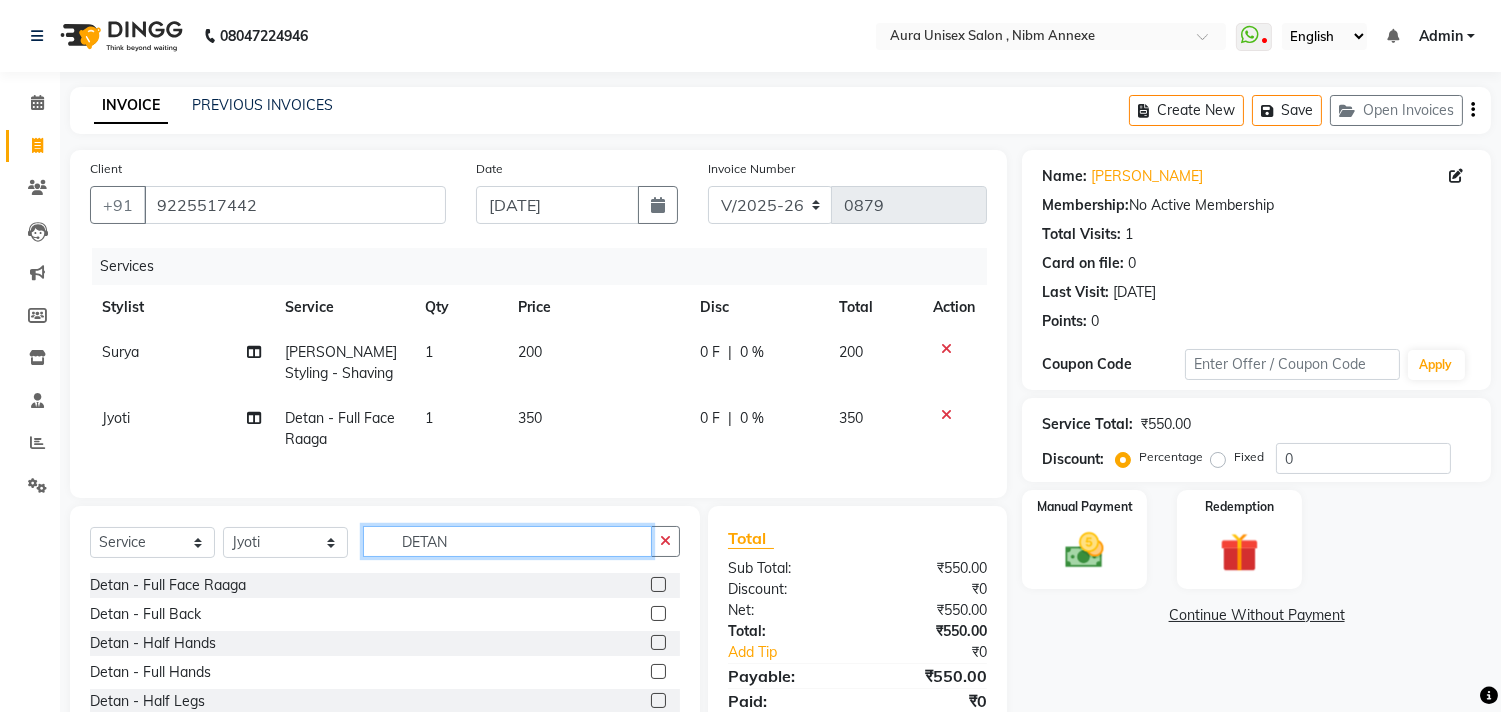 click on "DETAN" 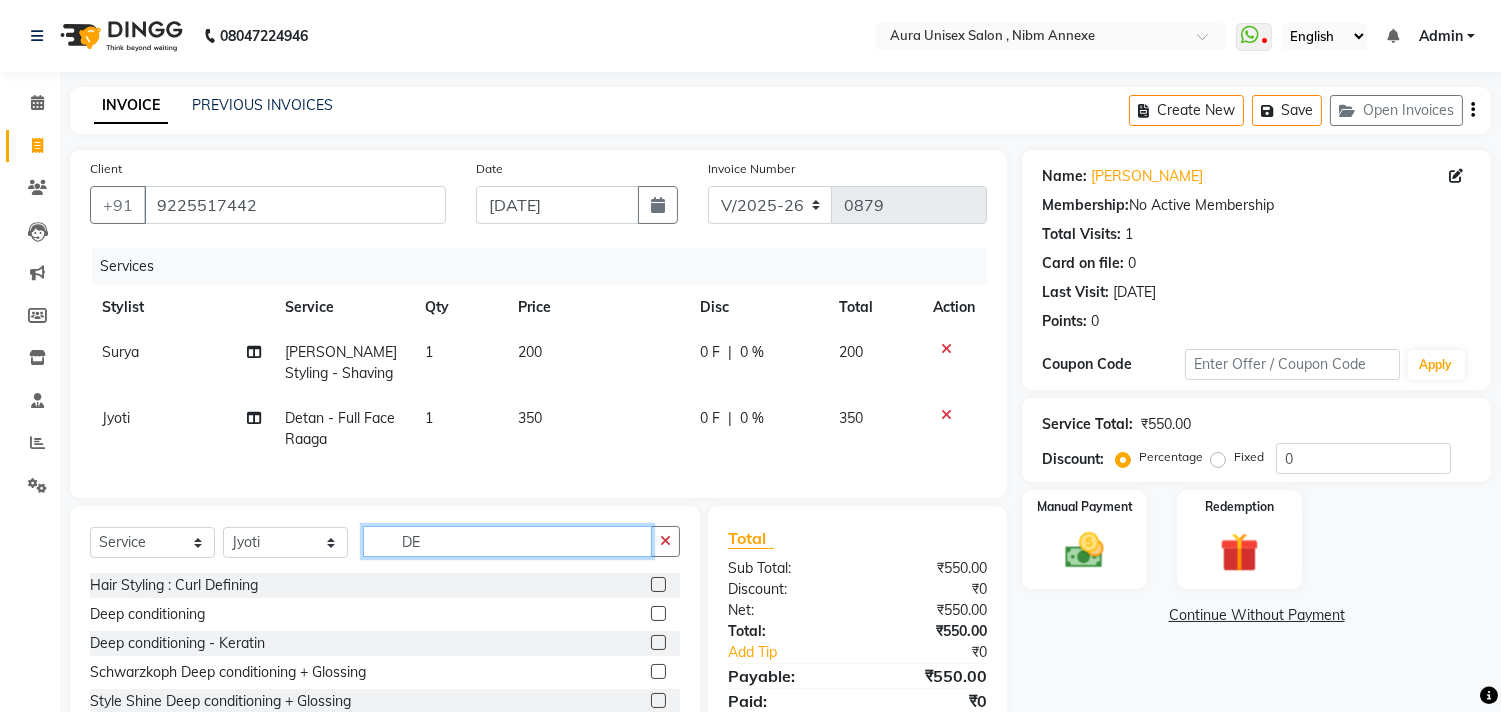 type on "D" 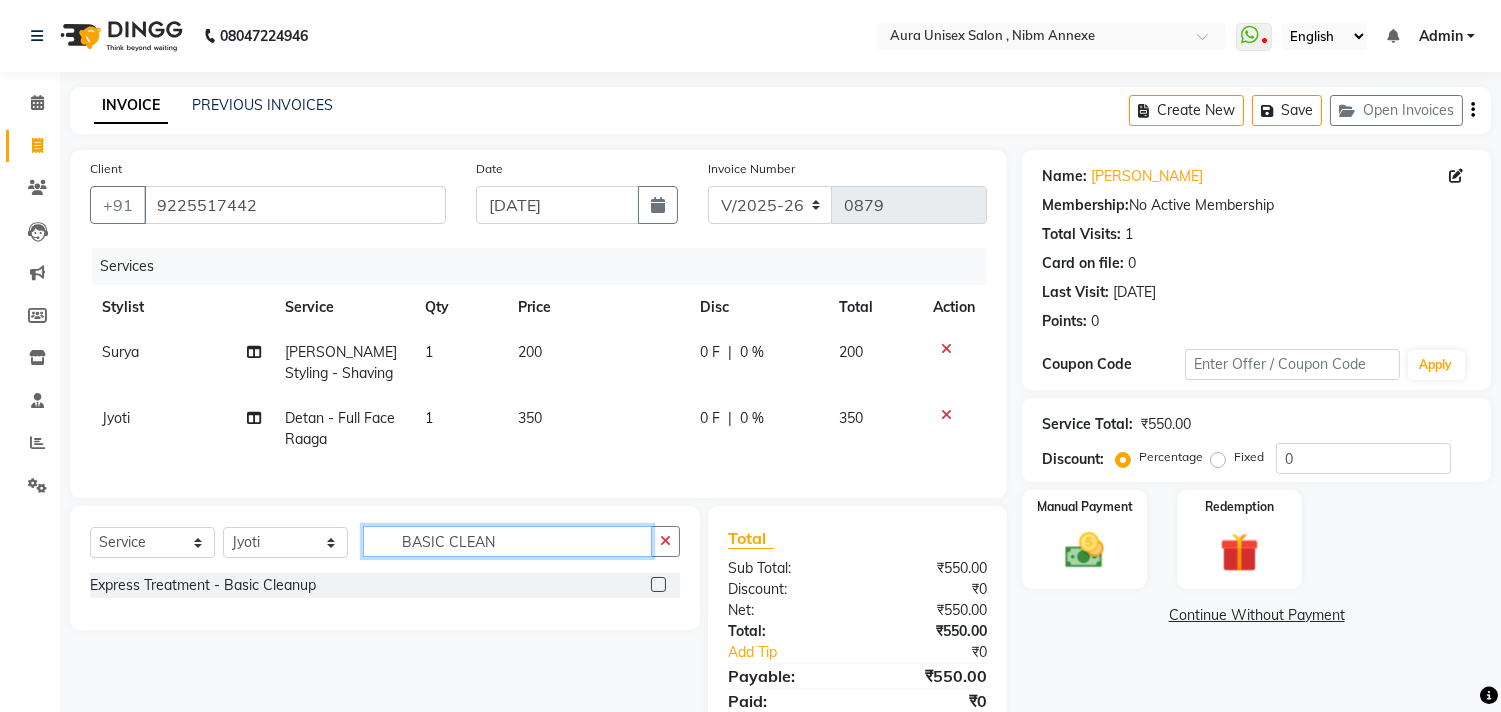 type on "BASIC CLEAN" 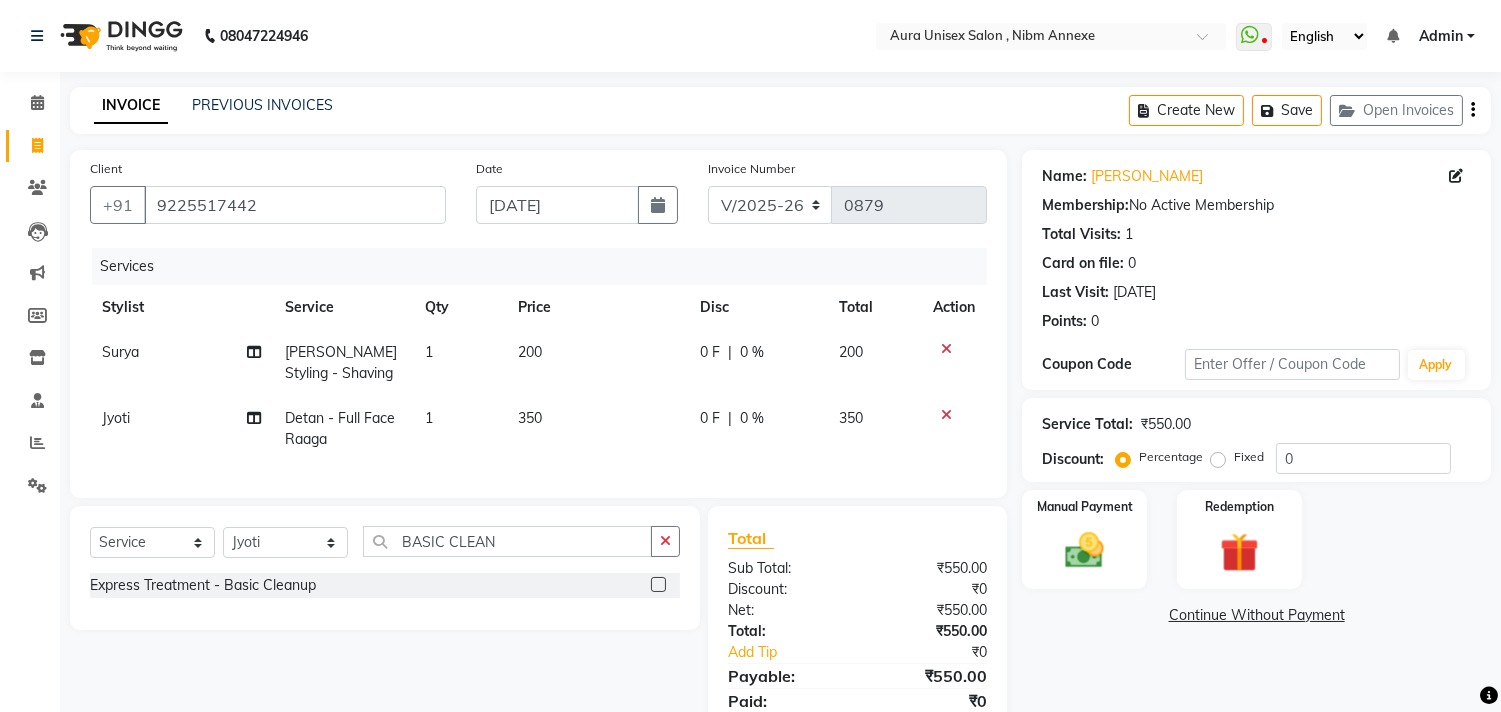 click 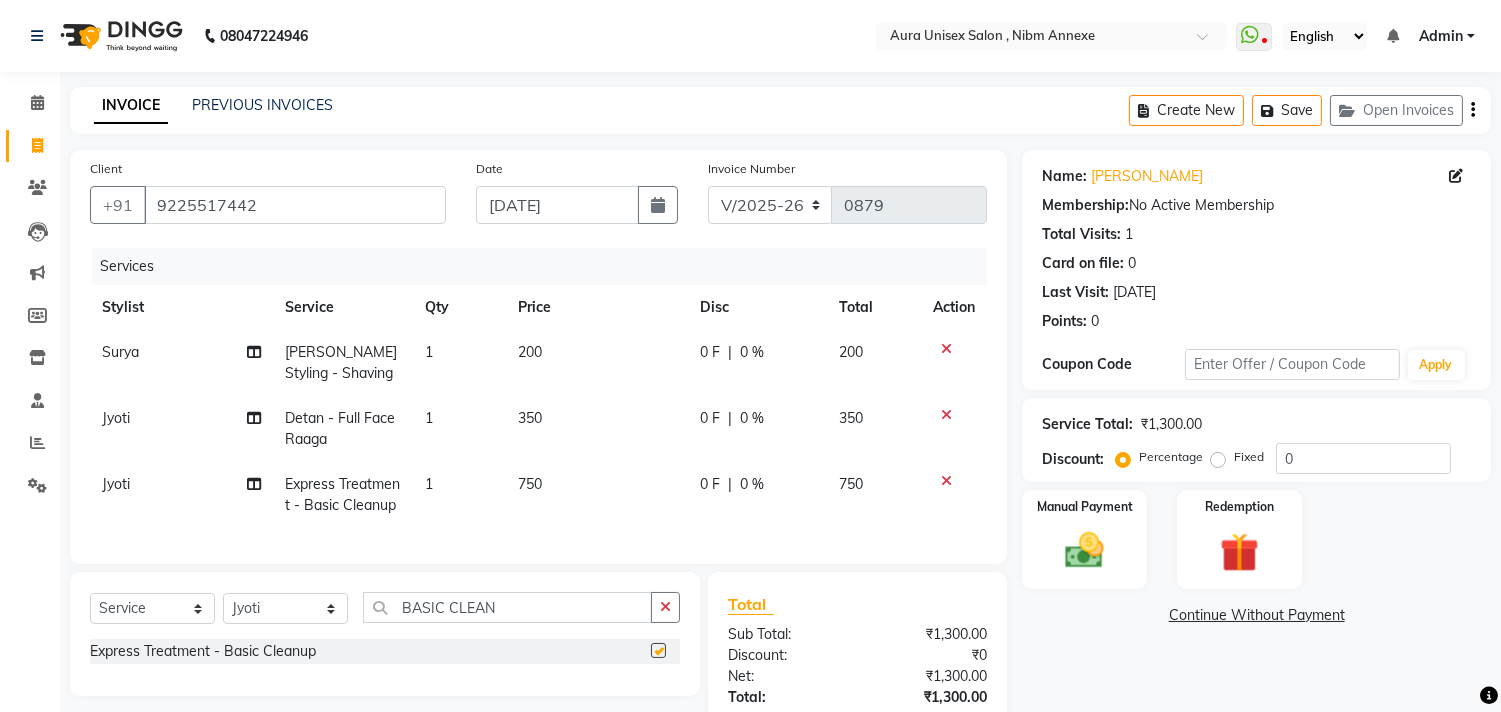 checkbox on "false" 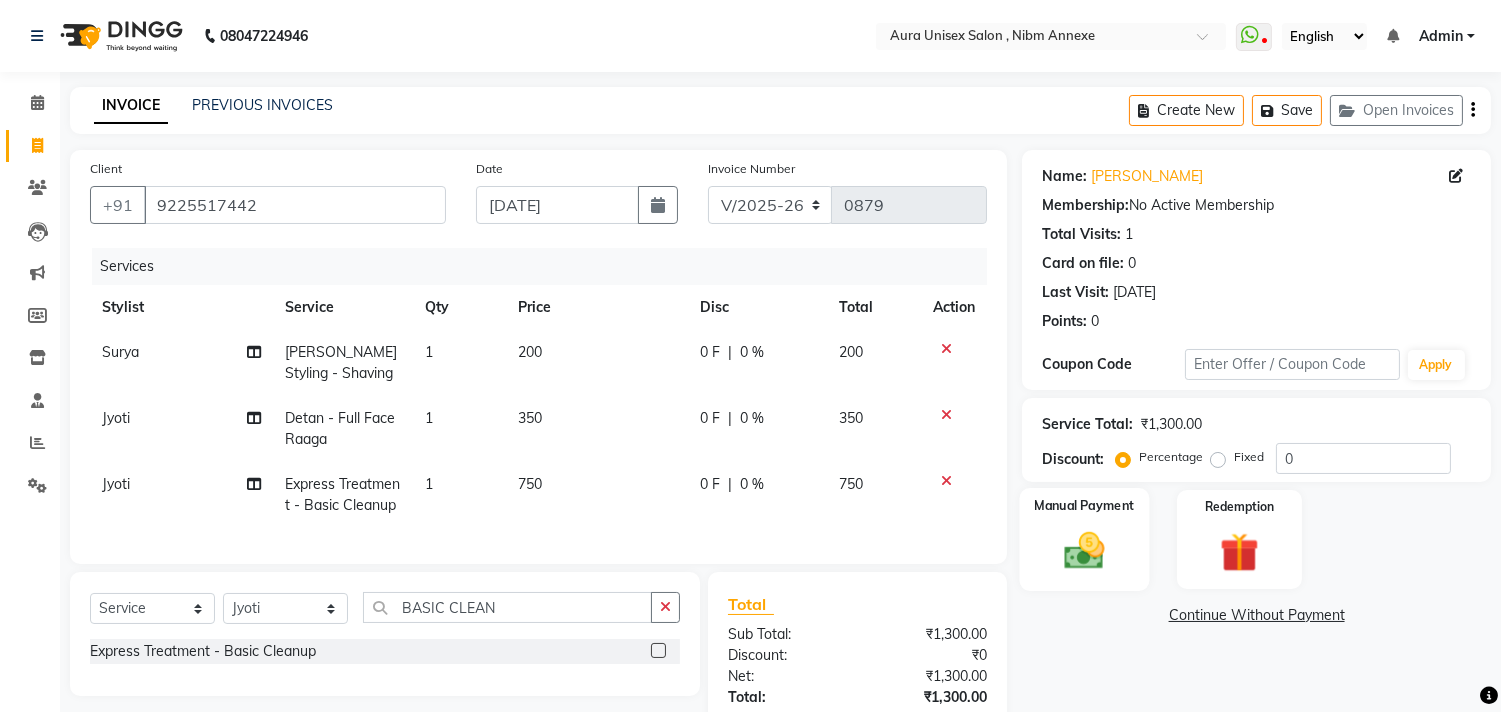 click on "Manual Payment" 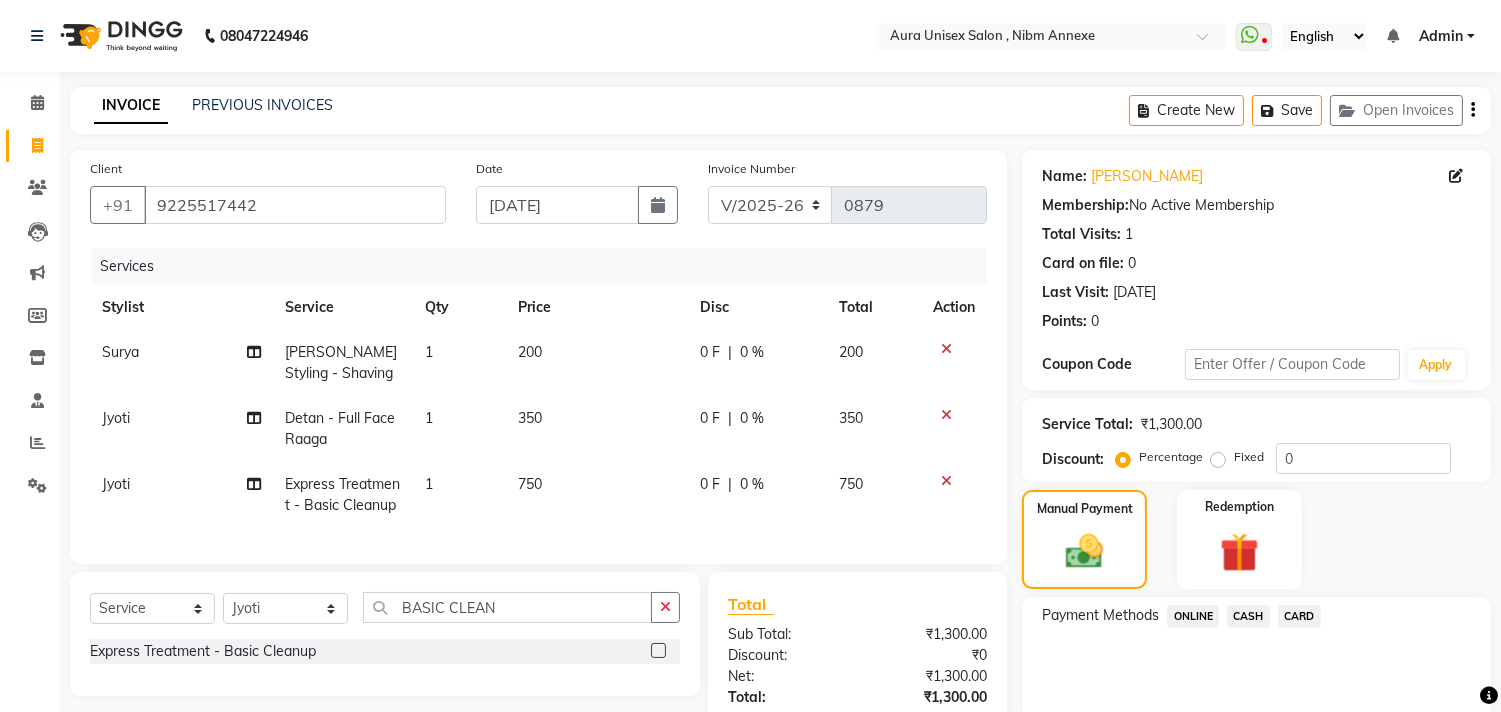 click on "ONLINE" 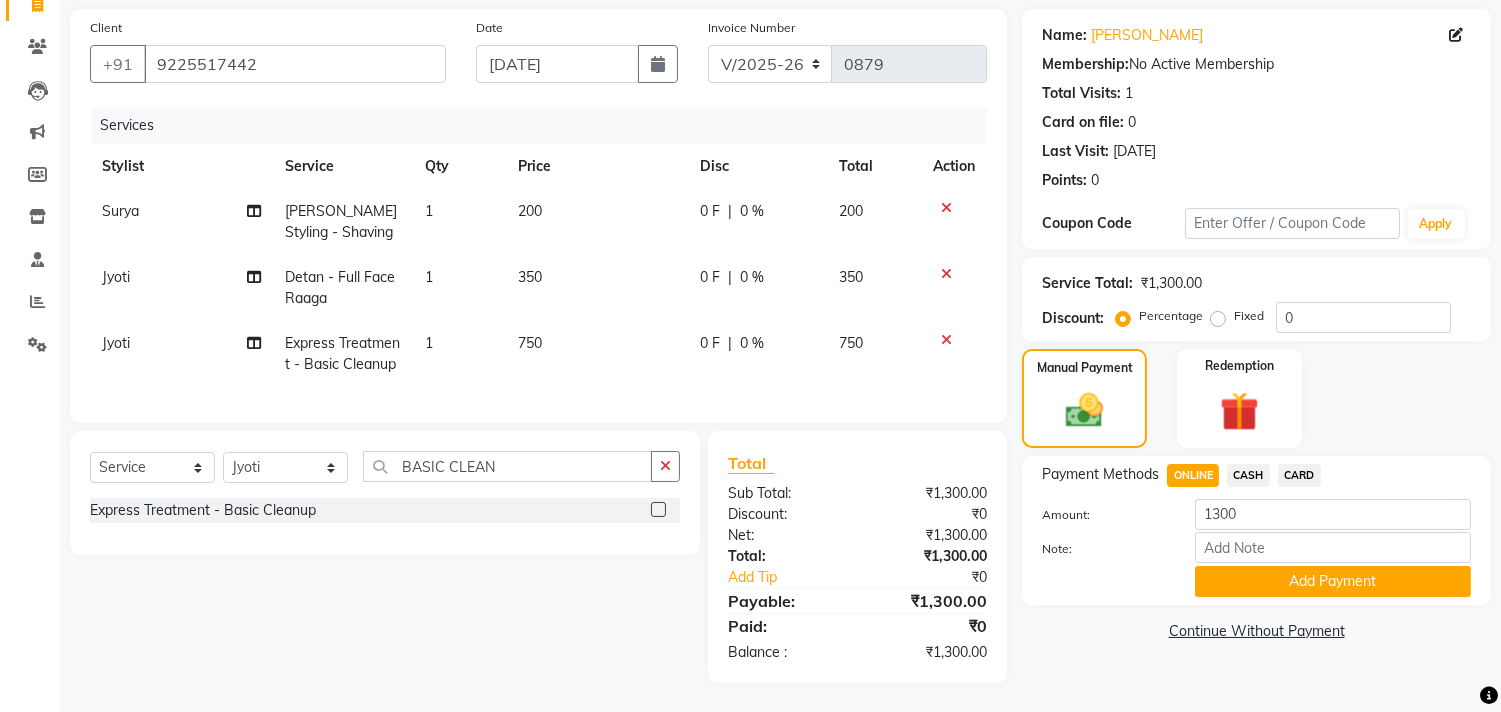 scroll, scrollTop: 158, scrollLeft: 0, axis: vertical 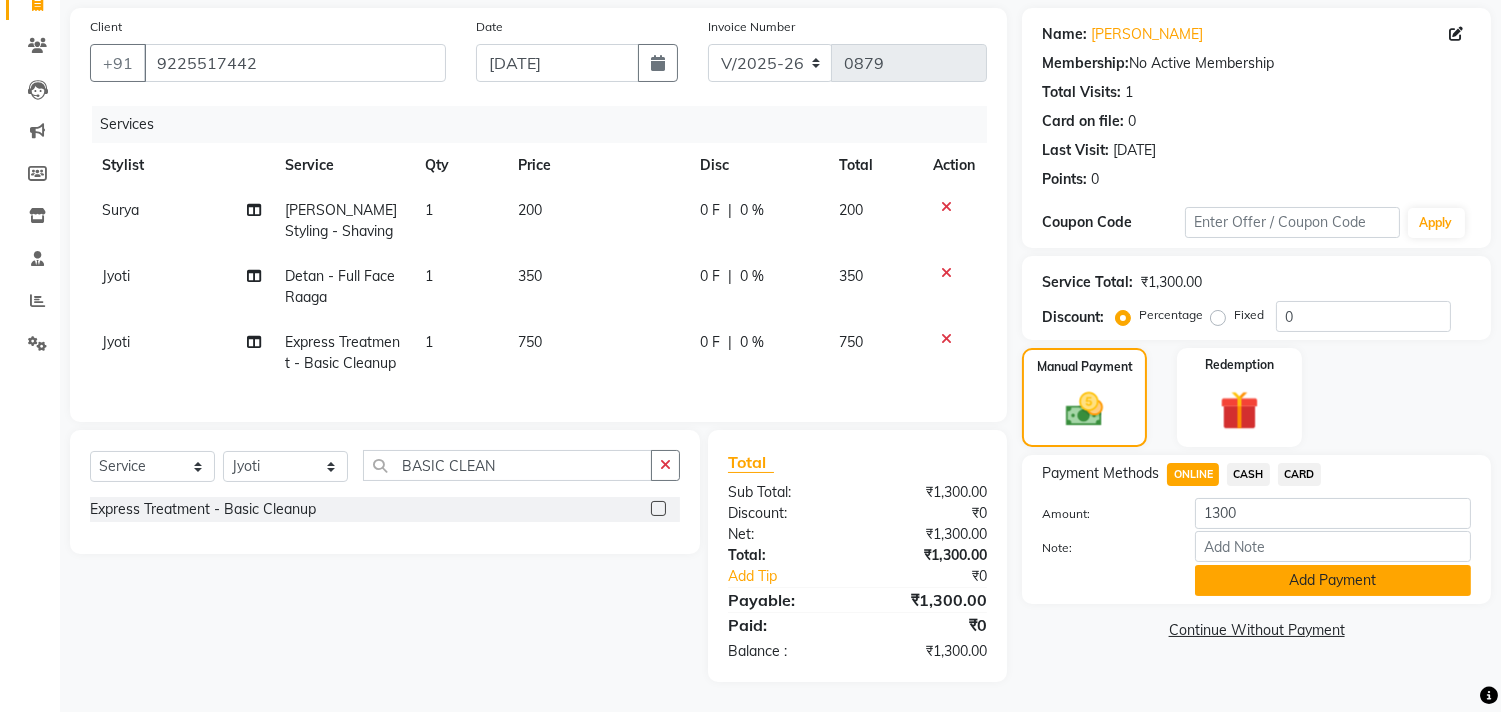 click on "Add Payment" 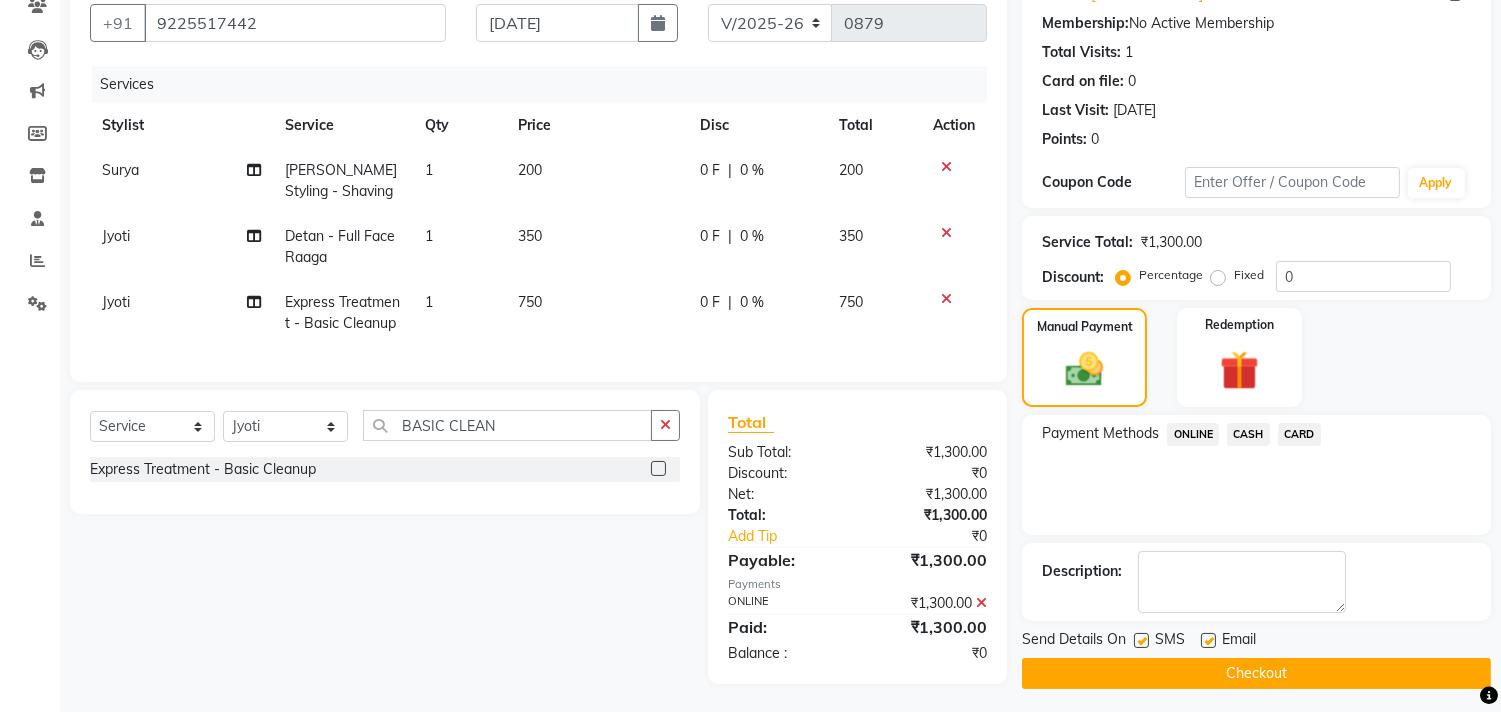 scroll, scrollTop: 200, scrollLeft: 0, axis: vertical 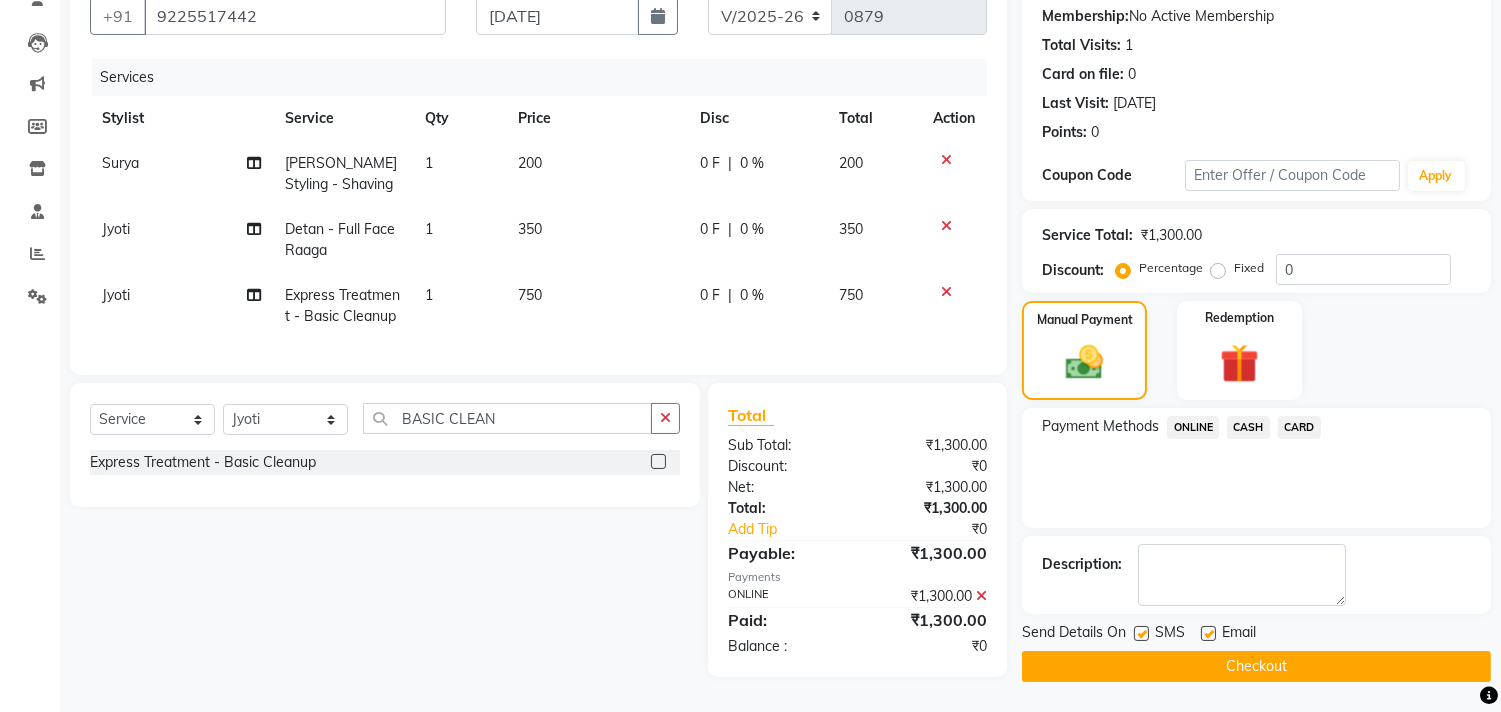 click 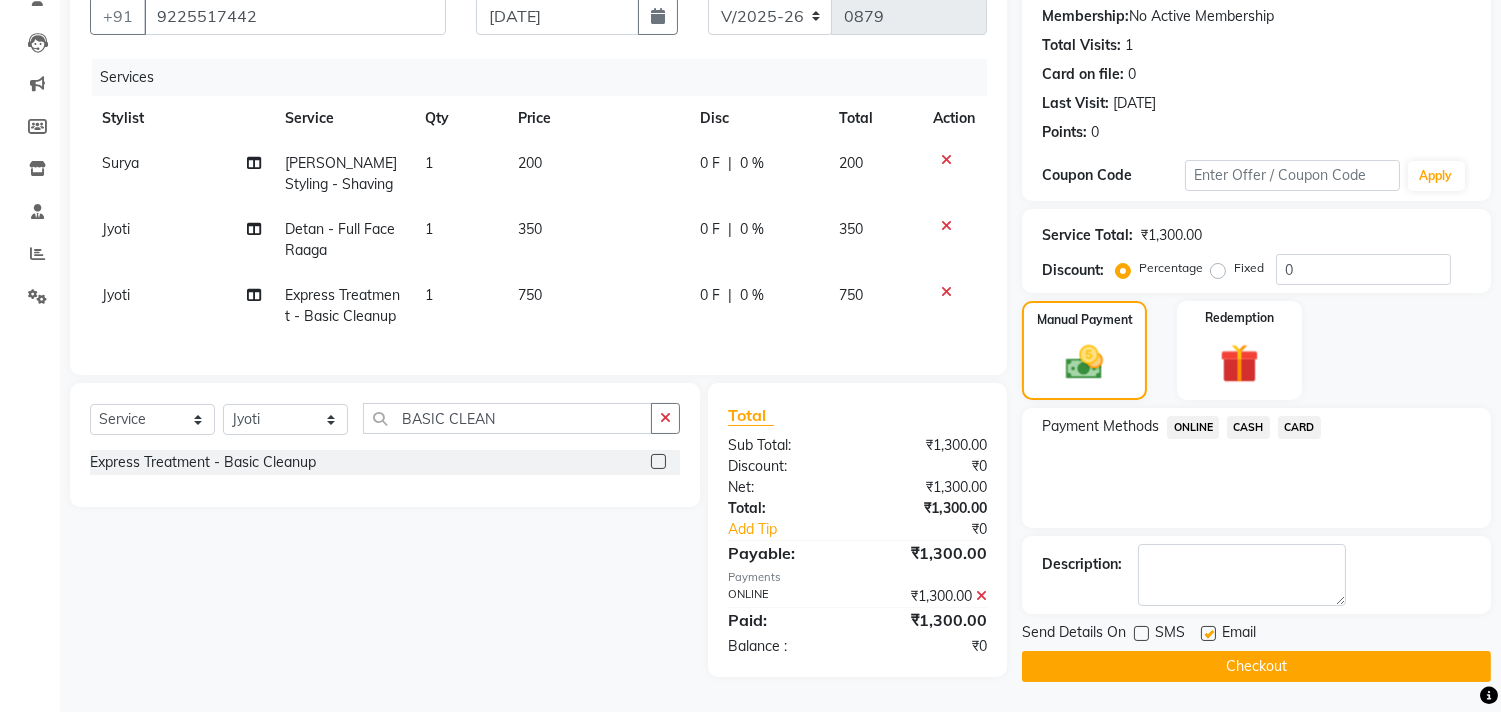 click 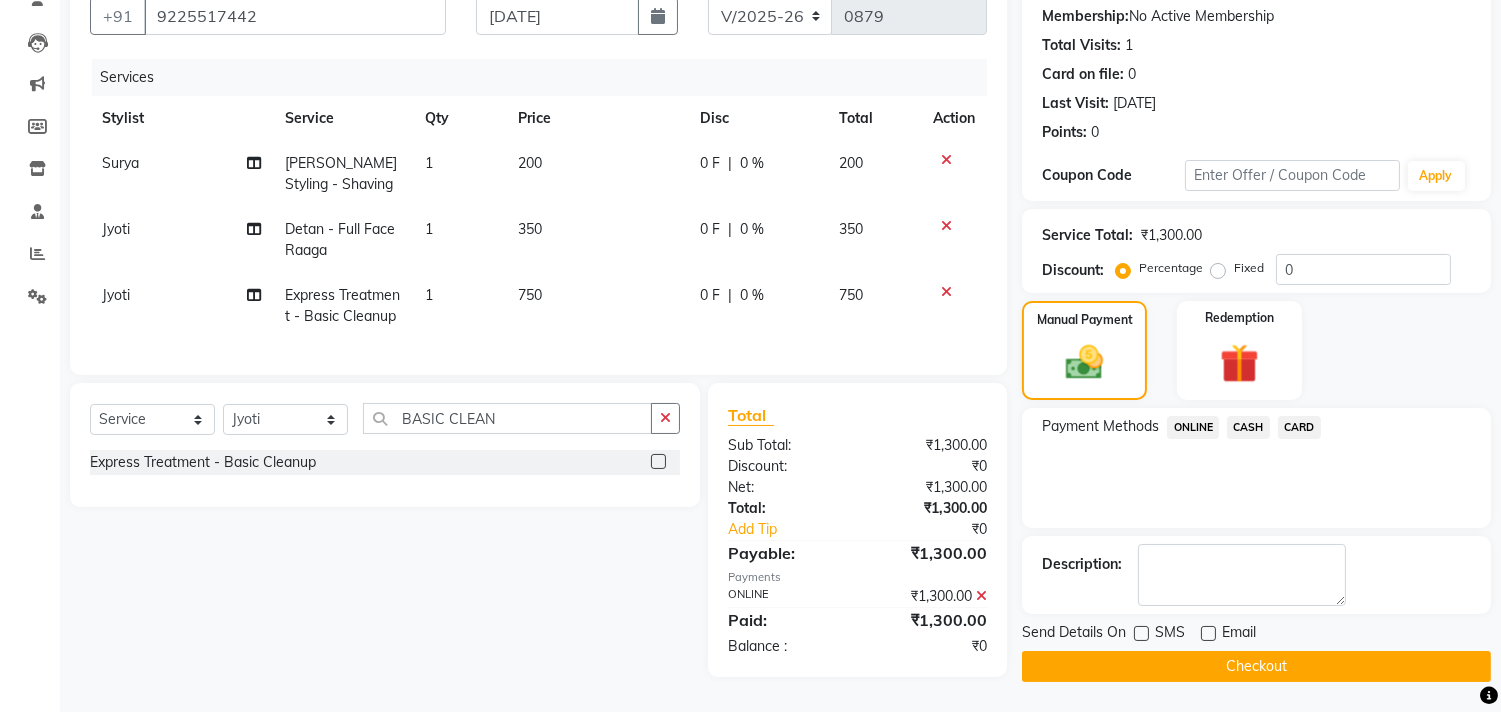 click on "Checkout" 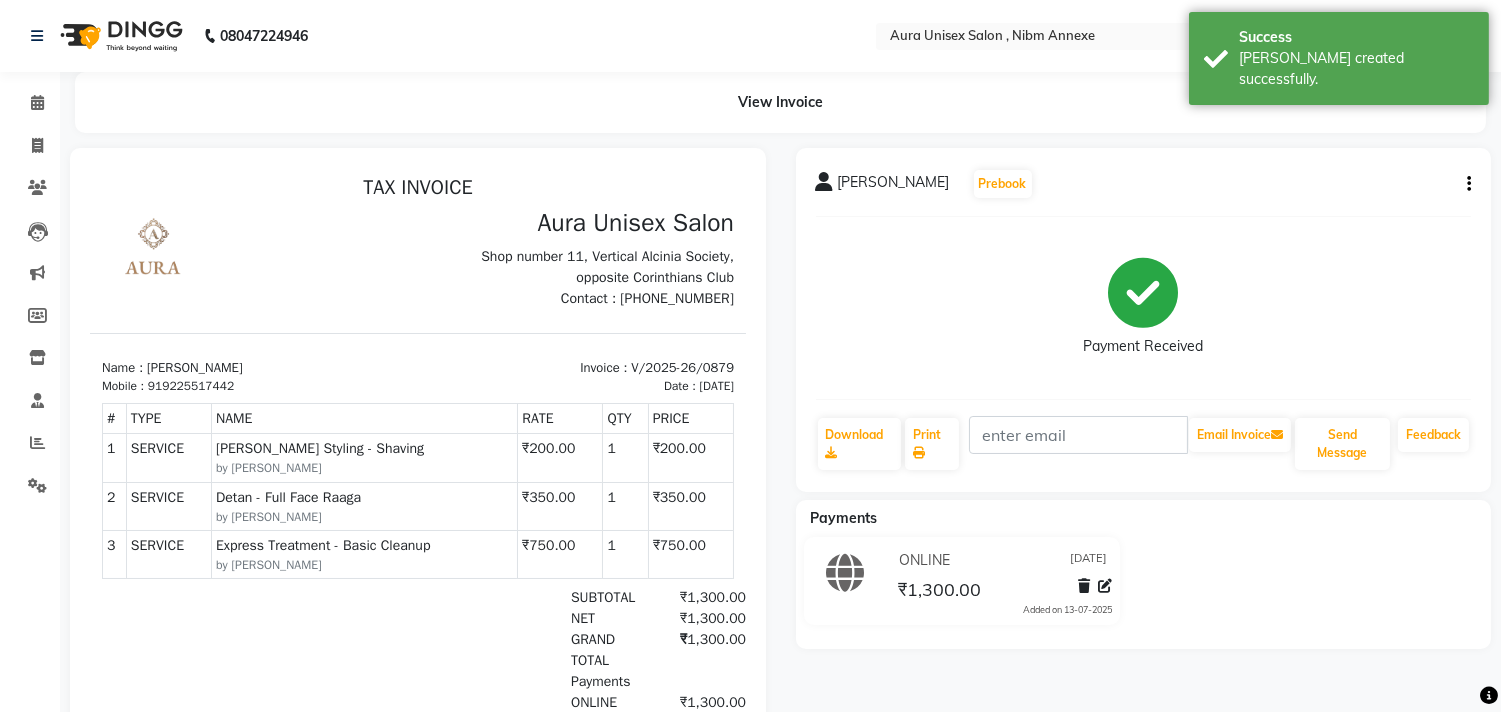 scroll, scrollTop: 0, scrollLeft: 0, axis: both 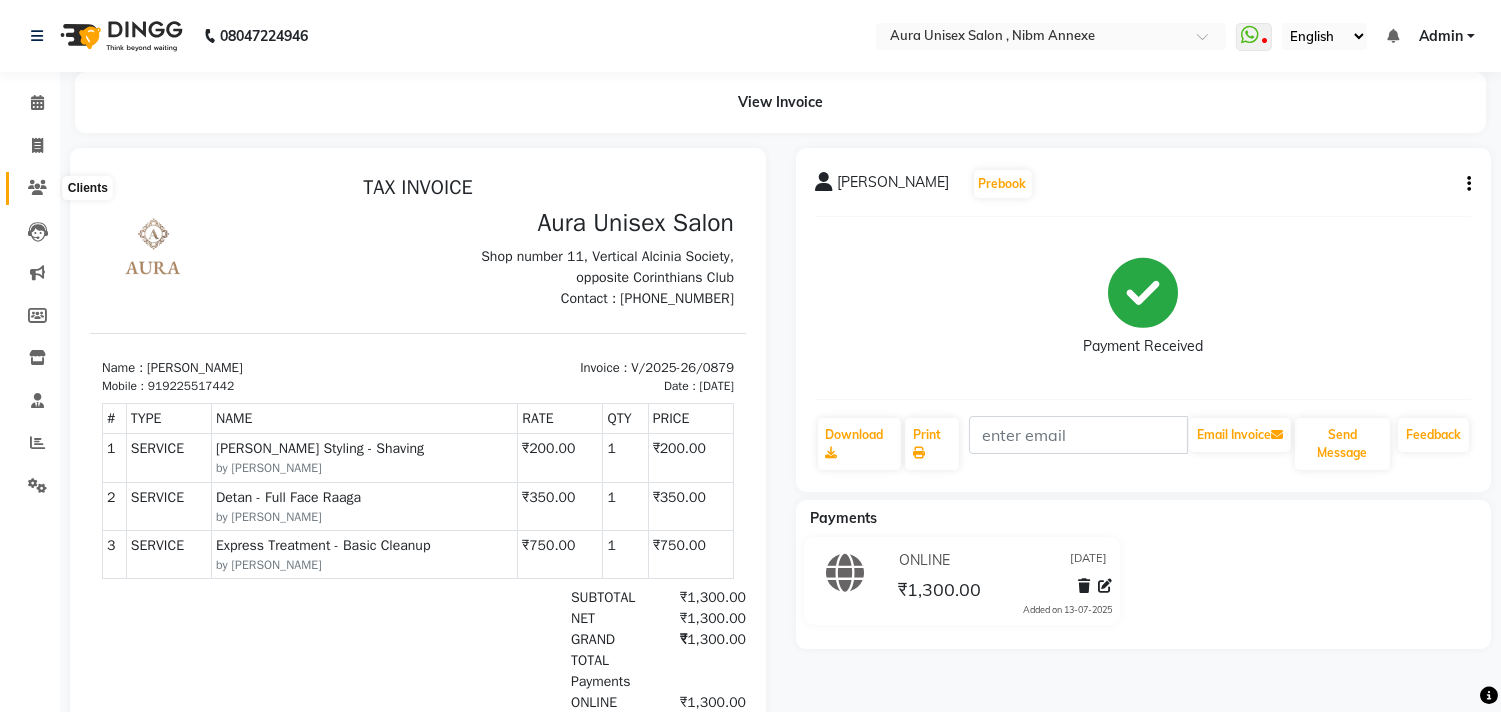 click 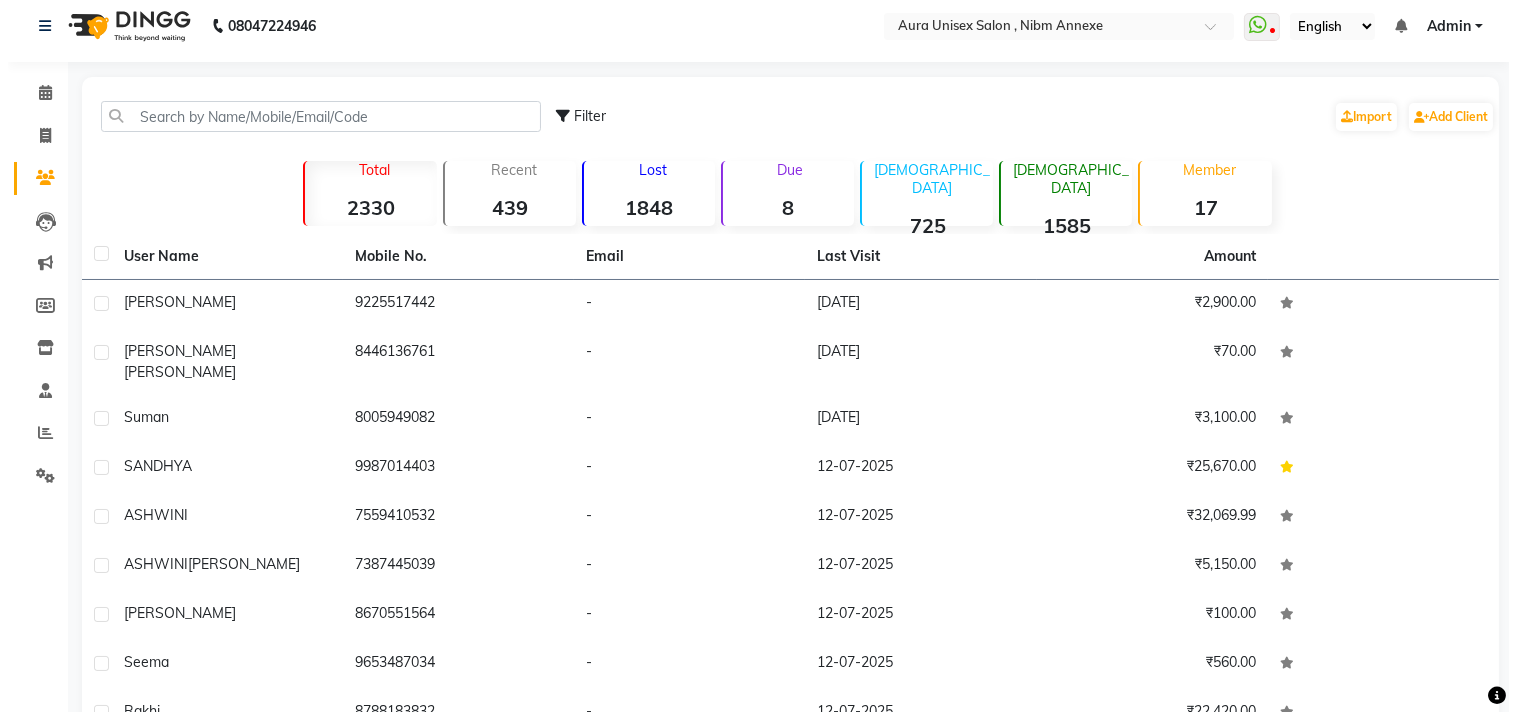 scroll, scrollTop: 0, scrollLeft: 0, axis: both 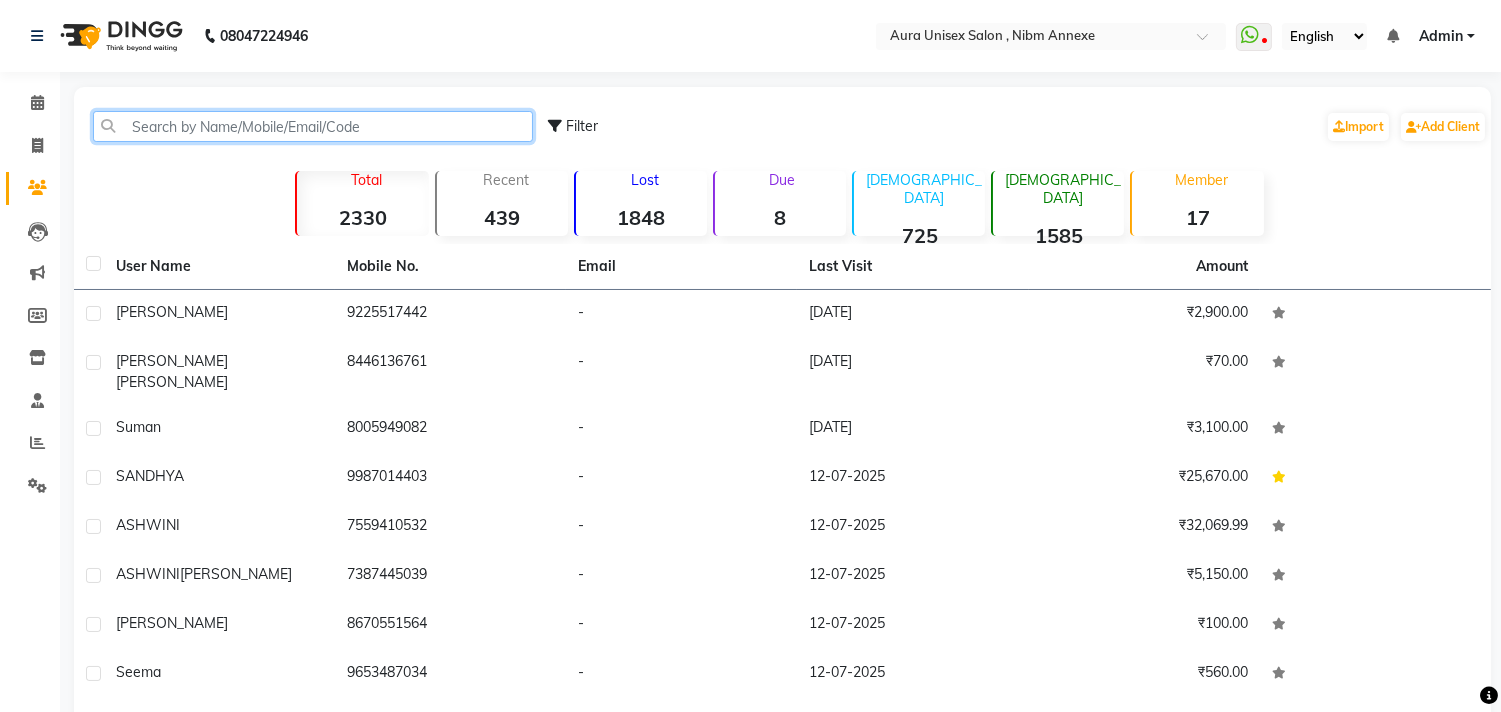 click 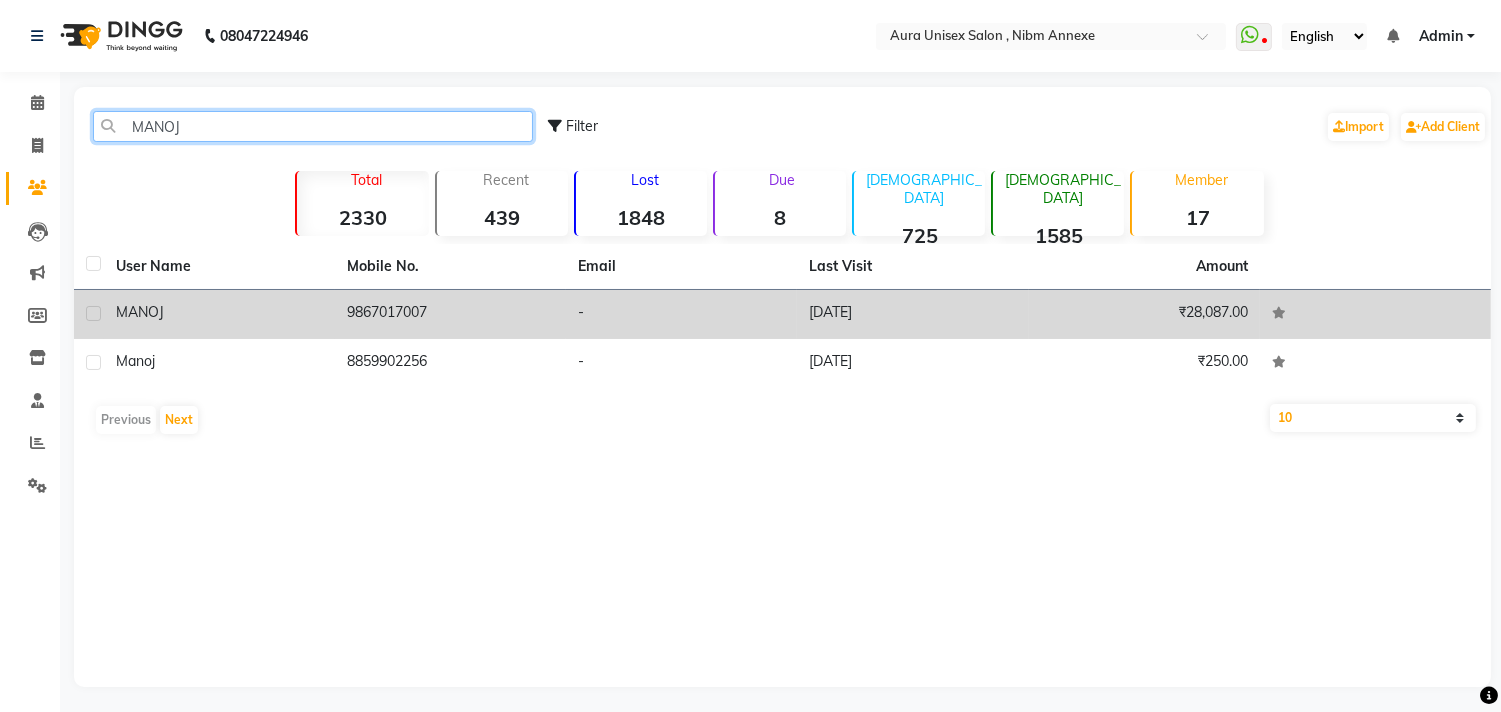 type on "MANOJ" 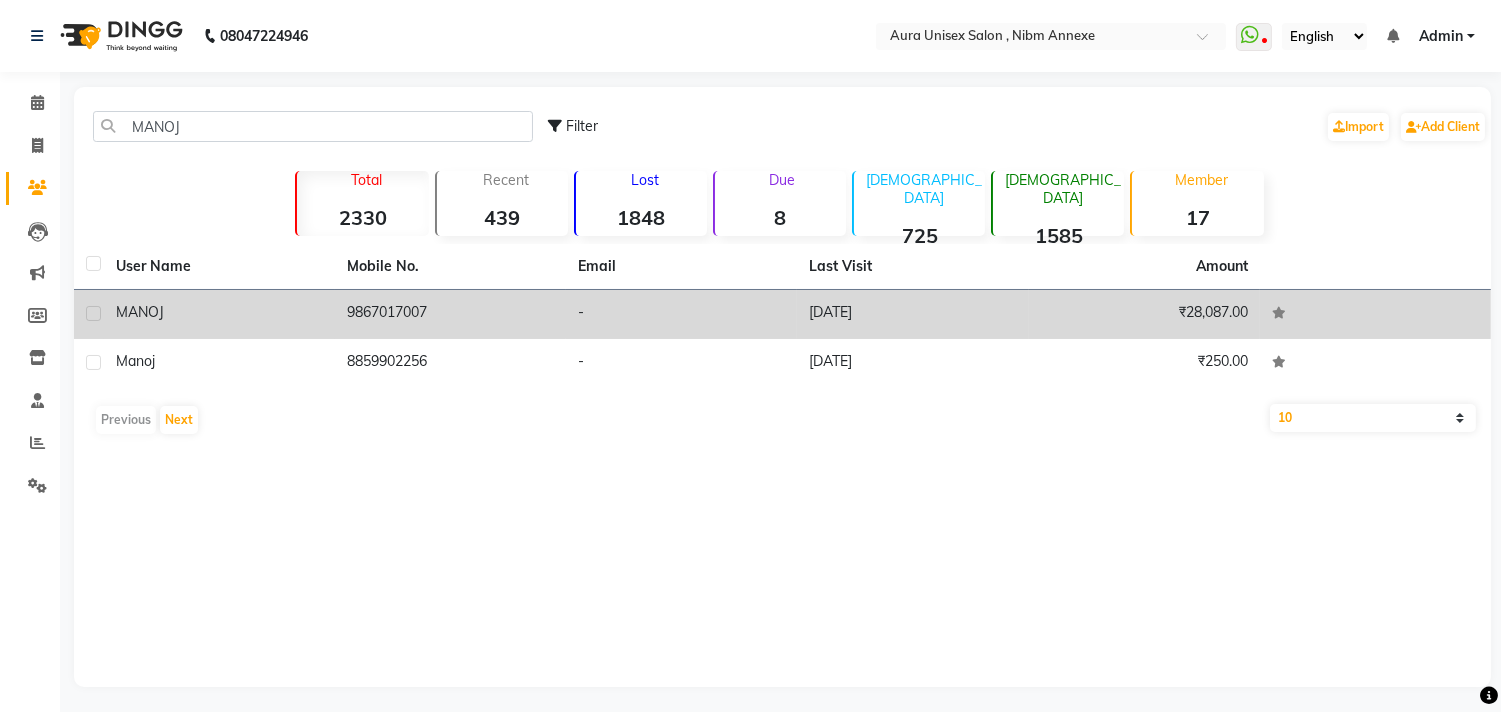 click on "-" 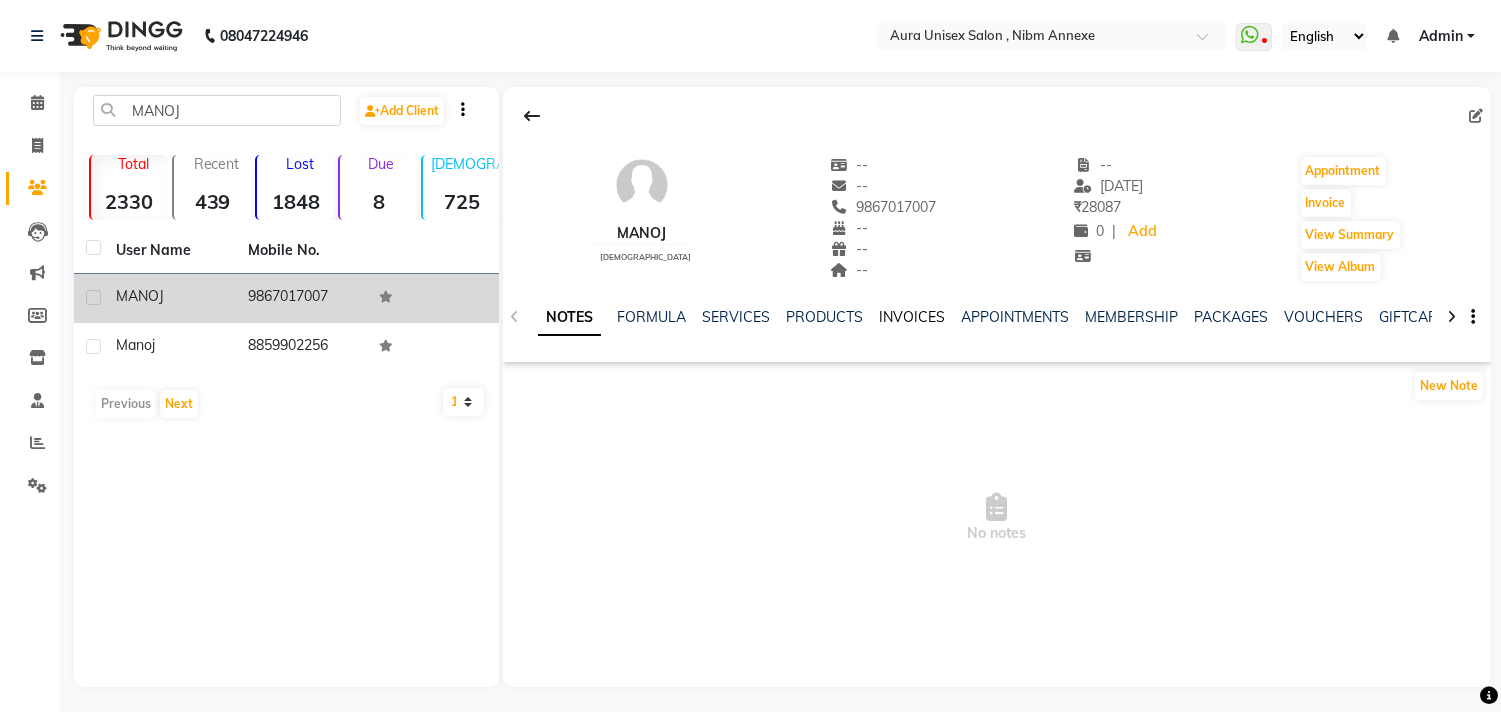 click on "INVOICES" 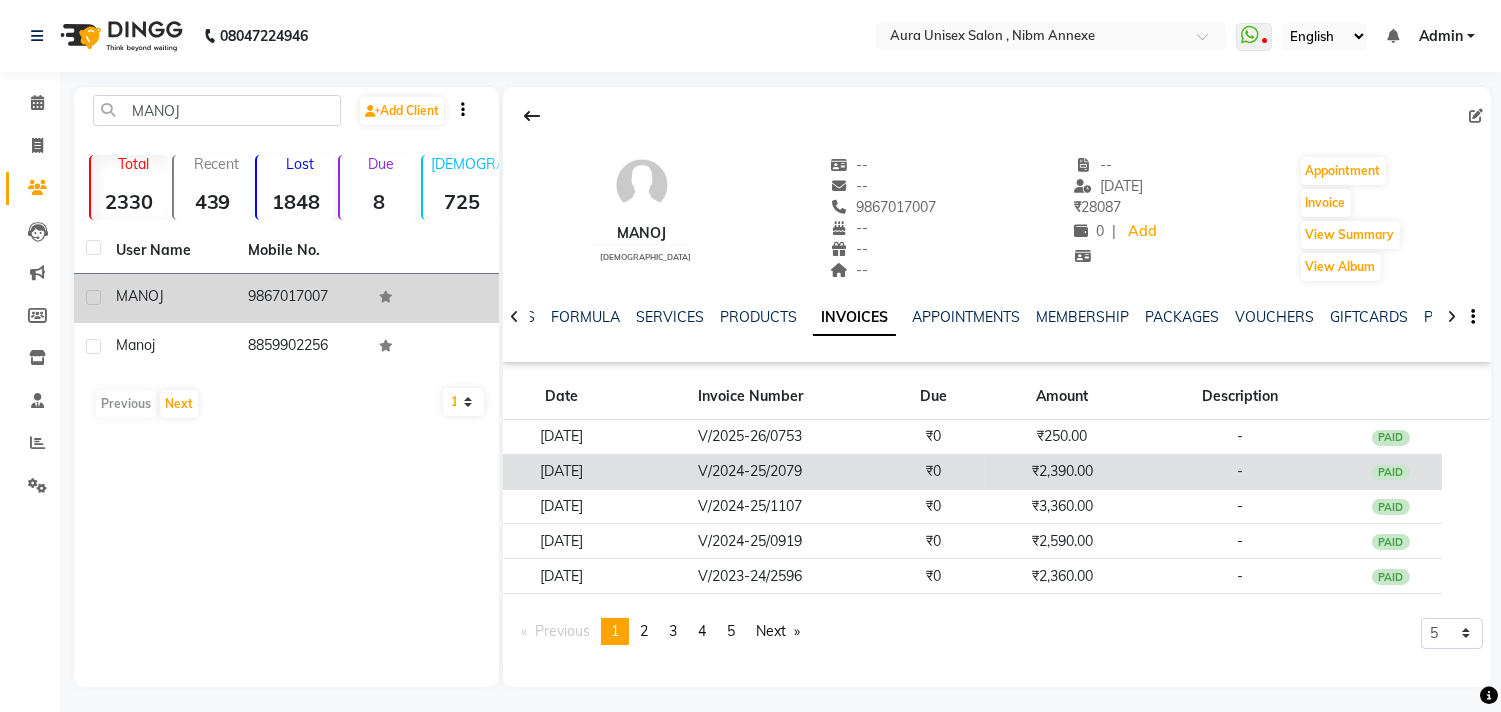 click on "₹2,390.00" 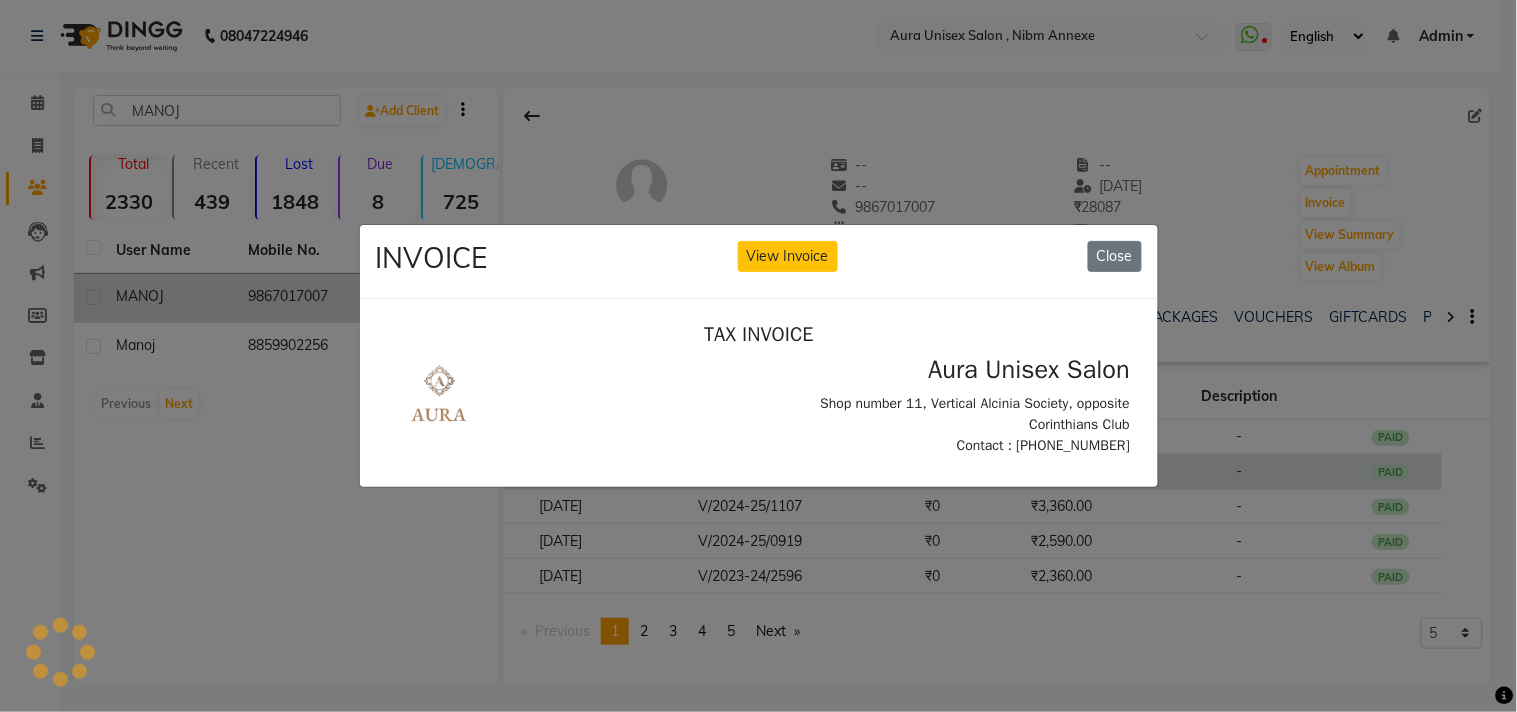 scroll, scrollTop: 0, scrollLeft: 0, axis: both 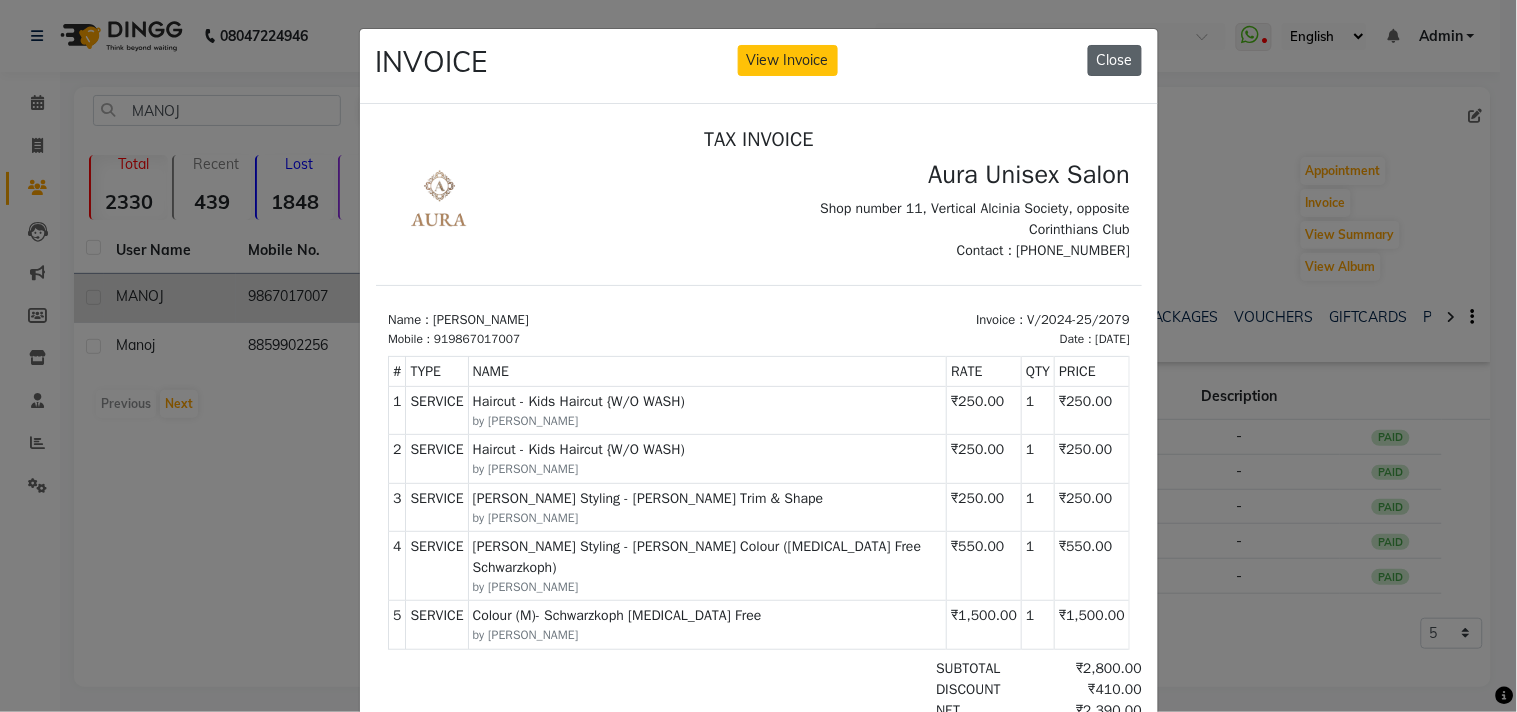click on "Close" 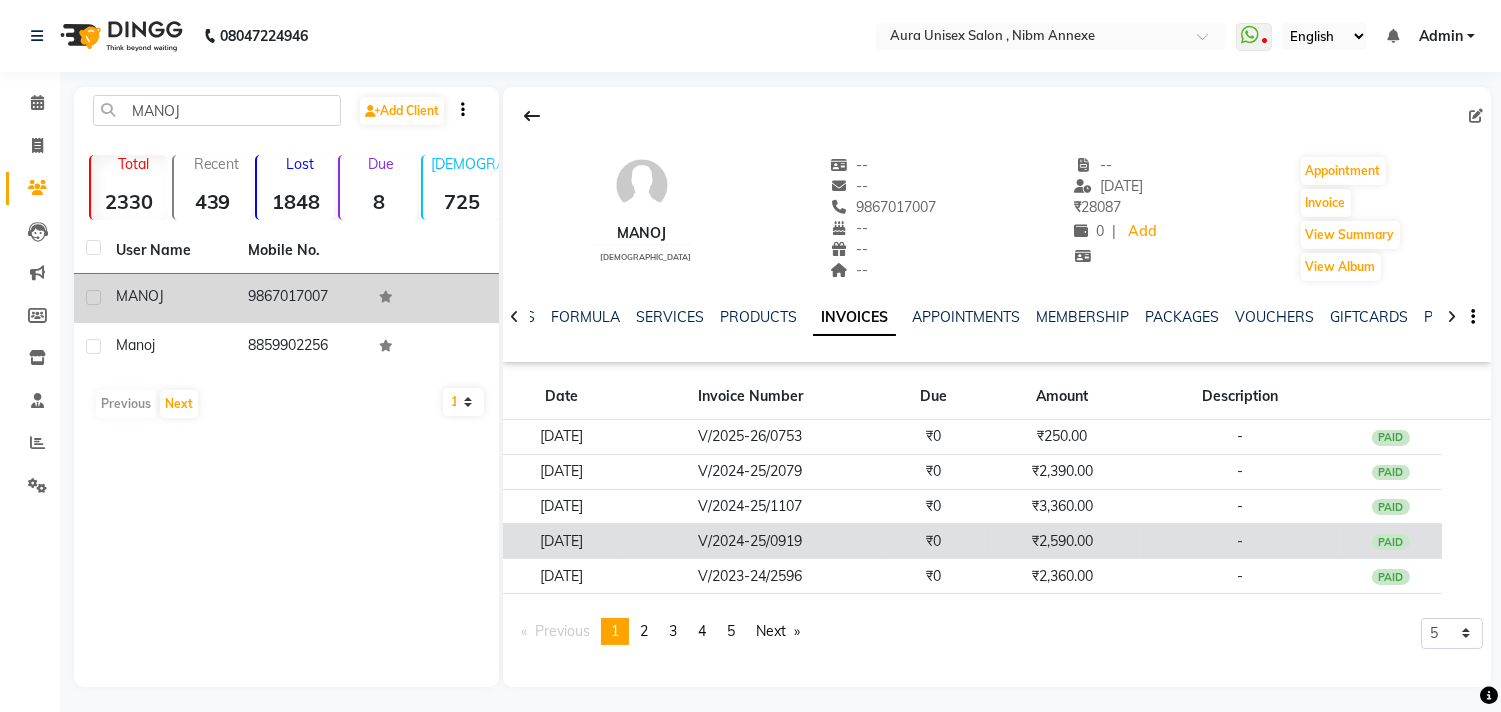 click on "₹2,590.00" 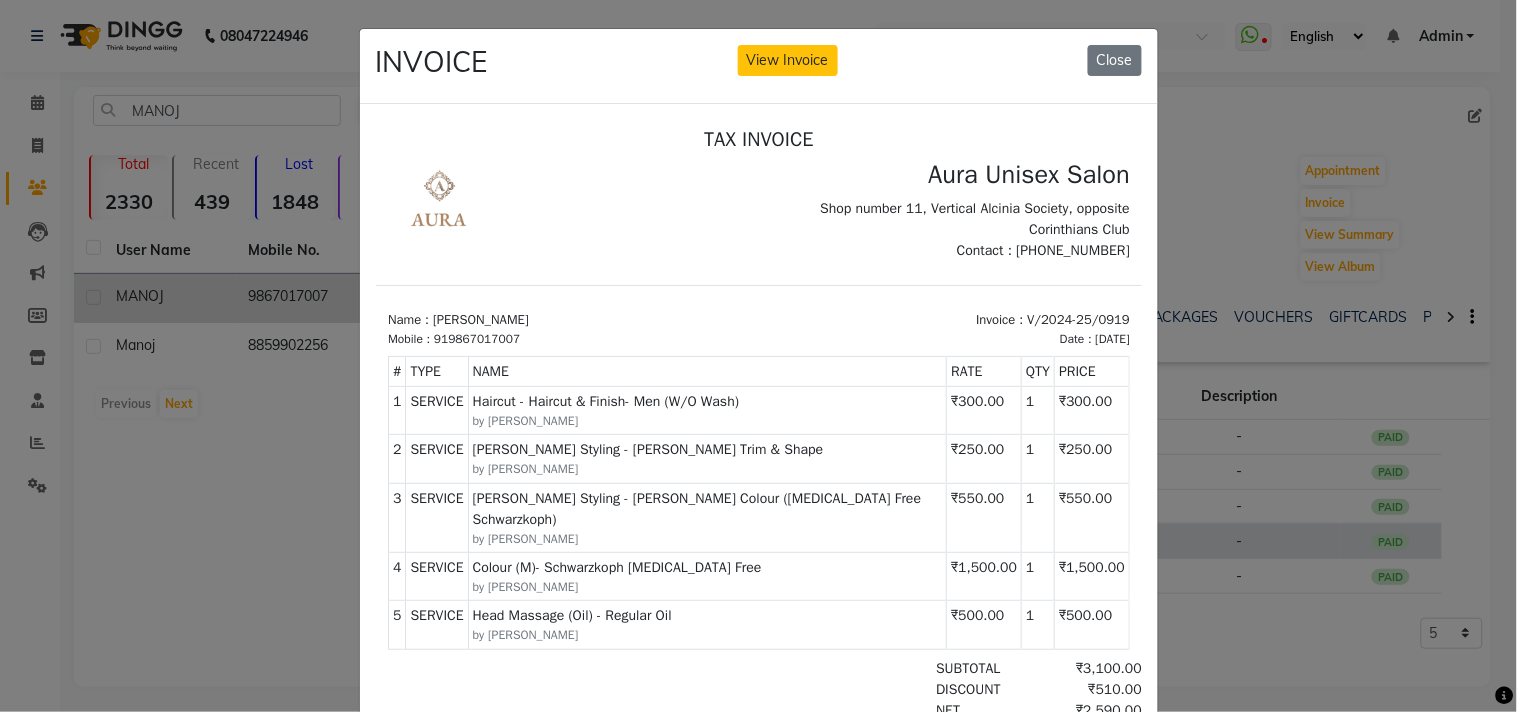 scroll, scrollTop: 0, scrollLeft: 0, axis: both 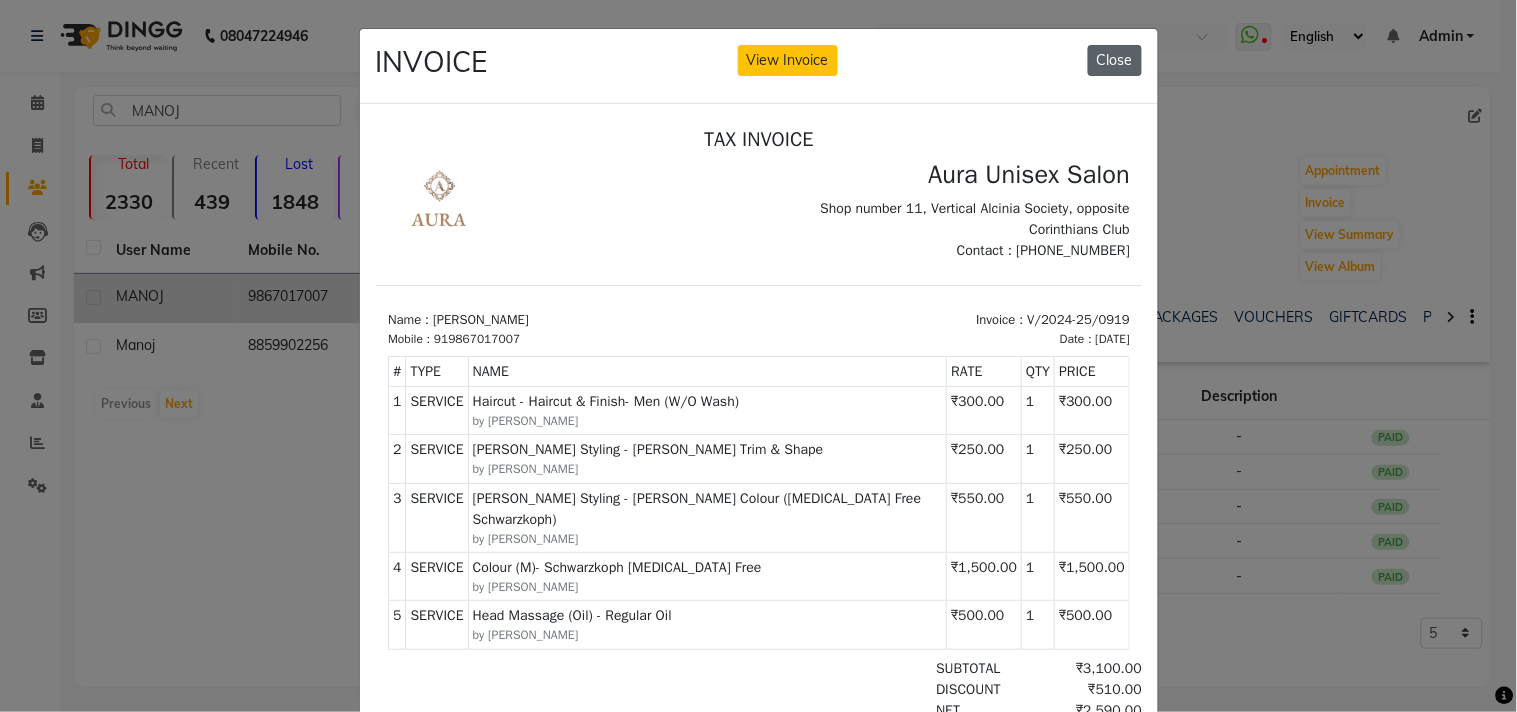 click on "Close" 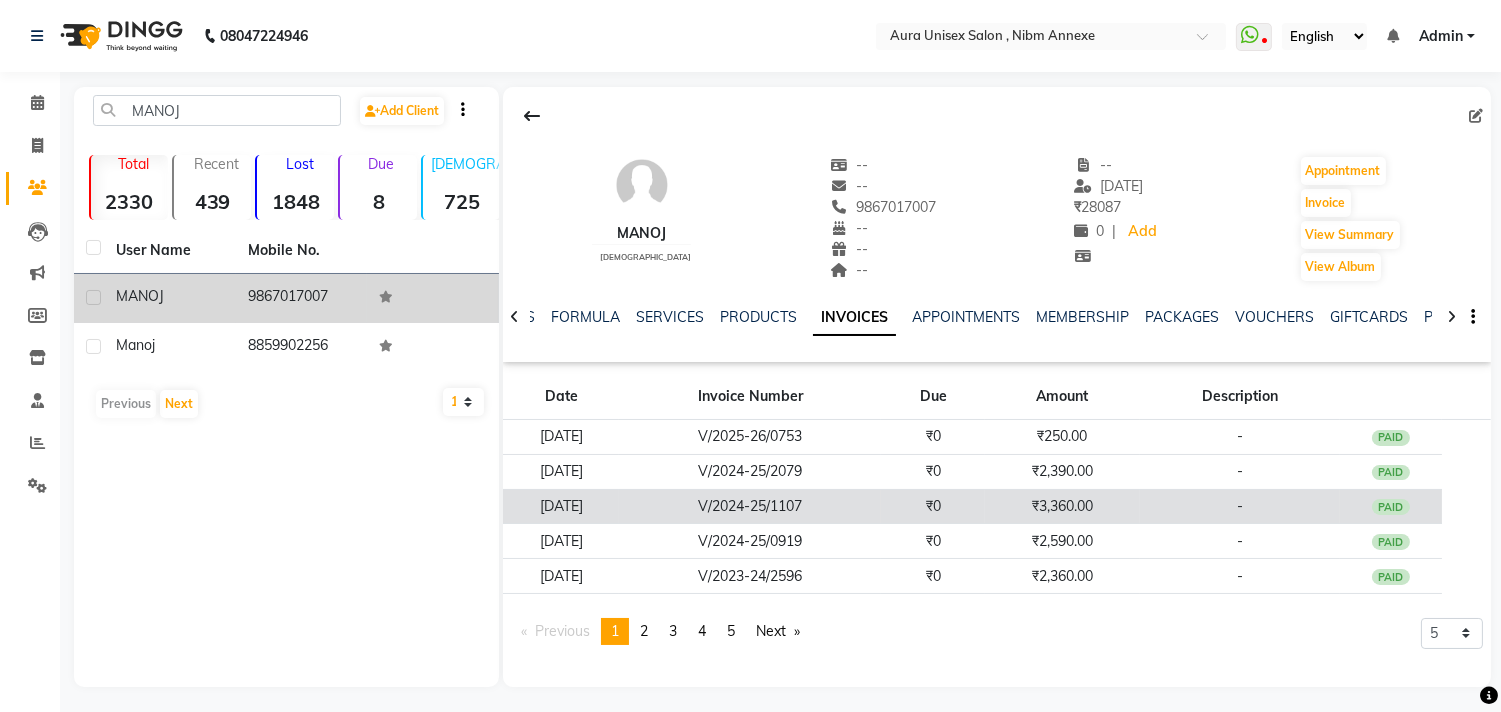 click on "₹3,360.00" 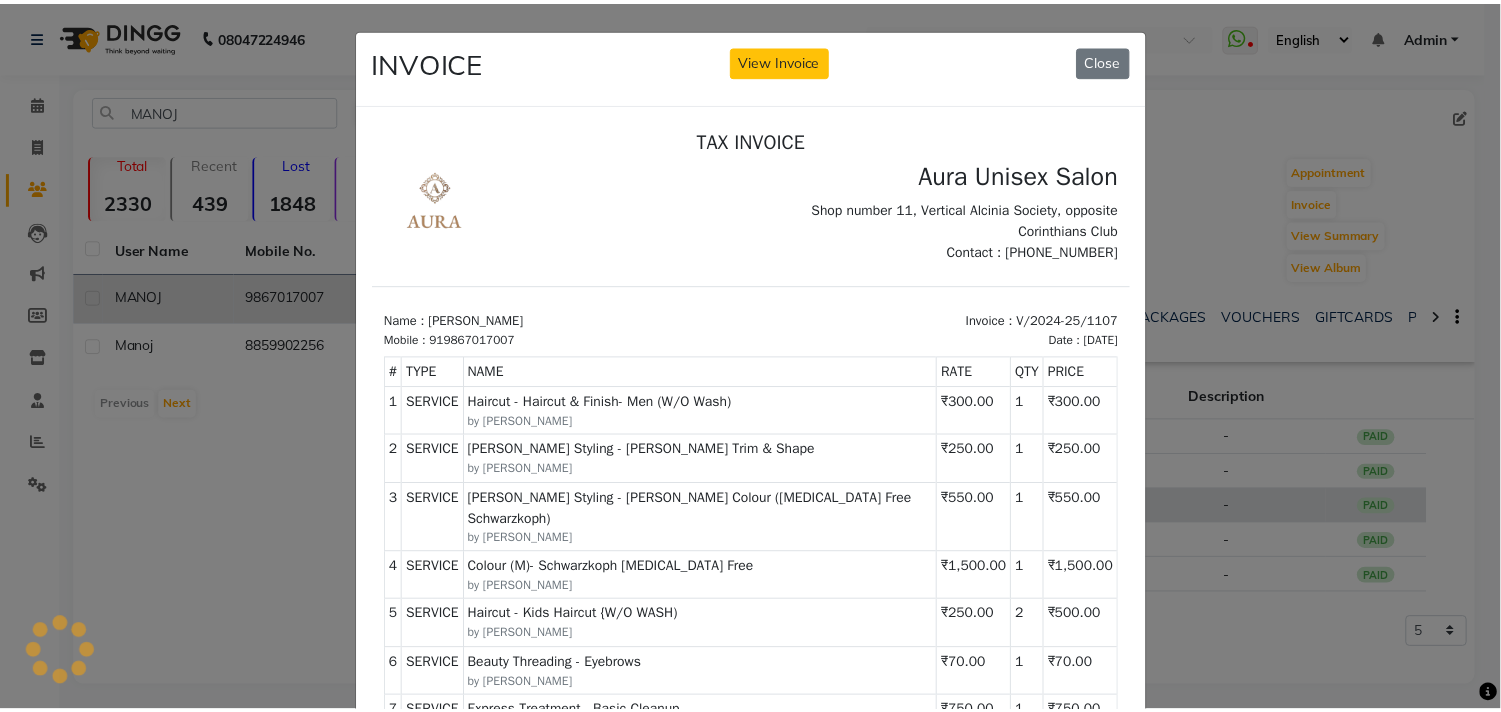 scroll, scrollTop: 0, scrollLeft: 0, axis: both 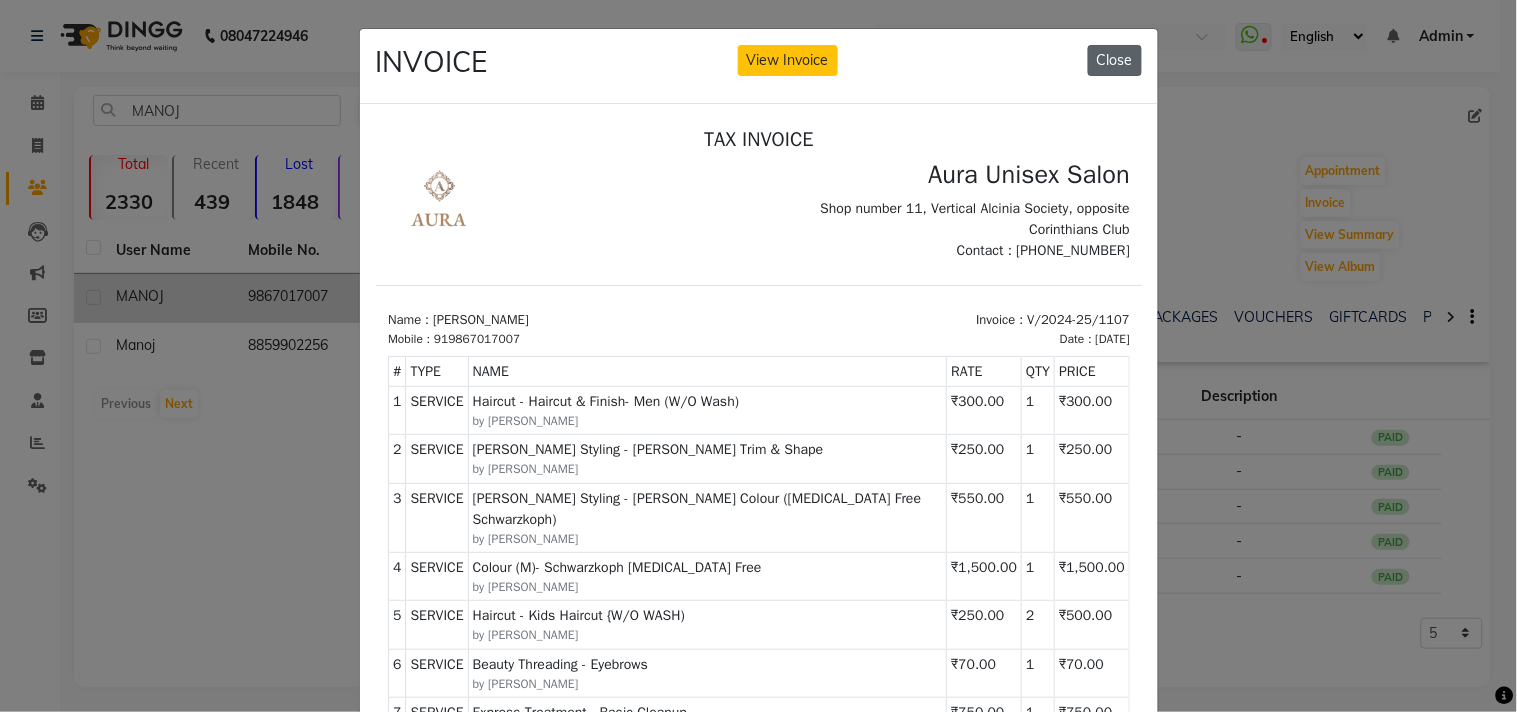 click on "Close" 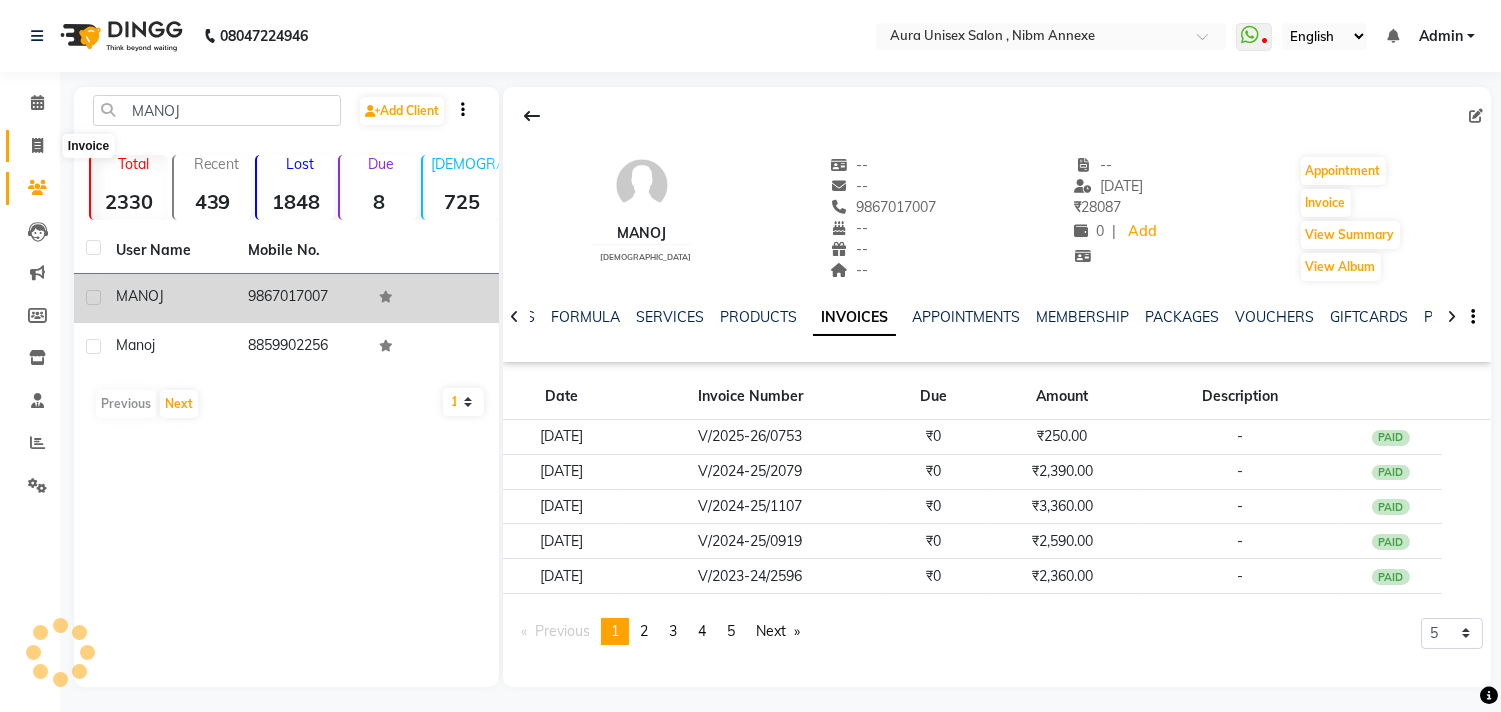 click 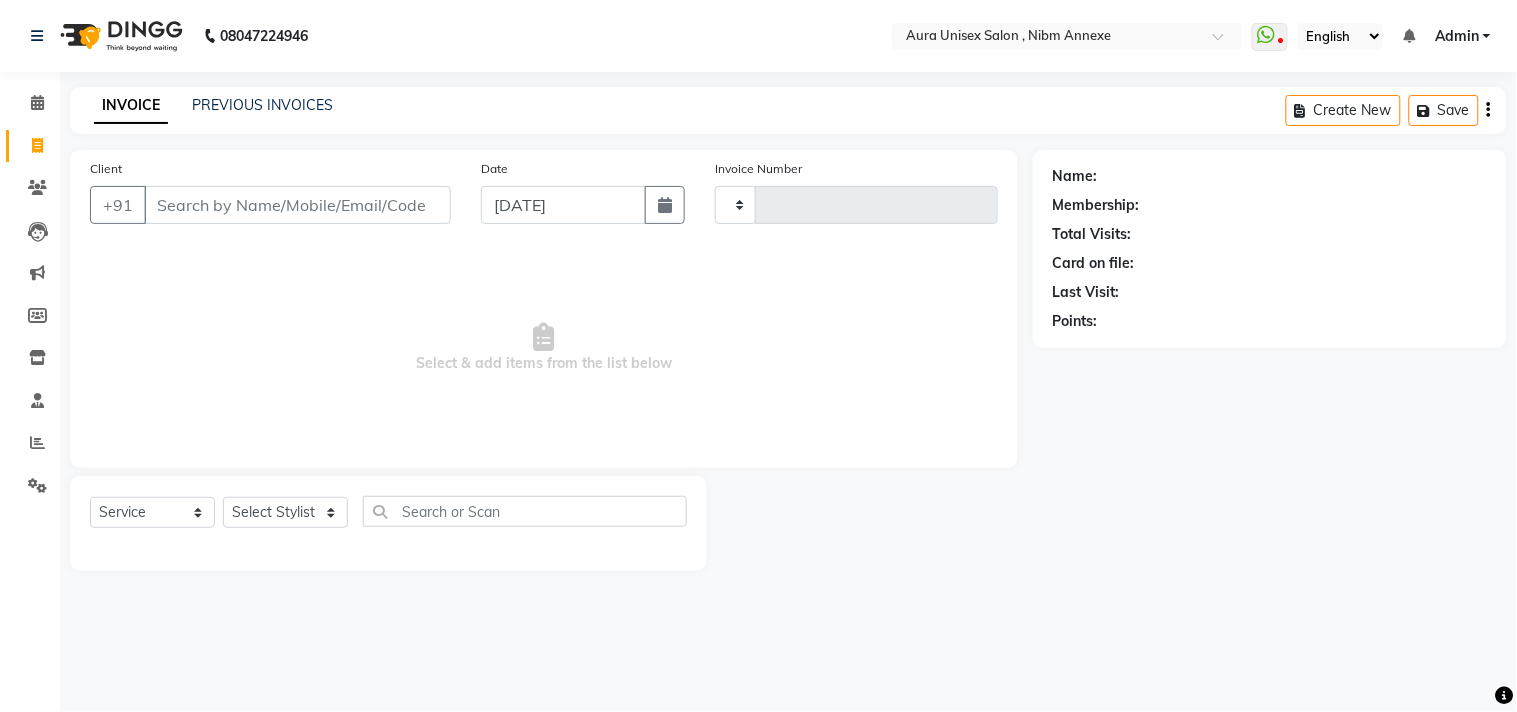type on "0880" 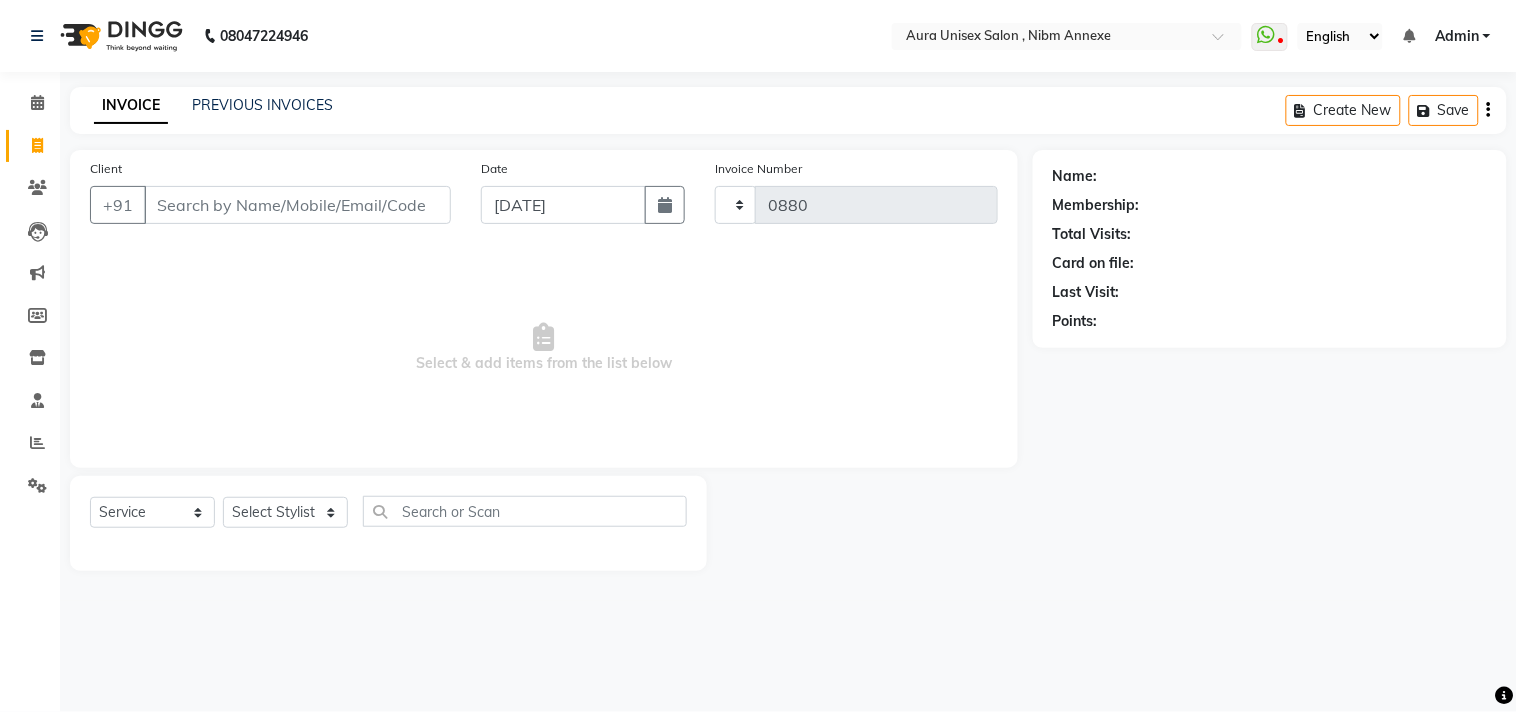 select on "823" 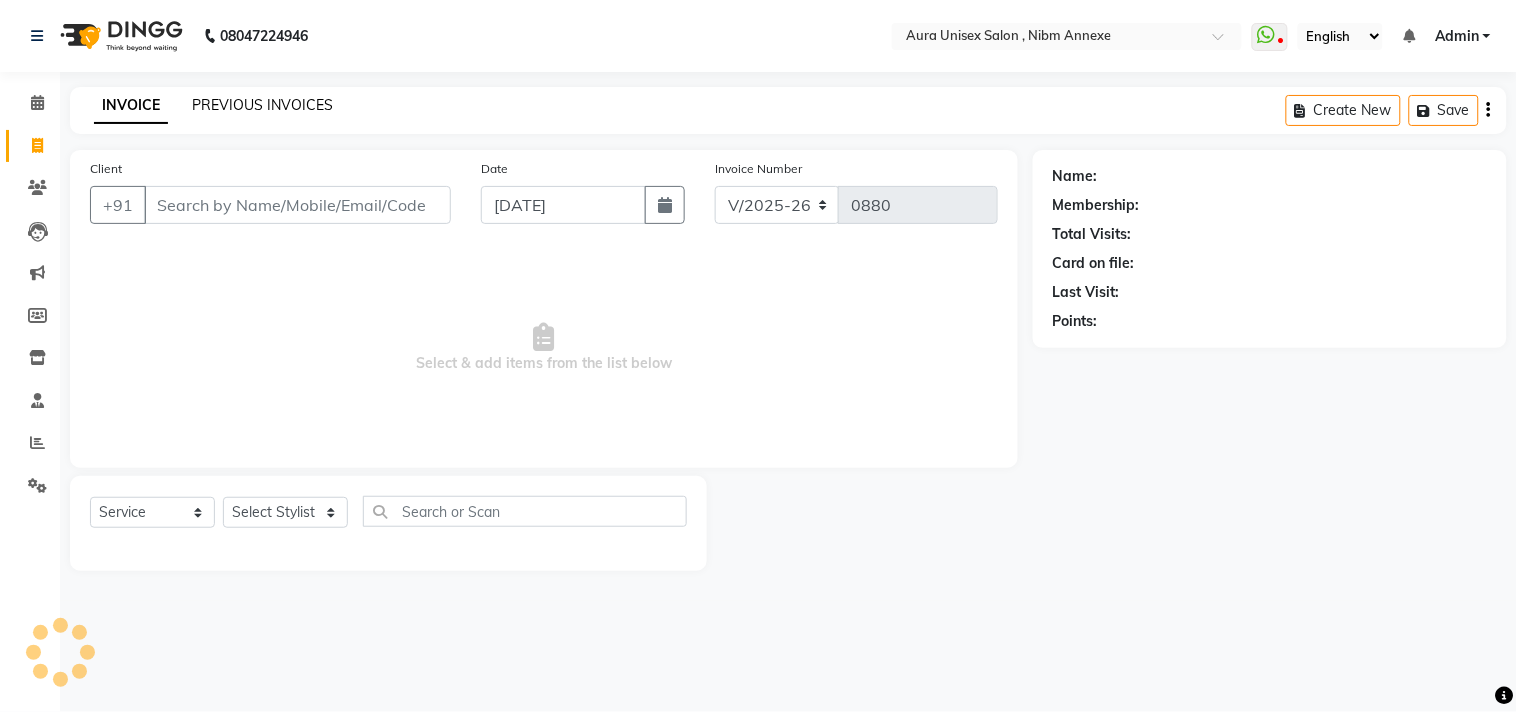 click on "PREVIOUS INVOICES" 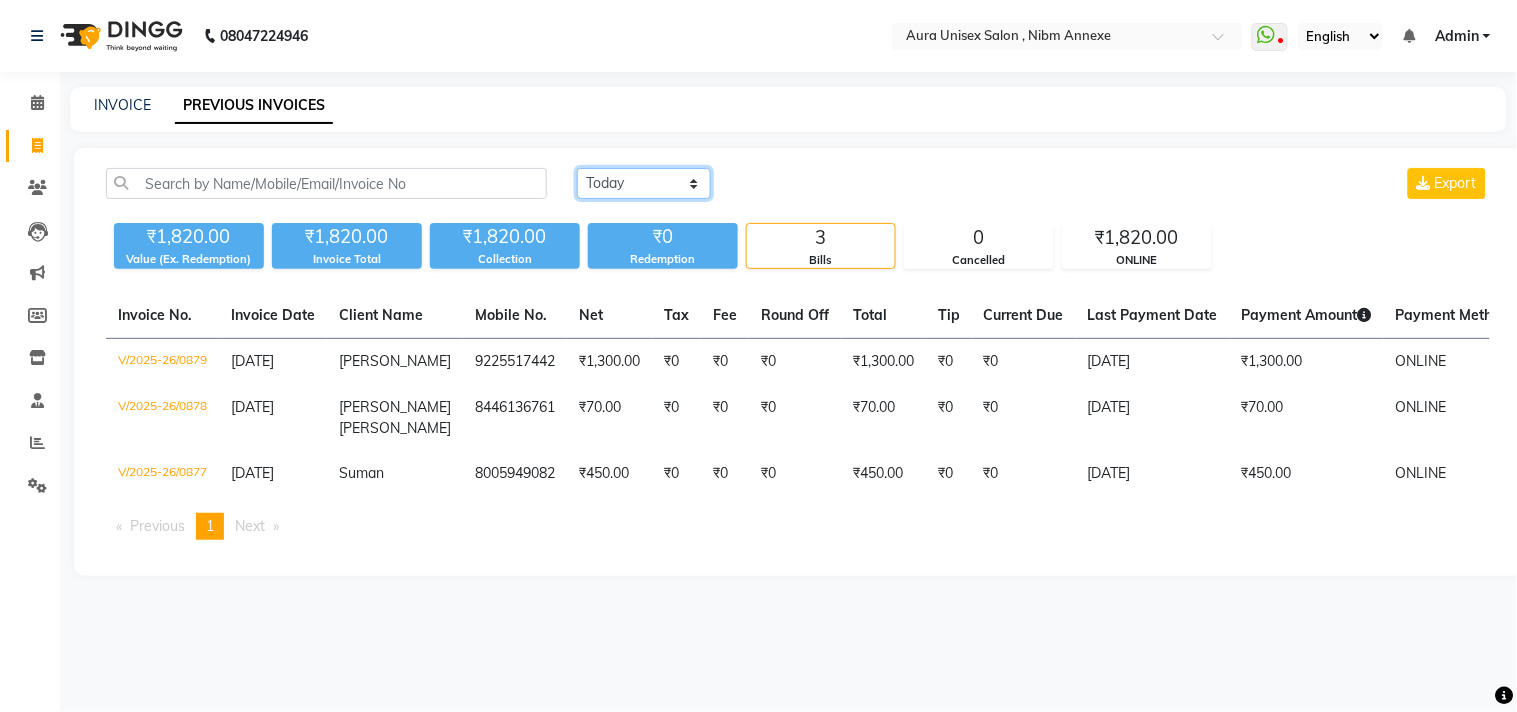 click on "Today Yesterday Custom Range" 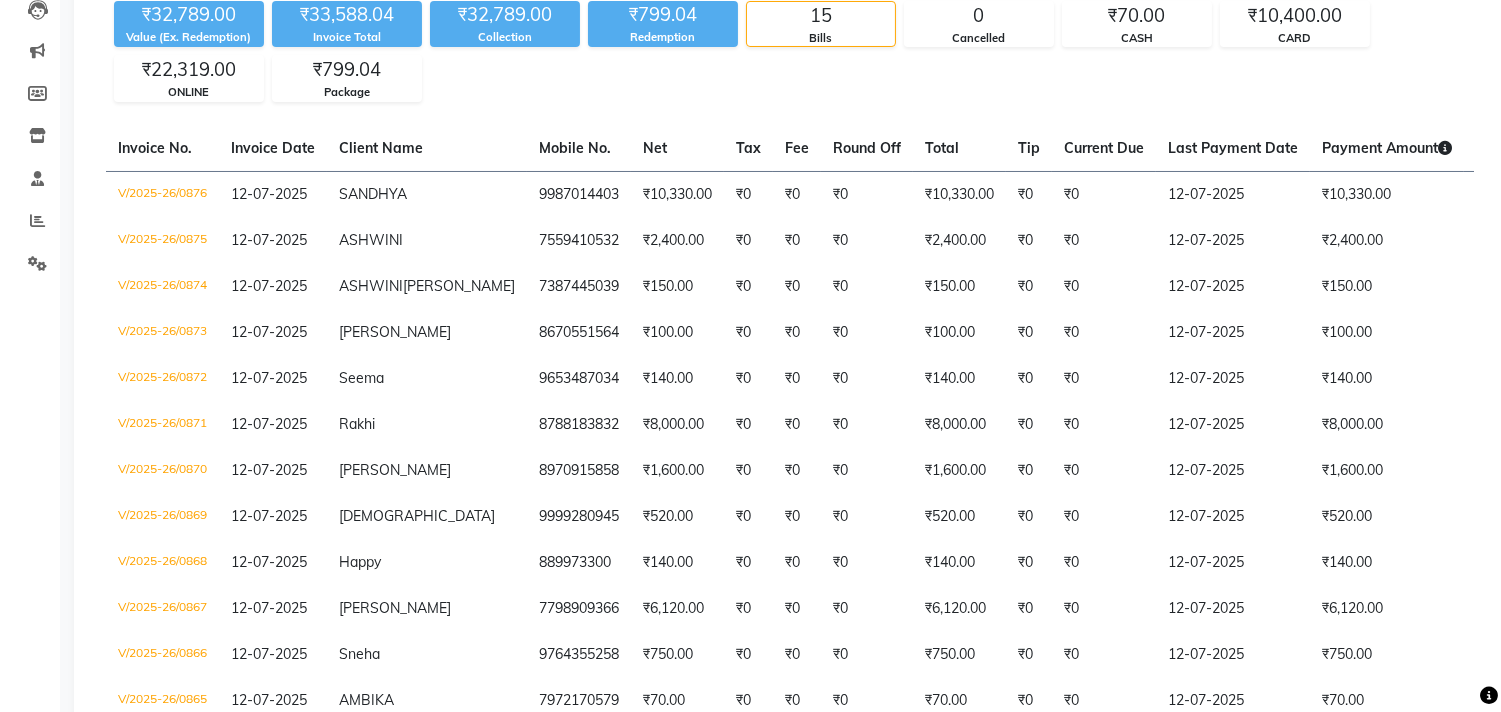 scroll, scrollTop: 333, scrollLeft: 0, axis: vertical 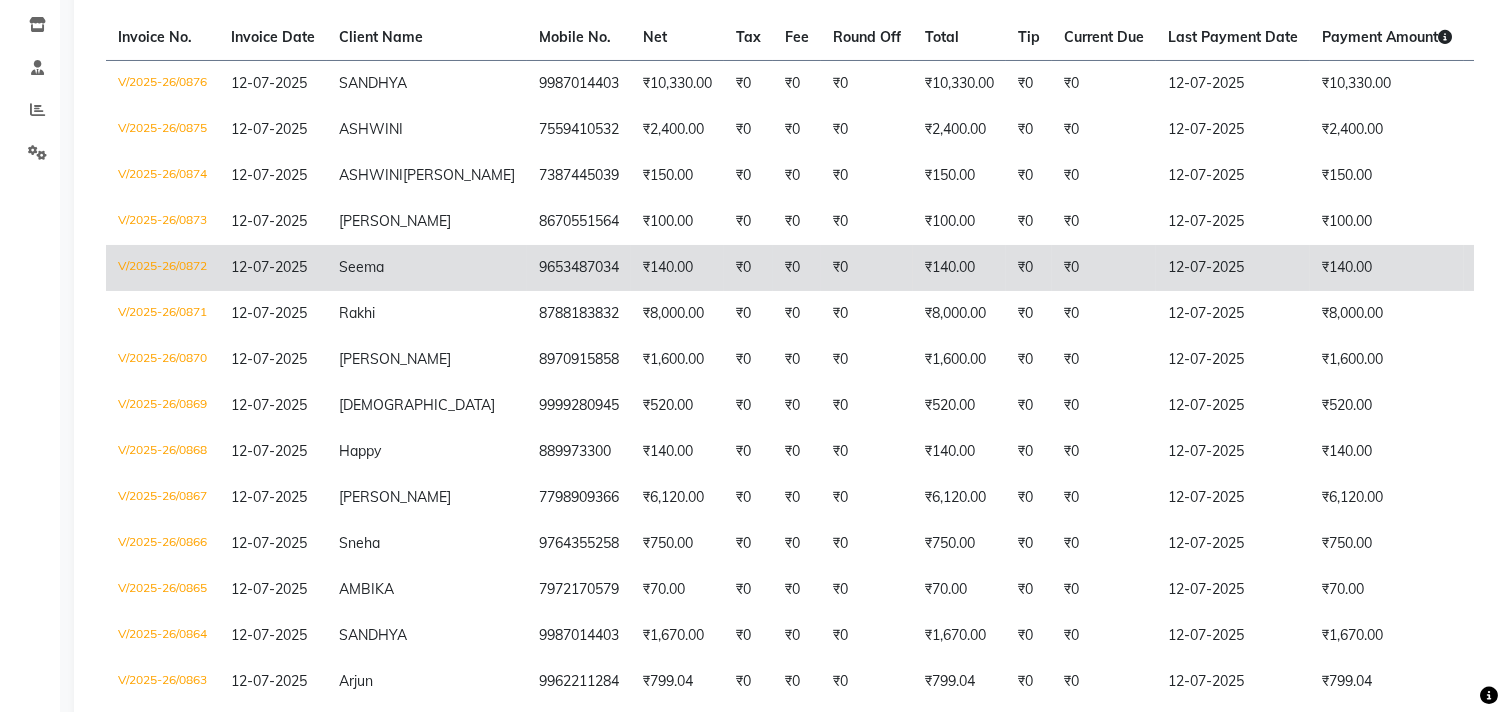 click on "9653487034" 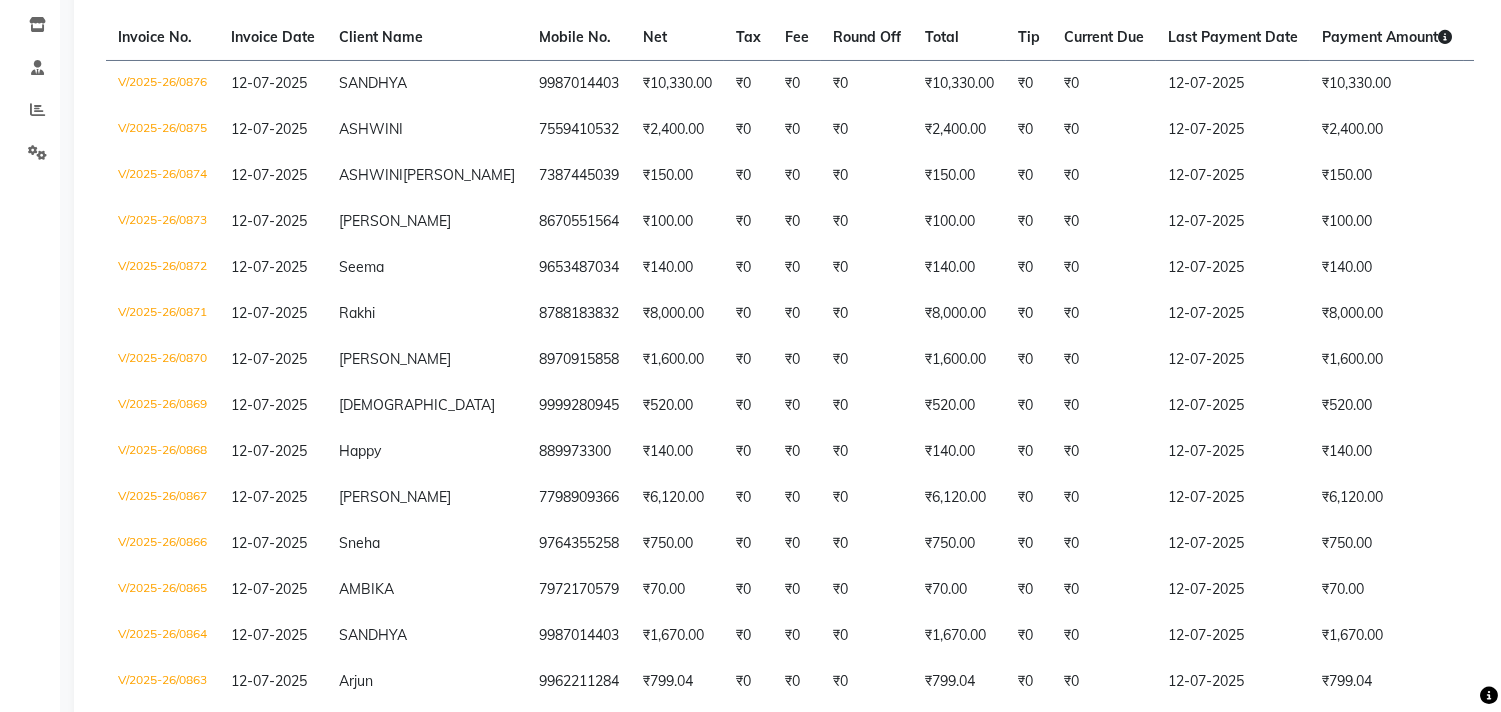 select on "service" 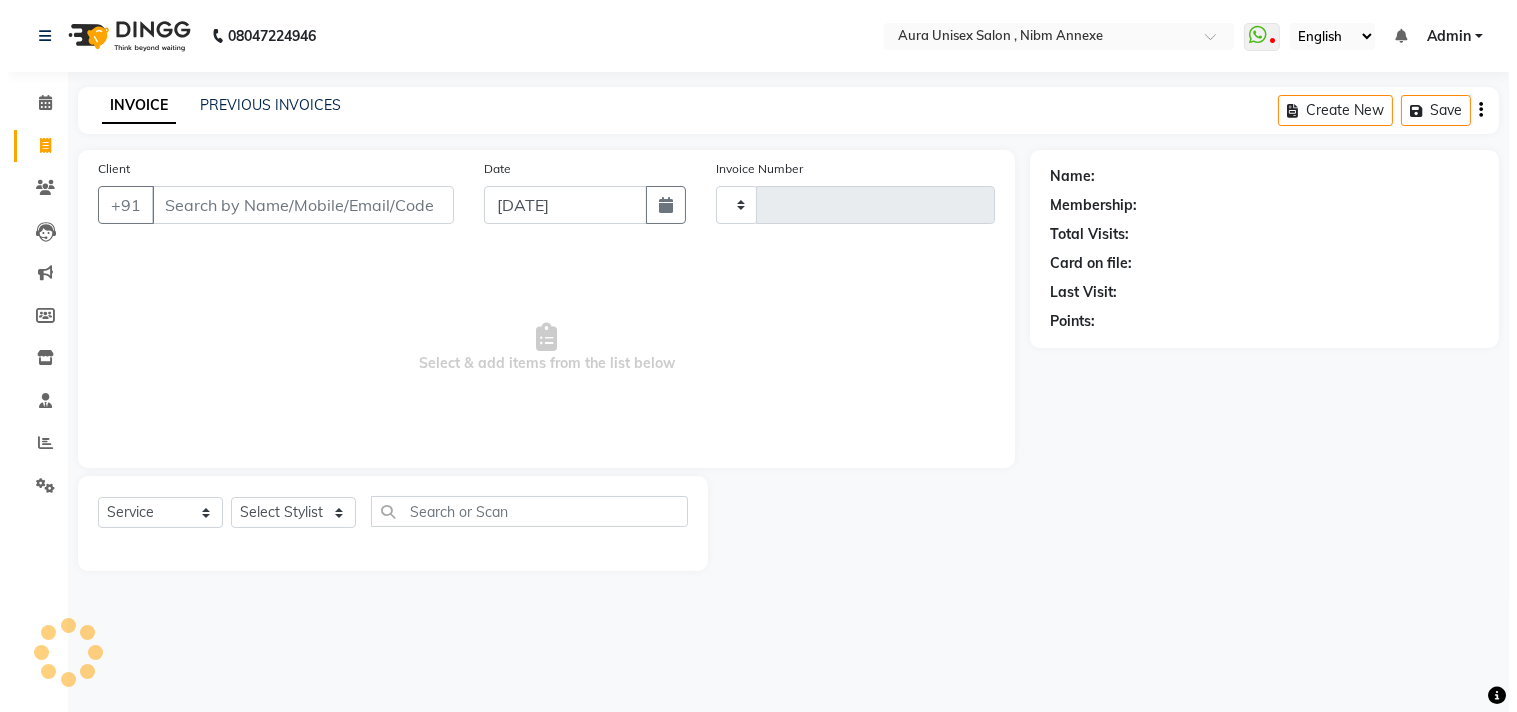 scroll, scrollTop: 0, scrollLeft: 0, axis: both 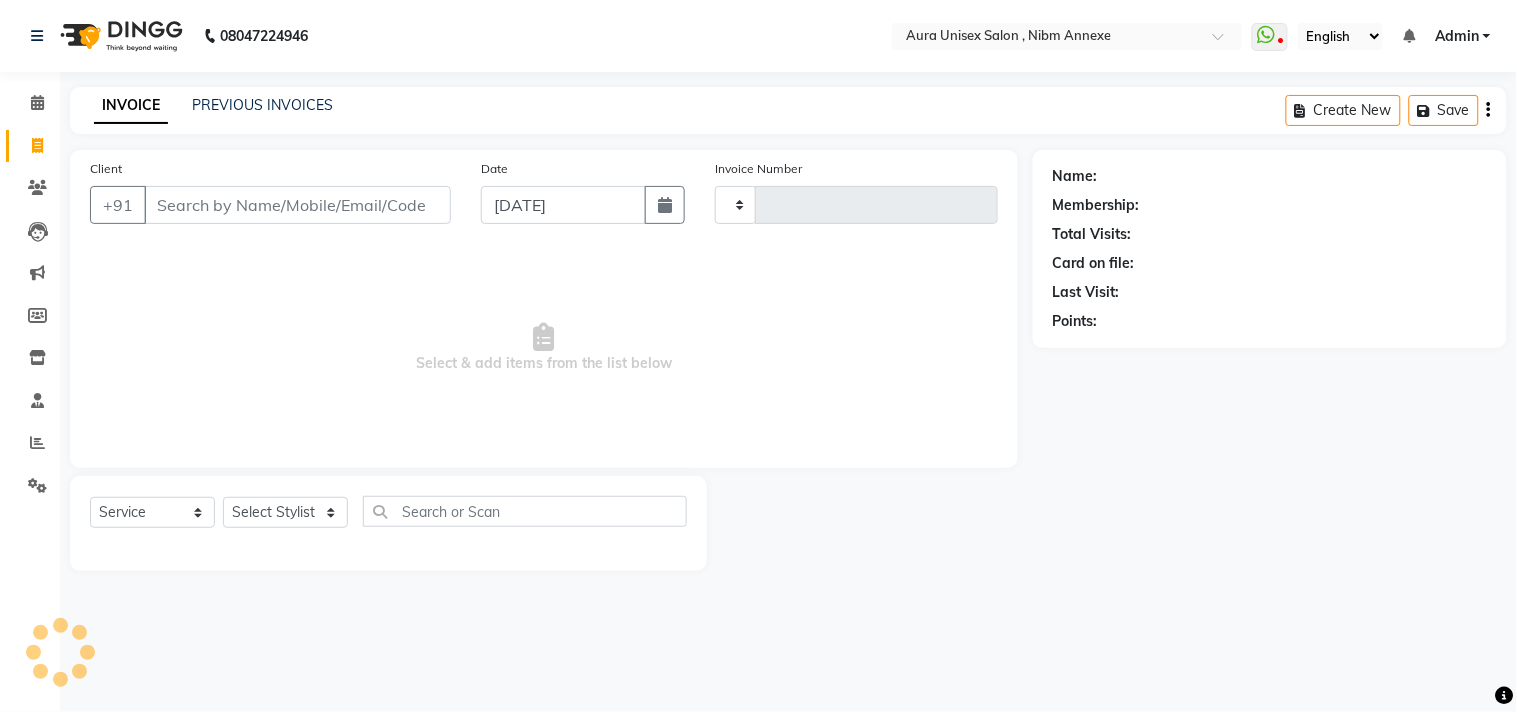 type on "0881" 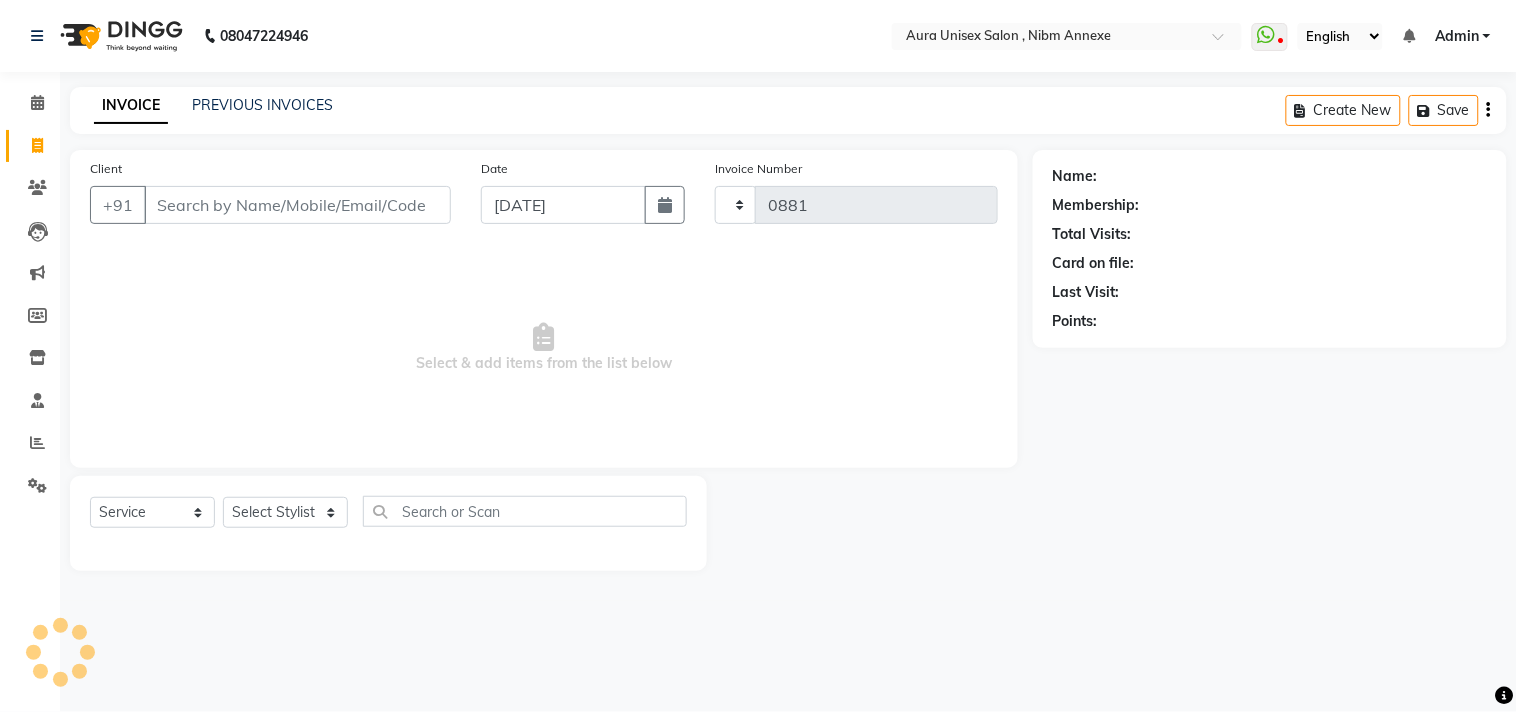 select on "823" 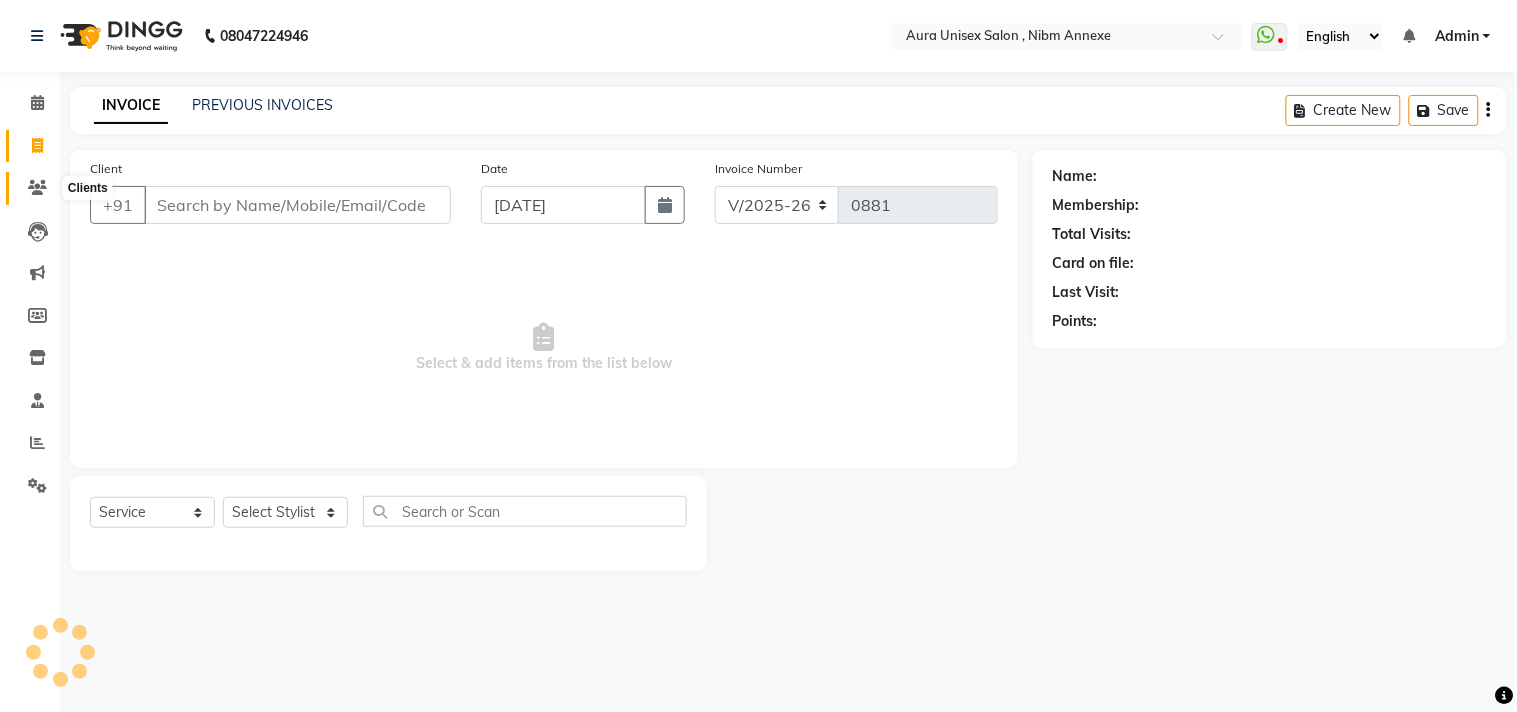click 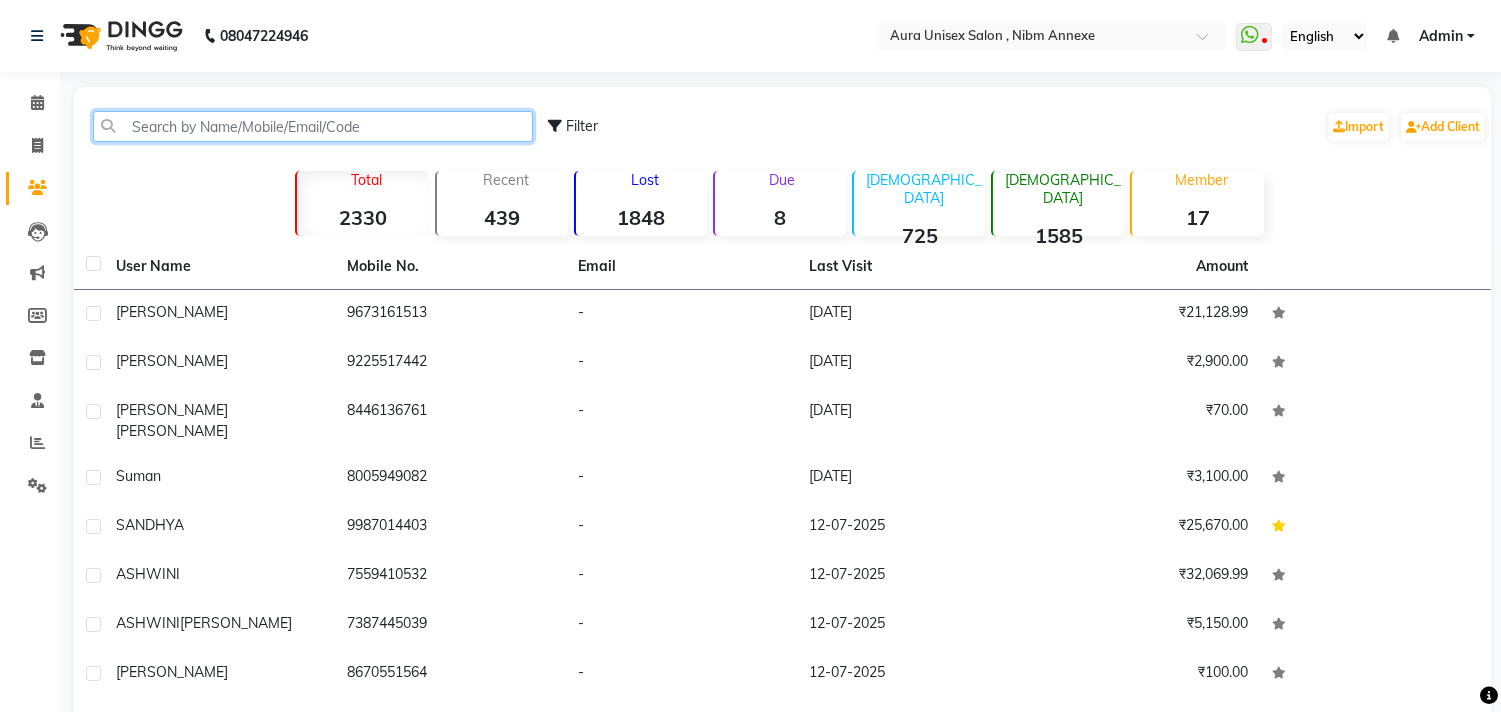 click 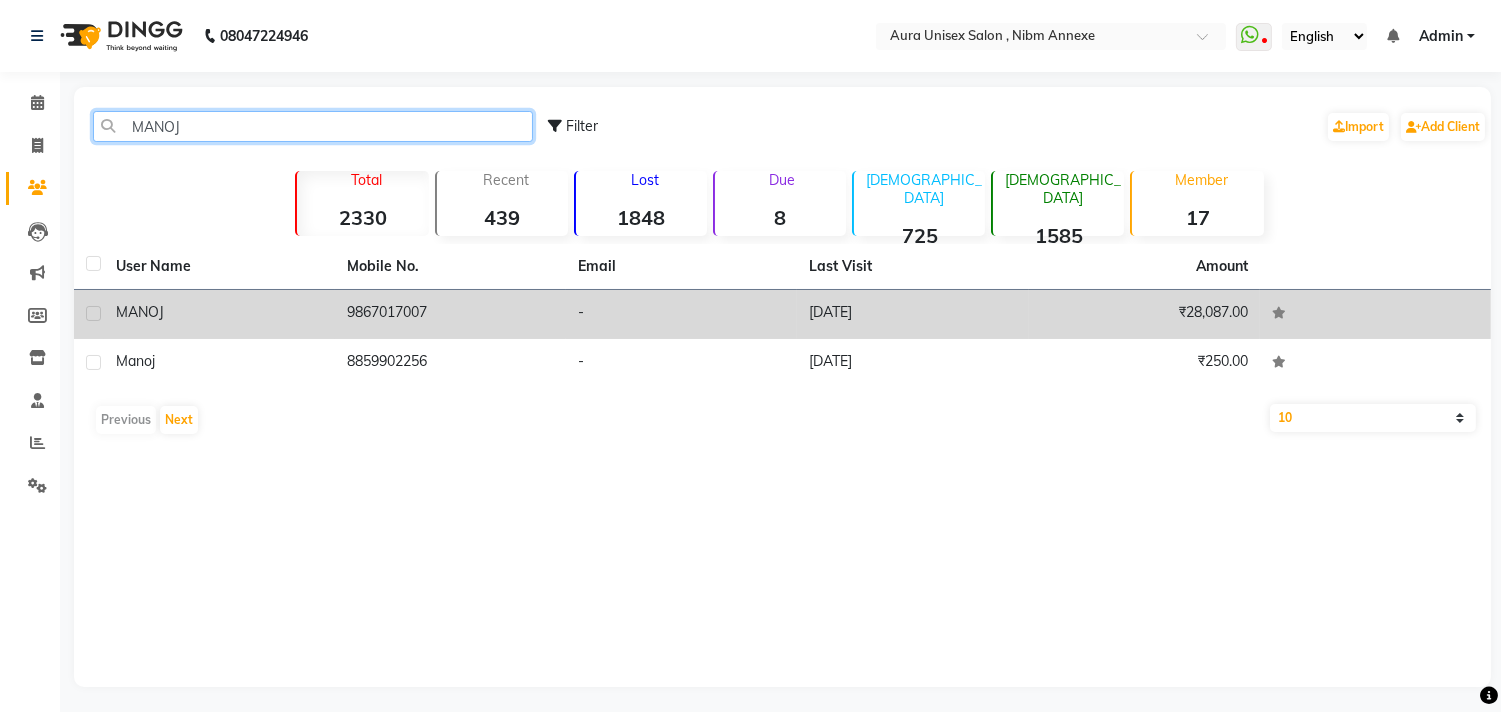 type on "MANOJ" 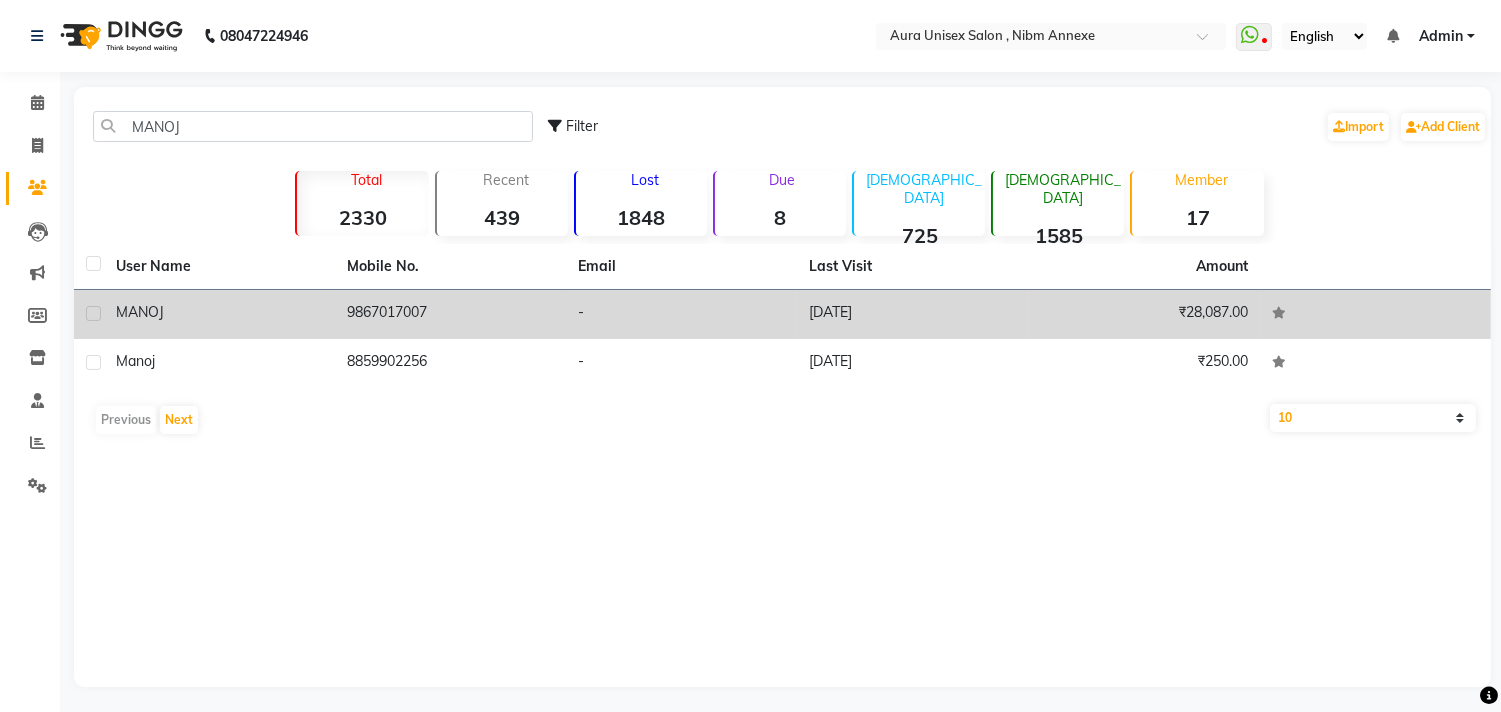 click on "[DATE]" 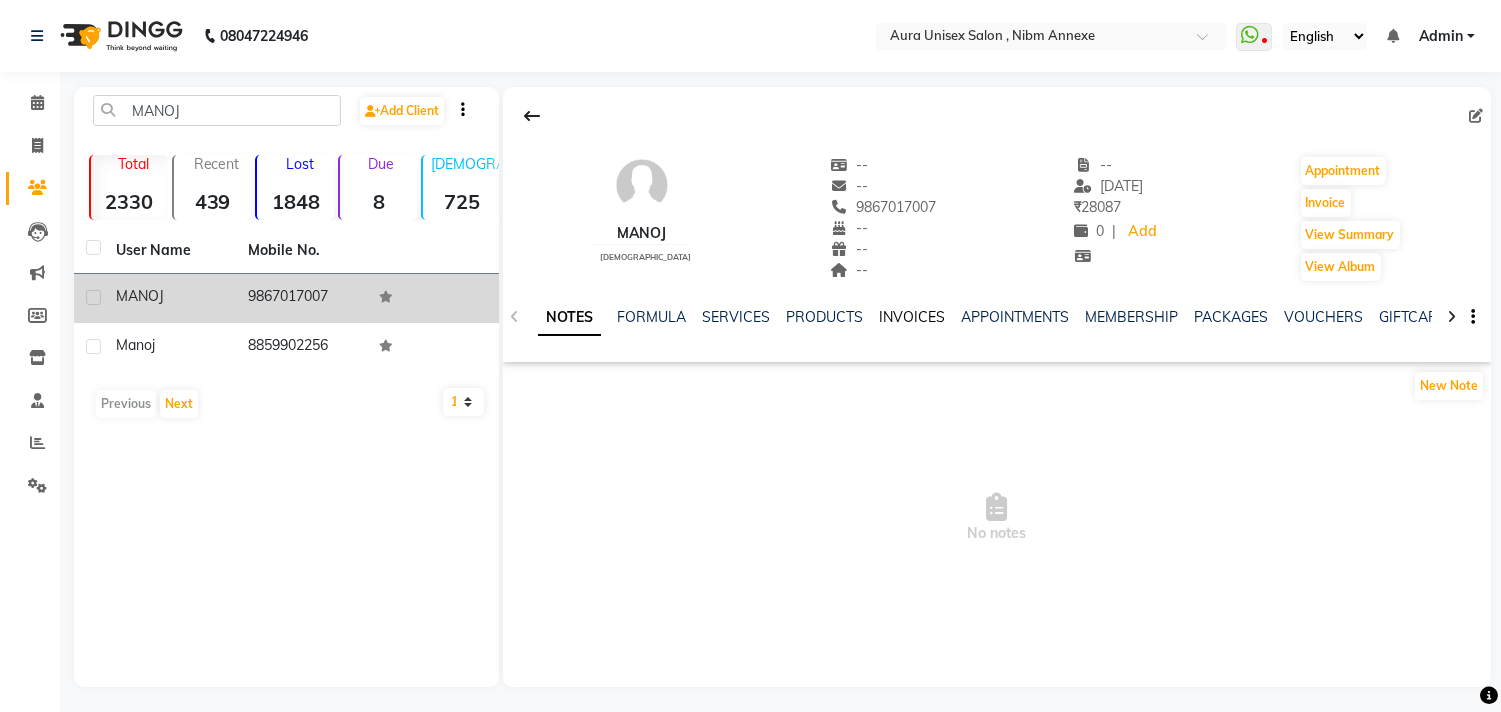 click on "INVOICES" 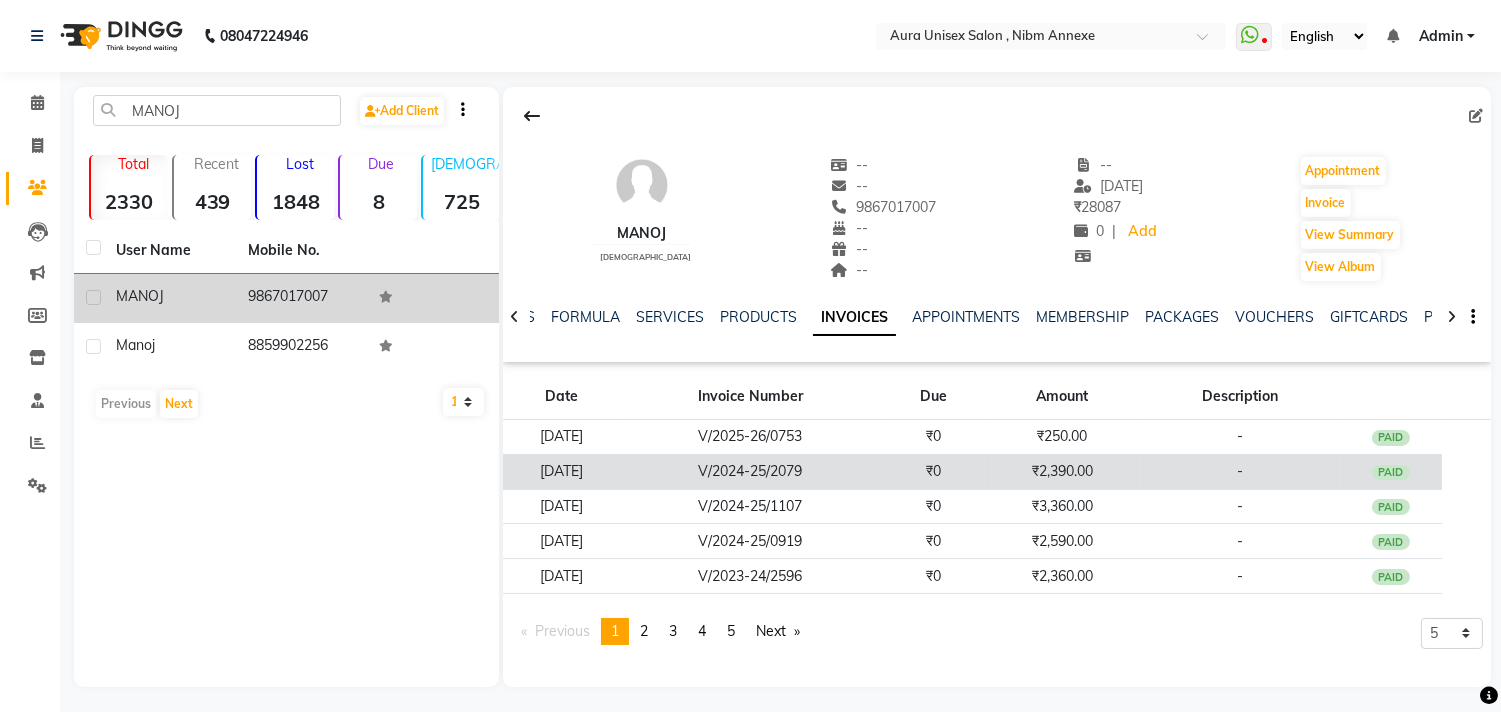 click on "₹0" 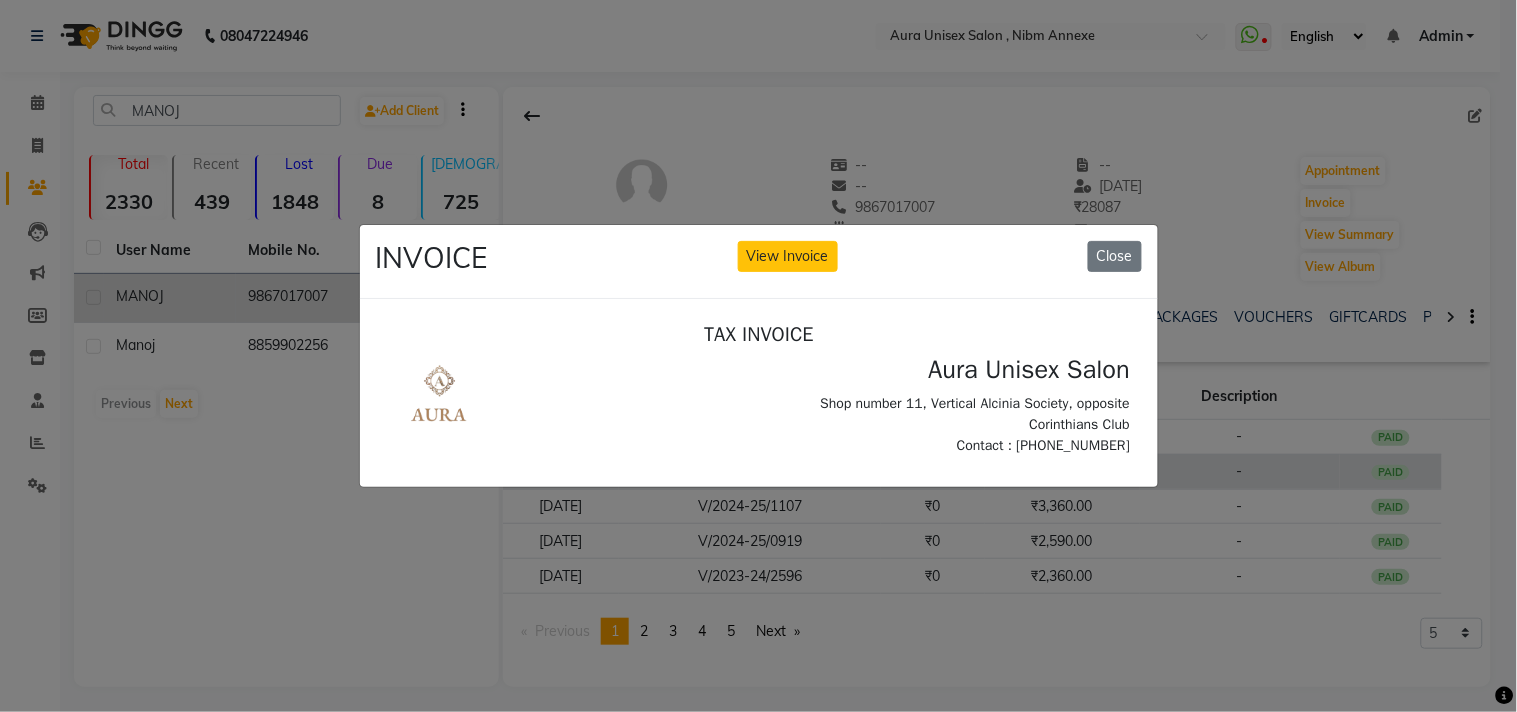 scroll, scrollTop: 0, scrollLeft: 0, axis: both 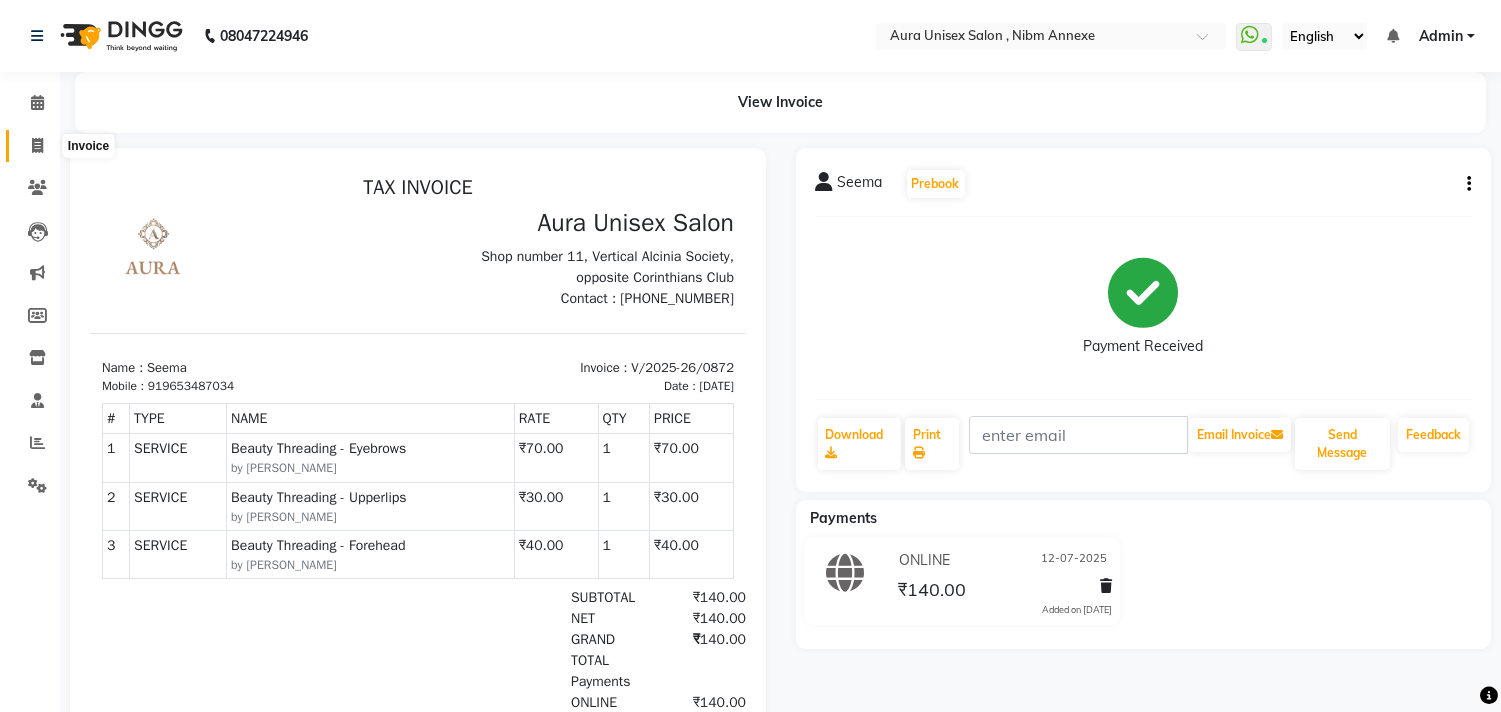 click 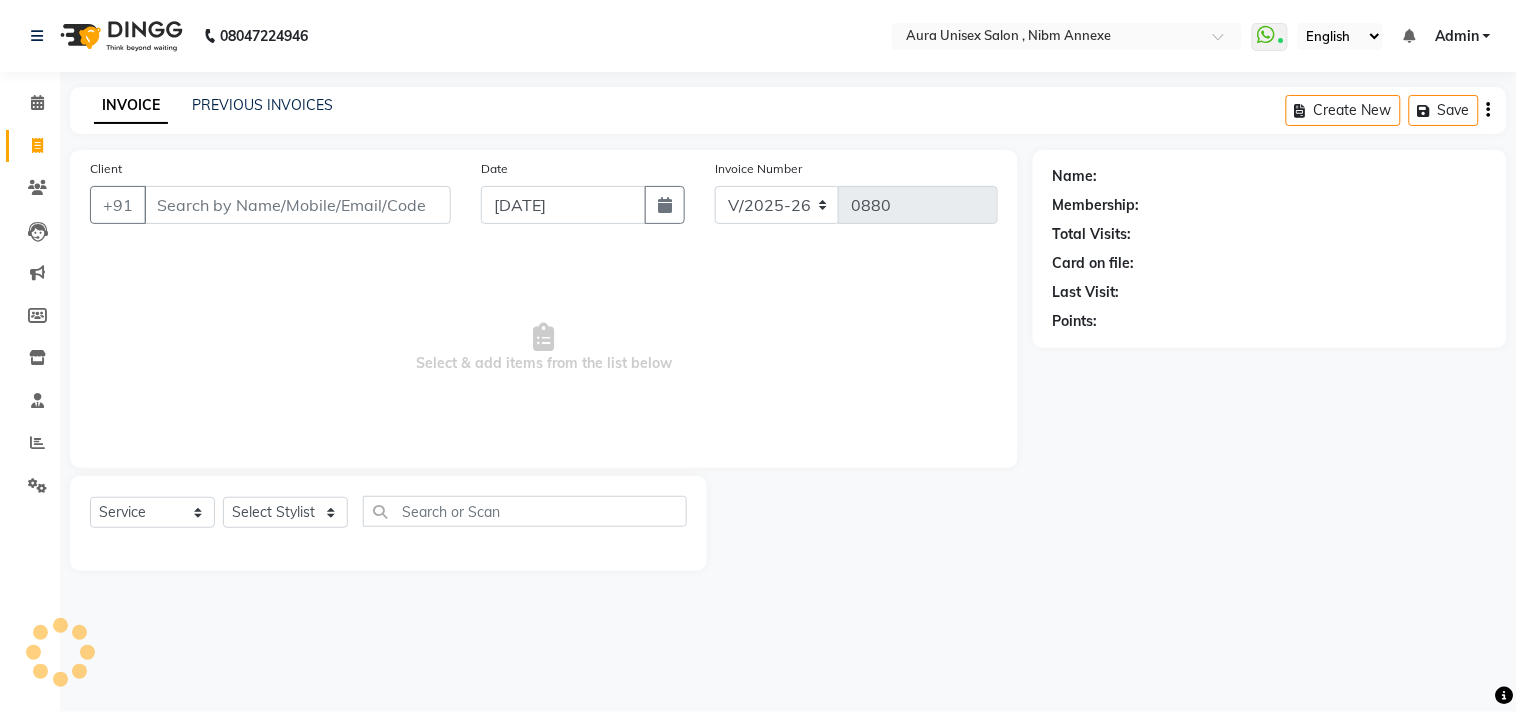 click on "Client" at bounding box center [297, 205] 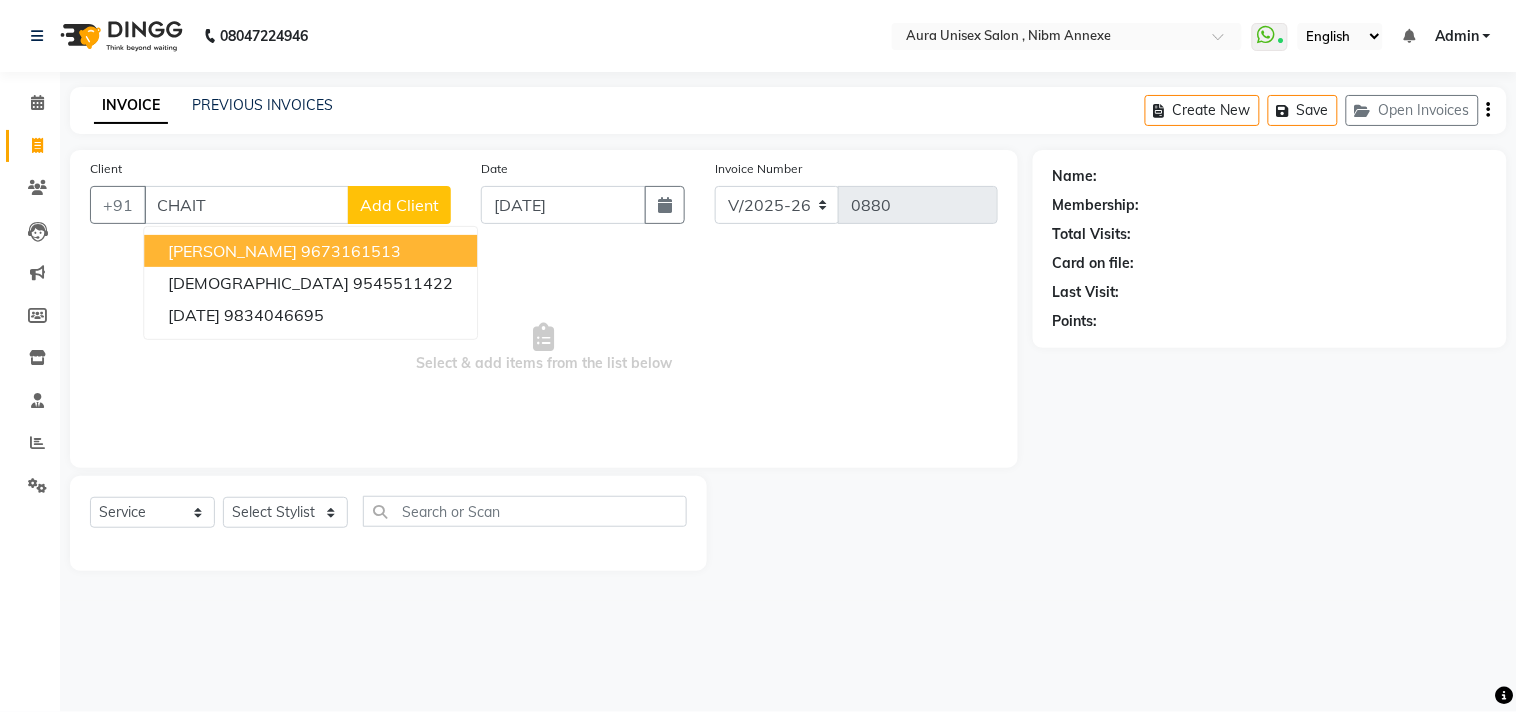 click on "[PERSON_NAME]" at bounding box center (232, 251) 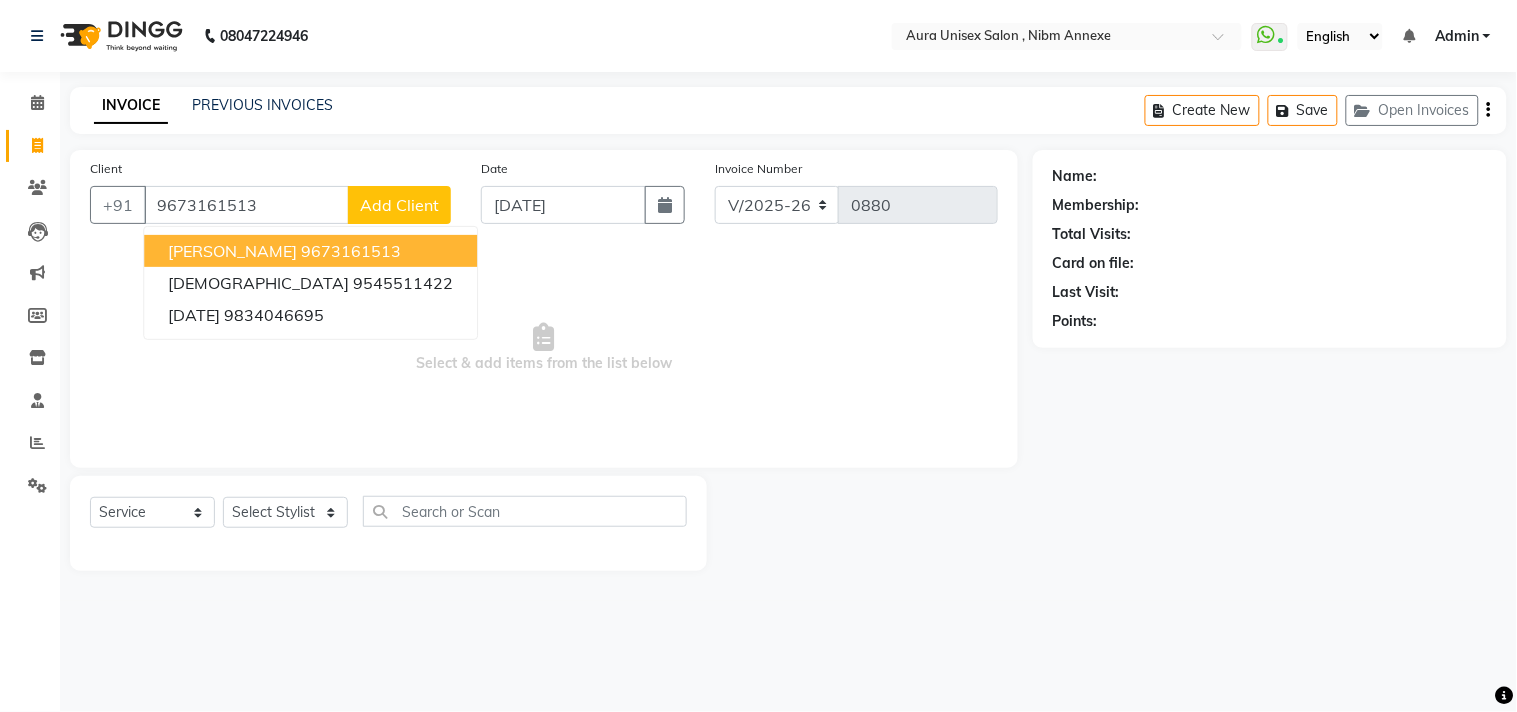 type on "9673161513" 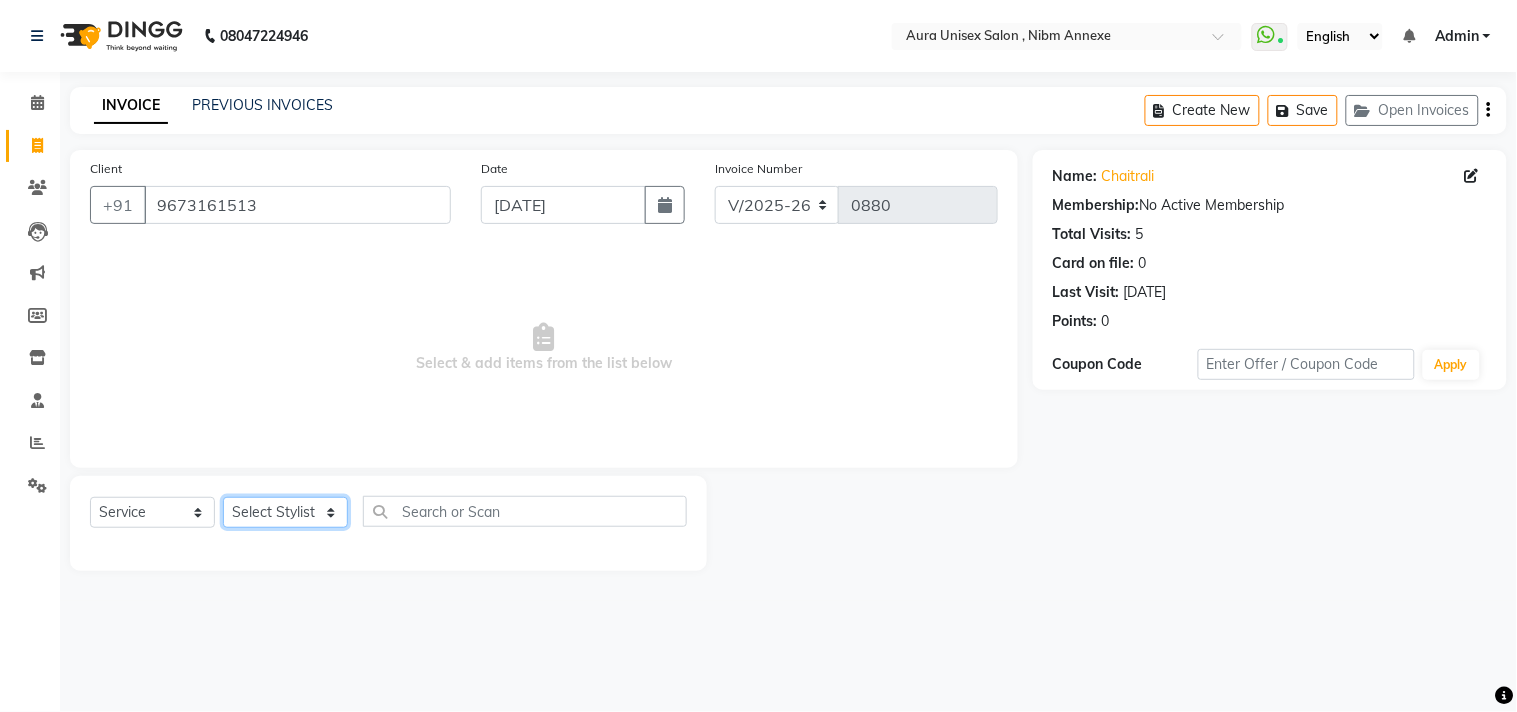 click on "Select Stylist [PERSON_NAME] Jyoti [PERSON_NAME] [PERSON_NAME]" 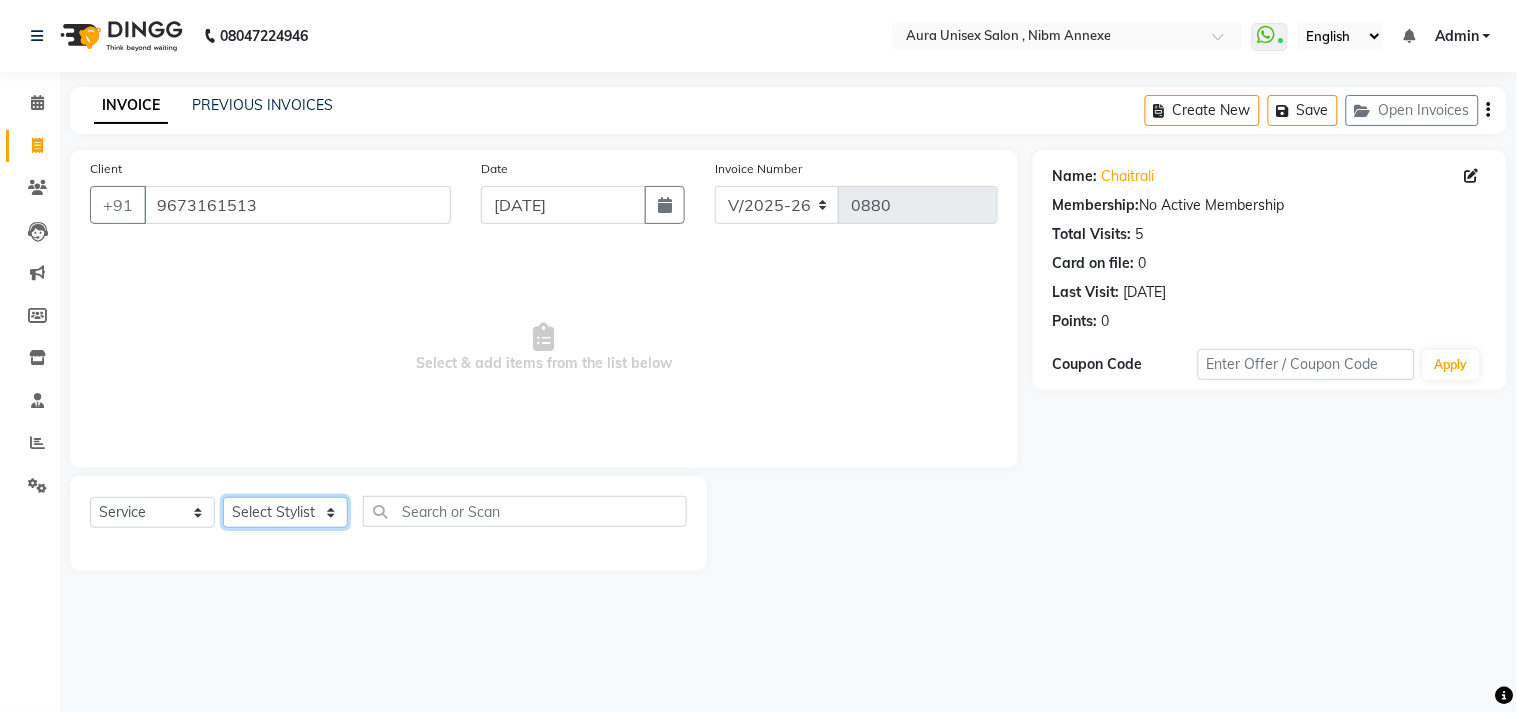 select on "36703" 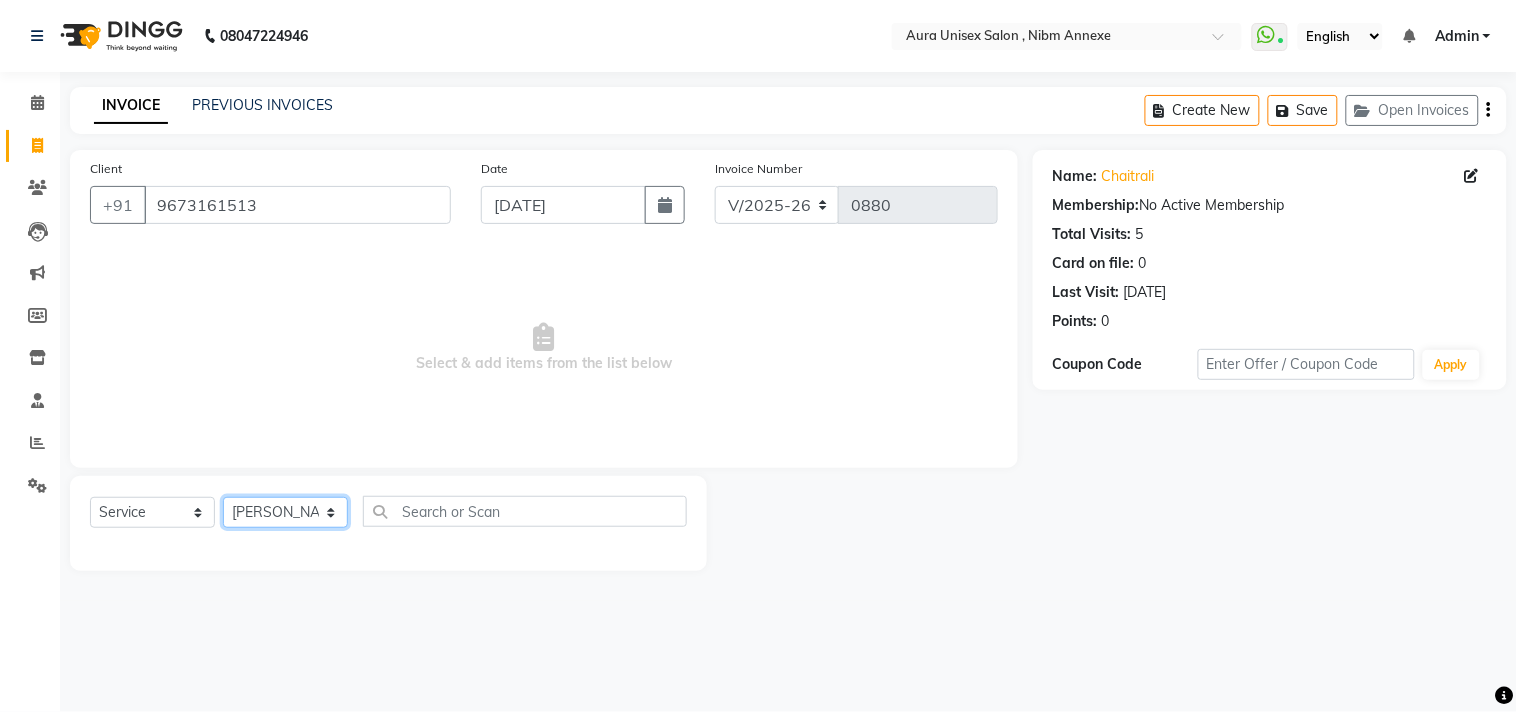 click on "Select Stylist [PERSON_NAME] Jyoti [PERSON_NAME] [PERSON_NAME]" 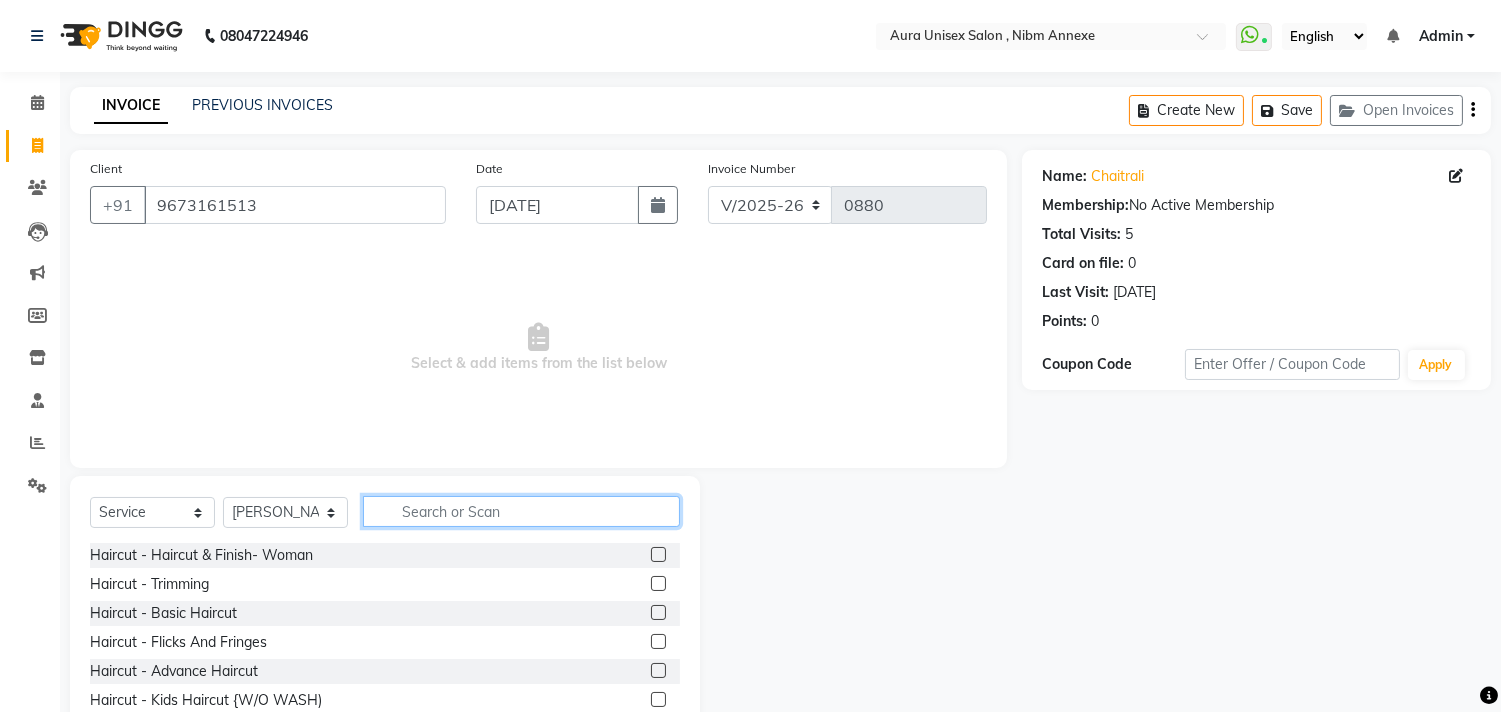 click 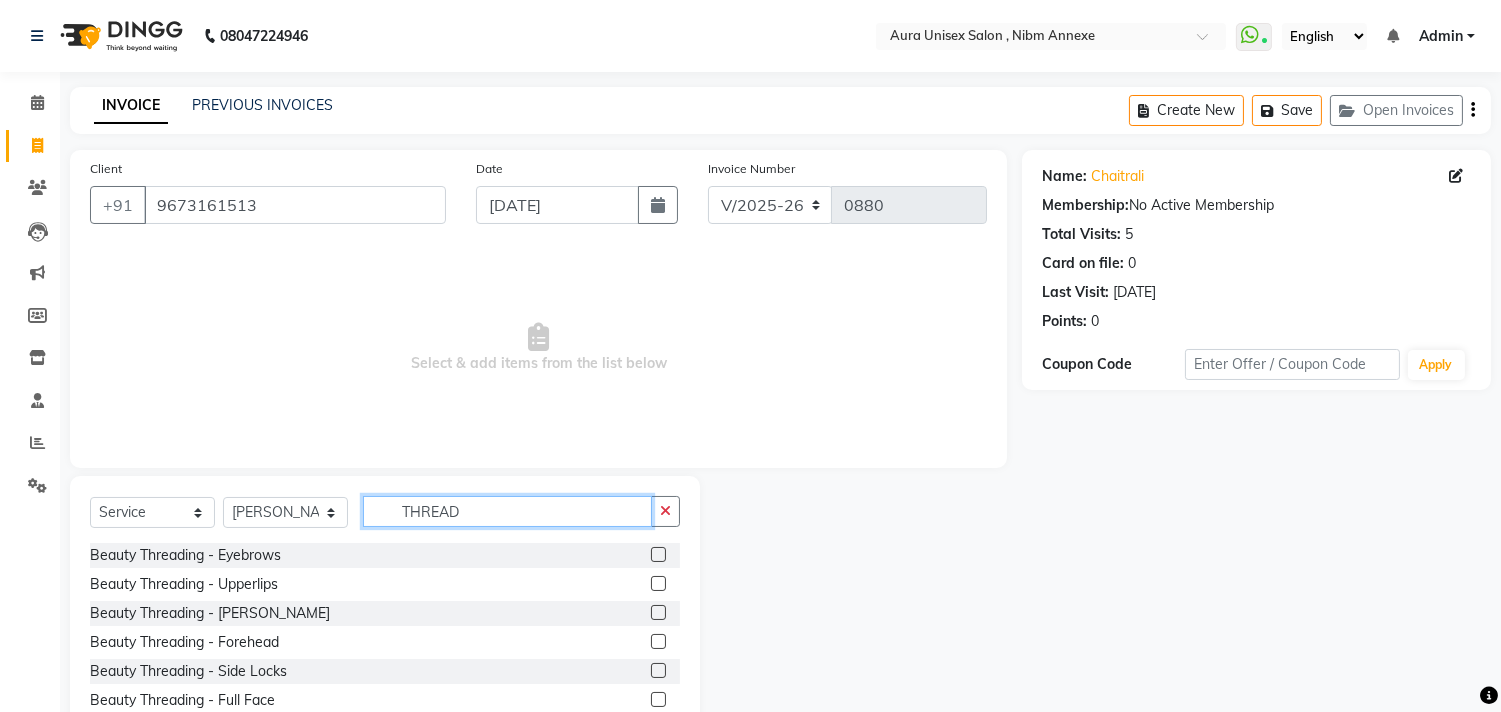 type on "THREAD" 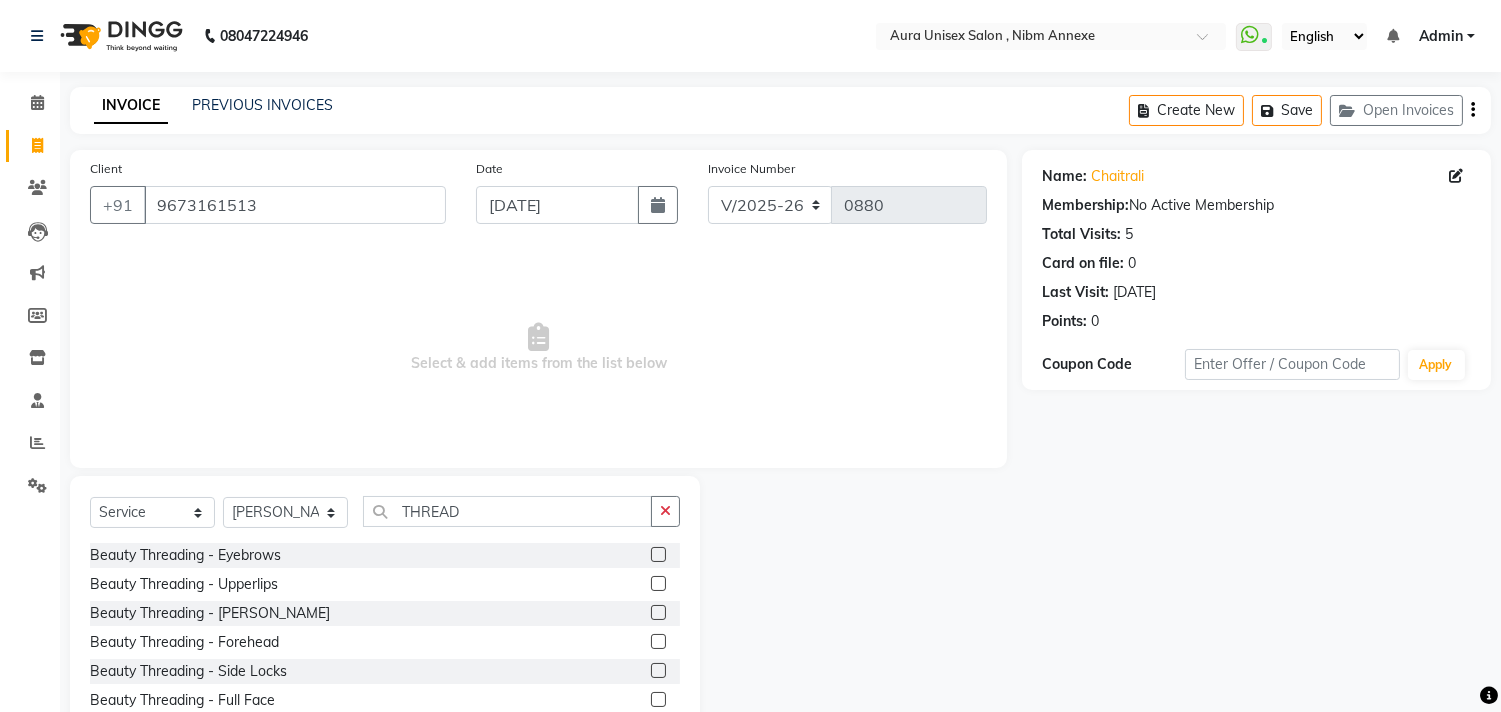 click 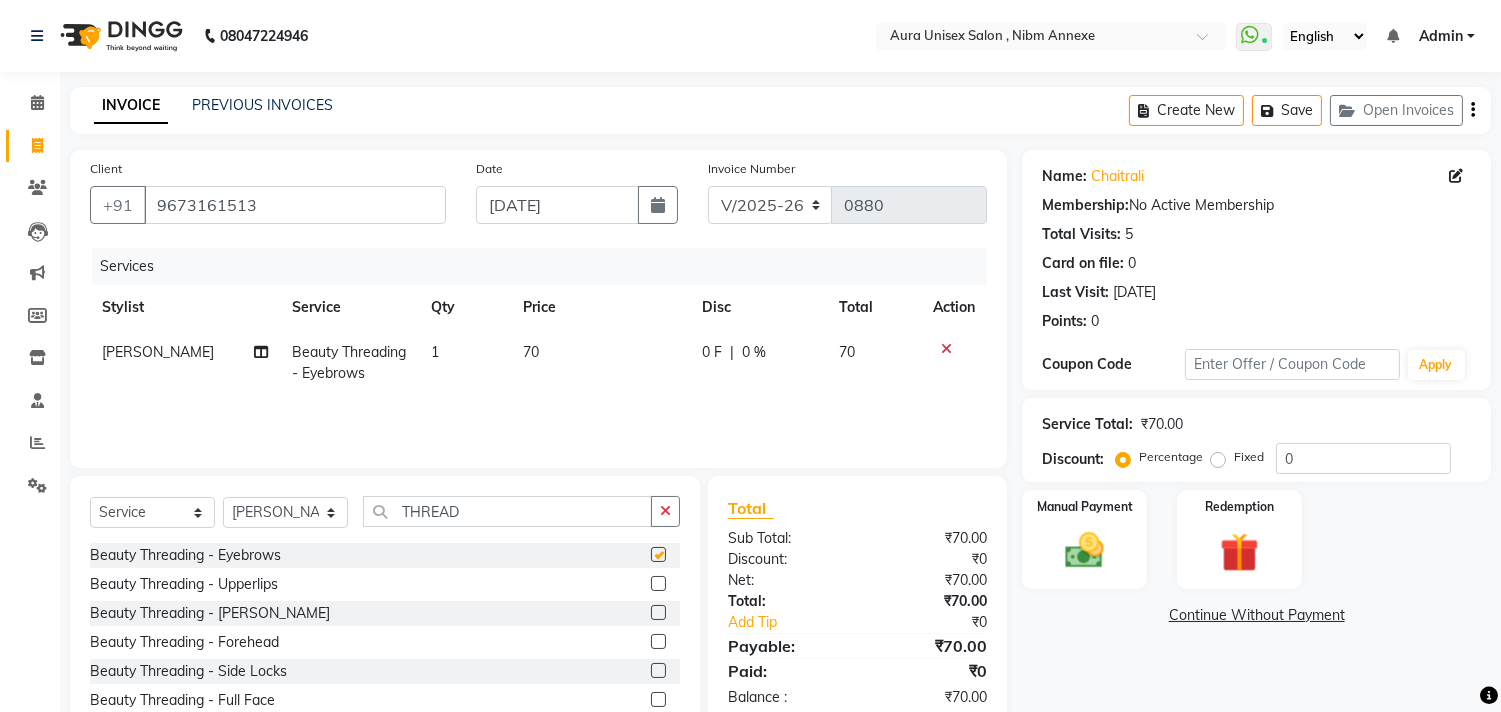 checkbox on "false" 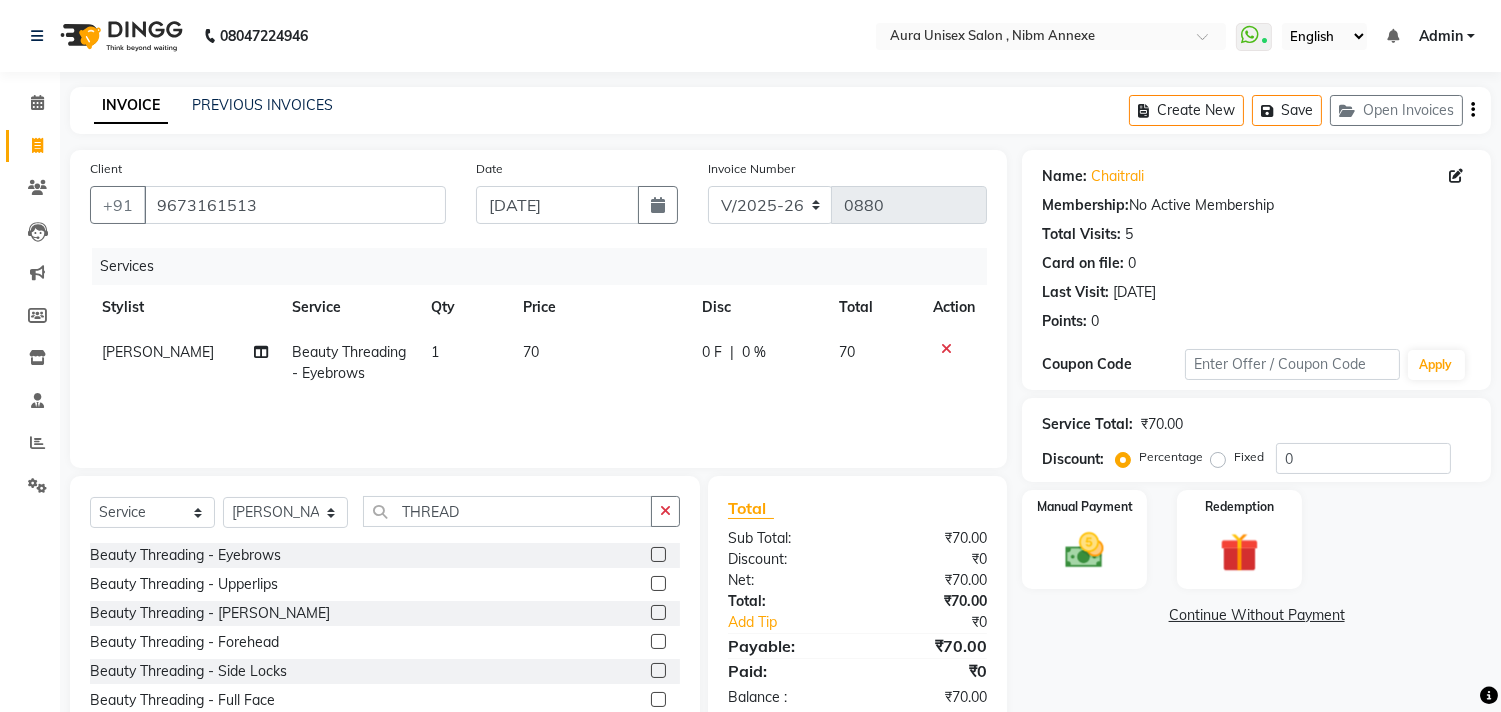 click 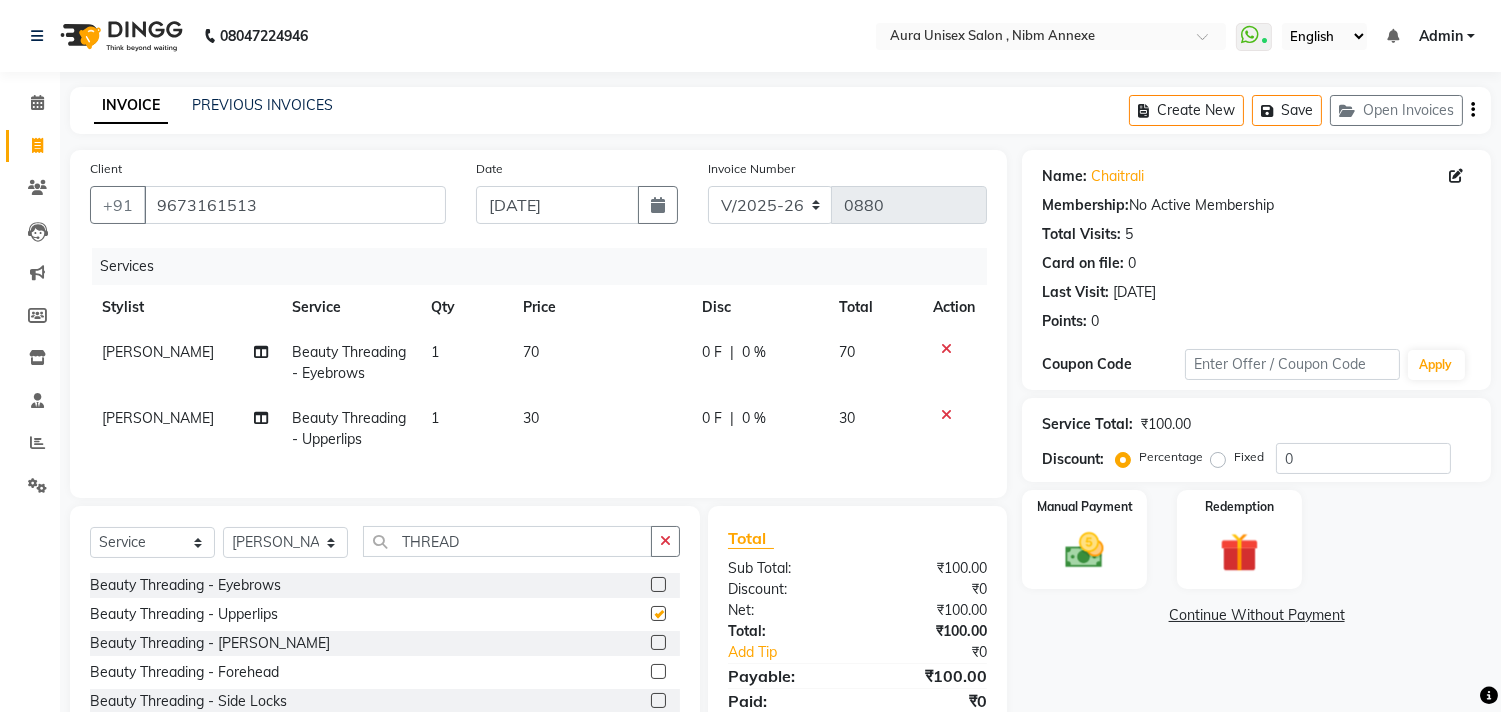checkbox on "false" 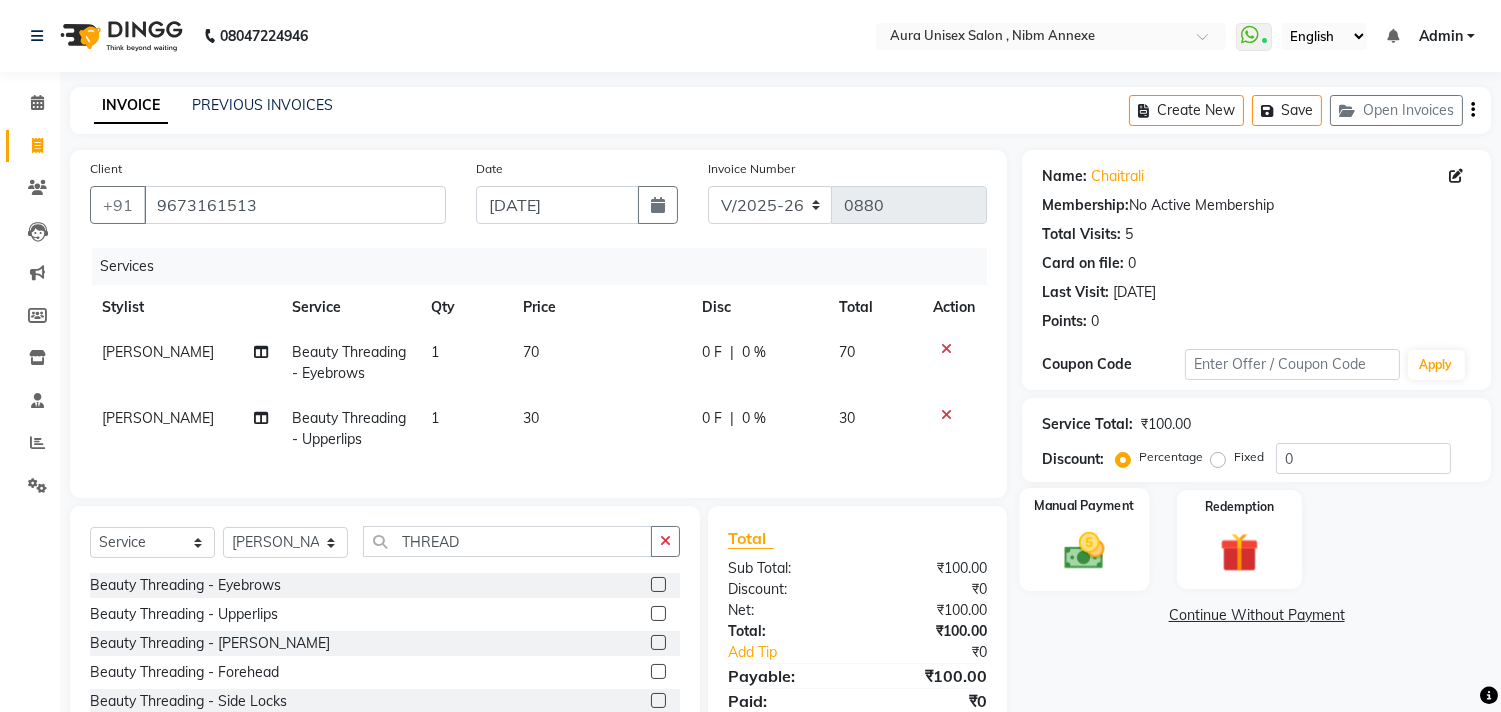 click on "Manual Payment" 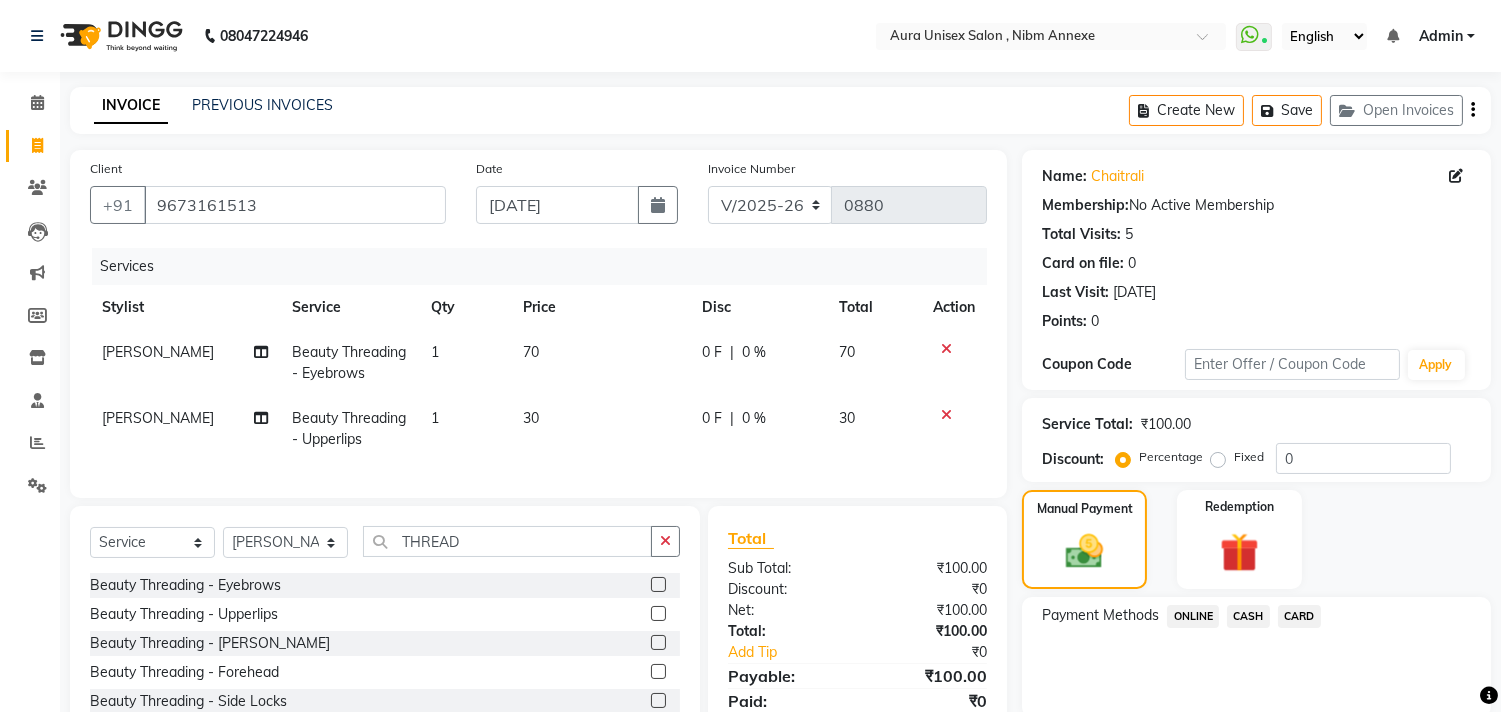 click on "ONLINE" 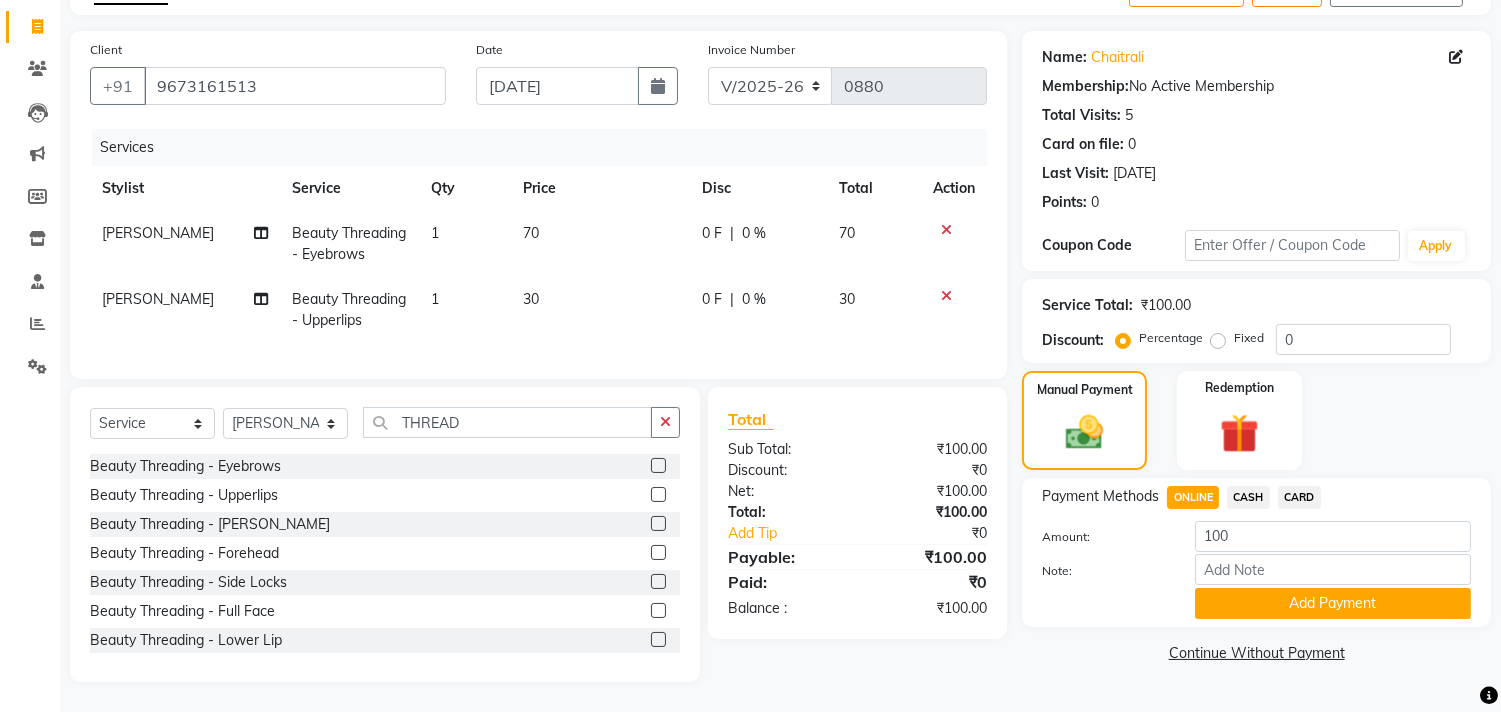 scroll, scrollTop: 135, scrollLeft: 0, axis: vertical 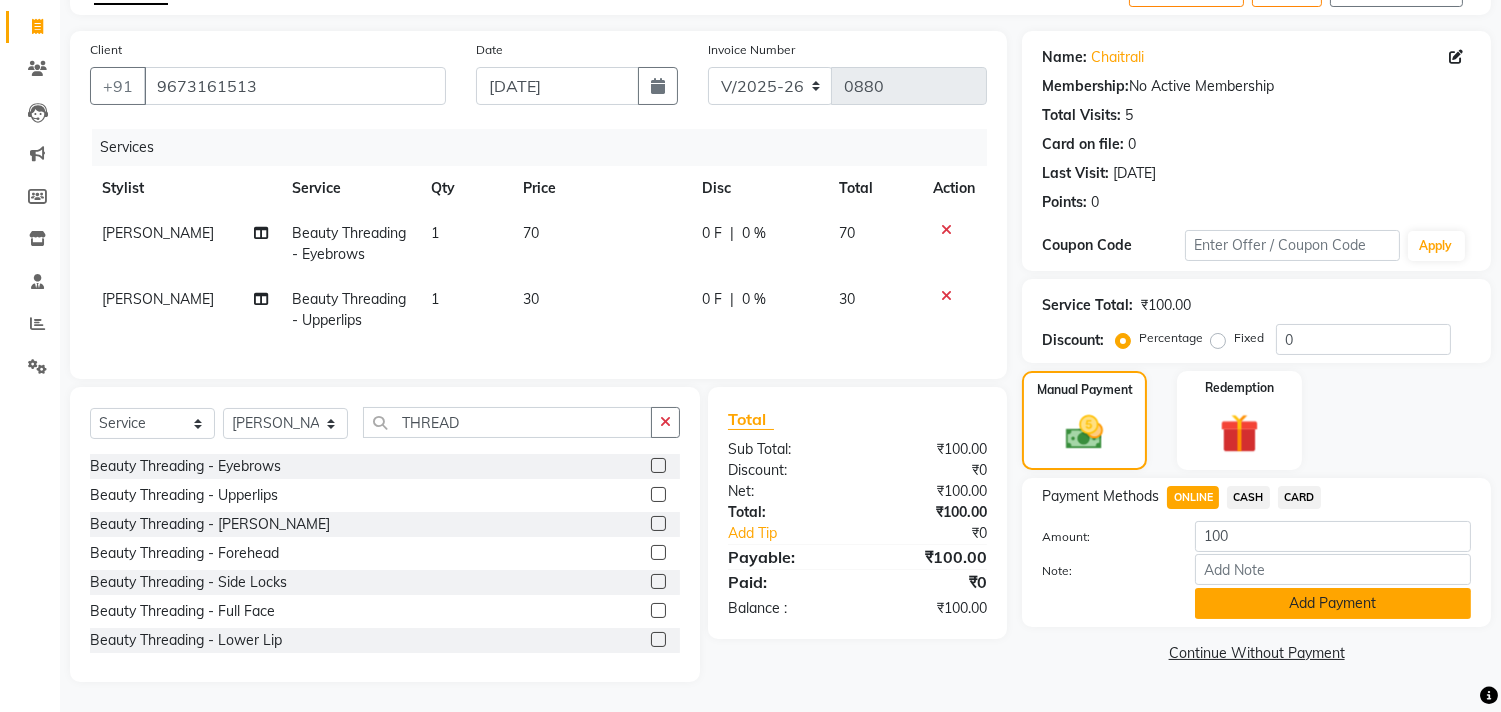 click on "Add Payment" 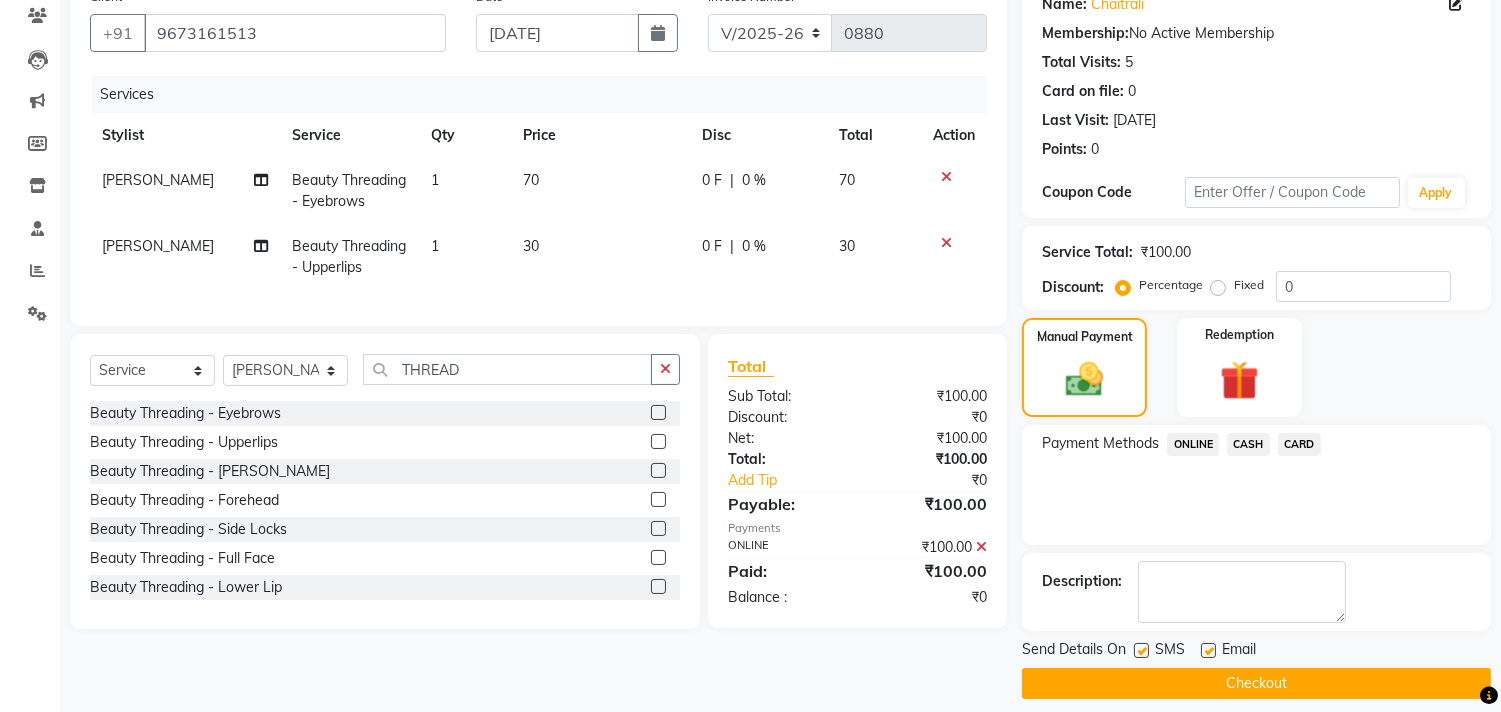 scroll, scrollTop: 187, scrollLeft: 0, axis: vertical 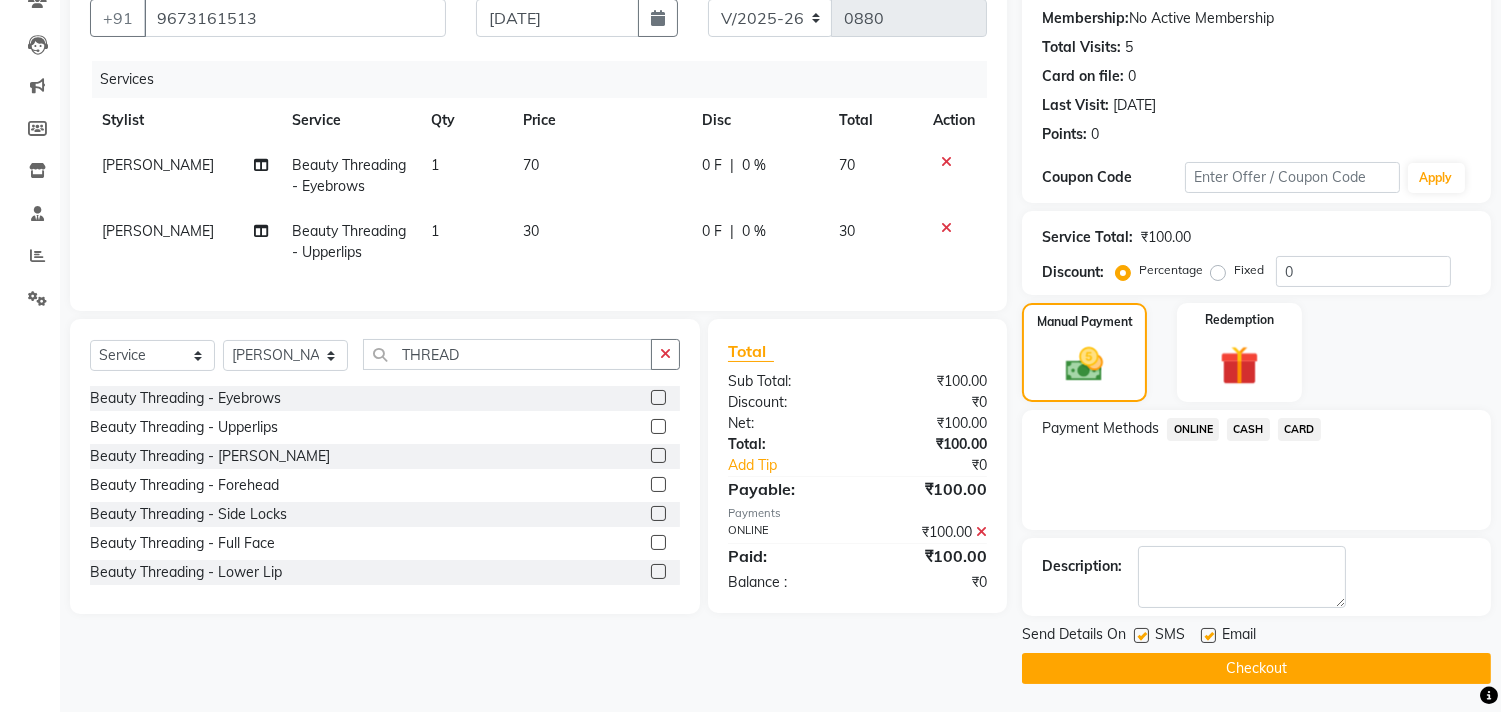 click 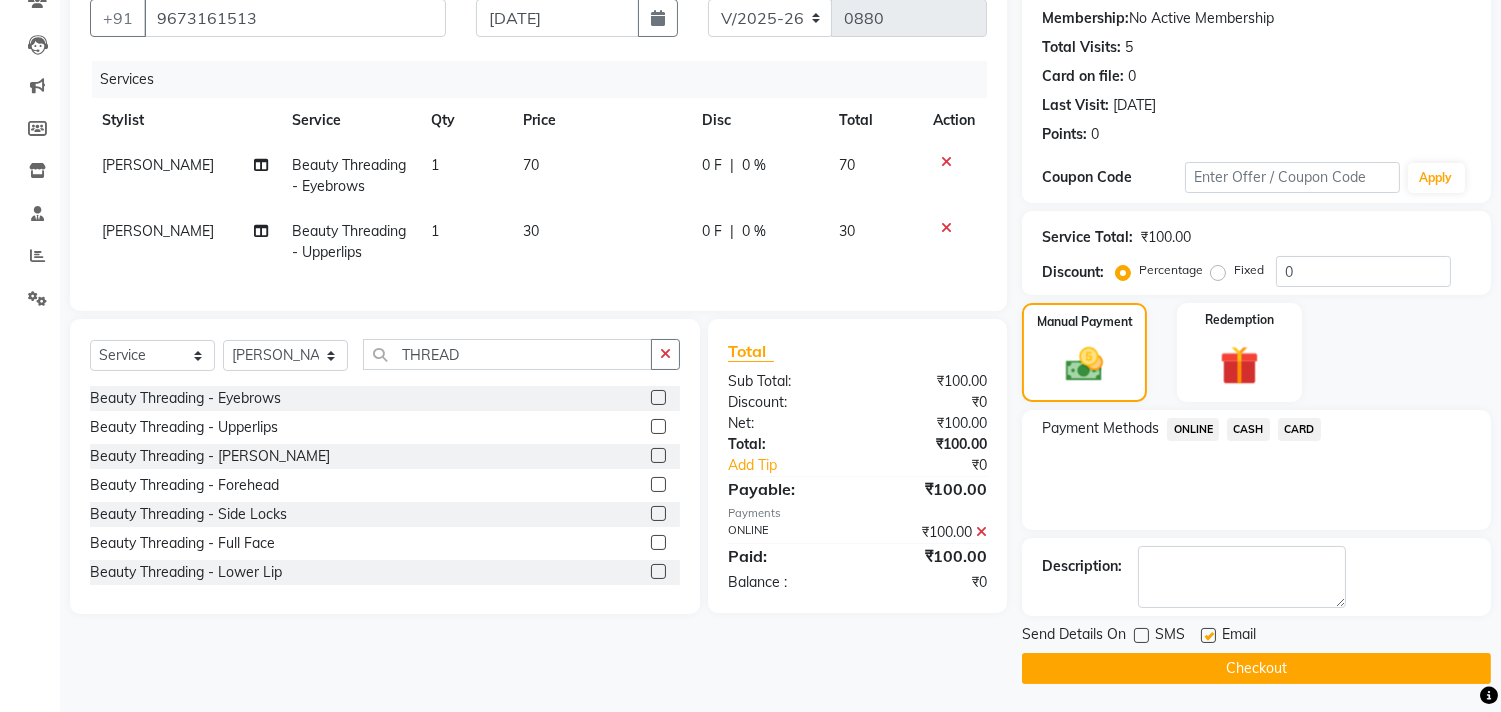 click 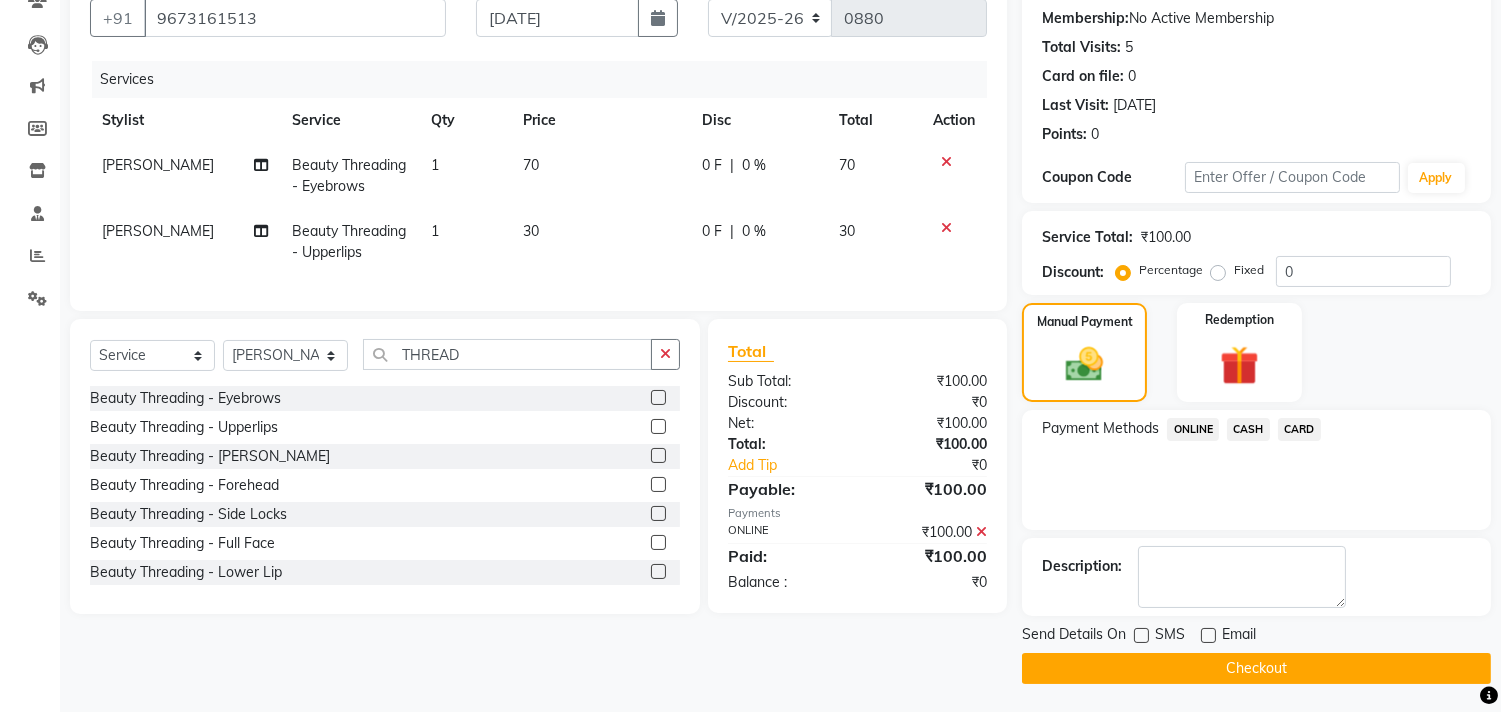 click on "Checkout" 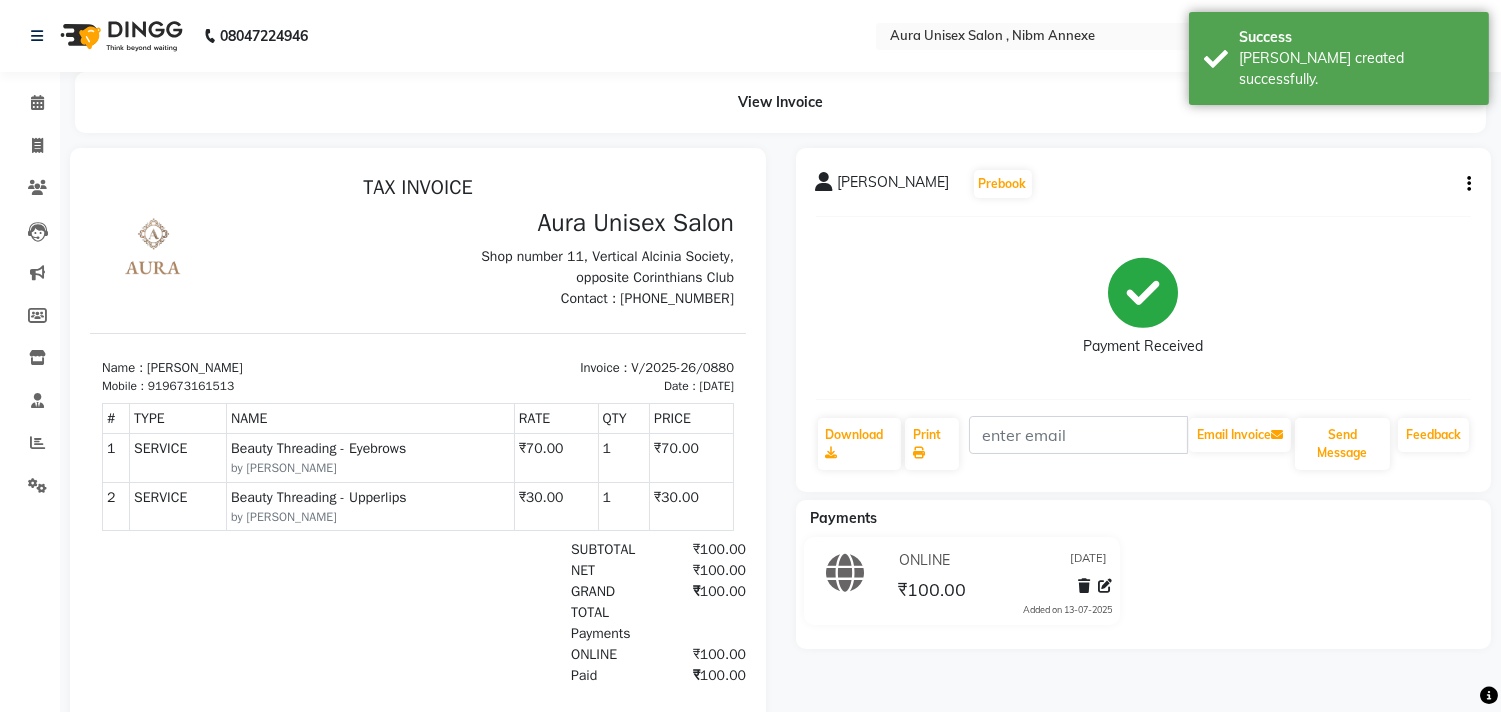 scroll, scrollTop: 0, scrollLeft: 0, axis: both 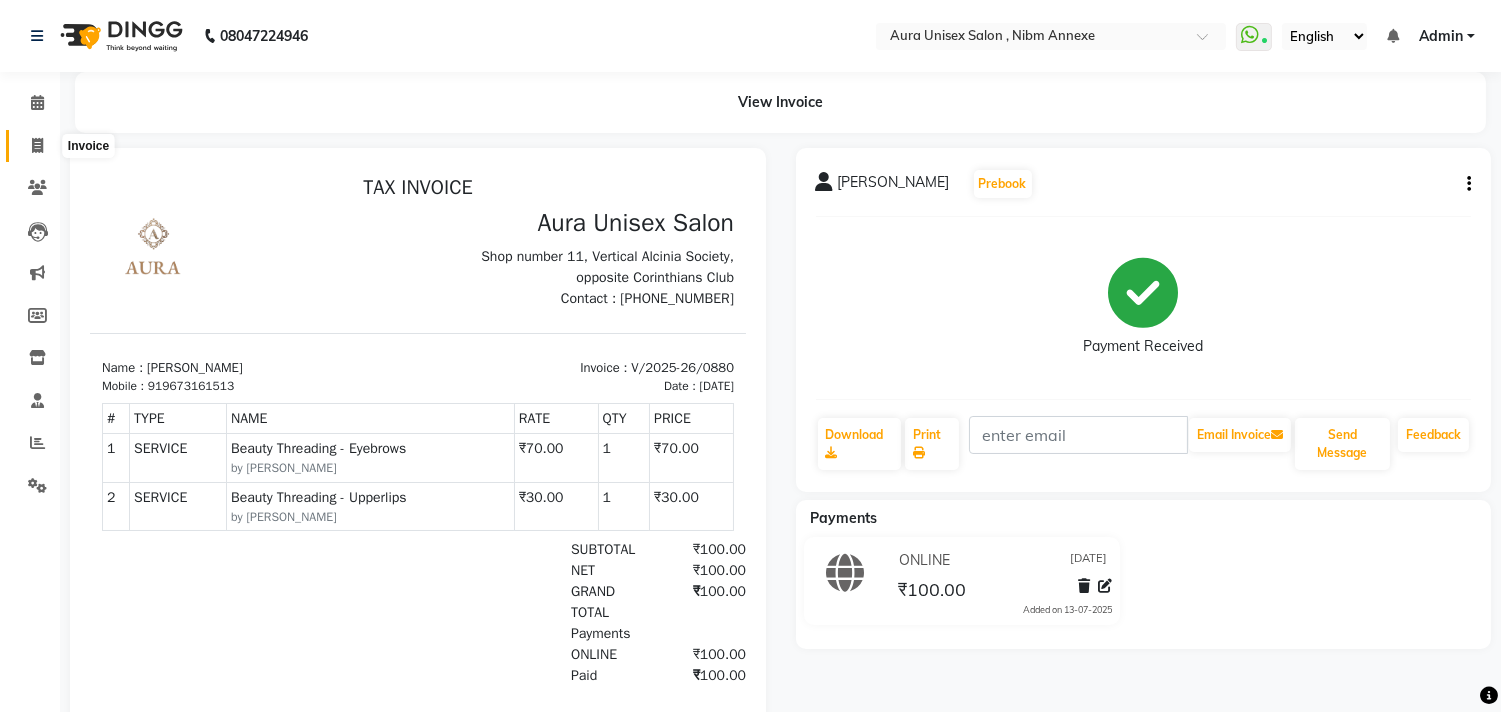 click 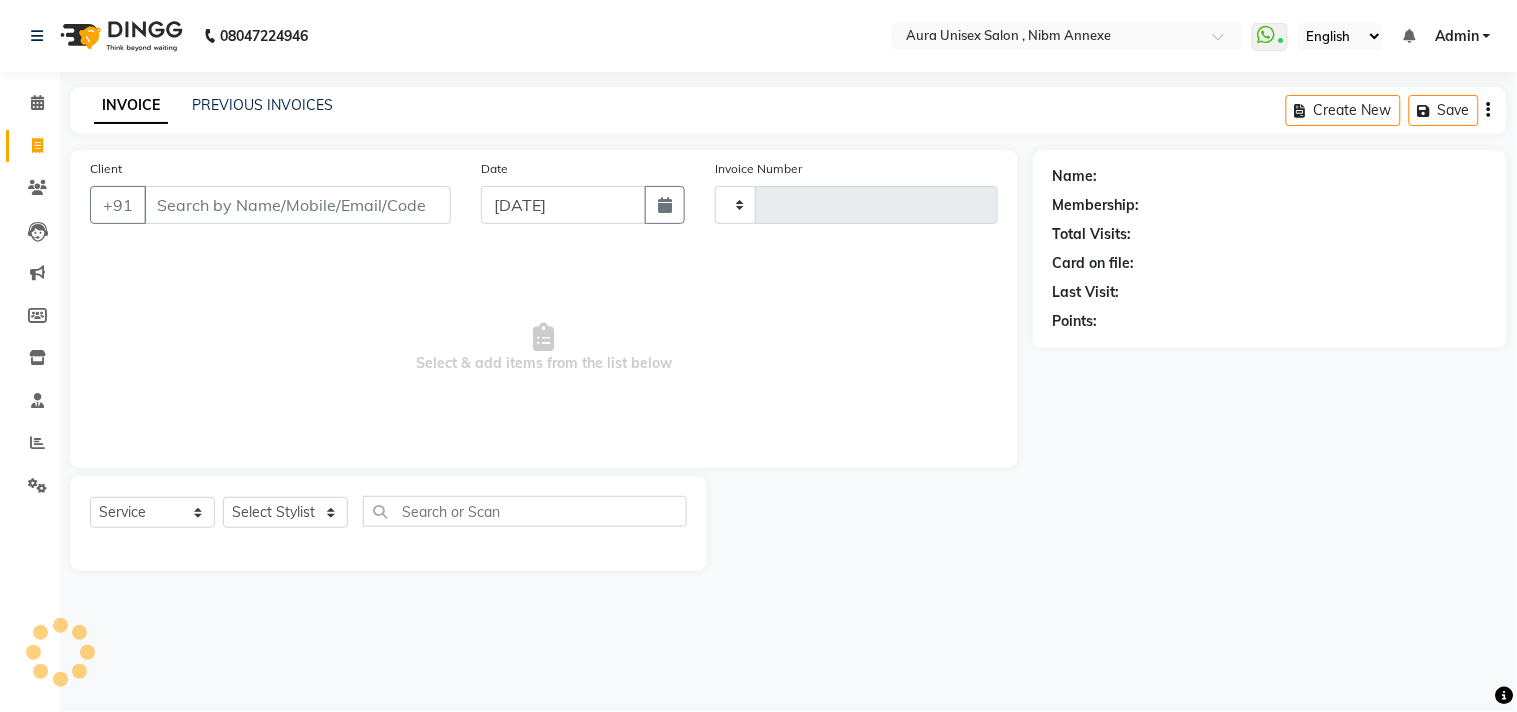 type on "0881" 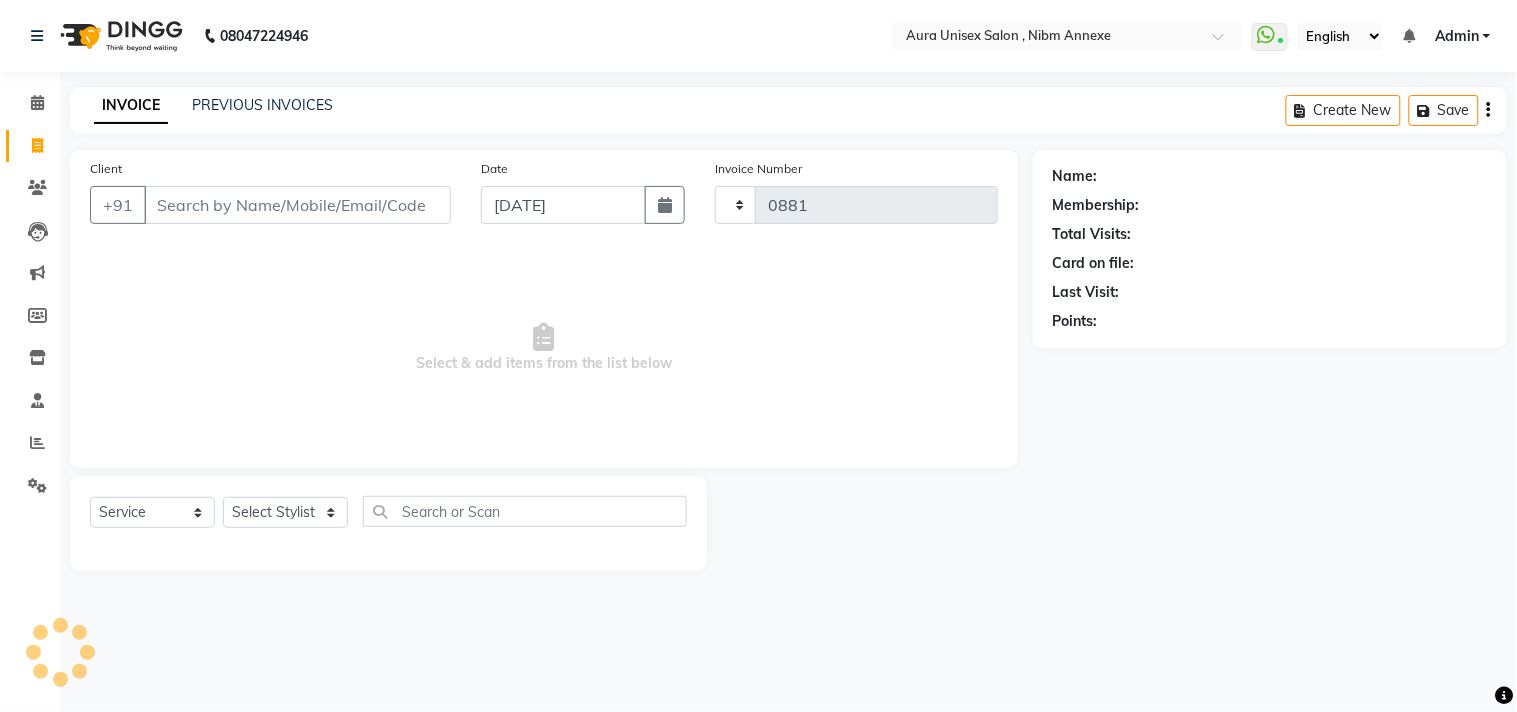 select on "823" 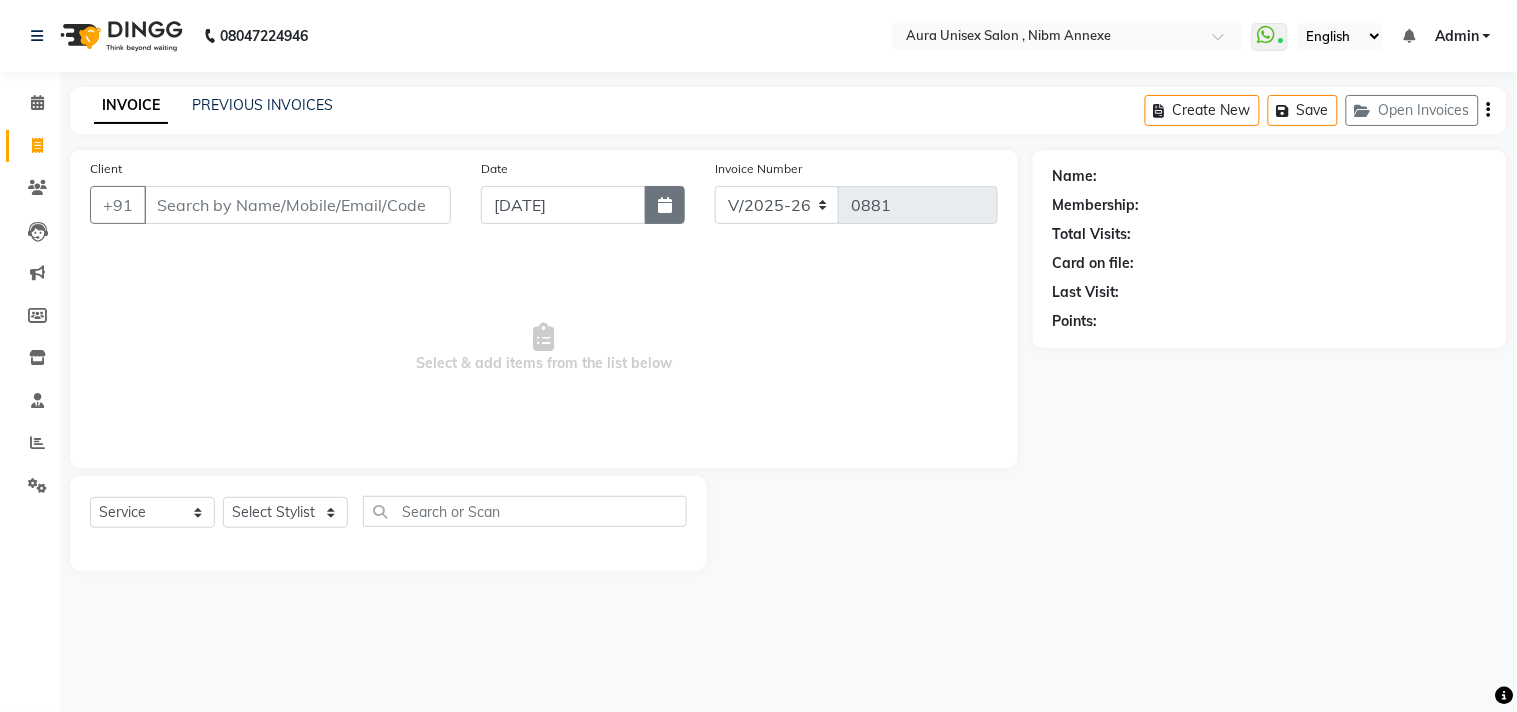 click 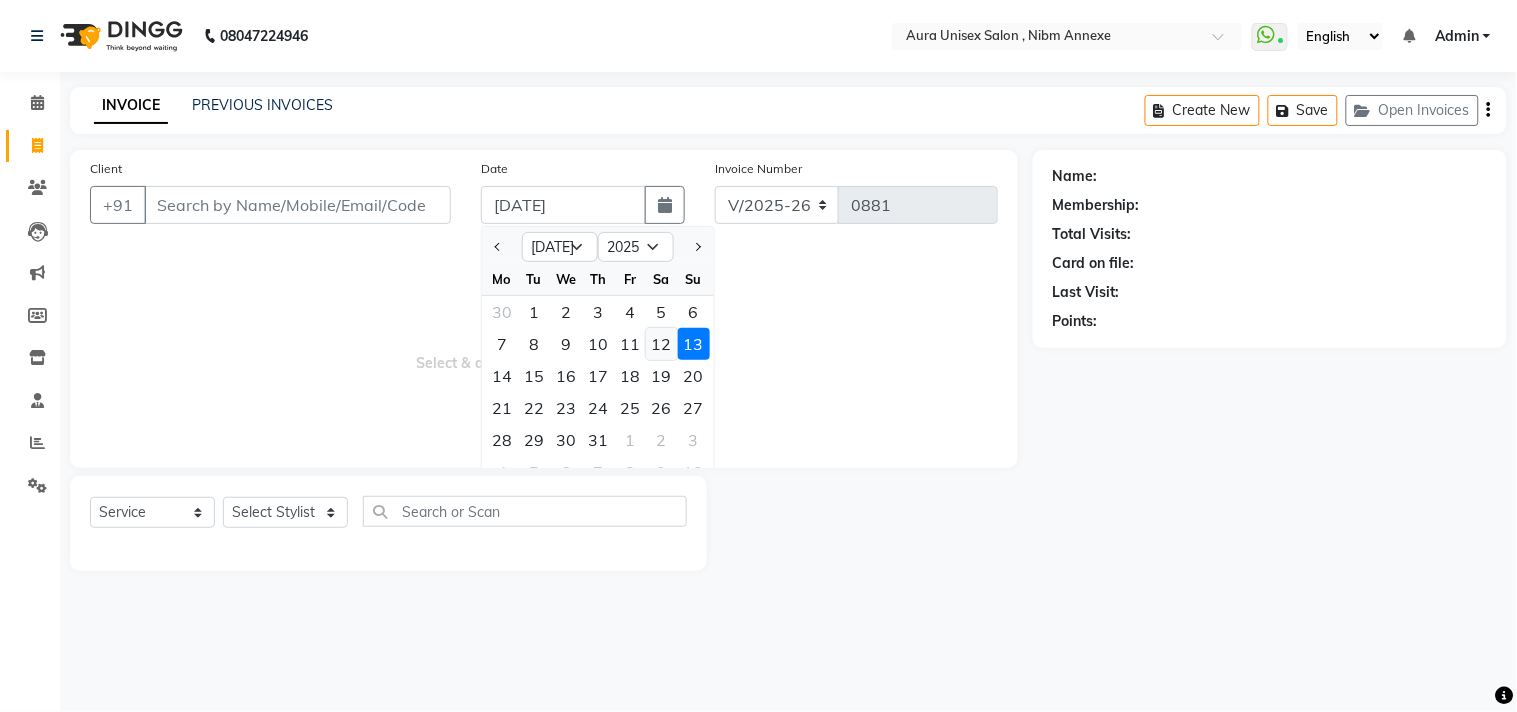 click on "12" 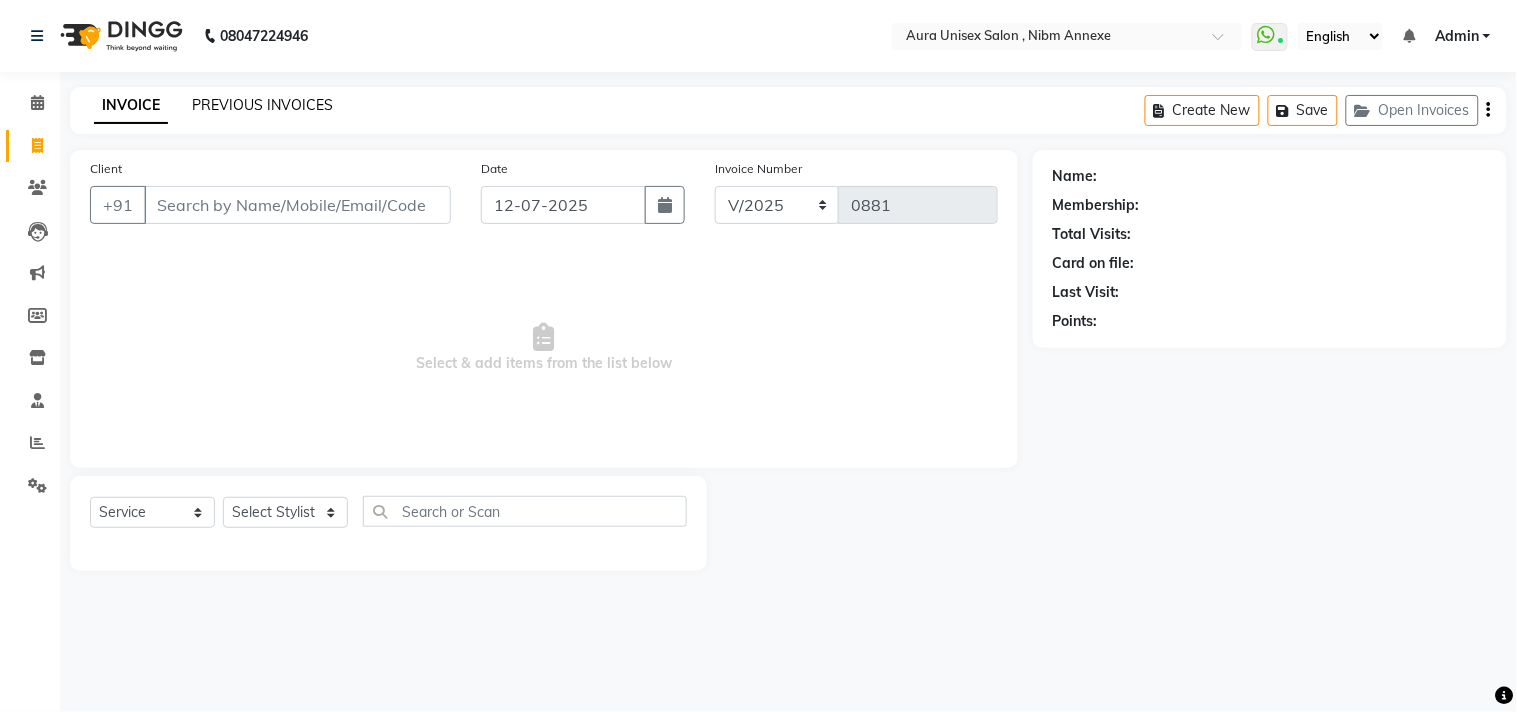 click on "PREVIOUS INVOICES" 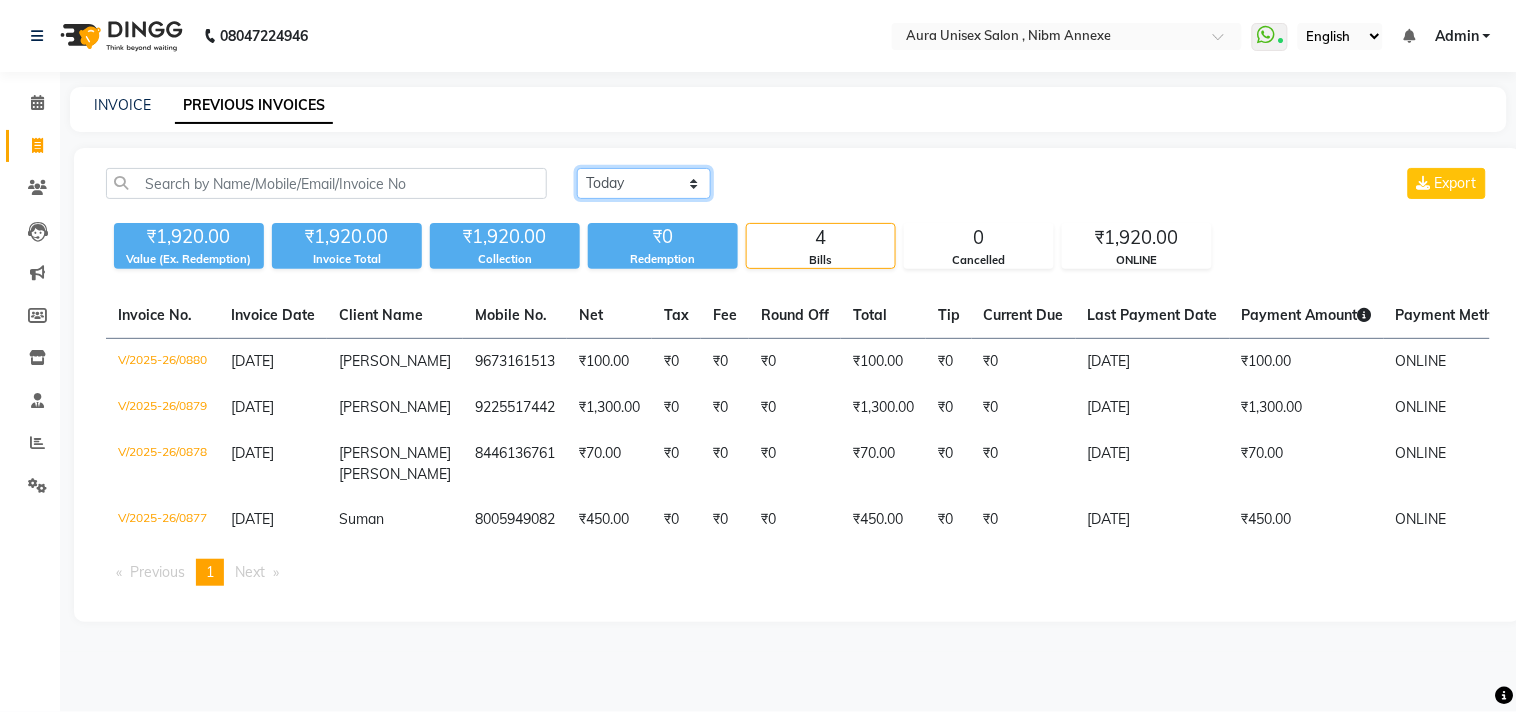 click on "Today Yesterday Custom Range" 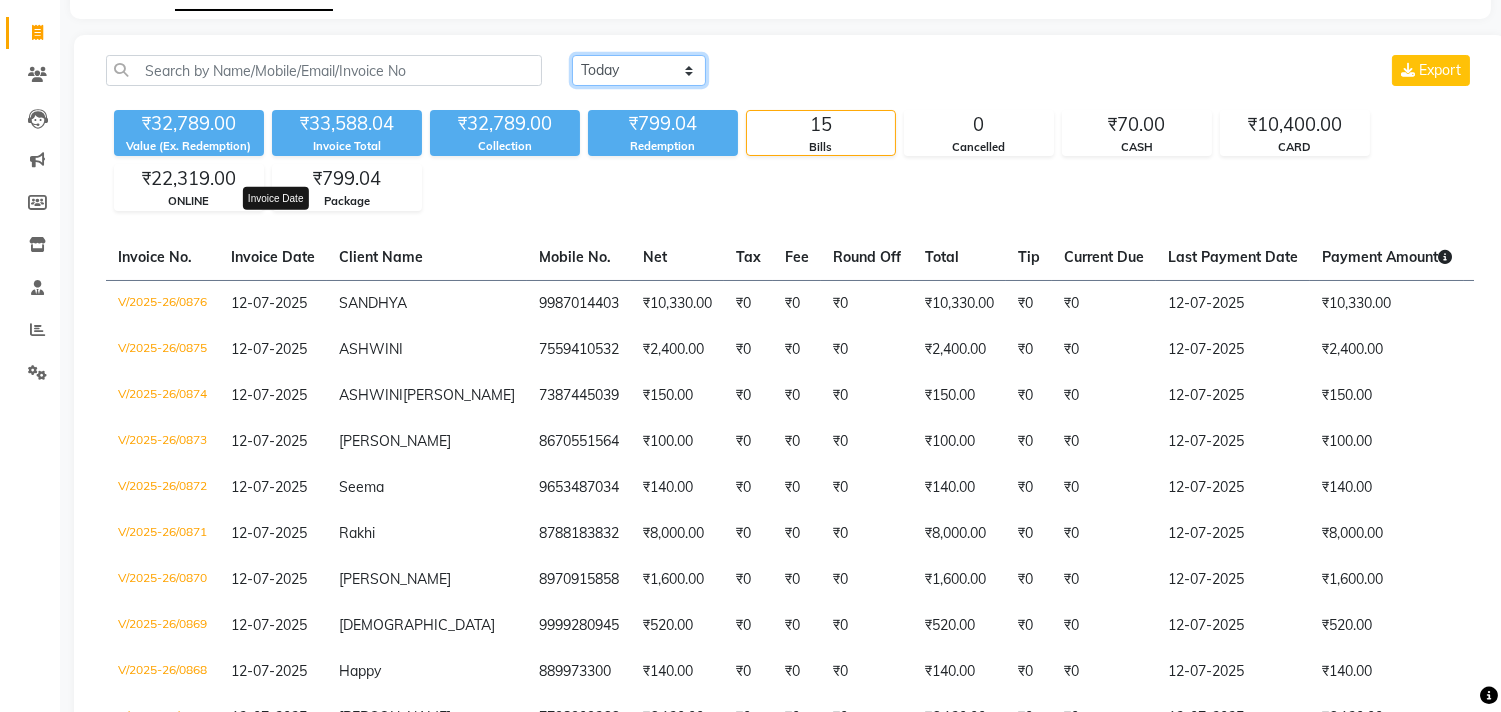 scroll, scrollTop: 111, scrollLeft: 0, axis: vertical 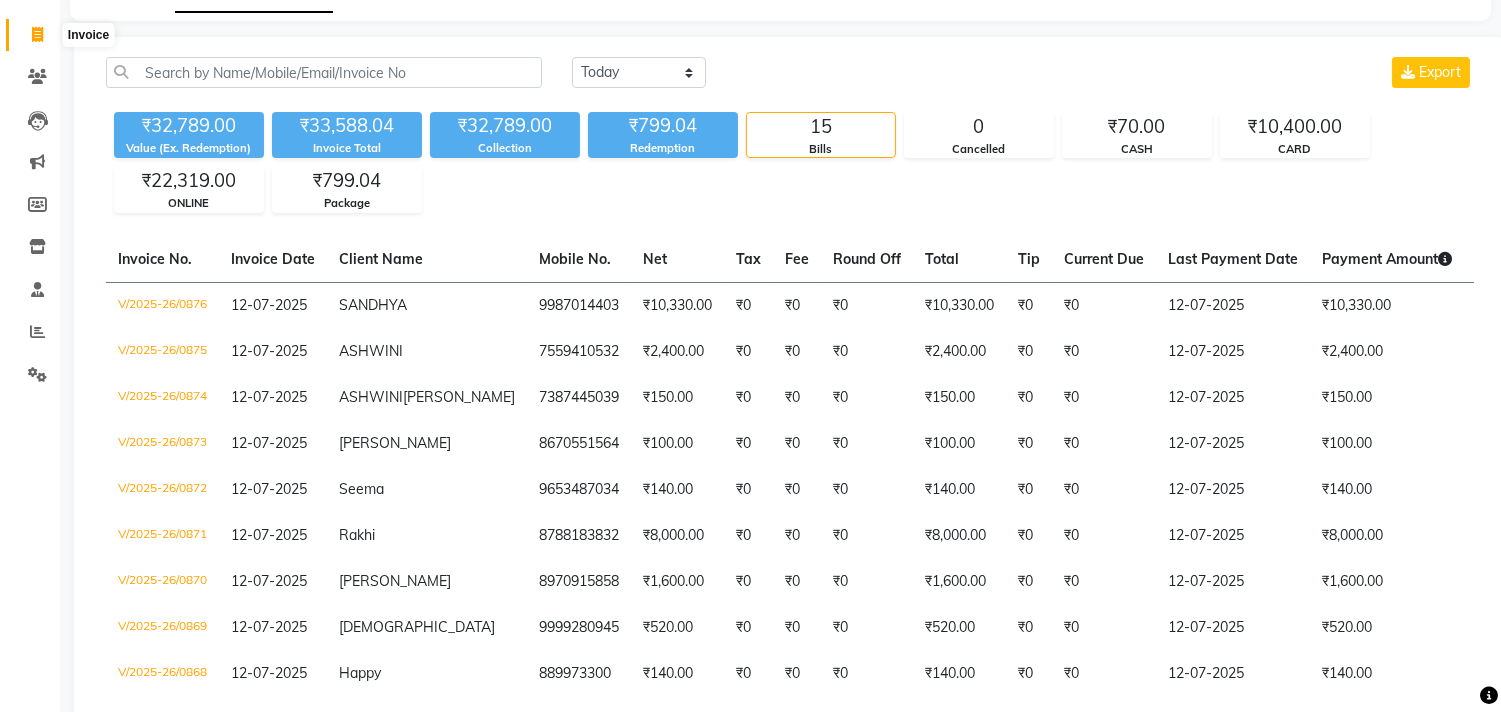 click 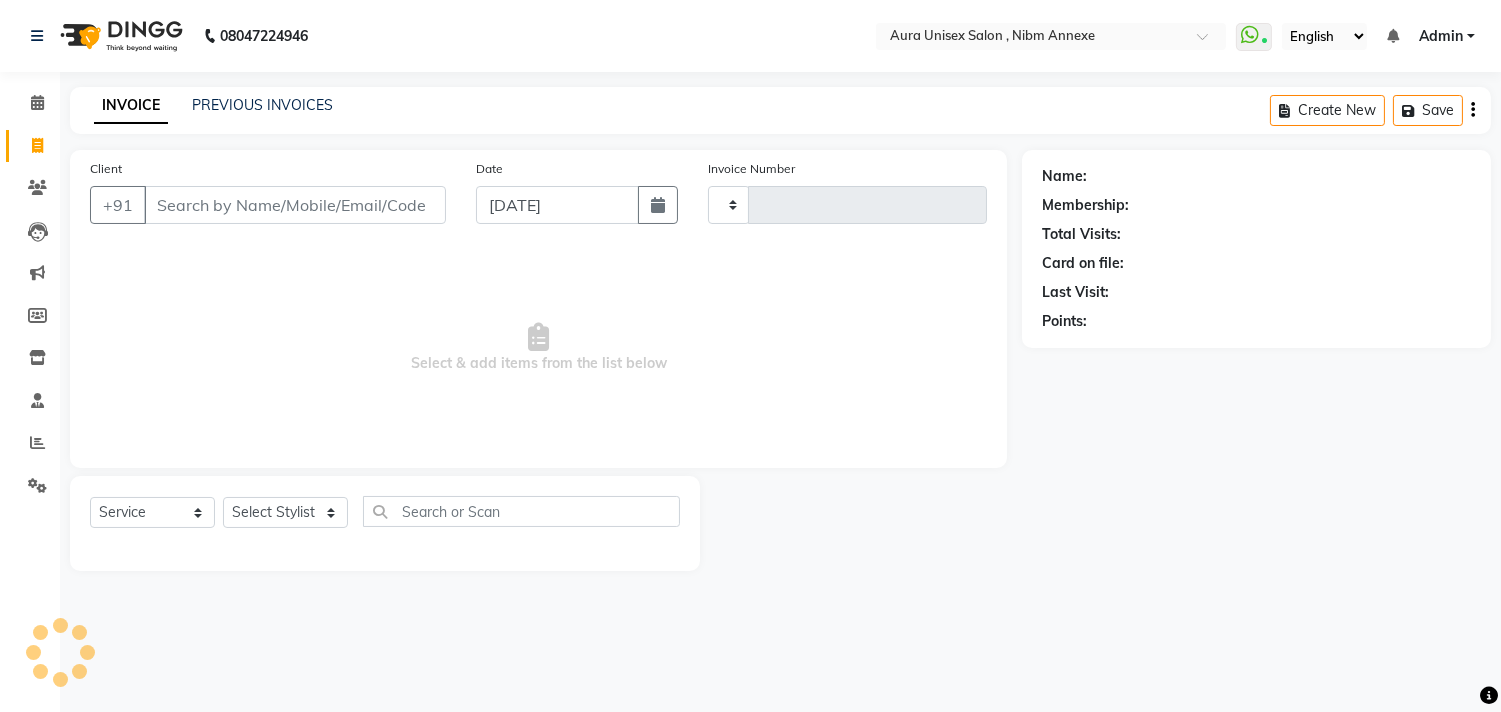 scroll, scrollTop: 0, scrollLeft: 0, axis: both 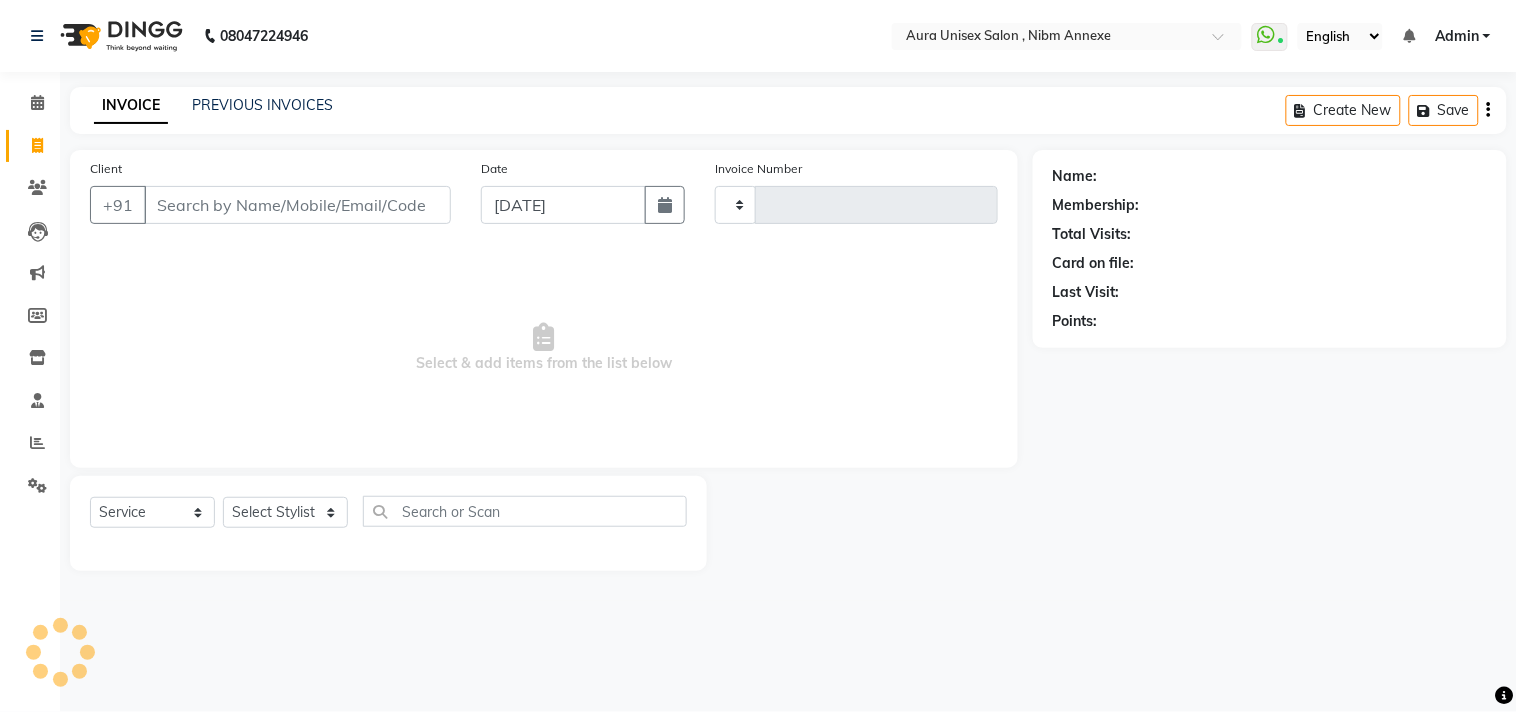 type on "0881" 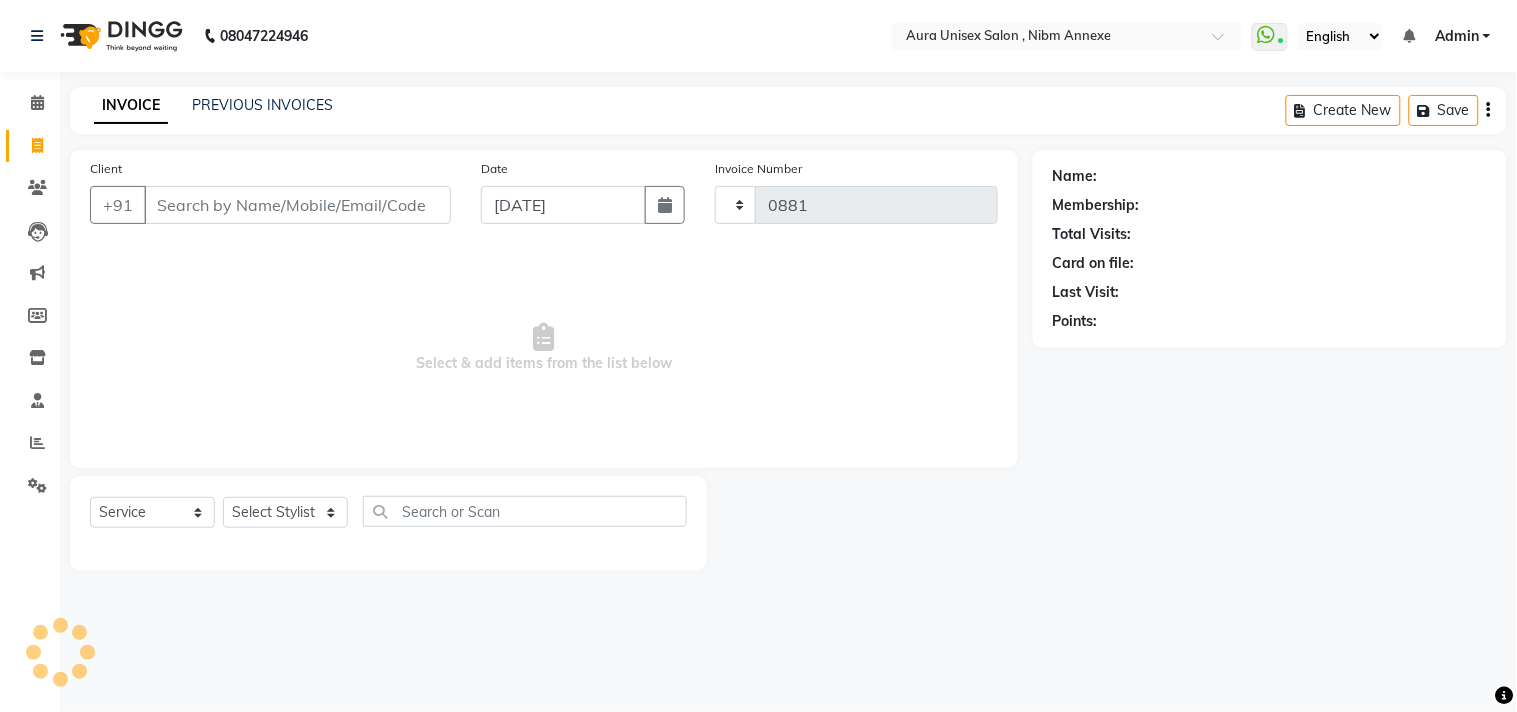 select on "823" 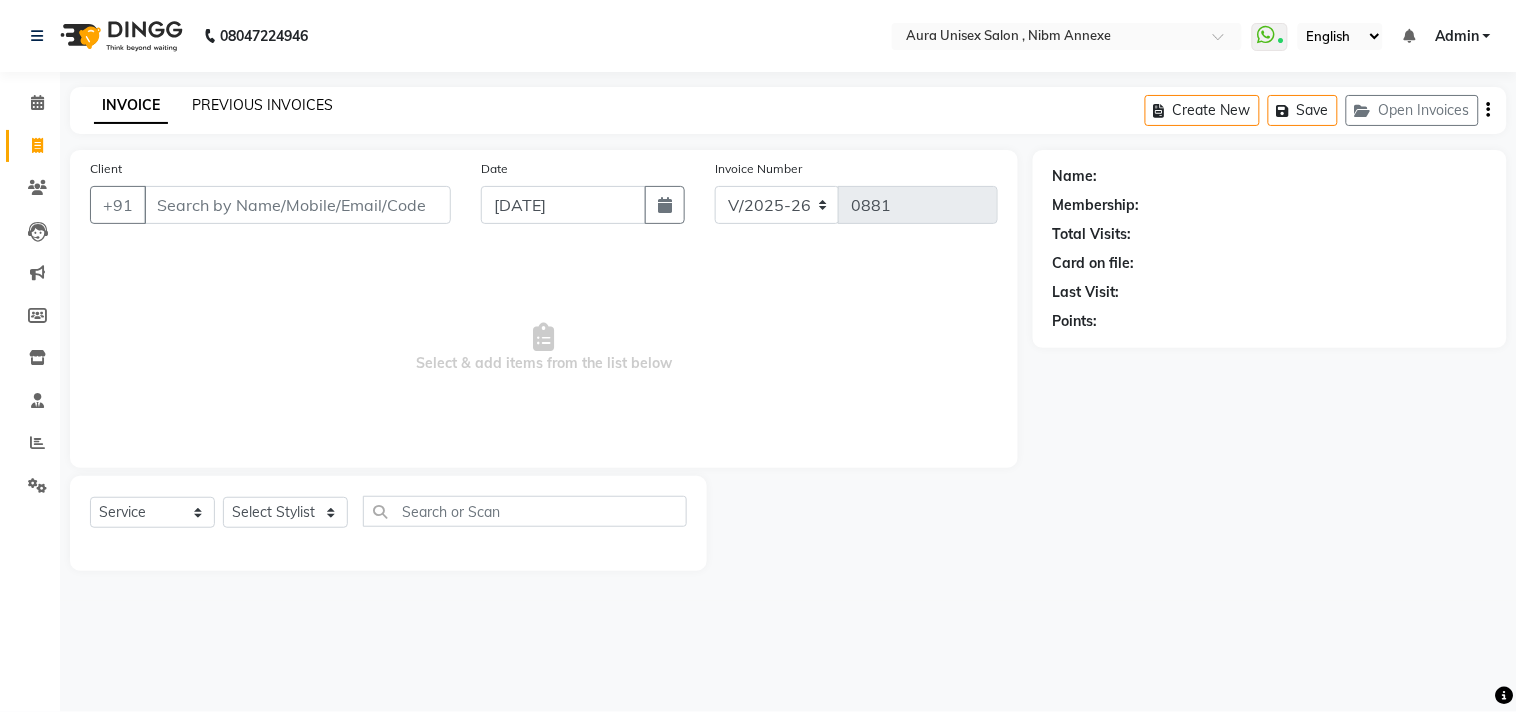 click on "PREVIOUS INVOICES" 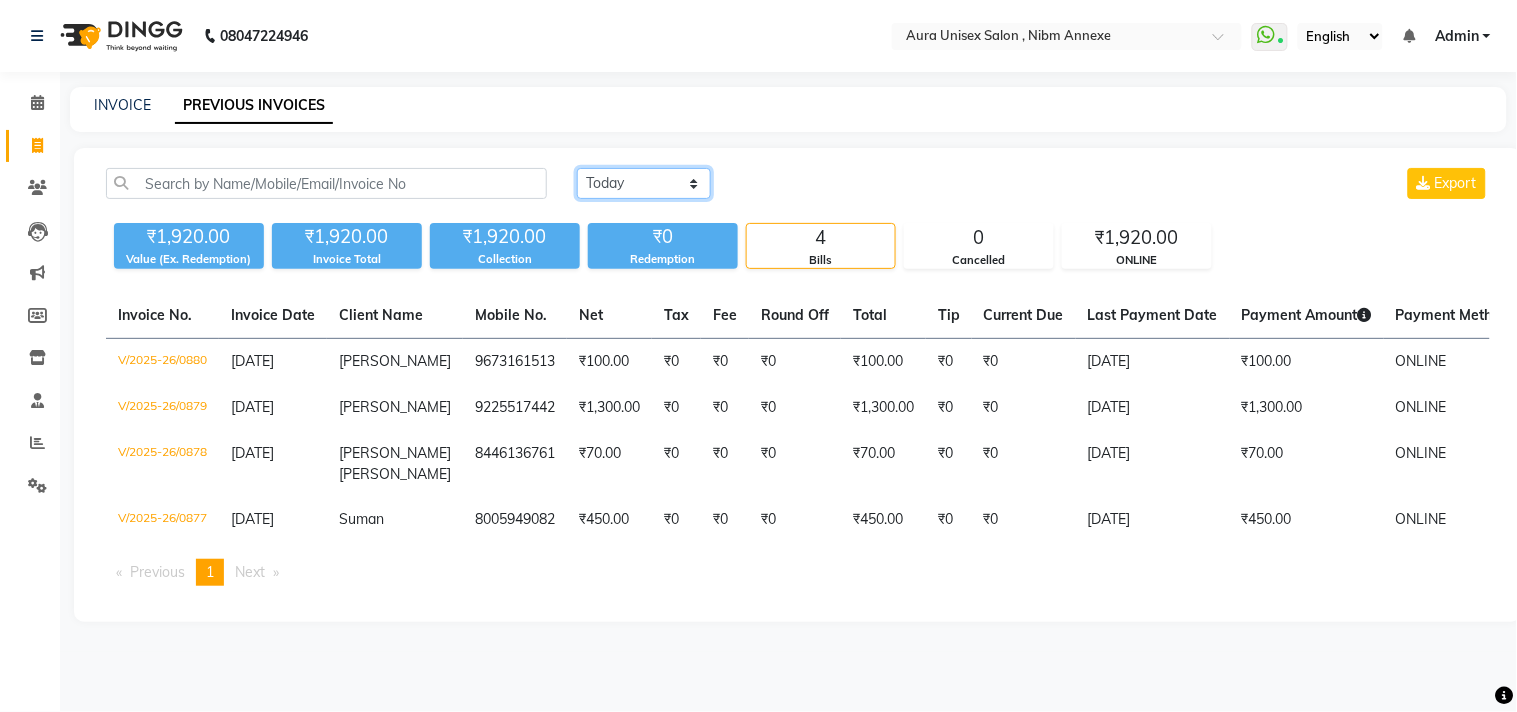 click on "Today Yesterday Custom Range" 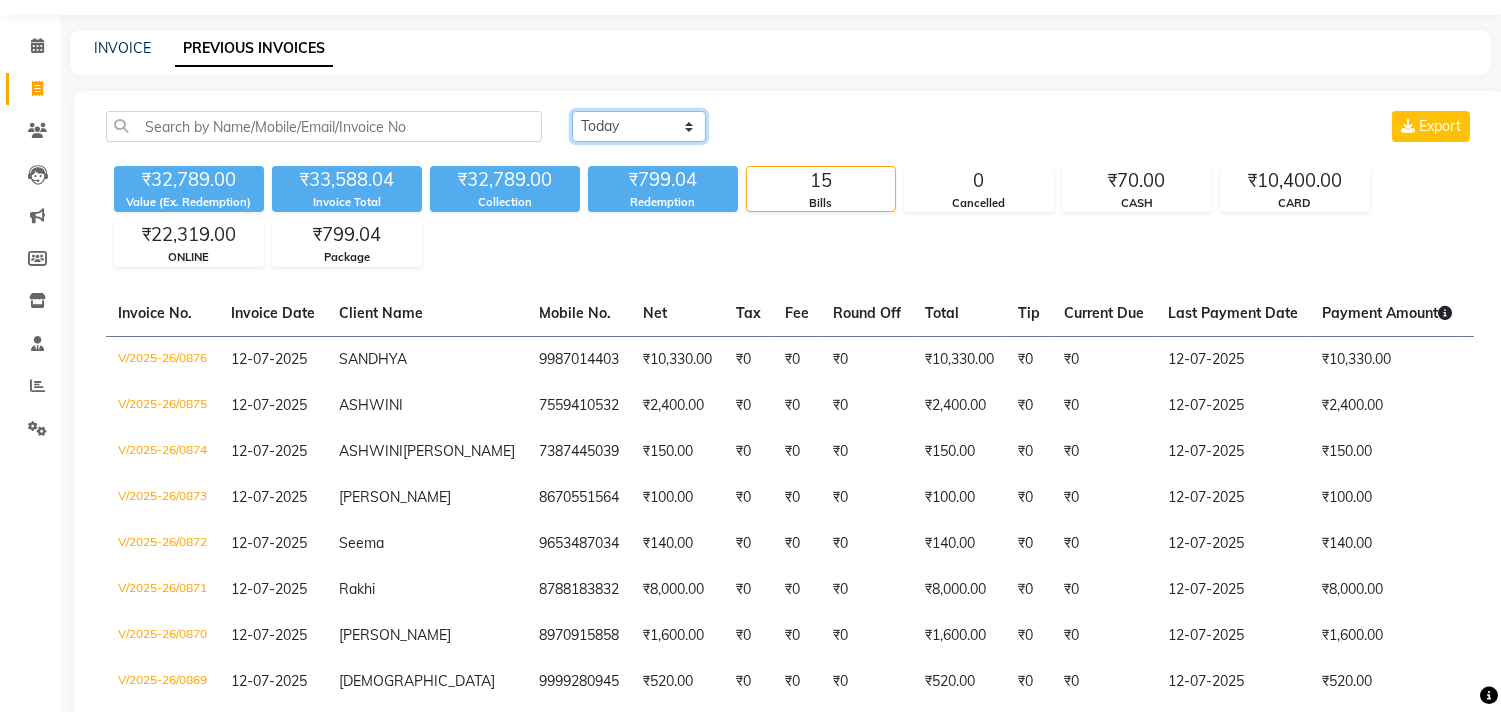 scroll, scrollTop: 0, scrollLeft: 0, axis: both 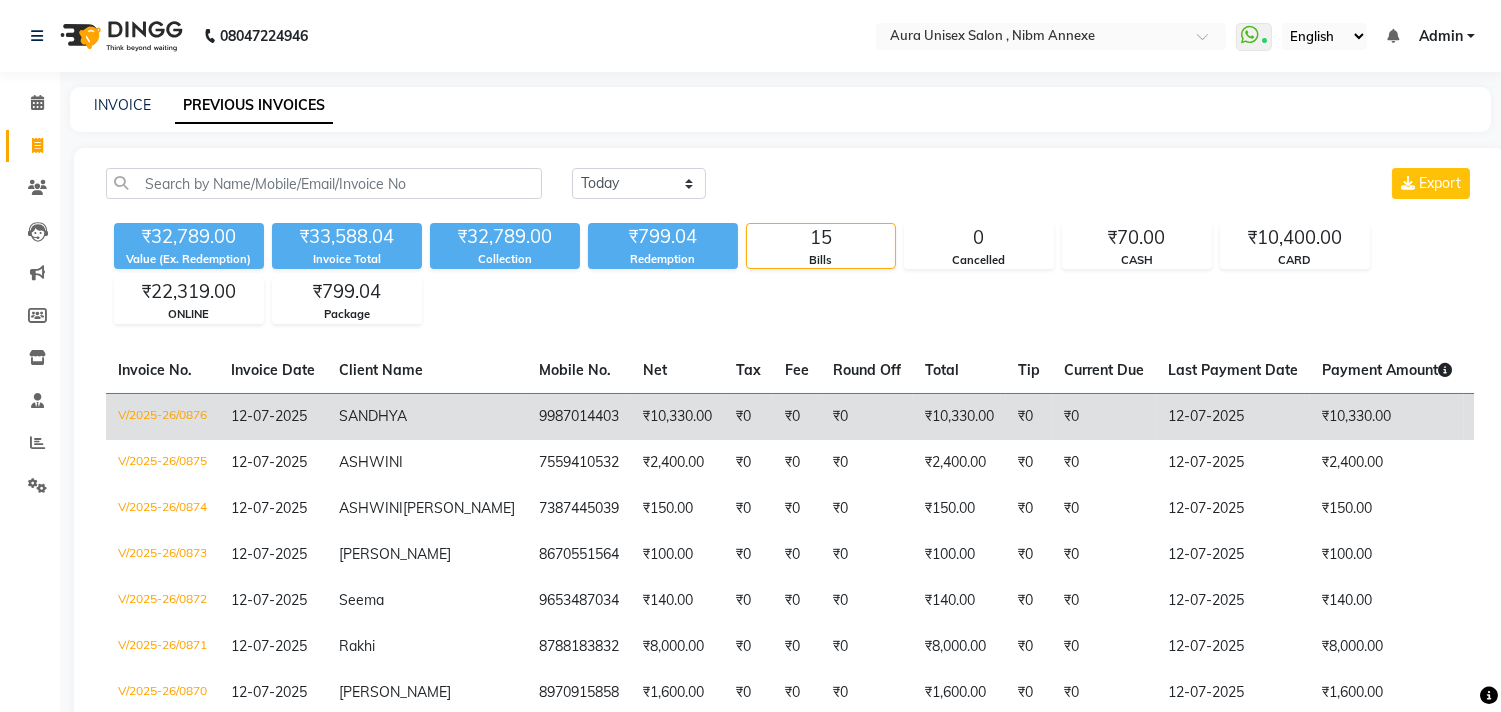 click on "9987014403" 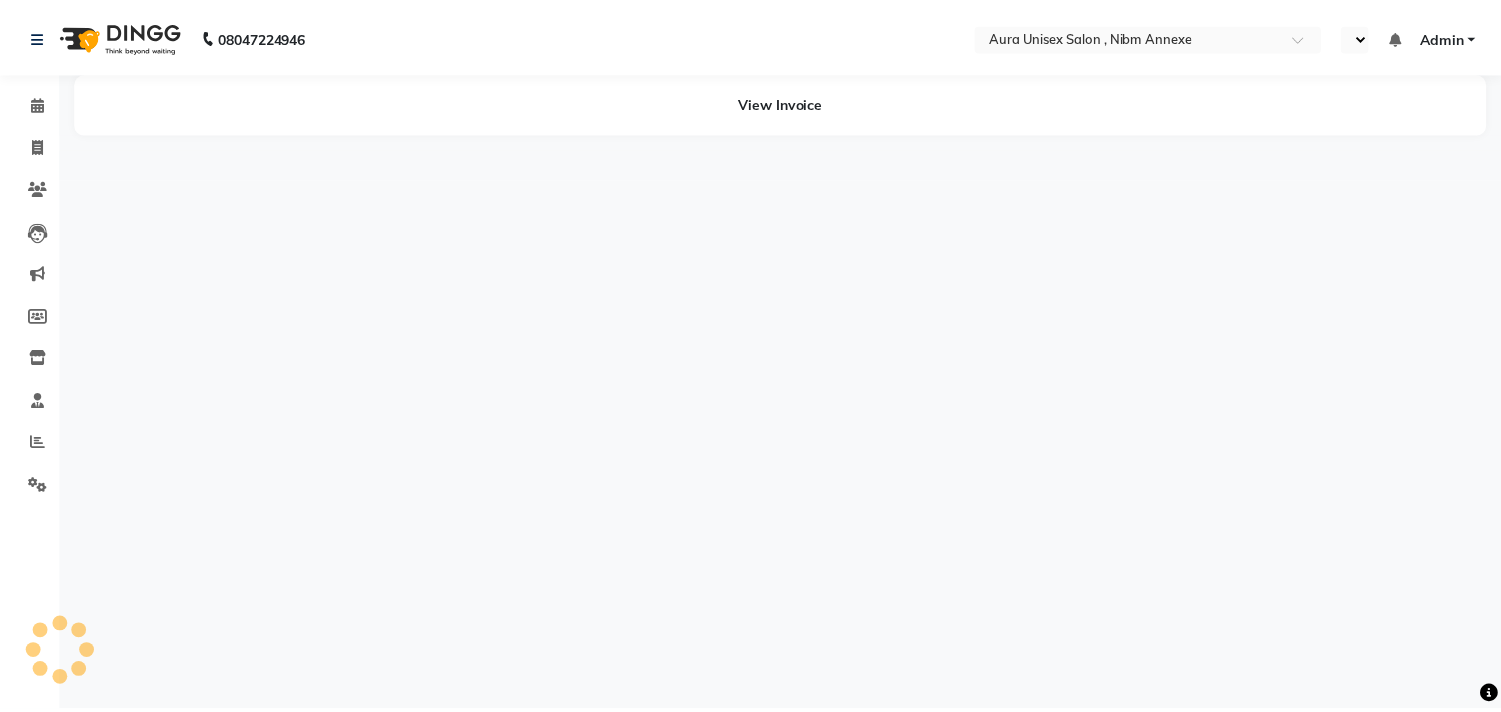 scroll, scrollTop: 0, scrollLeft: 0, axis: both 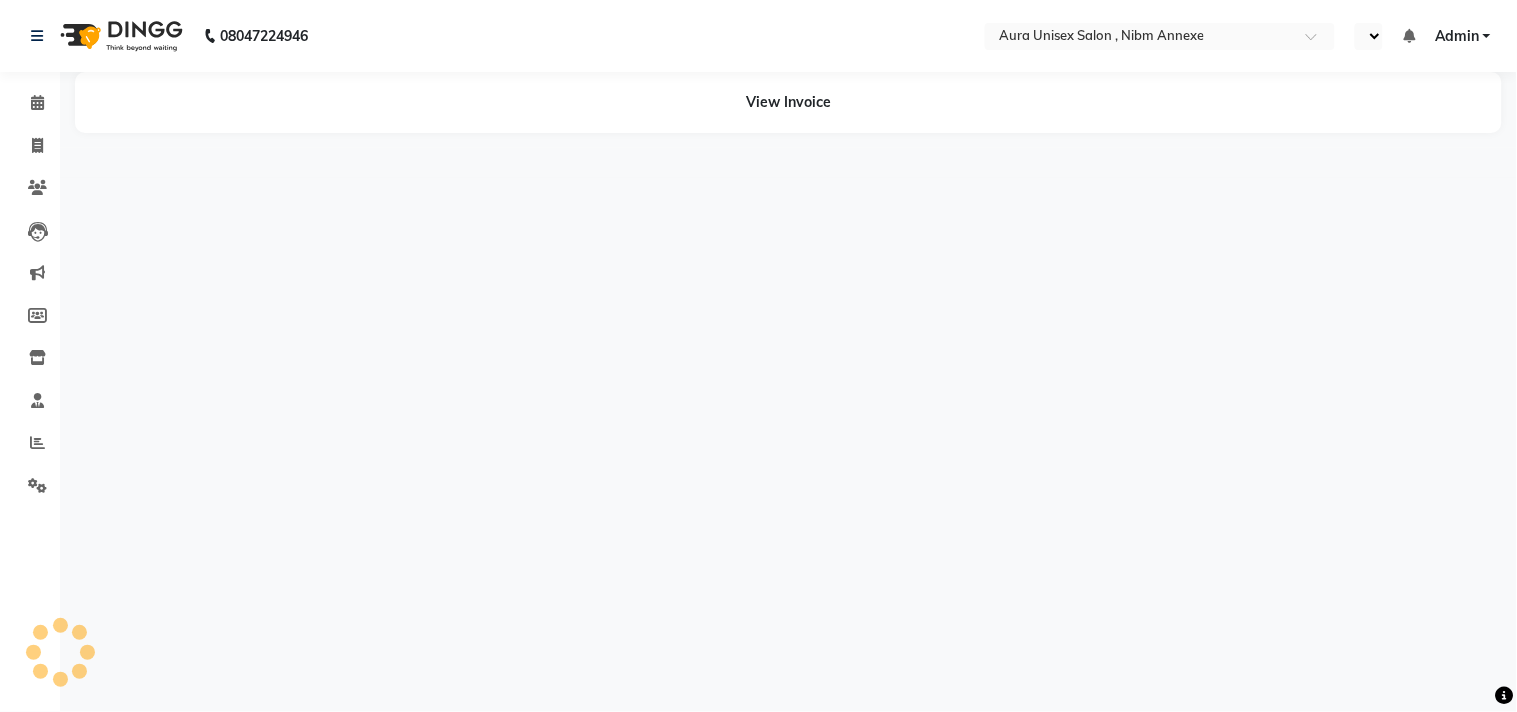 select on "en" 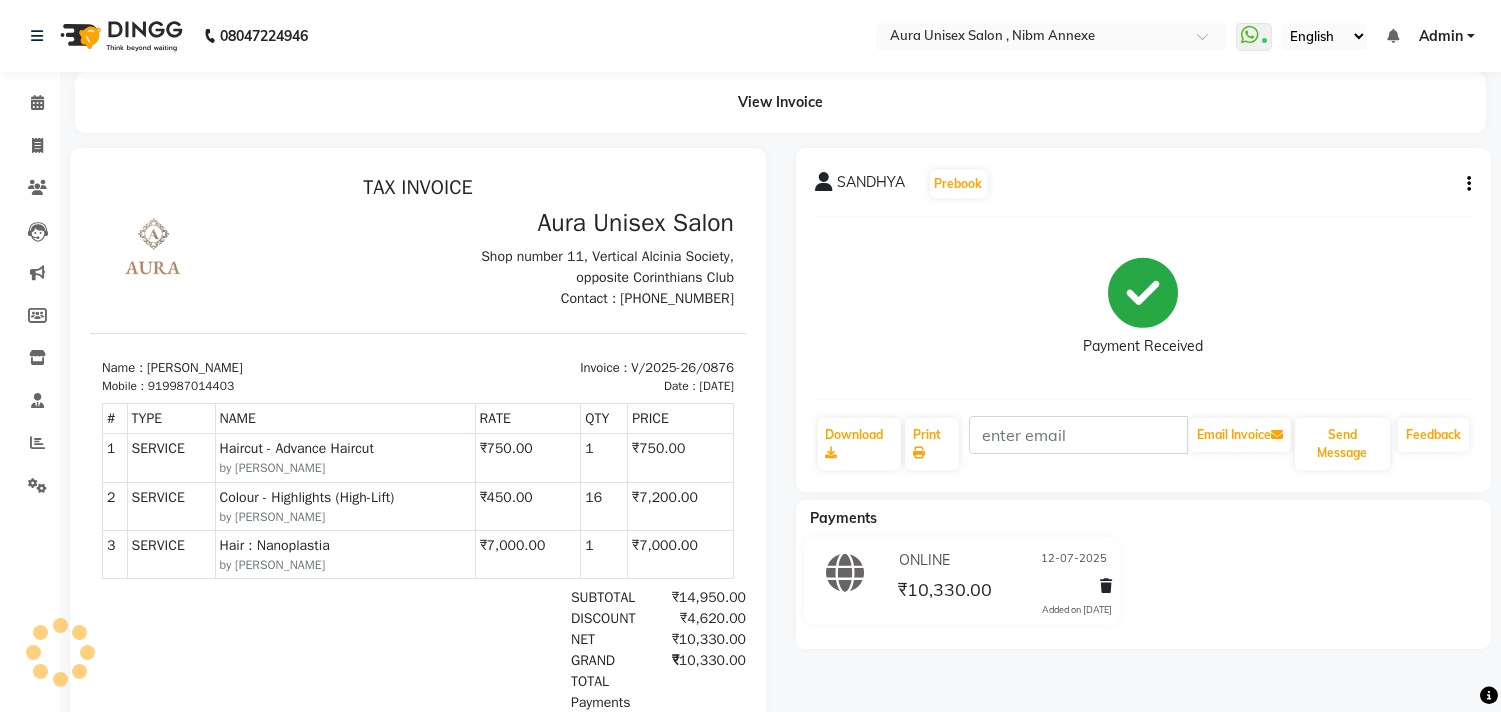 scroll, scrollTop: 0, scrollLeft: 0, axis: both 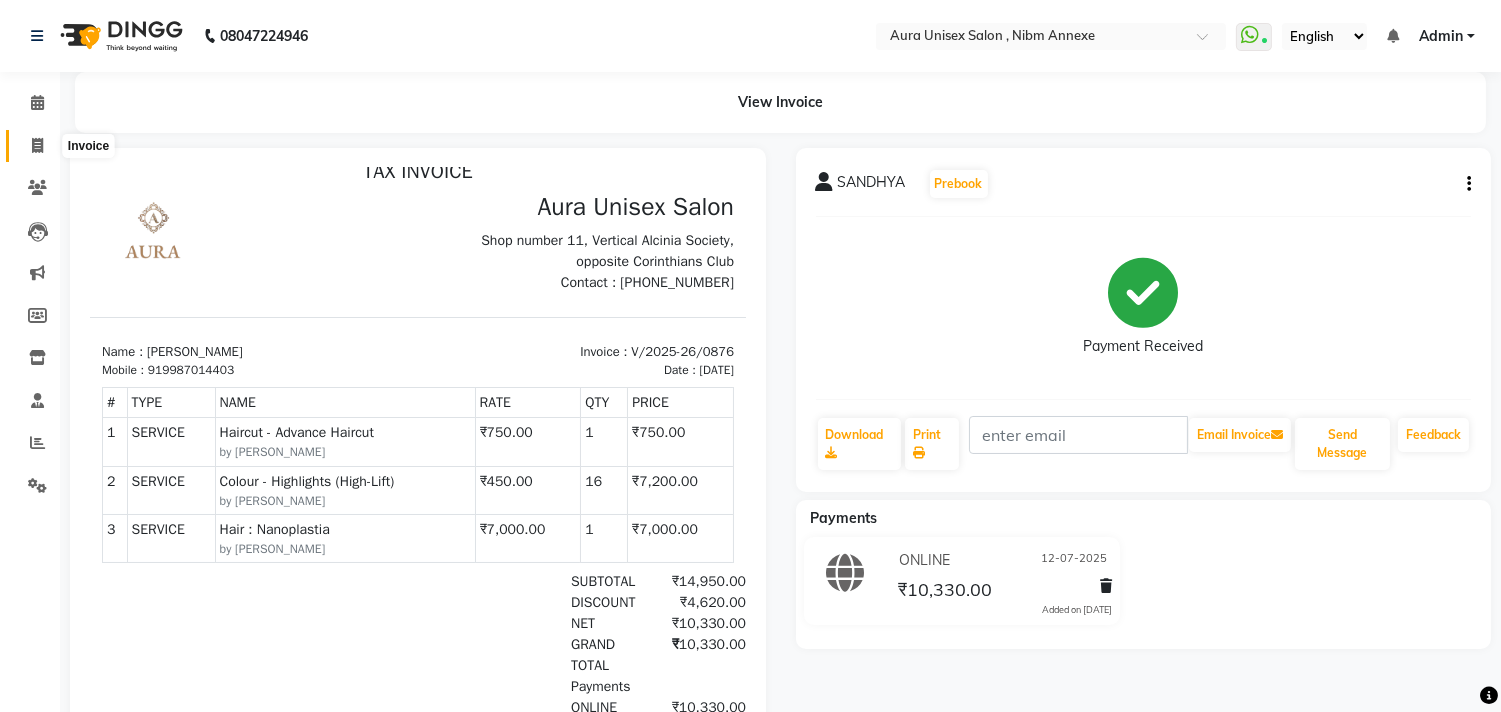 click 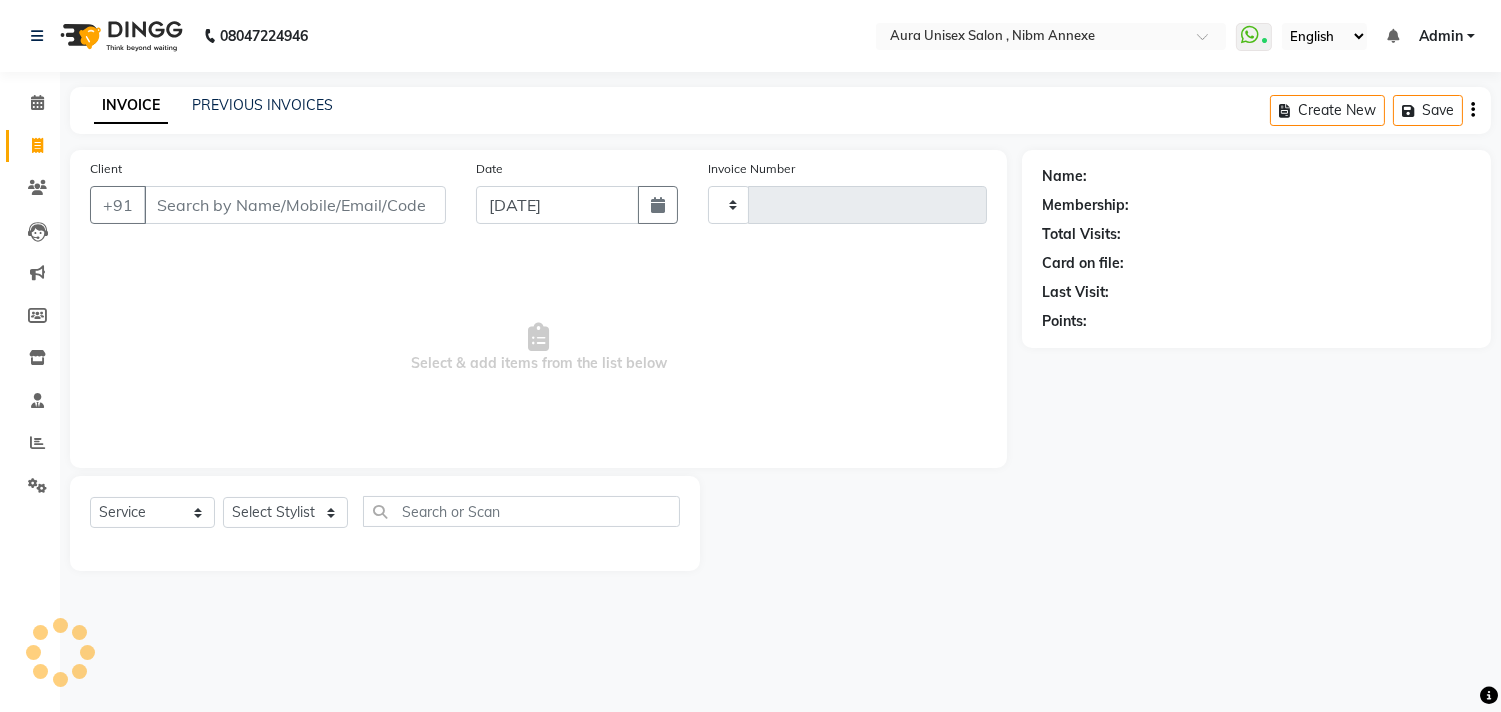 type on "0881" 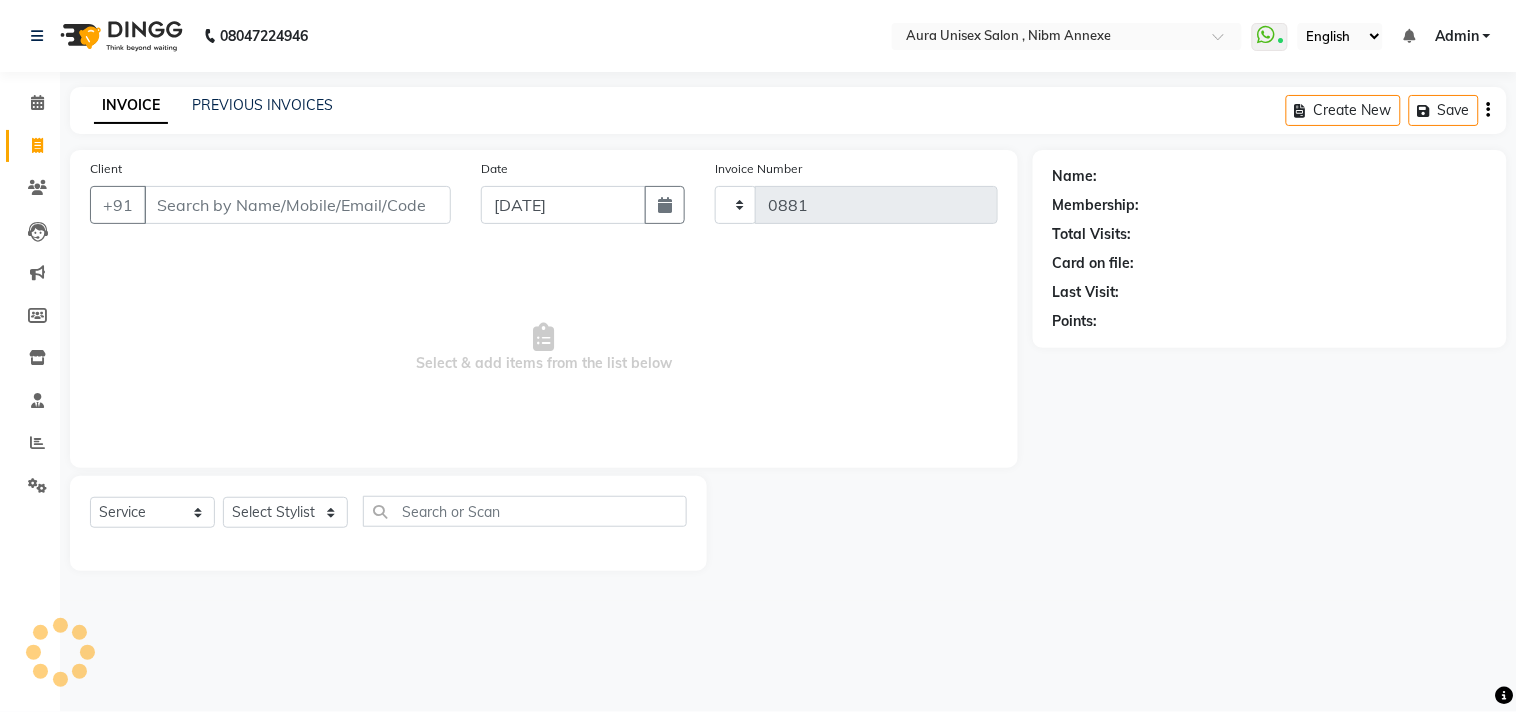 select on "823" 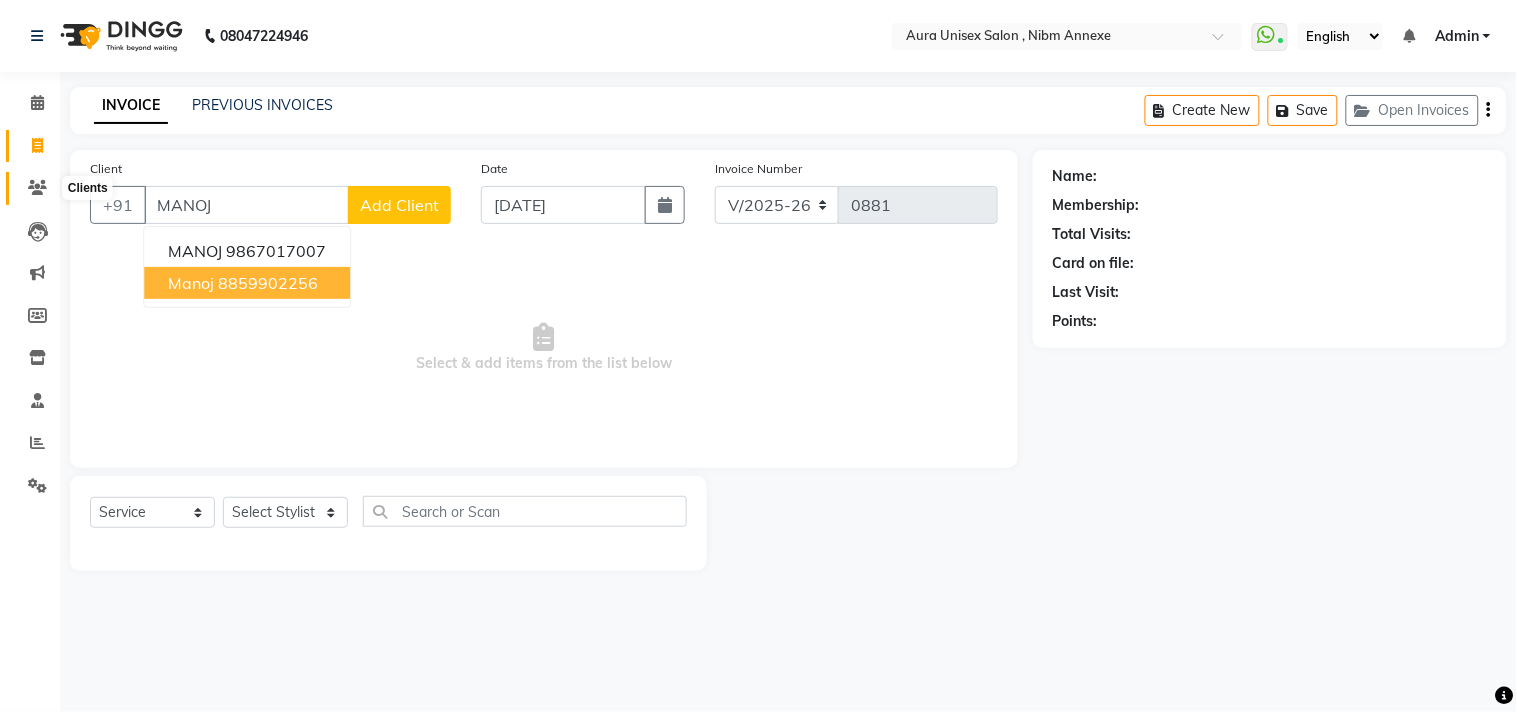 type on "MANOJ" 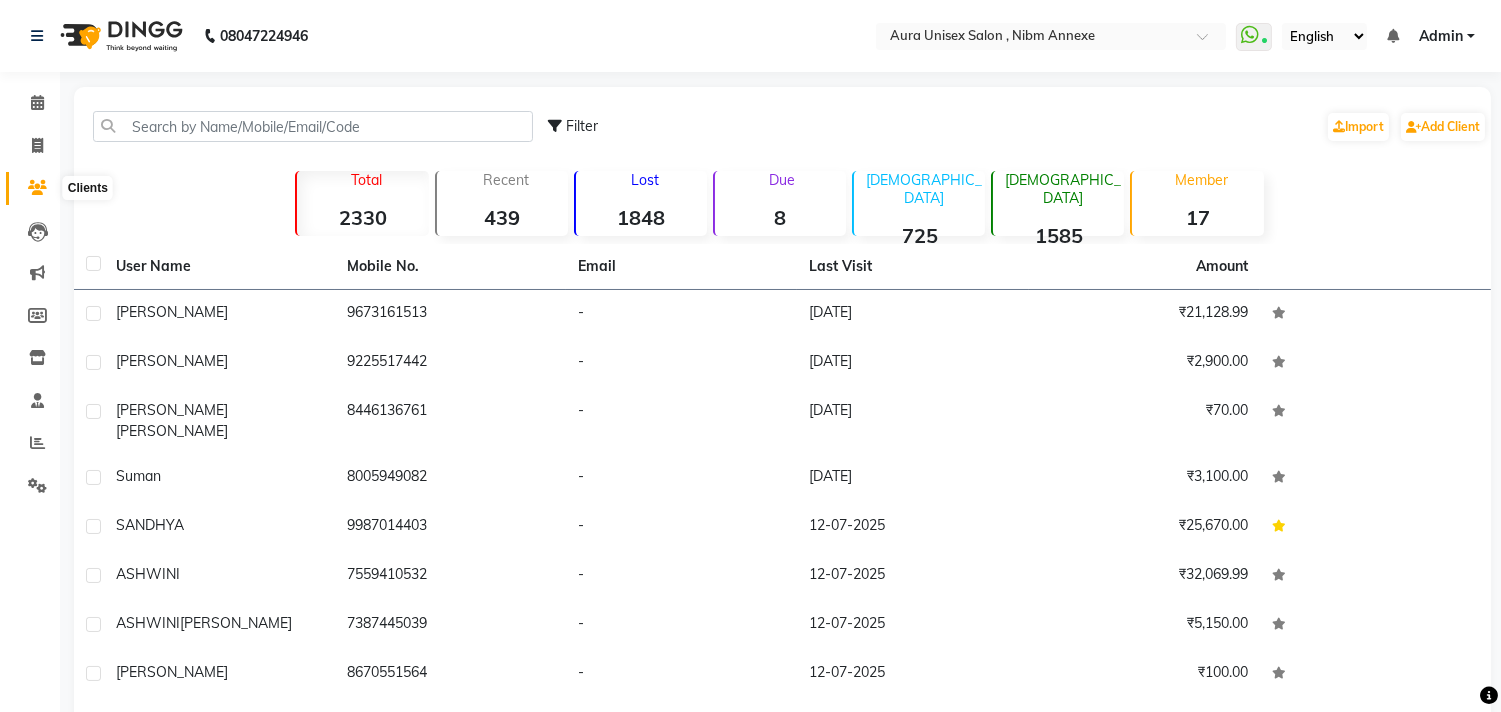 click 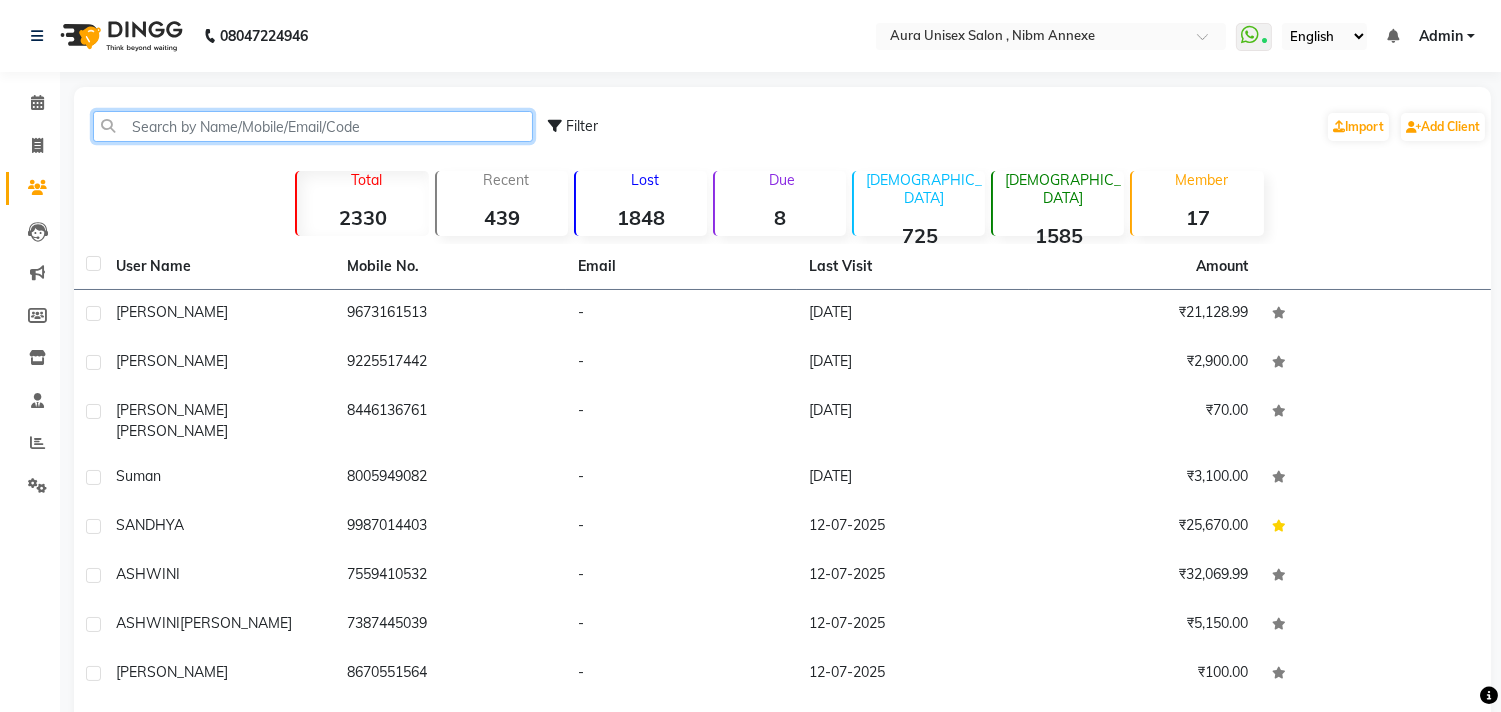 click 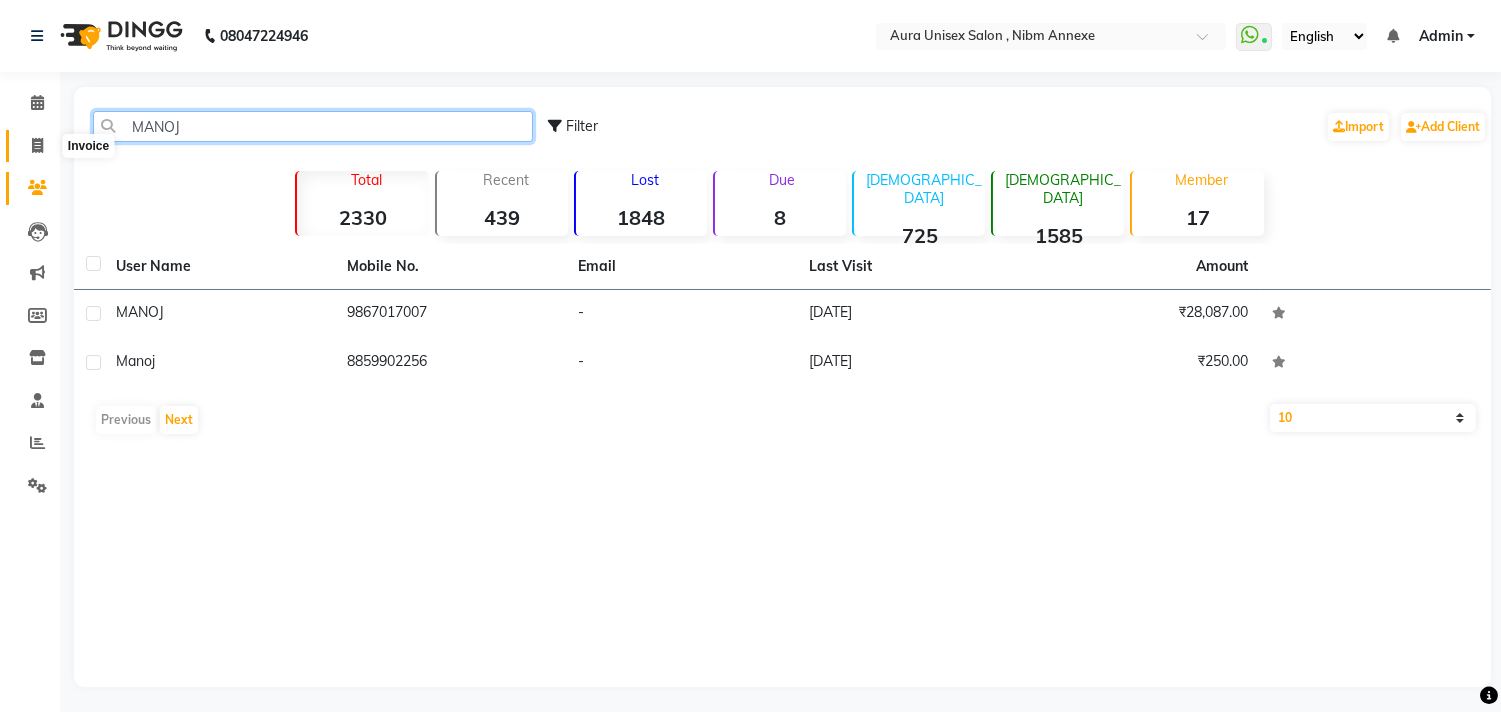 type on "MANOJ" 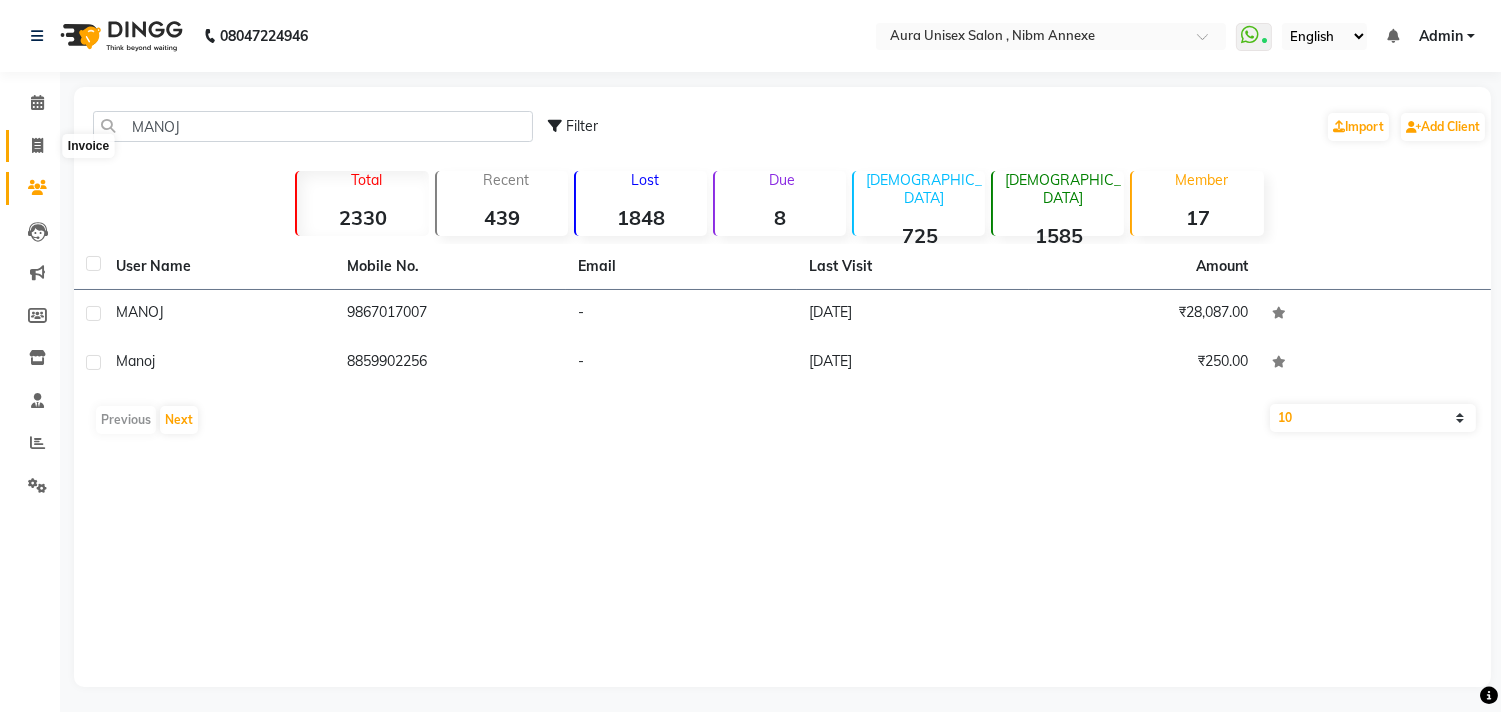 click 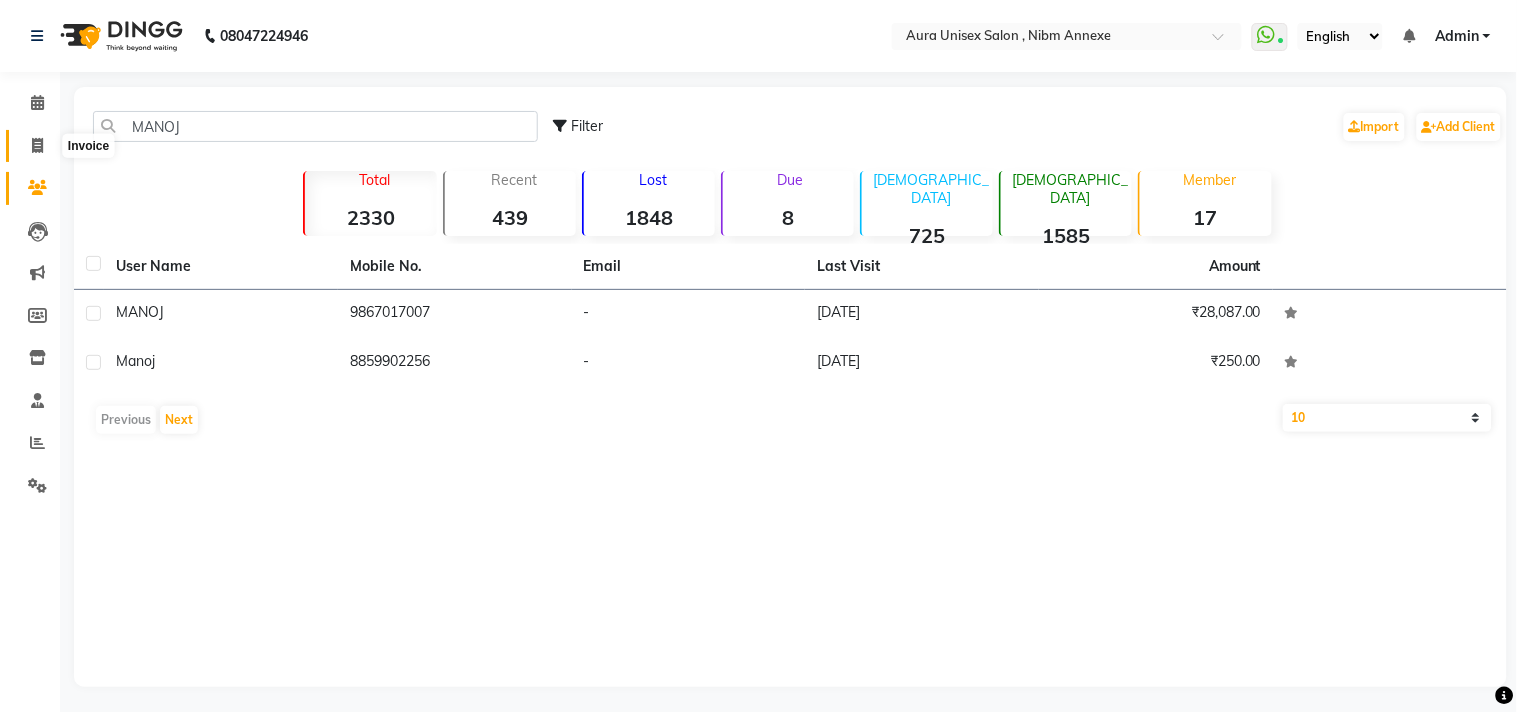 select on "service" 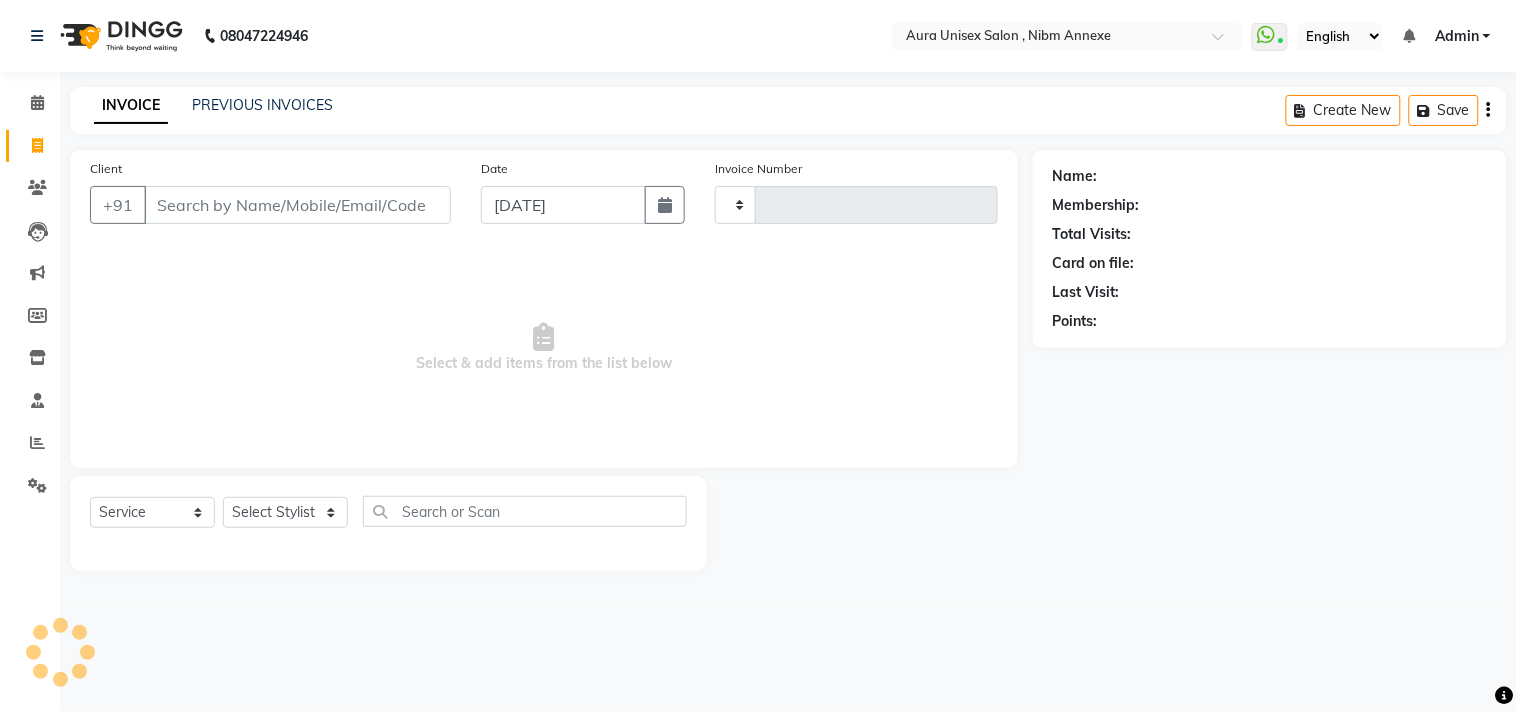 type on "0881" 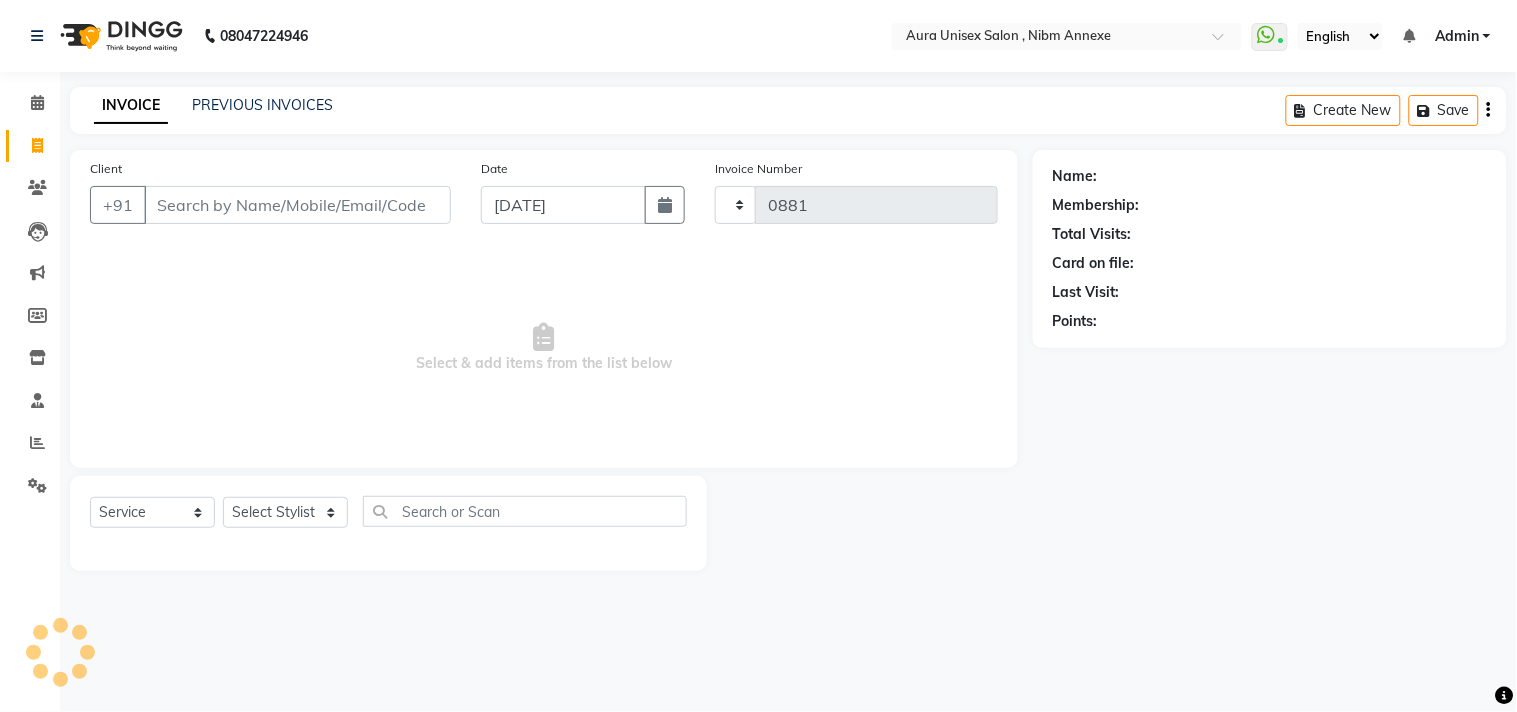 select on "823" 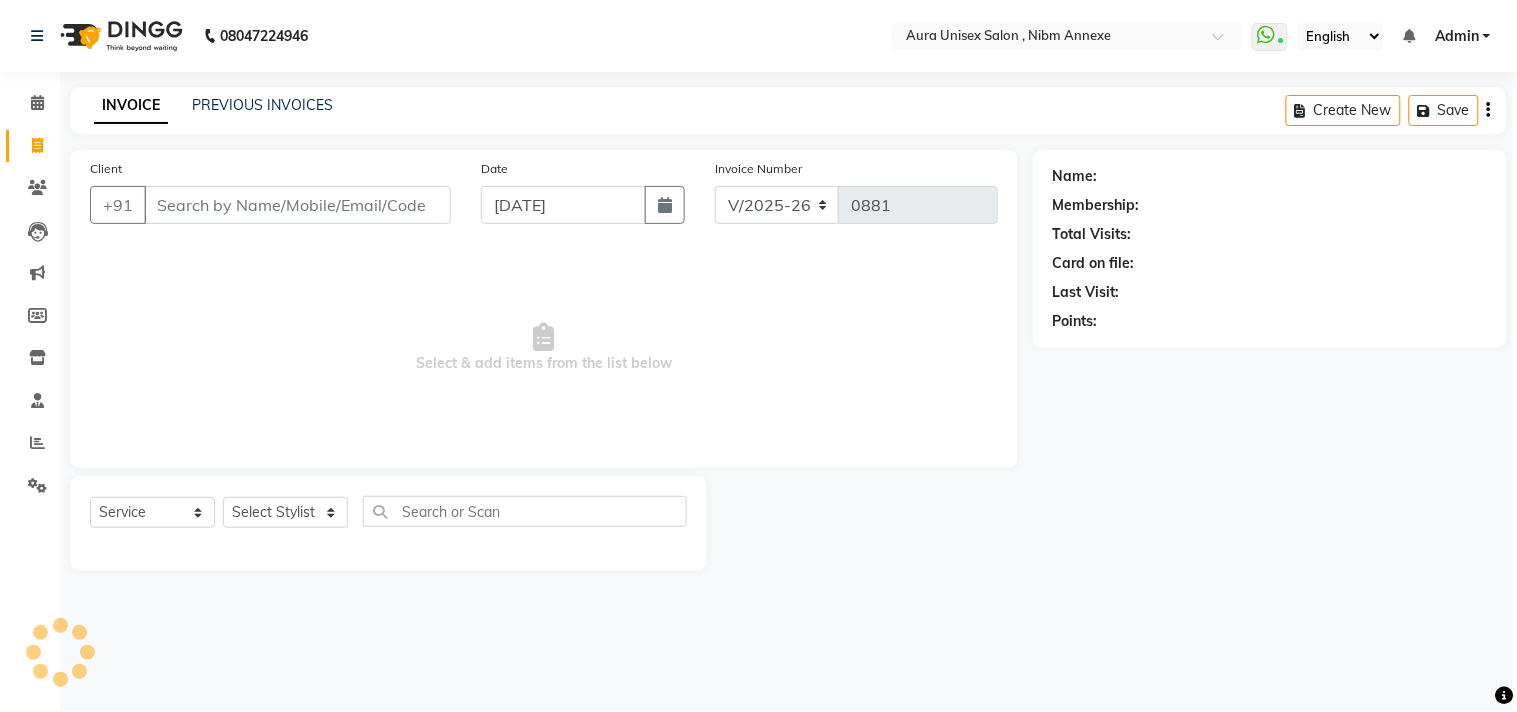 click on "Client" at bounding box center [297, 205] 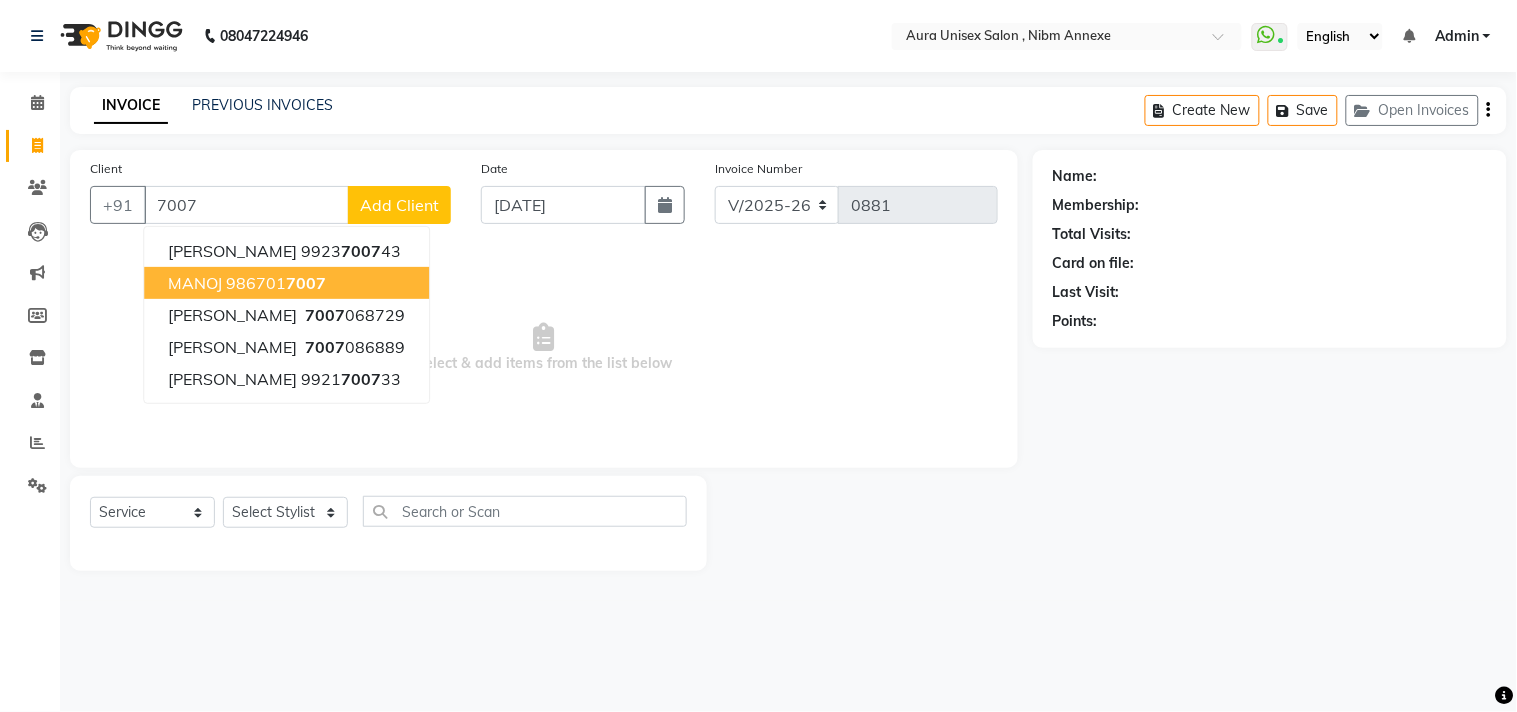 click on "MANOJ" at bounding box center (195, 283) 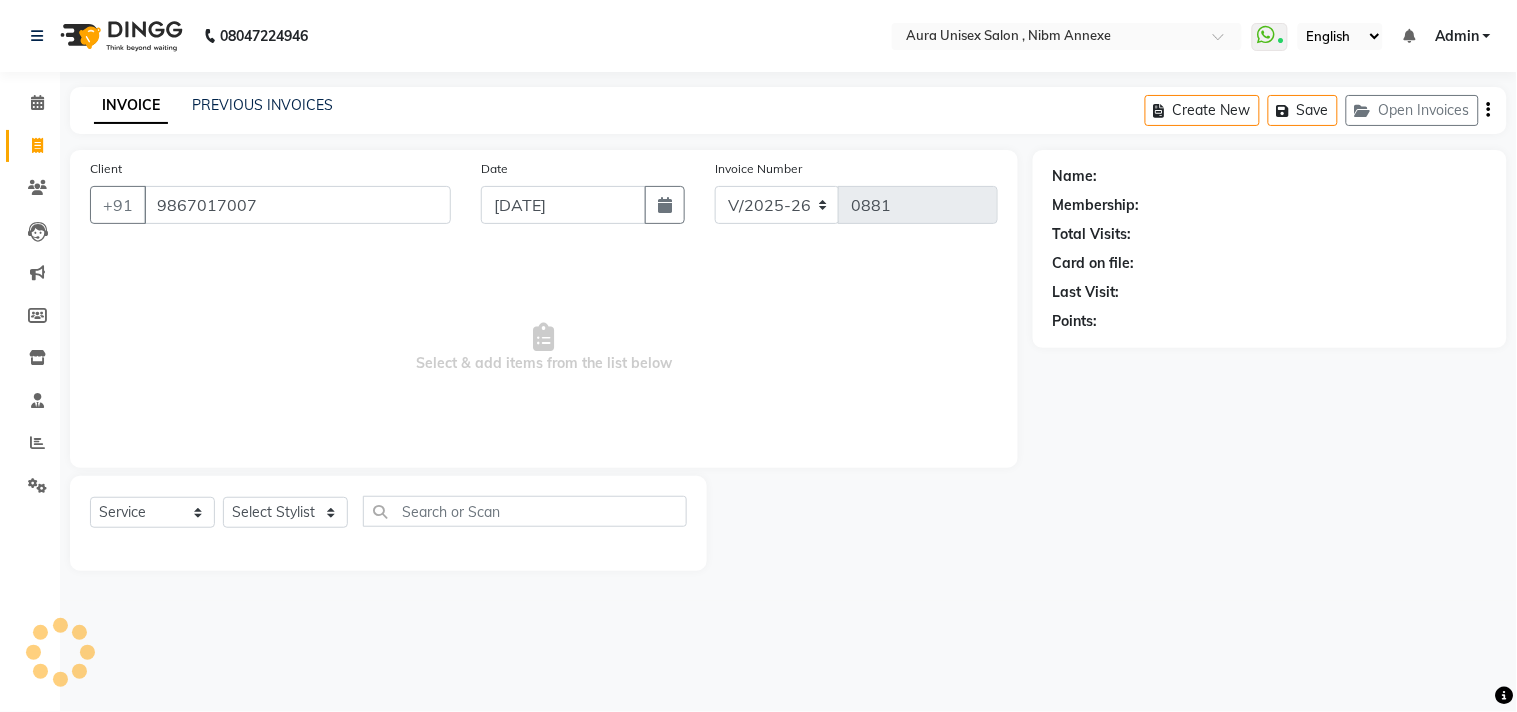 type on "9867017007" 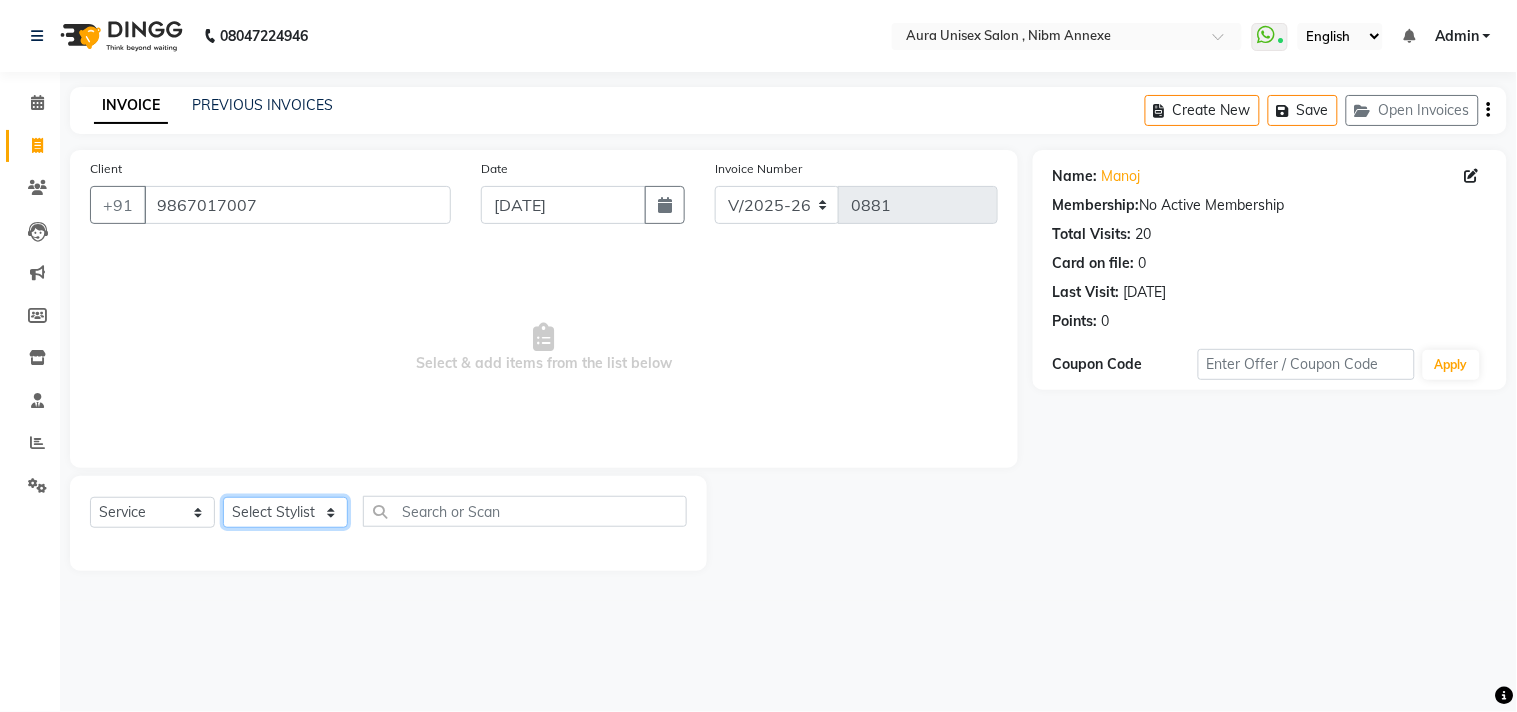 click on "Select Stylist [PERSON_NAME] Jyoti [PERSON_NAME] [PERSON_NAME]" 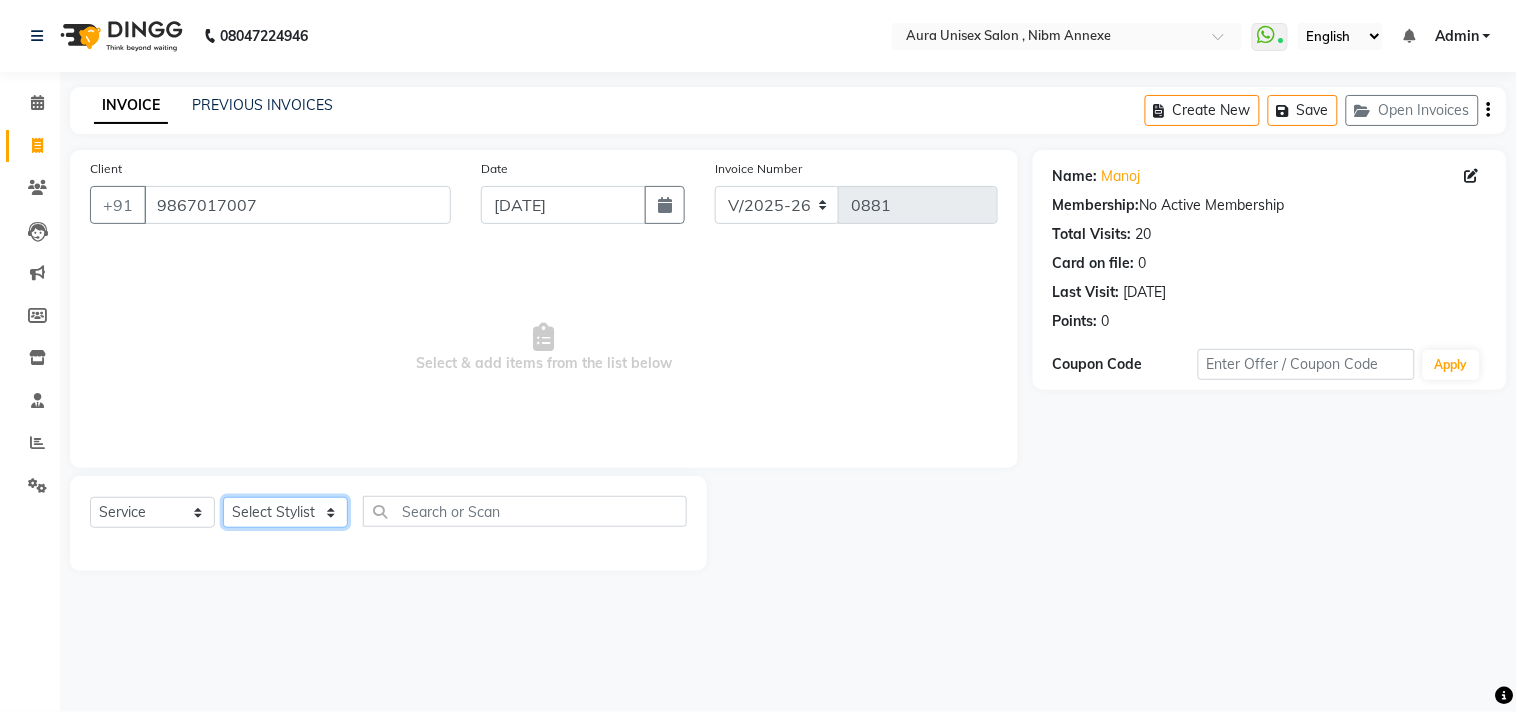 select on "83187" 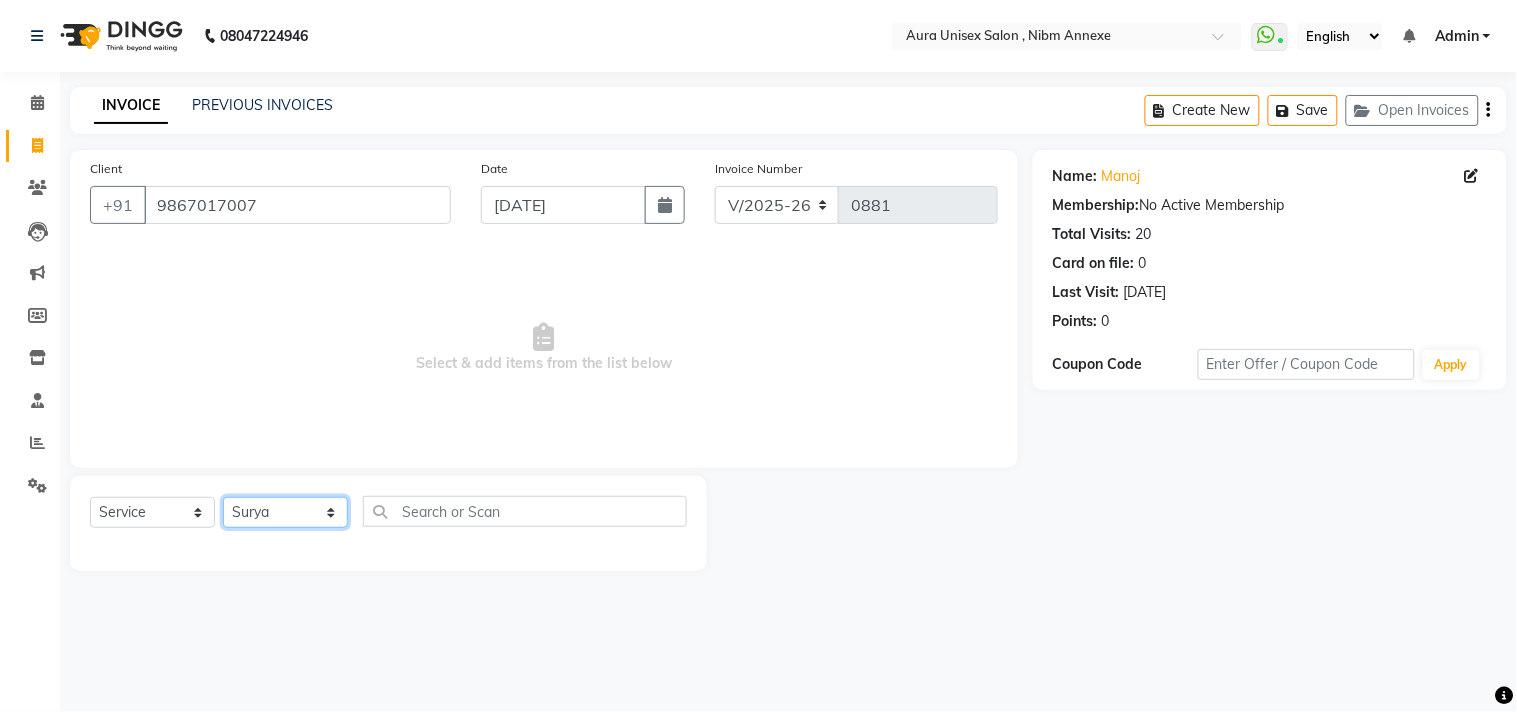 click on "Select Stylist [PERSON_NAME] Jyoti [PERSON_NAME] [PERSON_NAME]" 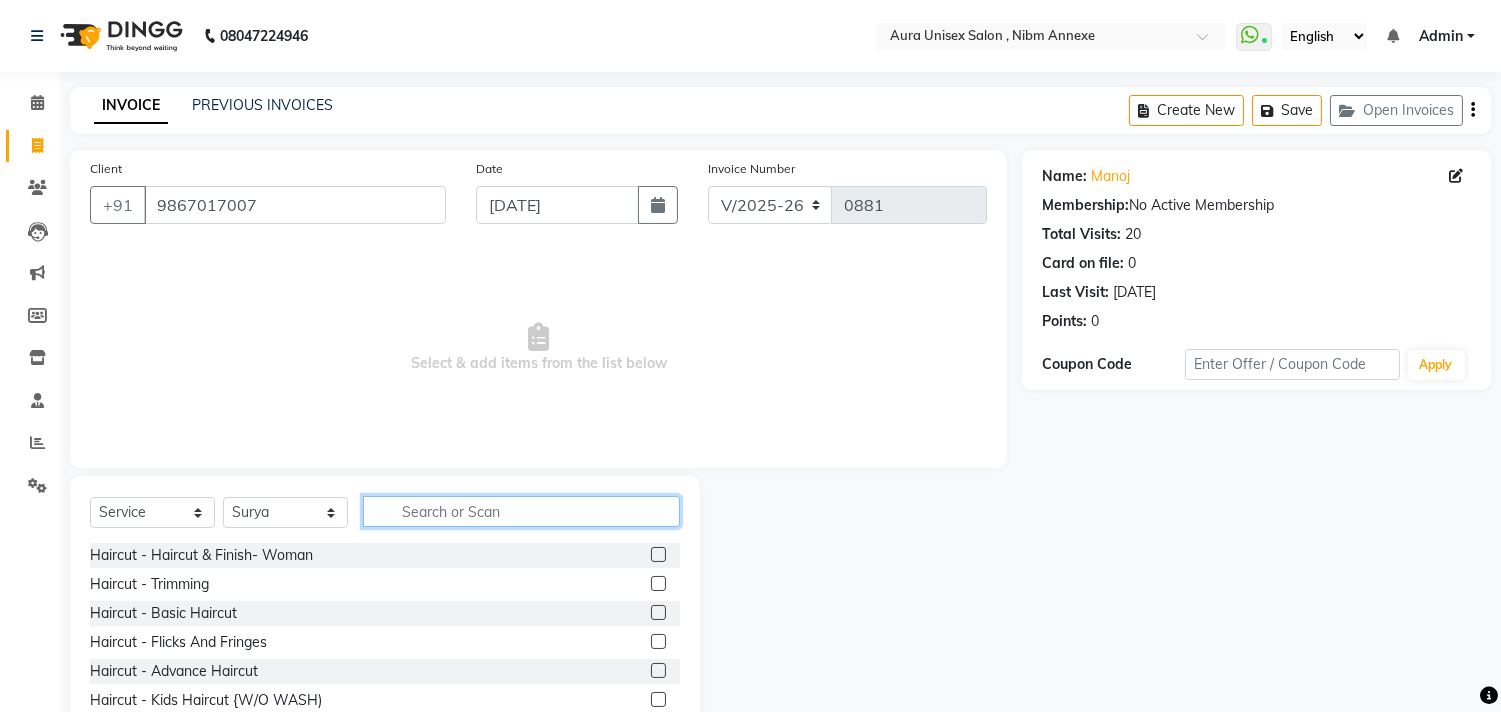 click 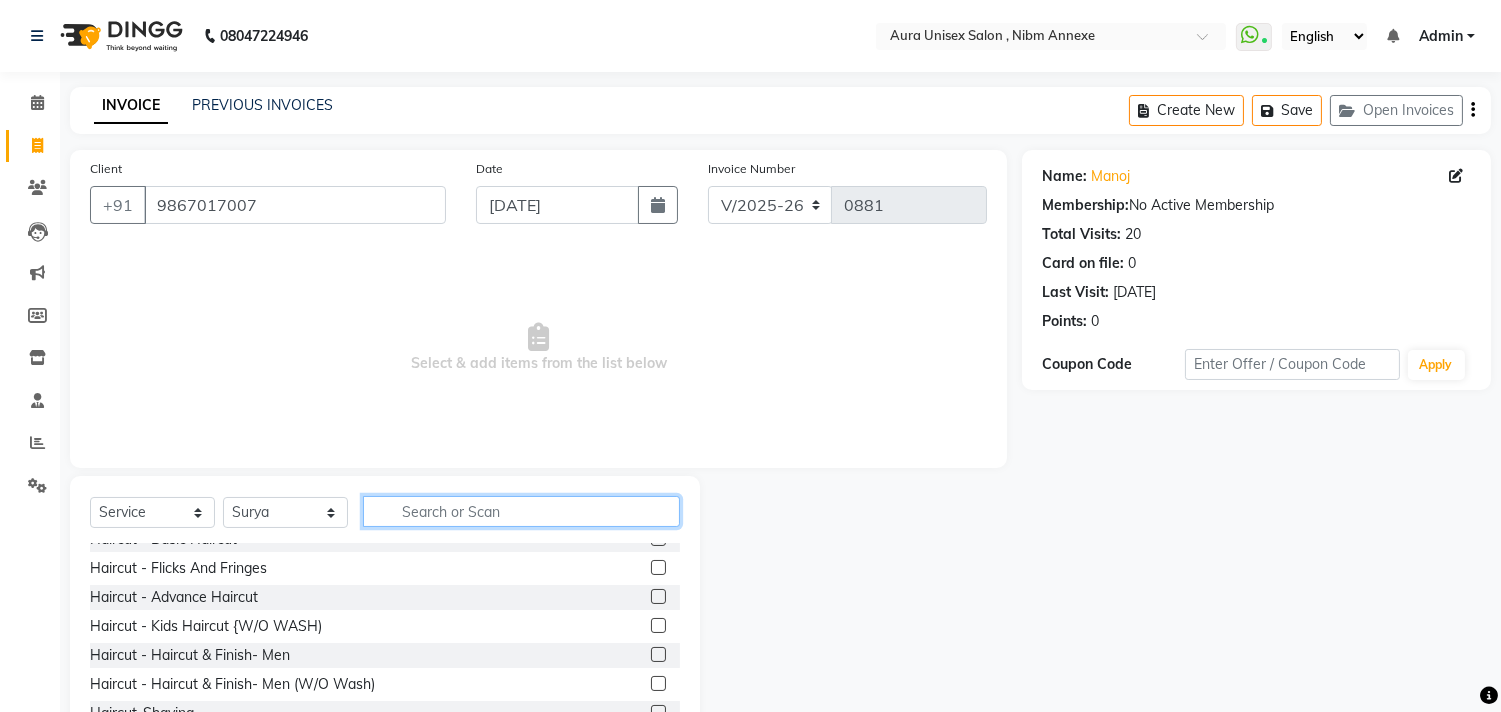 scroll, scrollTop: 111, scrollLeft: 0, axis: vertical 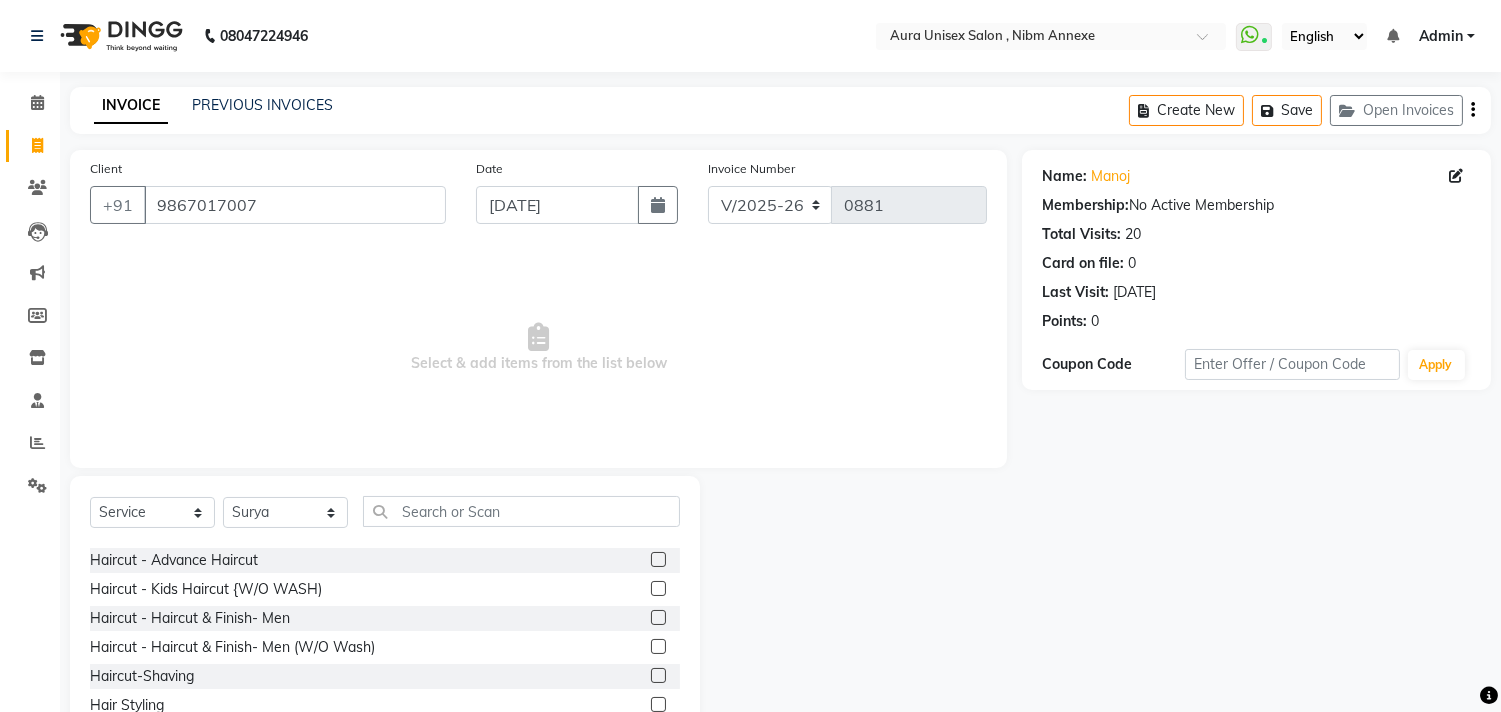 click 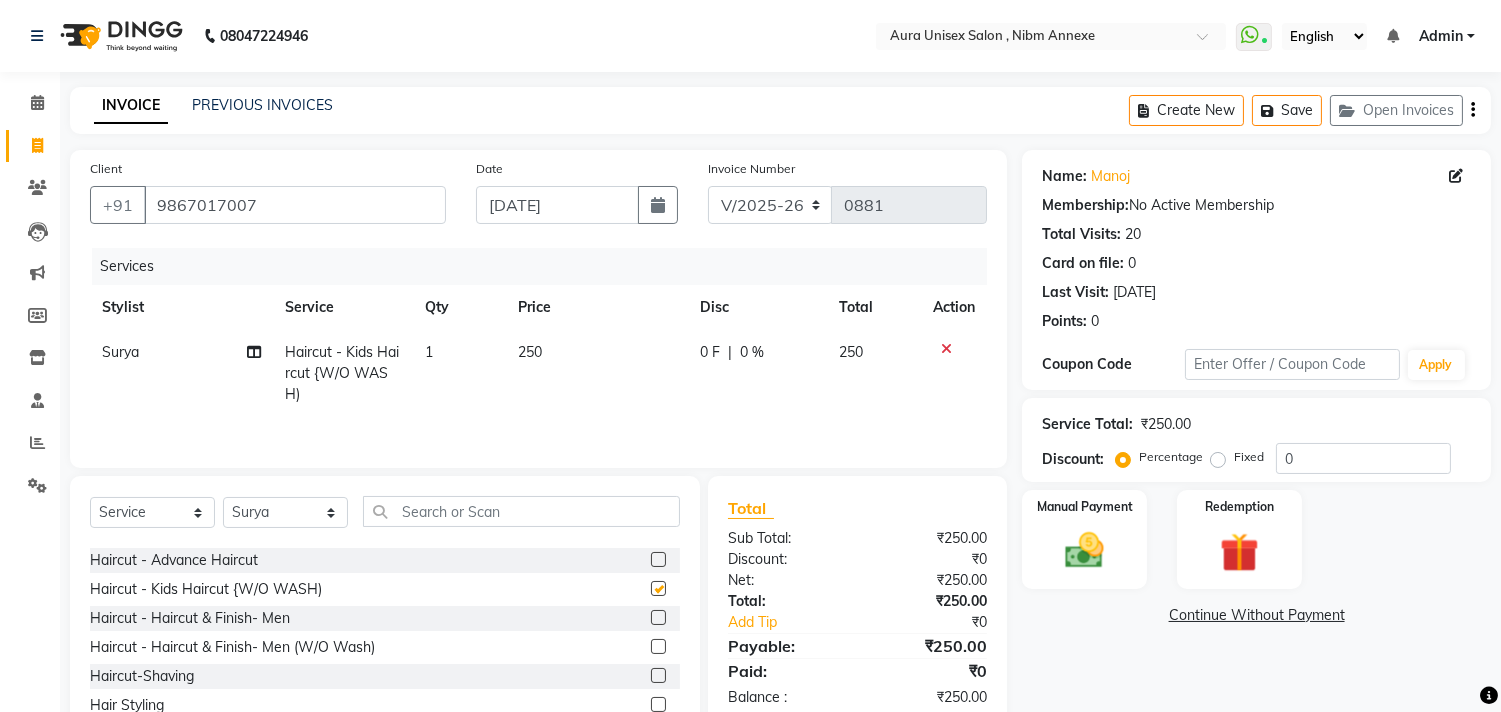 checkbox on "false" 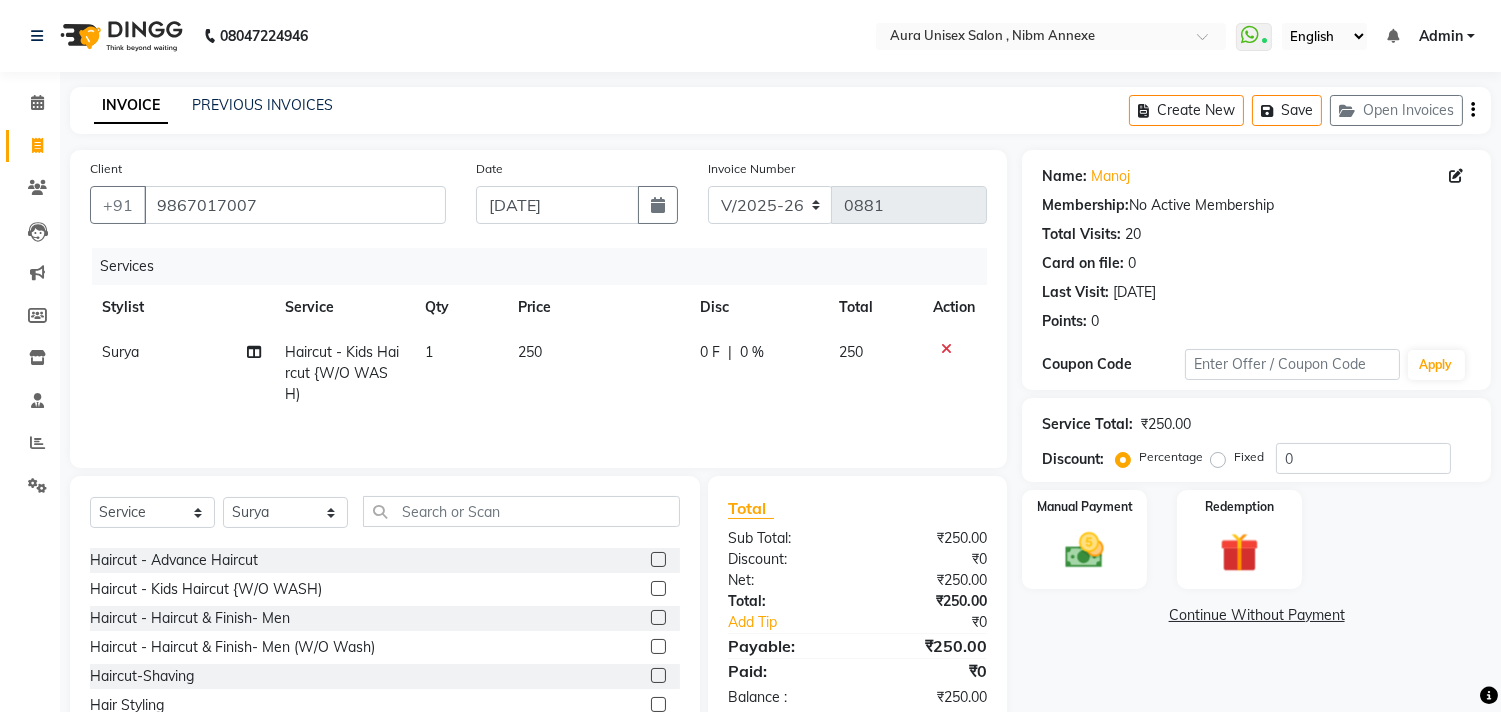 click 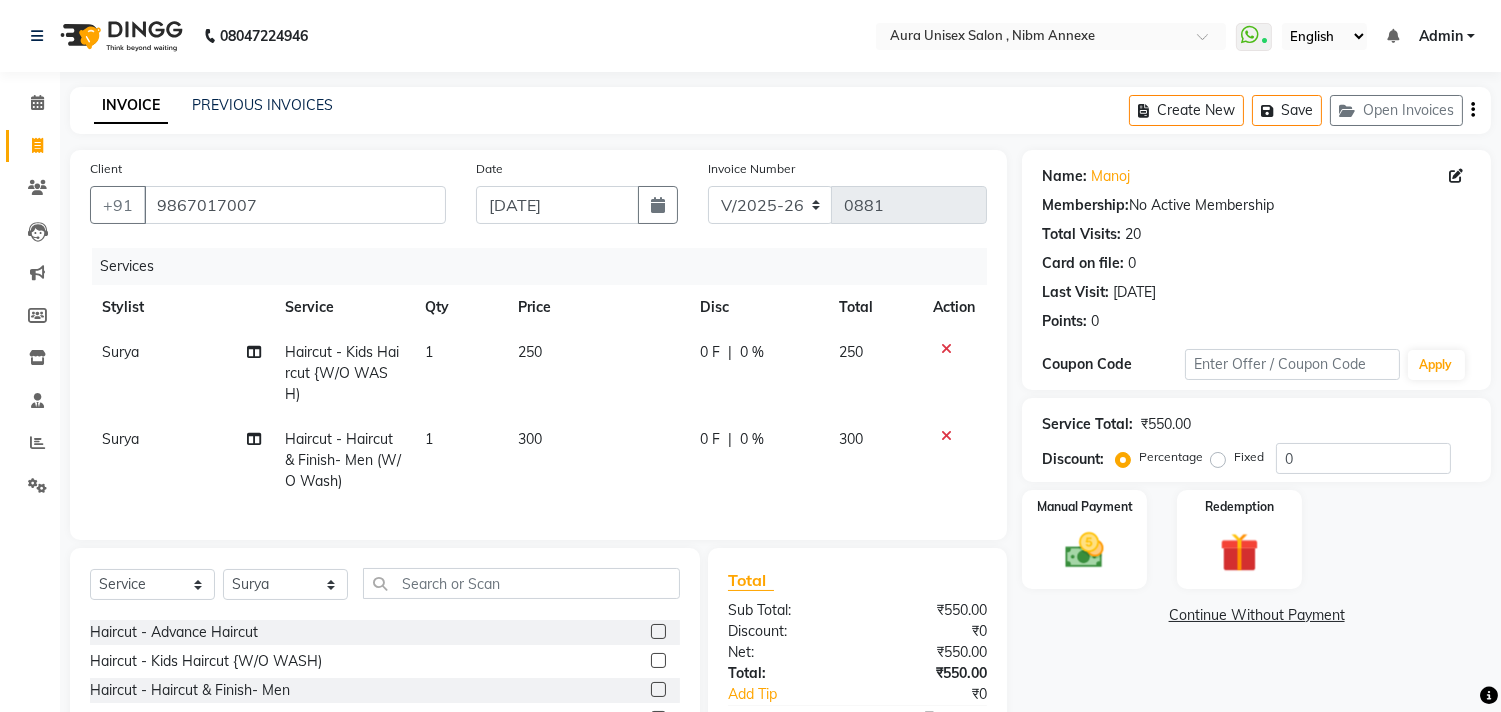 checkbox on "false" 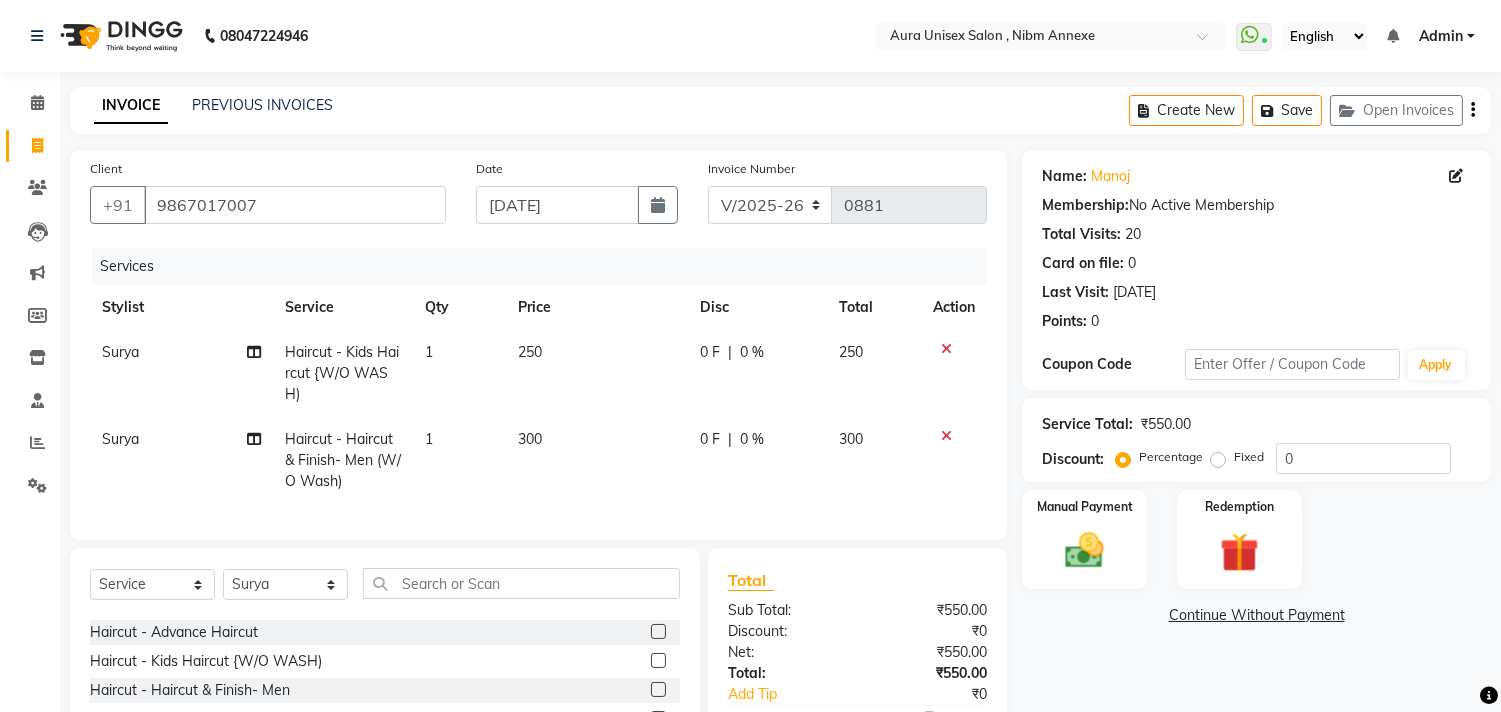 scroll, scrollTop: 222, scrollLeft: 0, axis: vertical 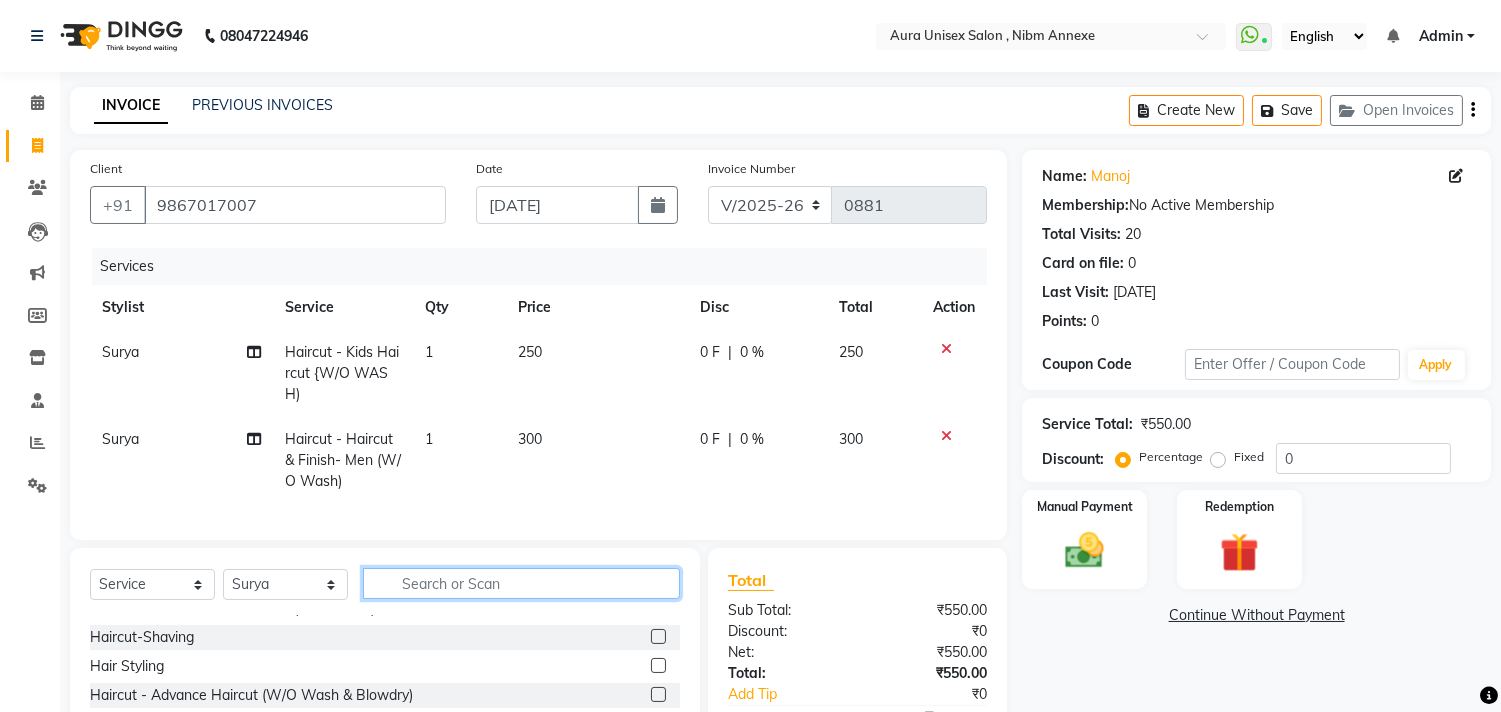 click 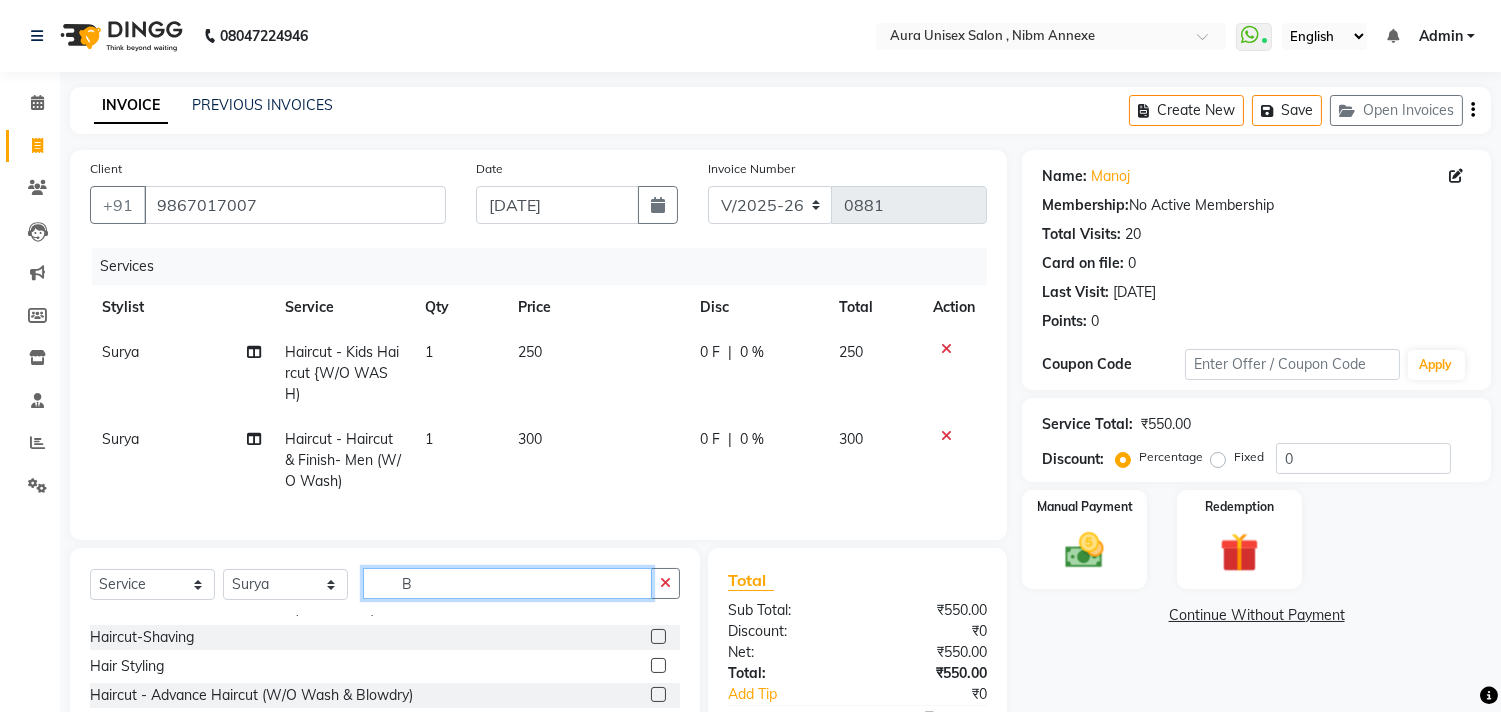 scroll, scrollTop: 0, scrollLeft: 0, axis: both 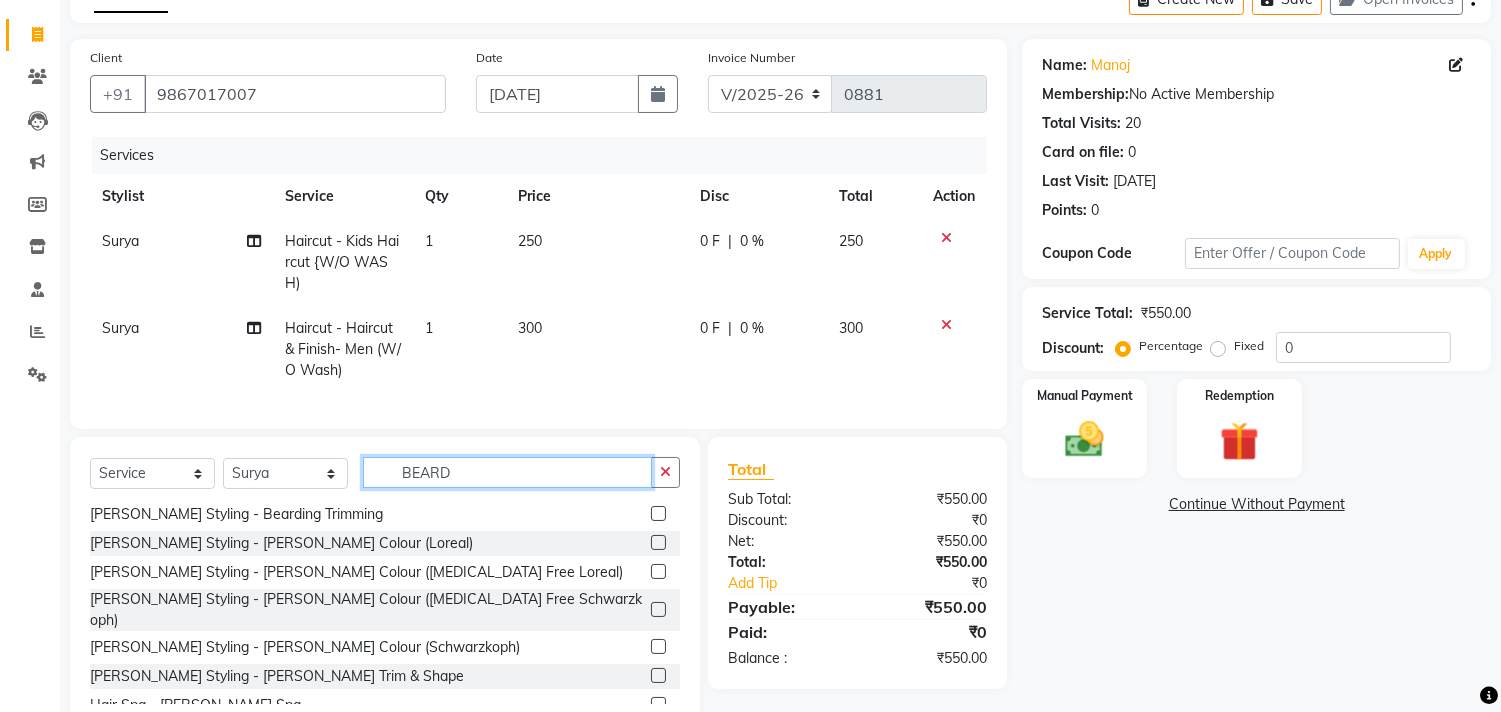 type on "BEARD" 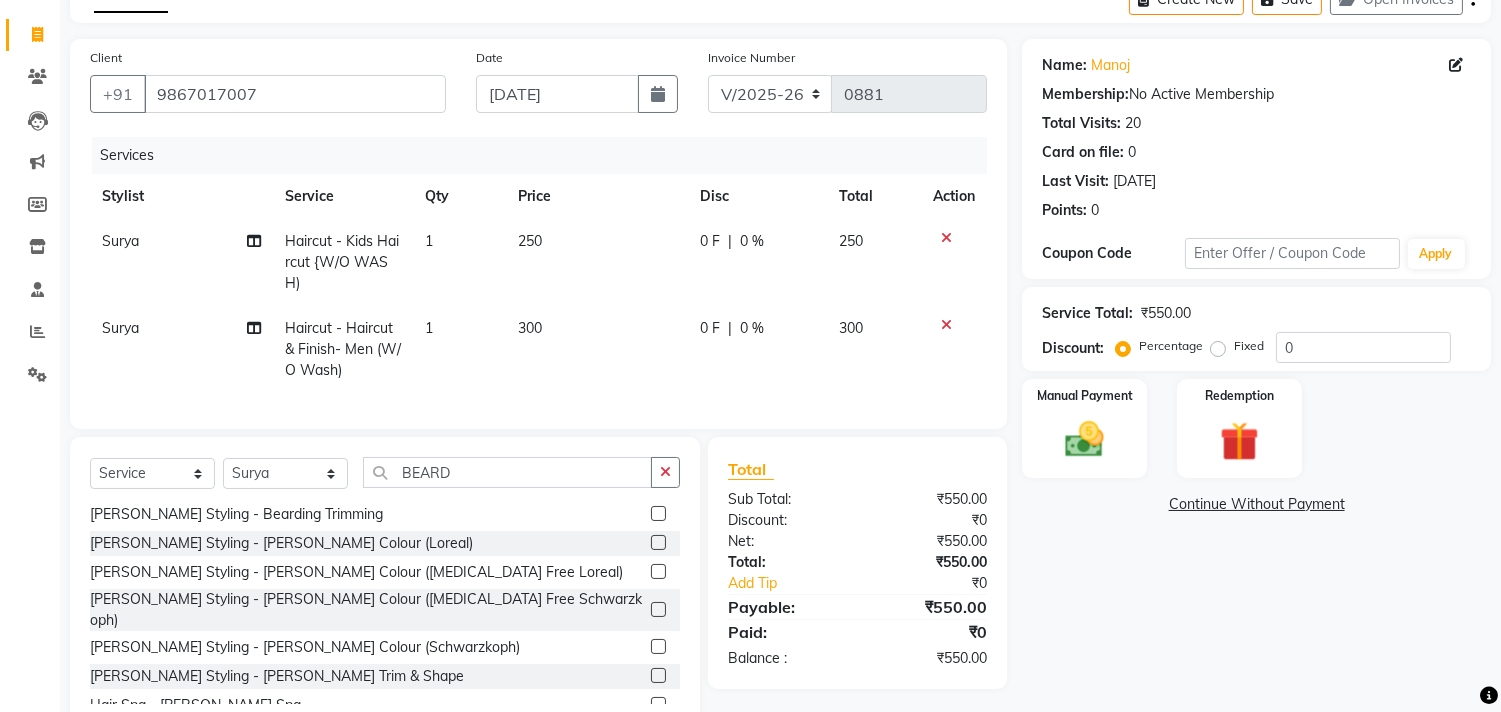 click 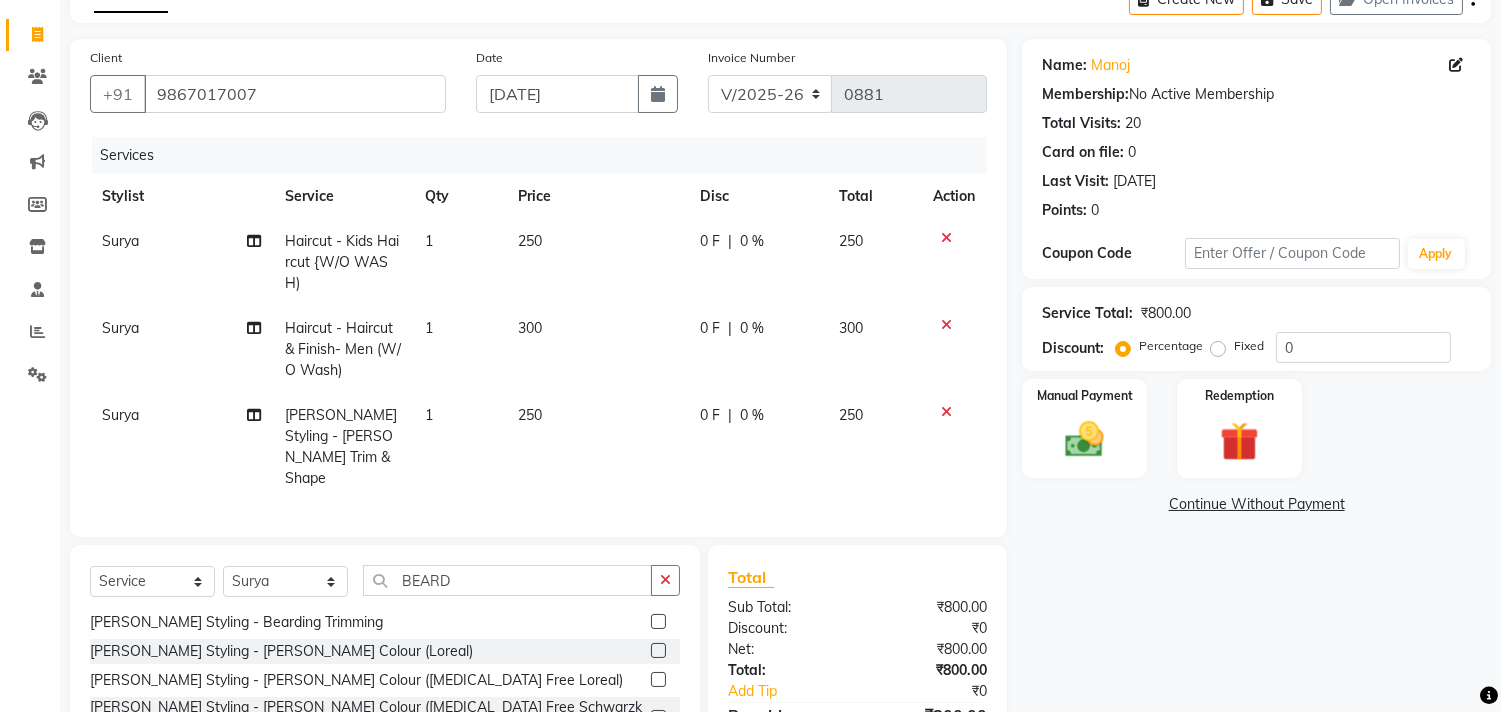 checkbox on "false" 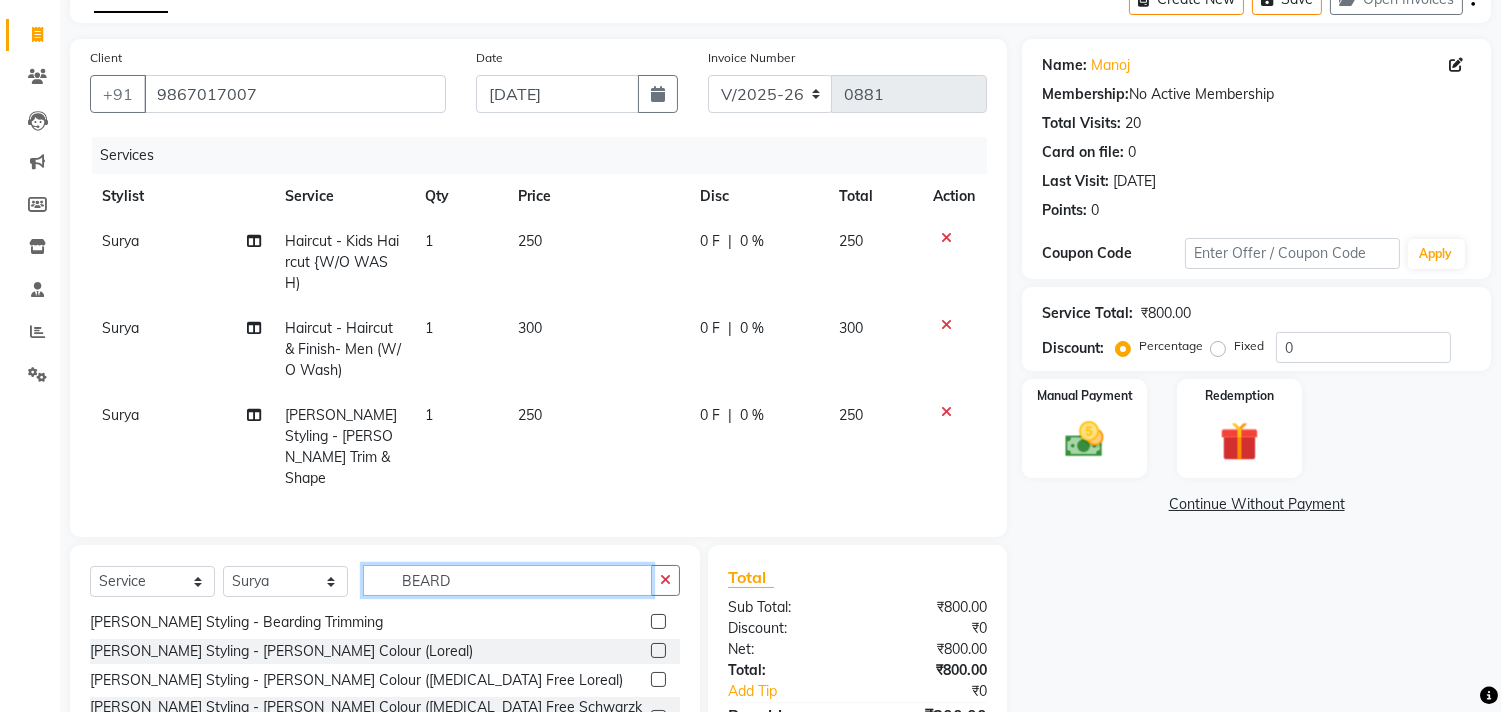 click on "BEARD" 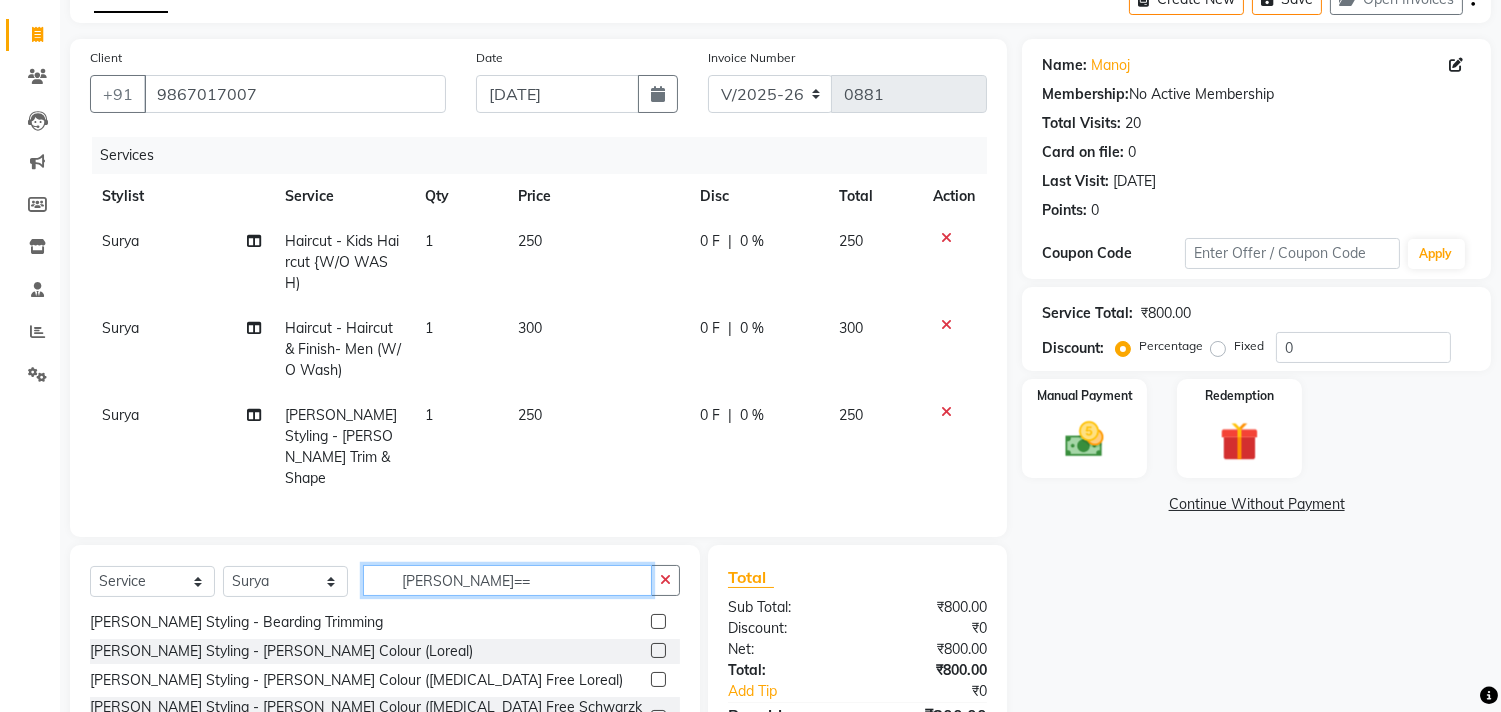 scroll, scrollTop: 0, scrollLeft: 0, axis: both 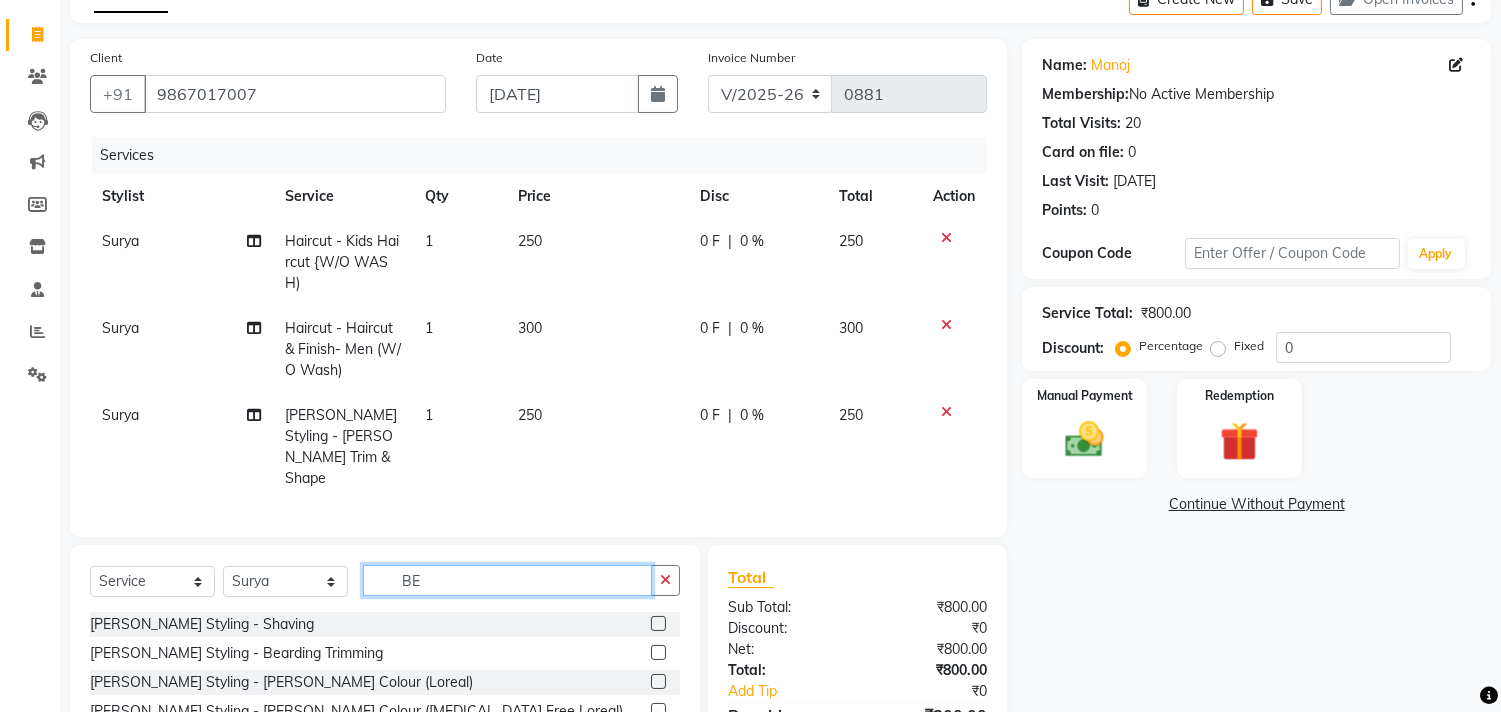 type on "B" 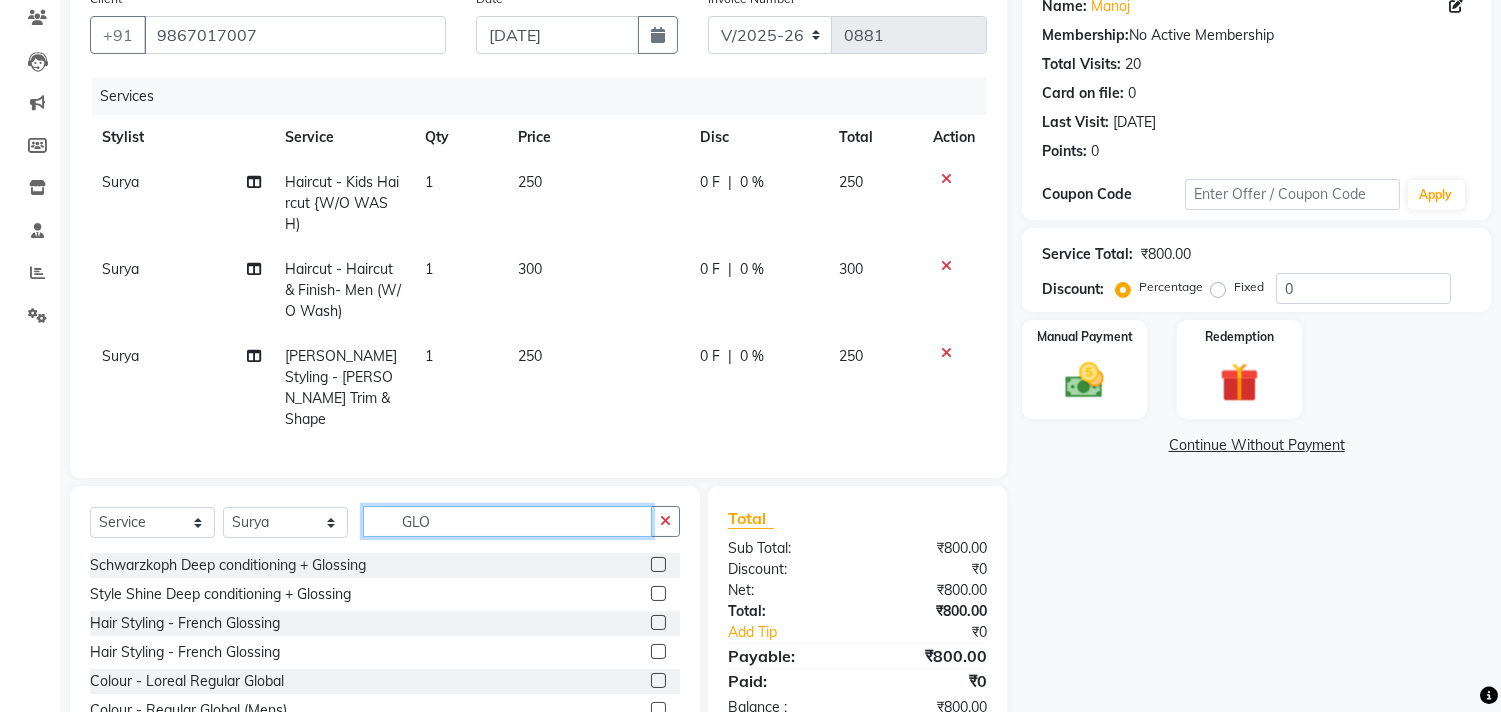 scroll, scrollTop: 222, scrollLeft: 0, axis: vertical 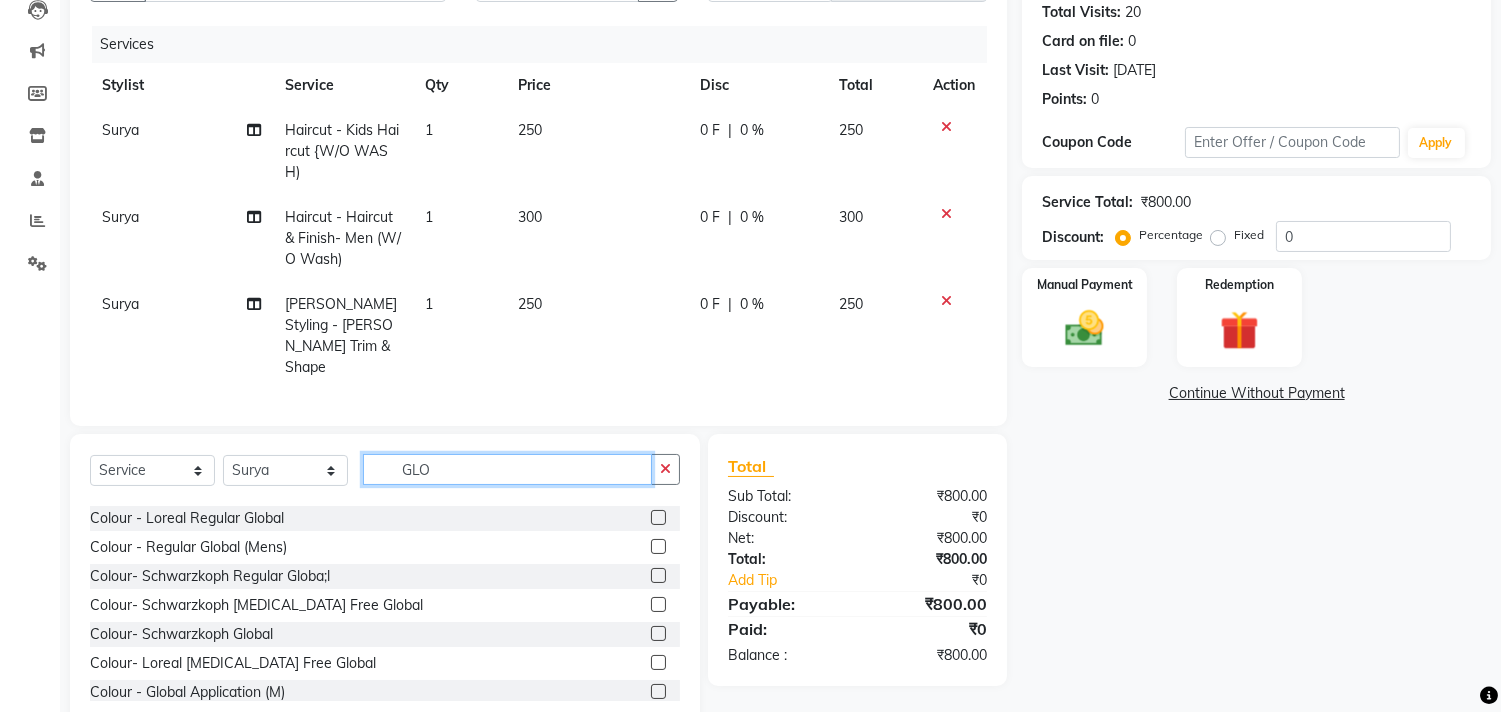 type on "GLO" 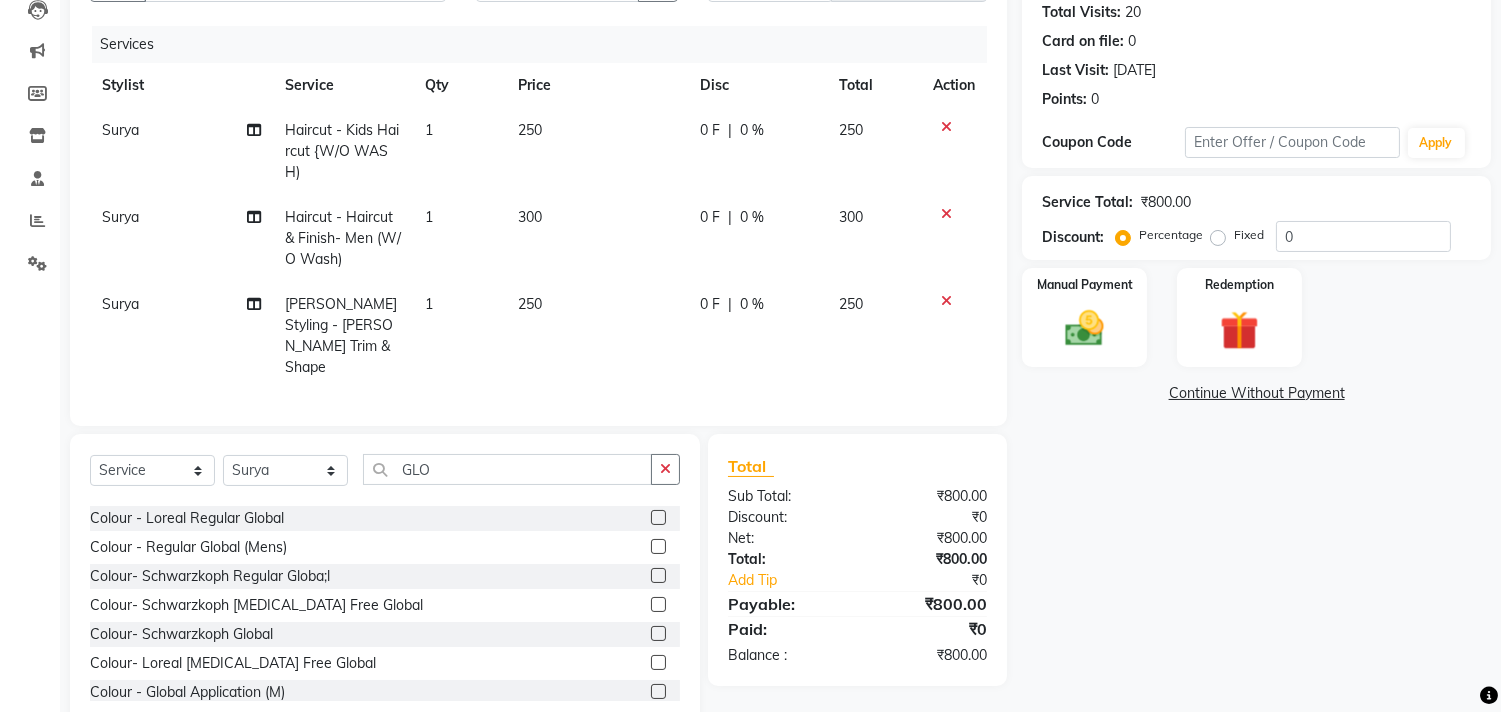 click 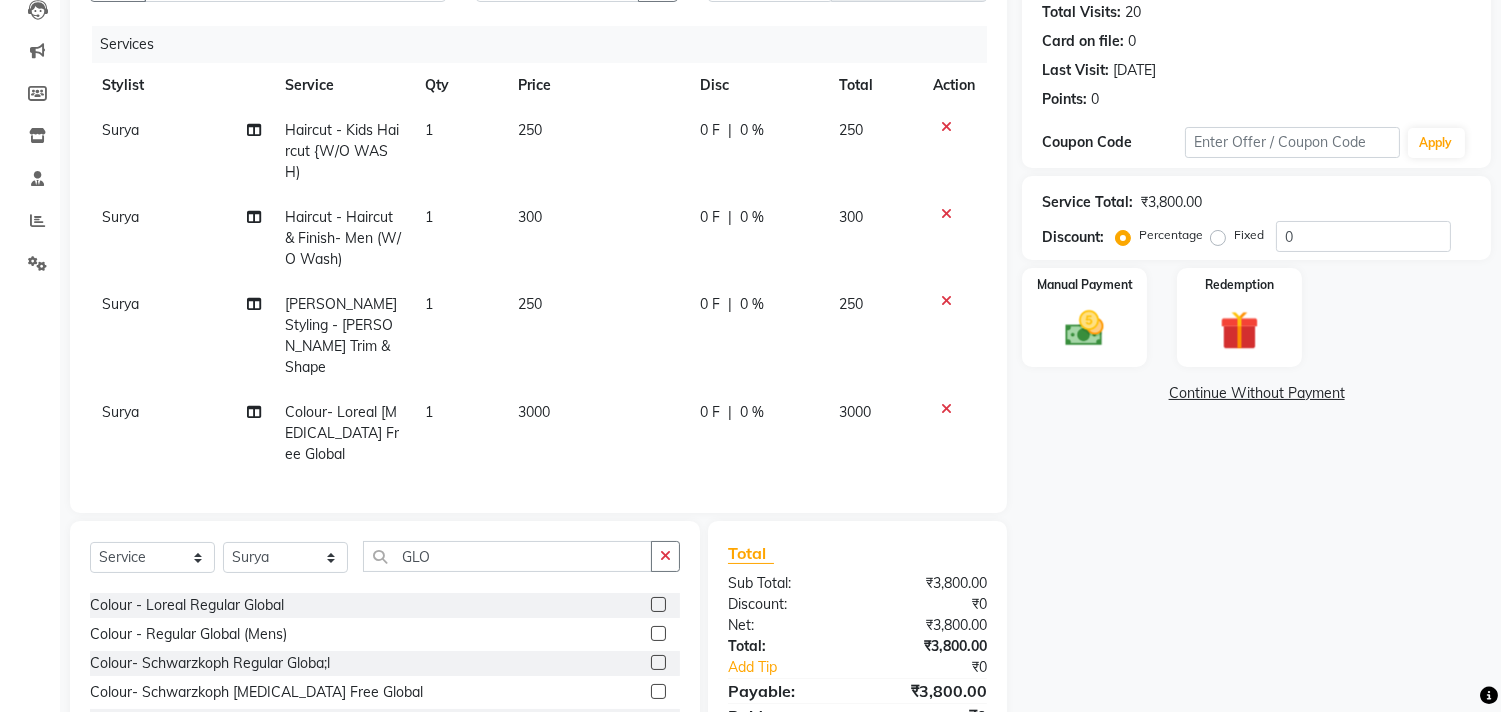 checkbox on "false" 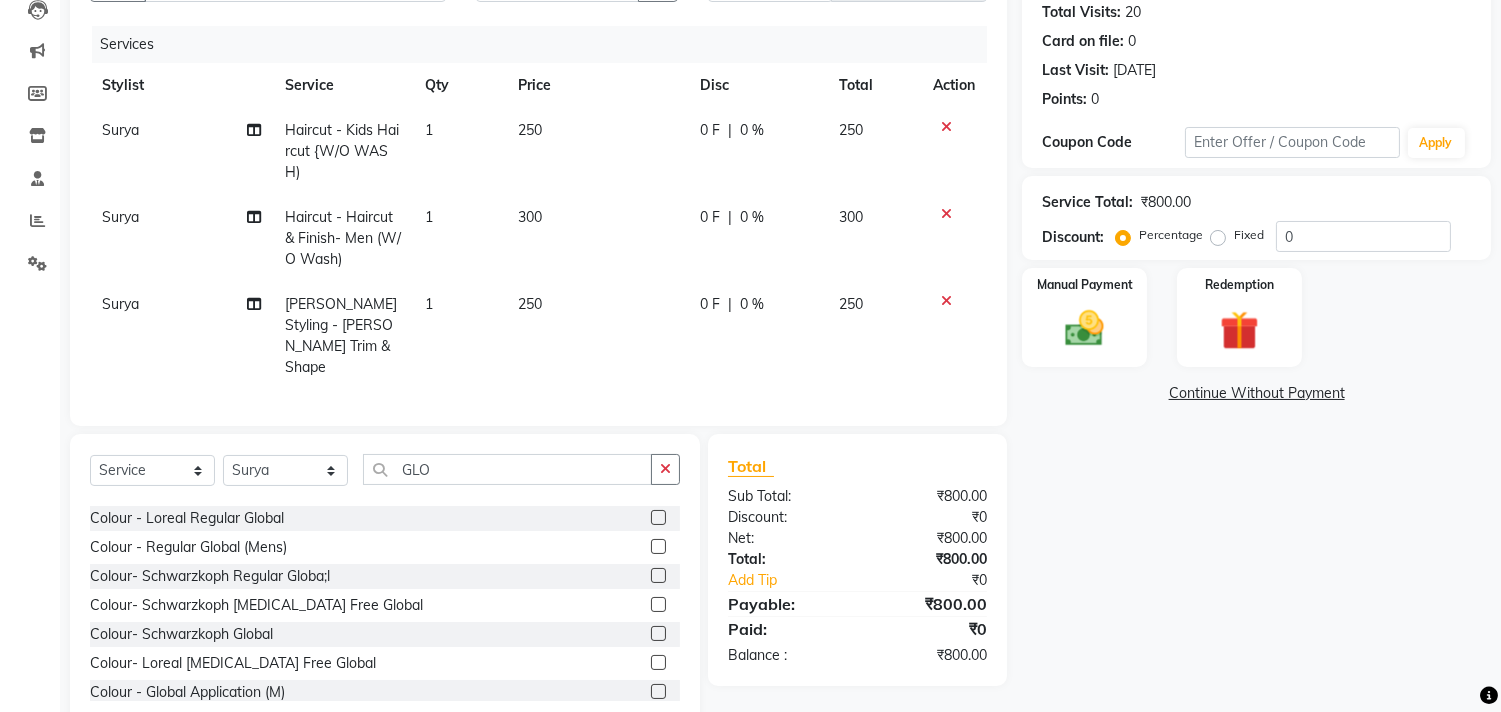 click 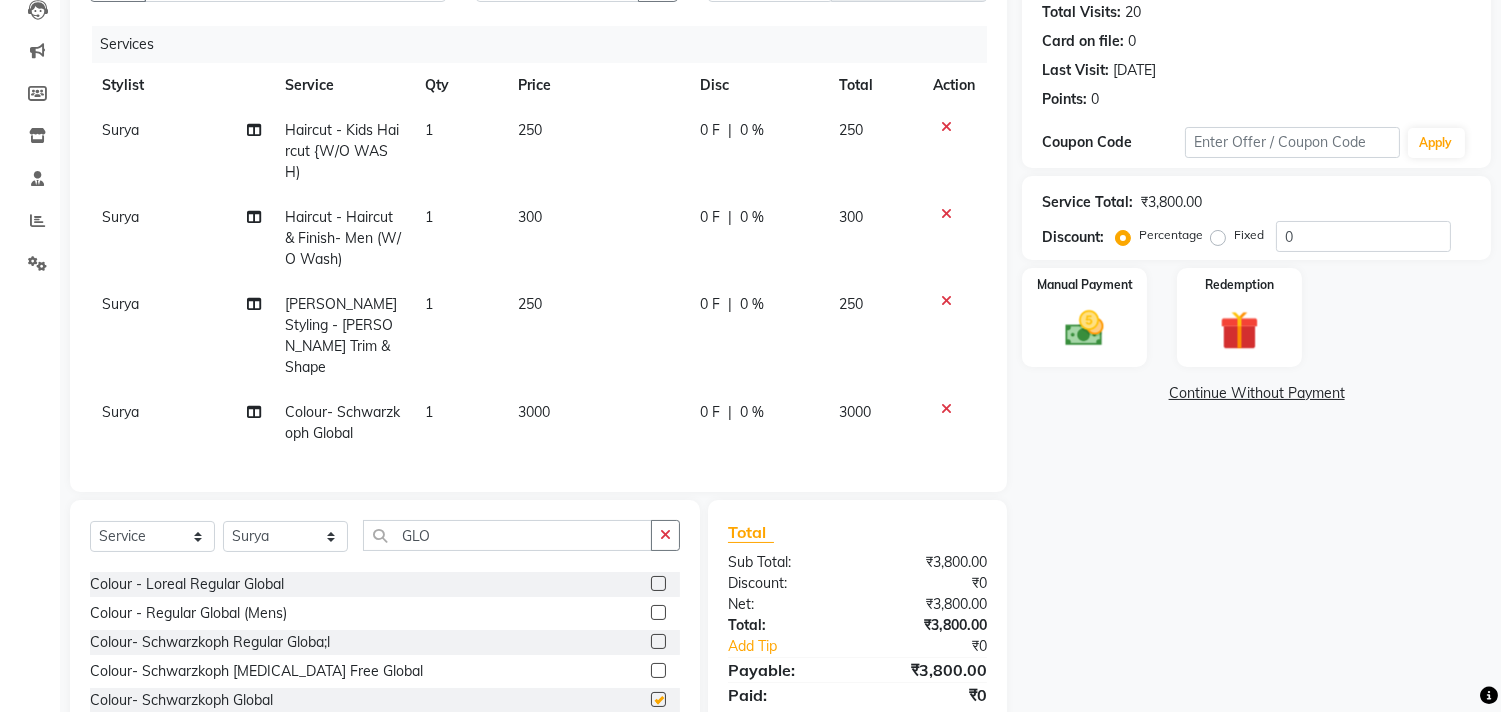 checkbox on "false" 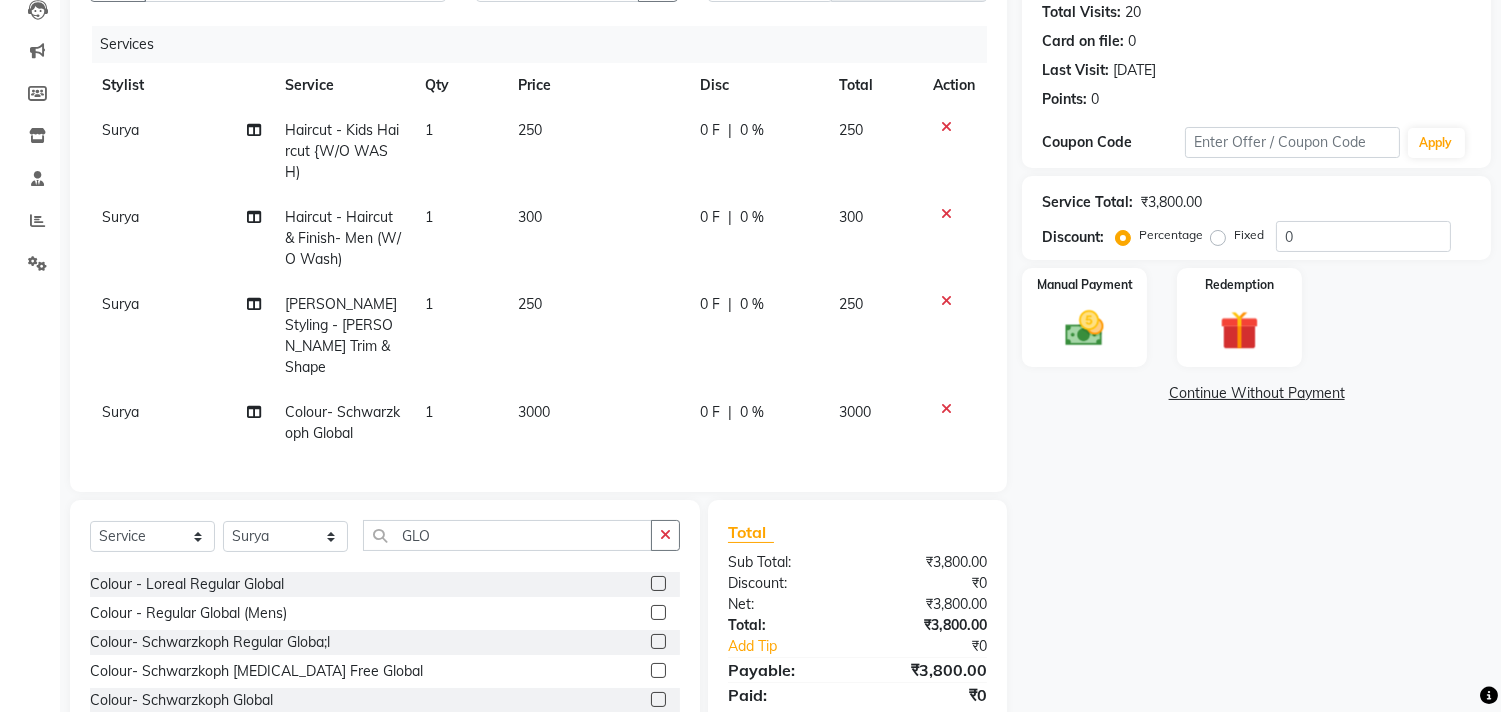 click 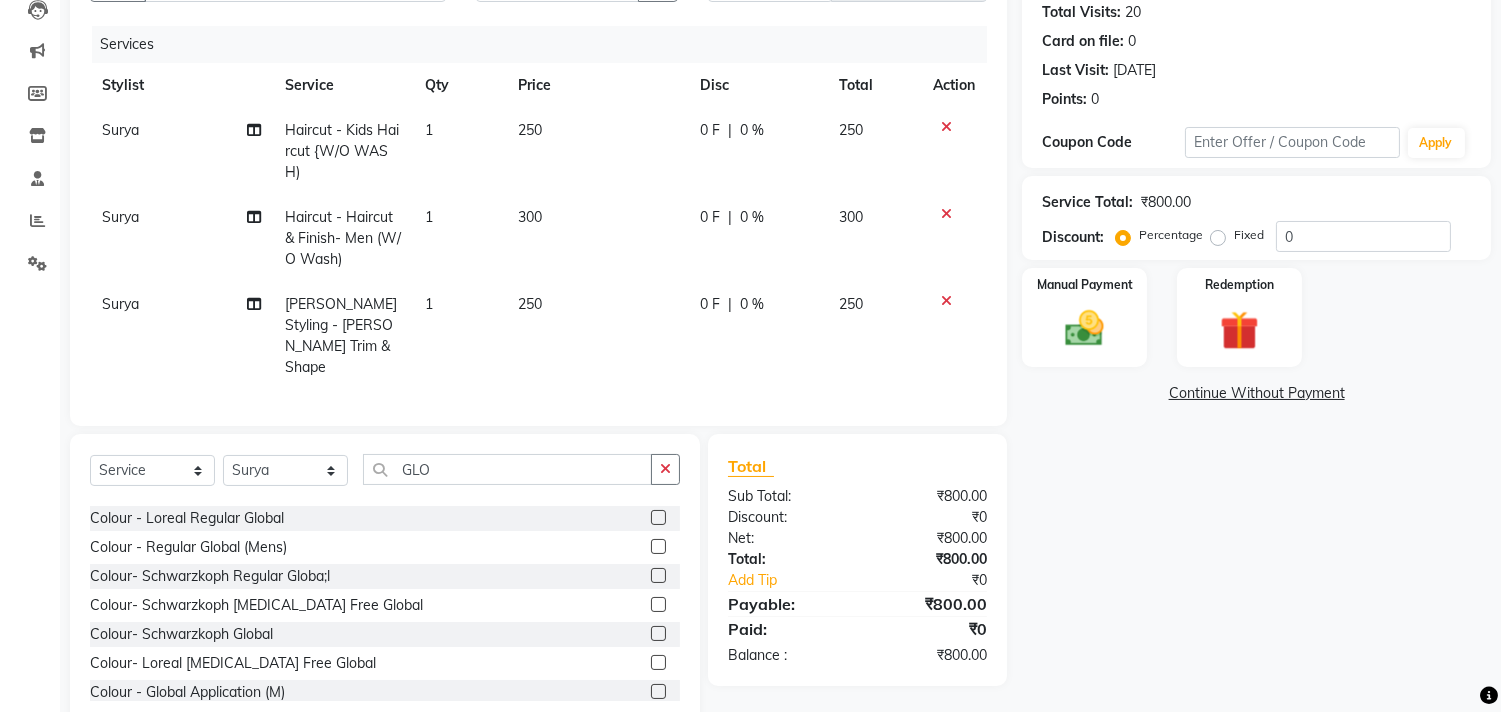 click 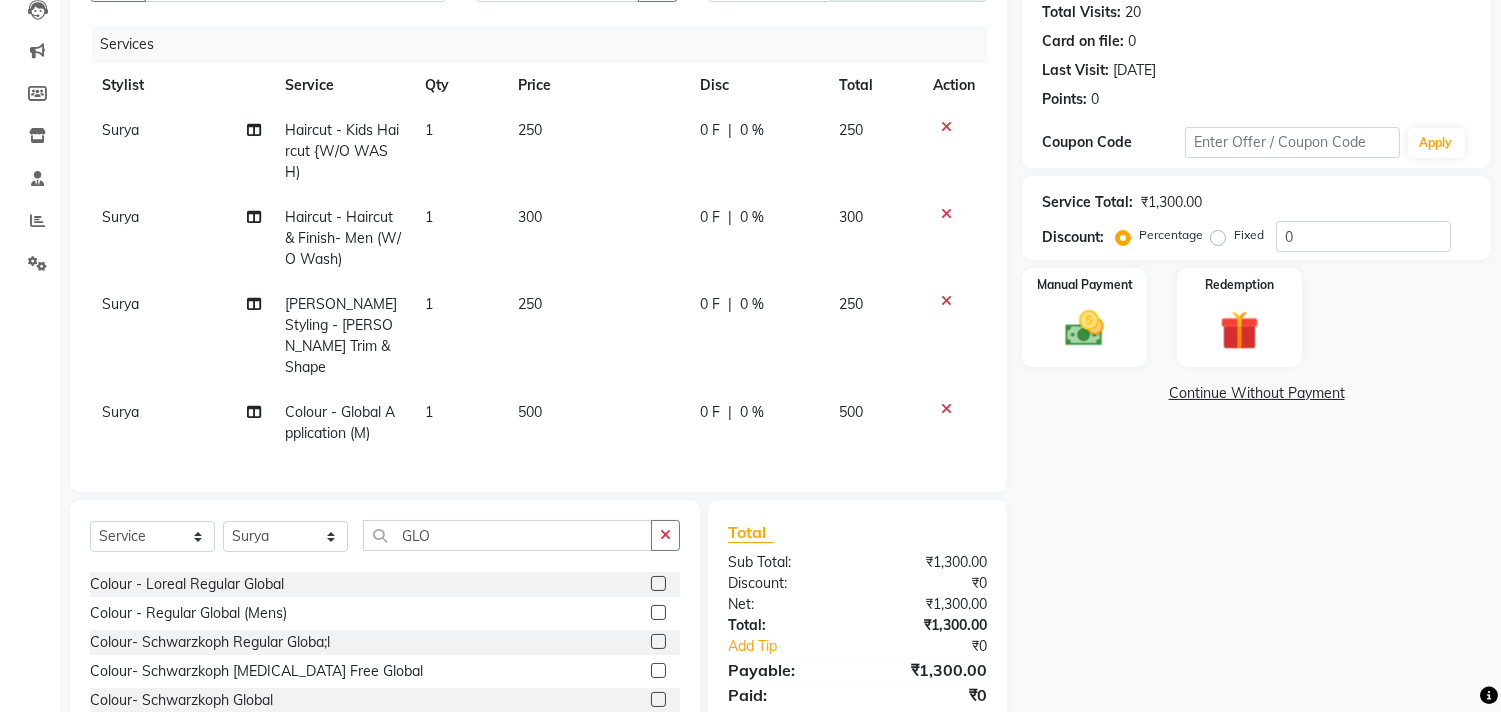 checkbox on "false" 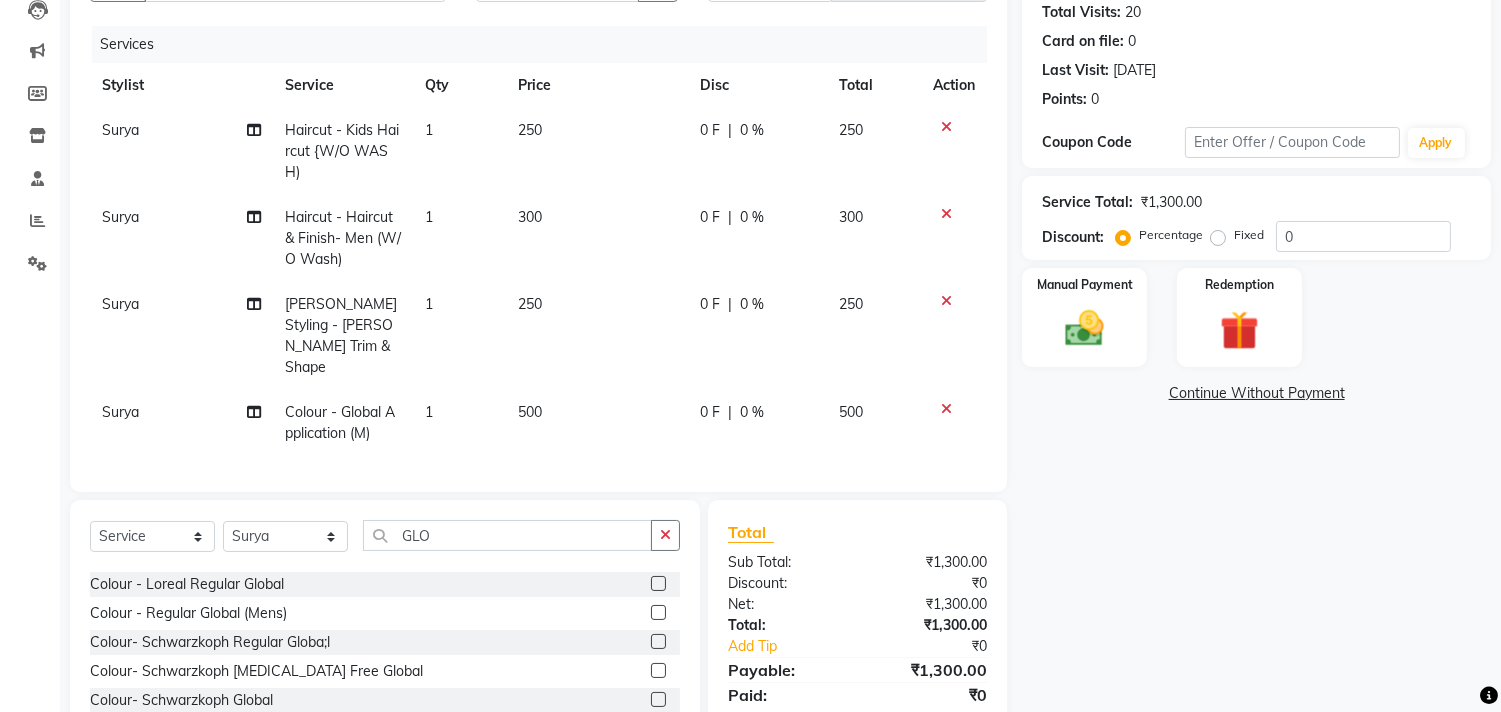 click 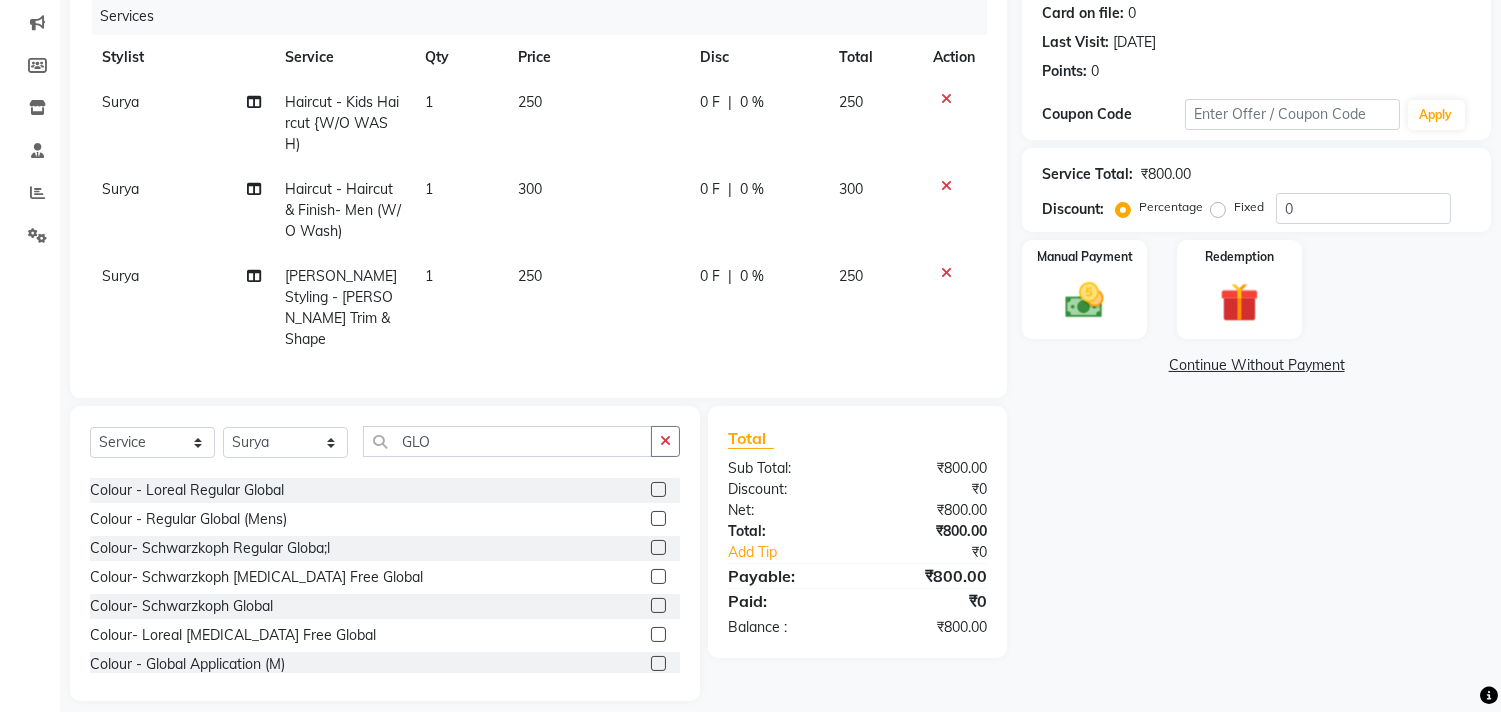 scroll, scrollTop: 264, scrollLeft: 0, axis: vertical 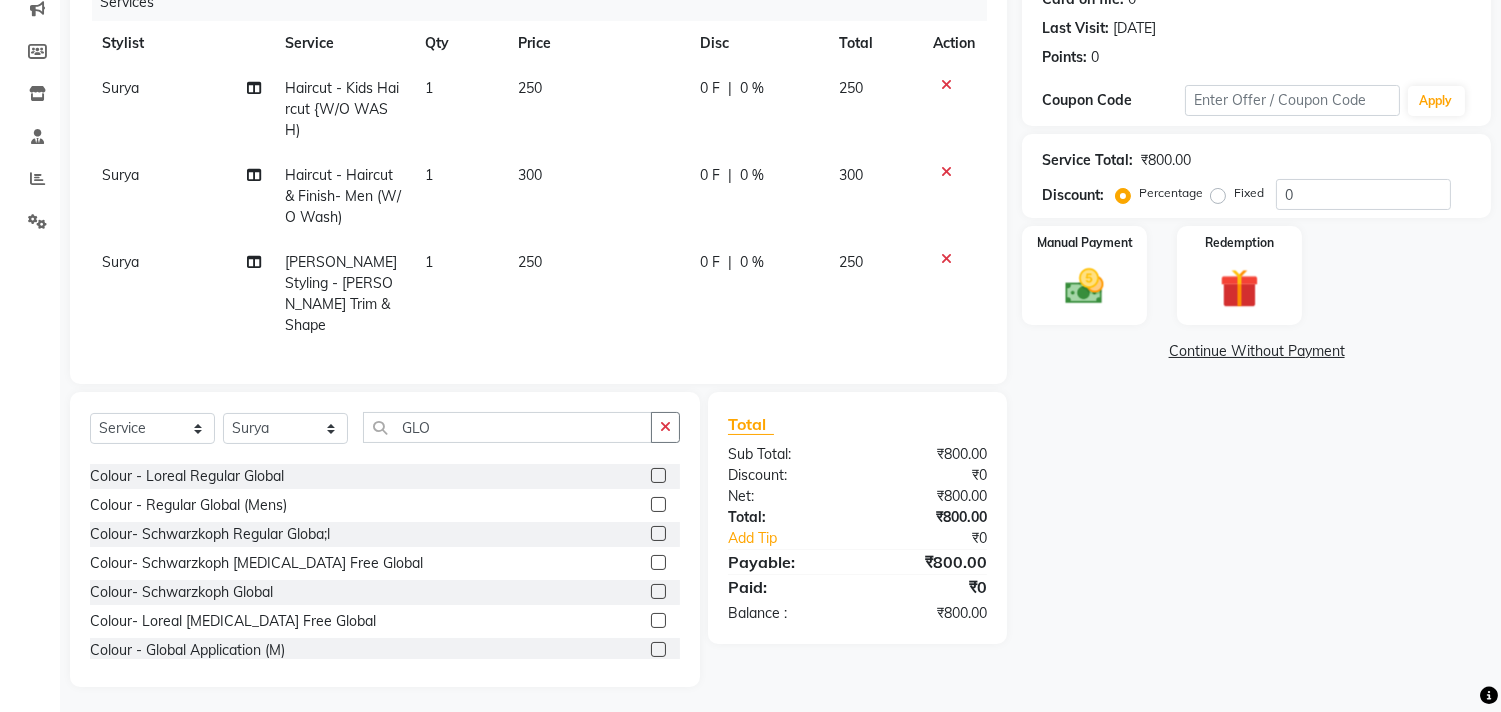 click 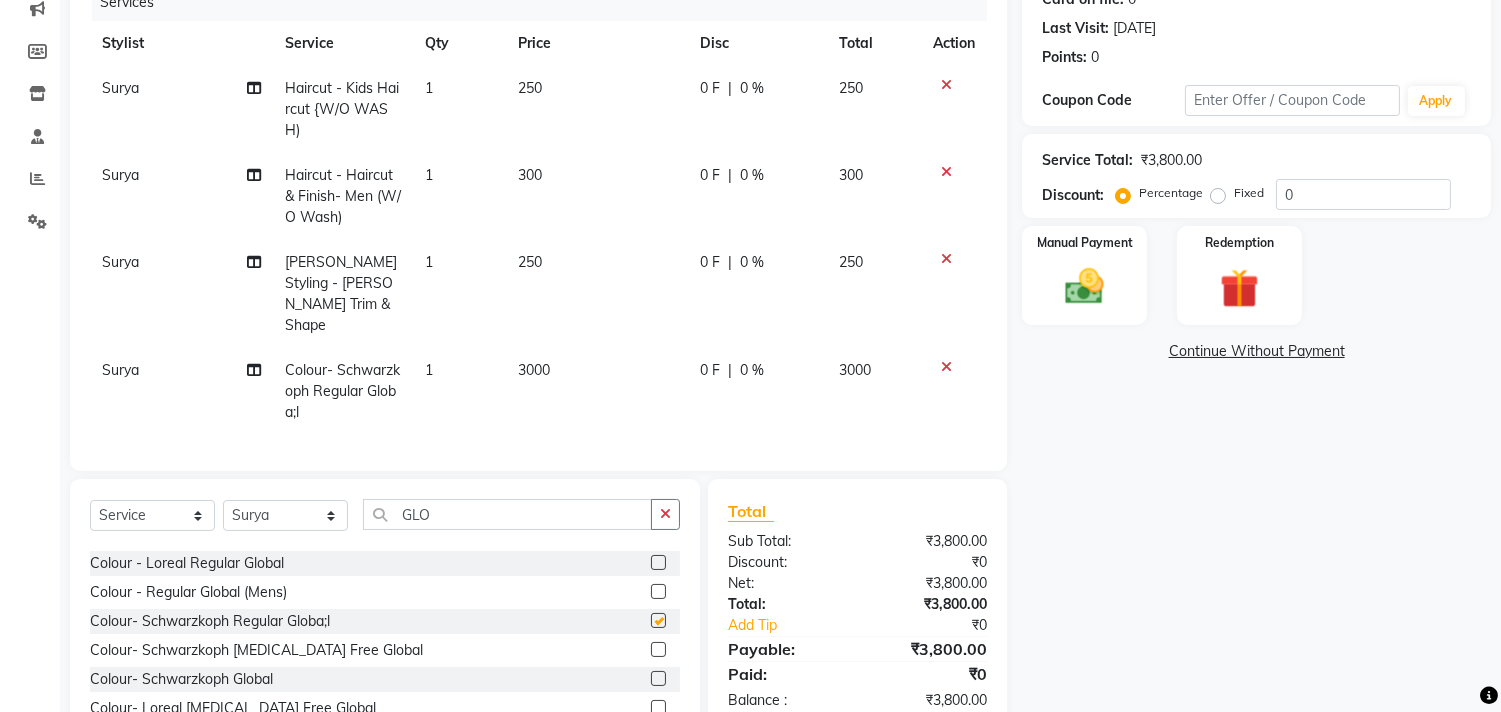 checkbox on "false" 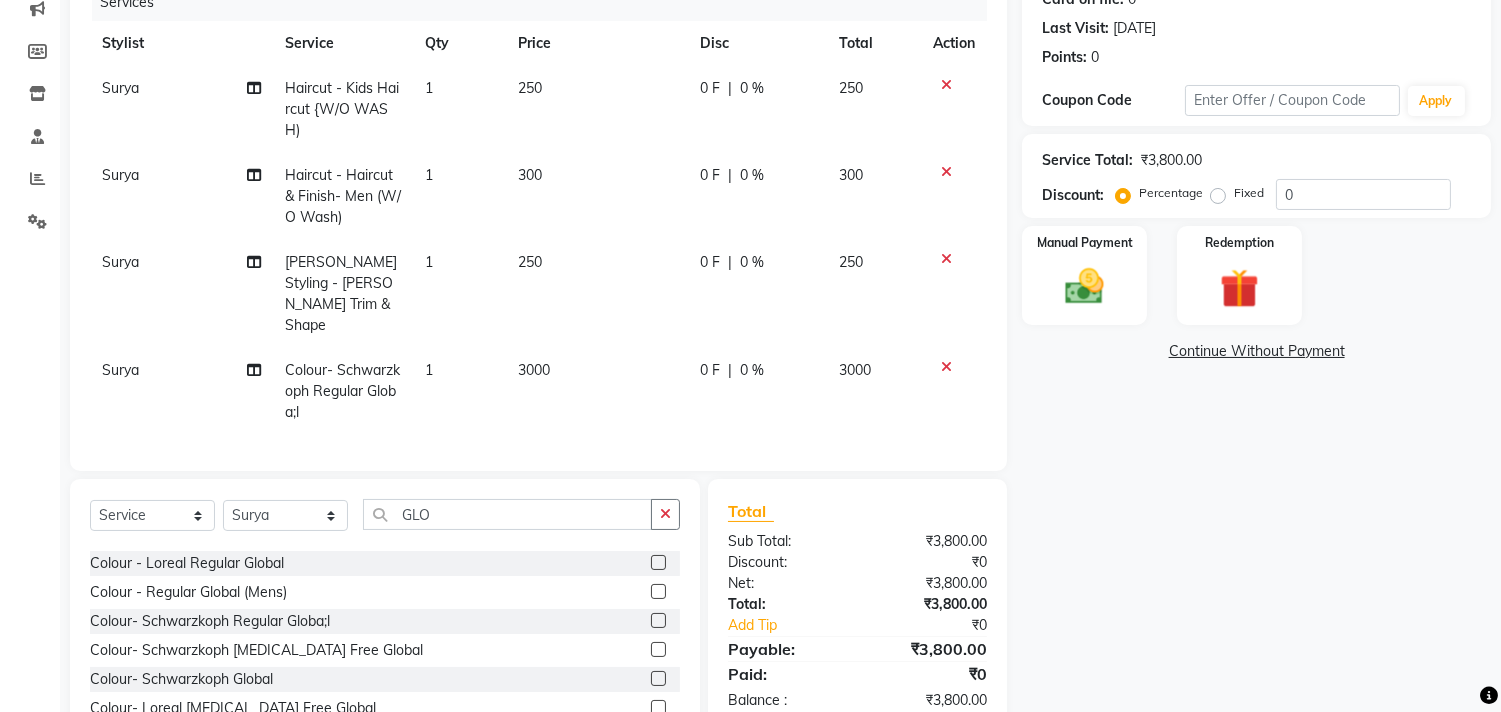 scroll, scrollTop: 351, scrollLeft: 0, axis: vertical 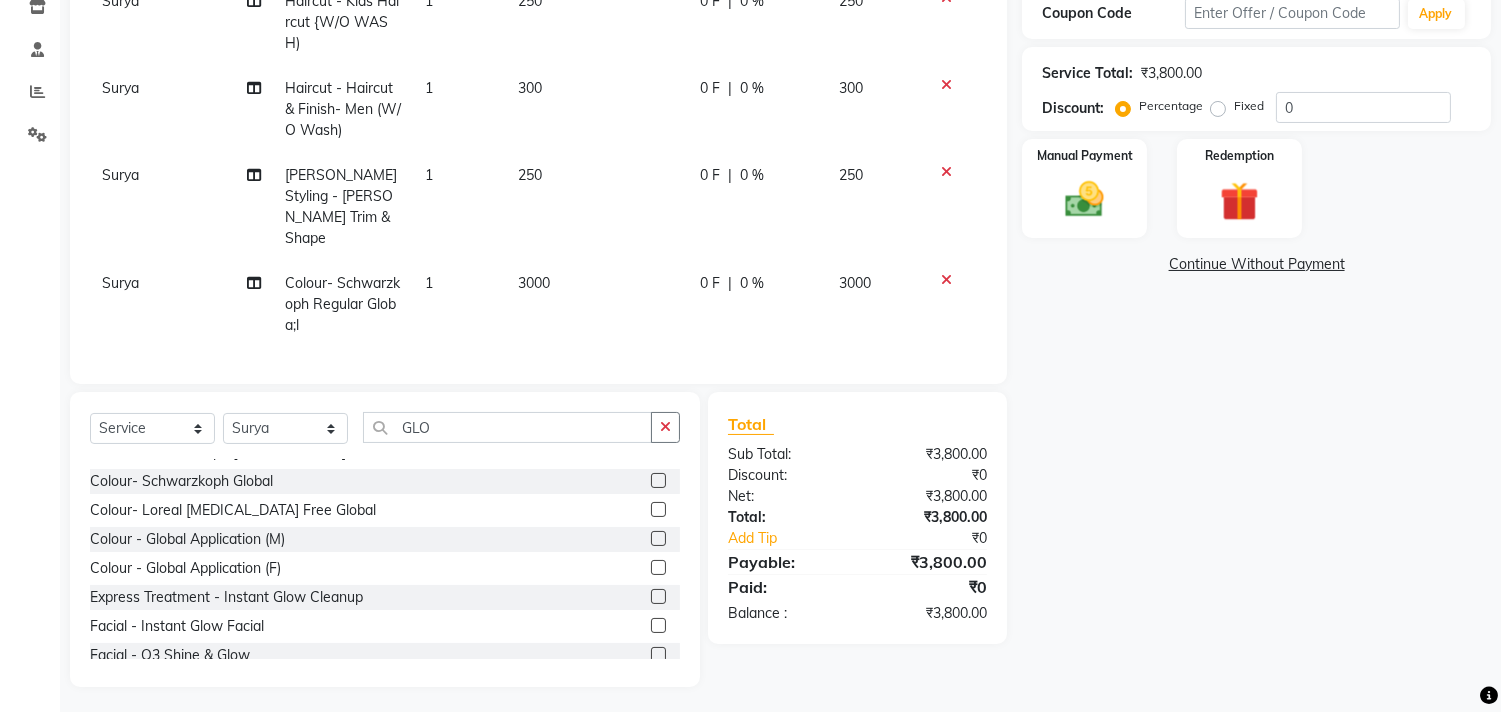 click 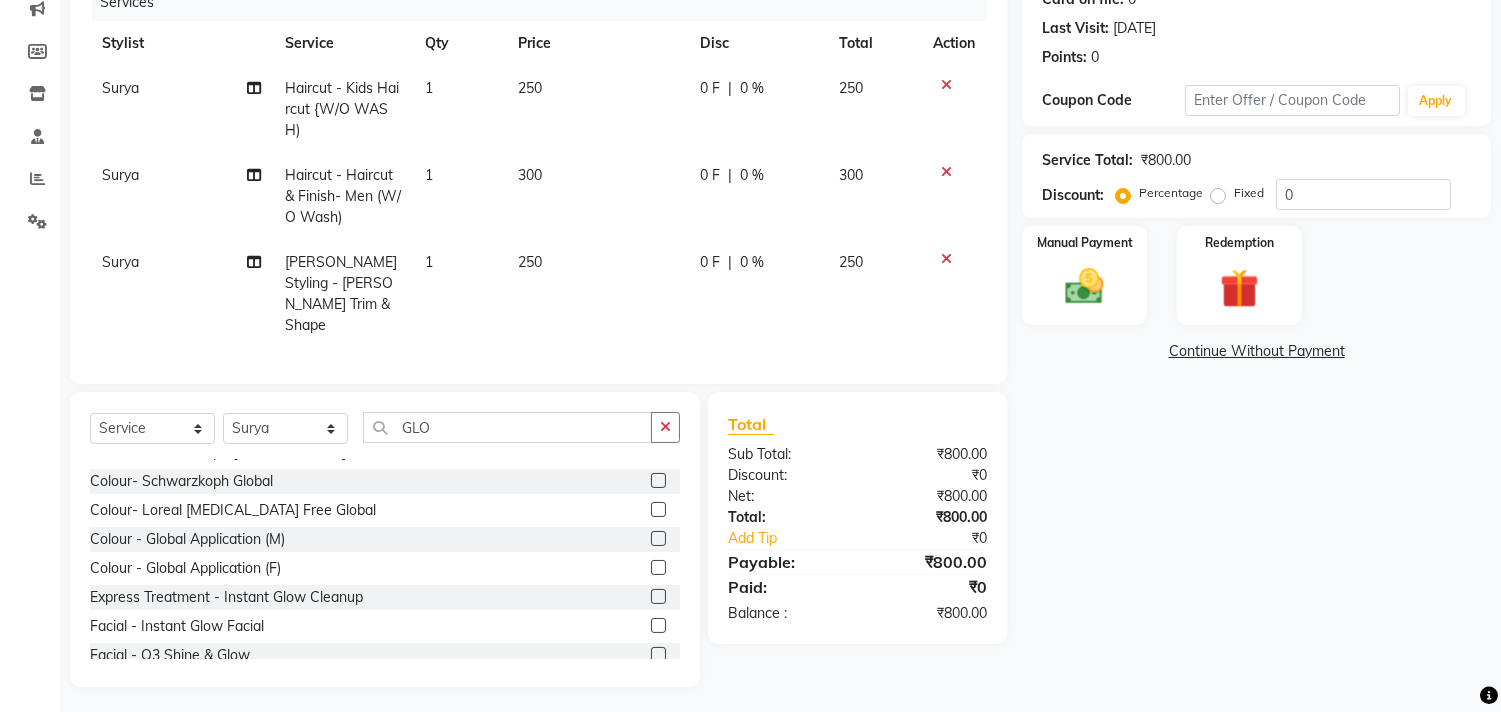 scroll, scrollTop: 153, scrollLeft: 0, axis: vertical 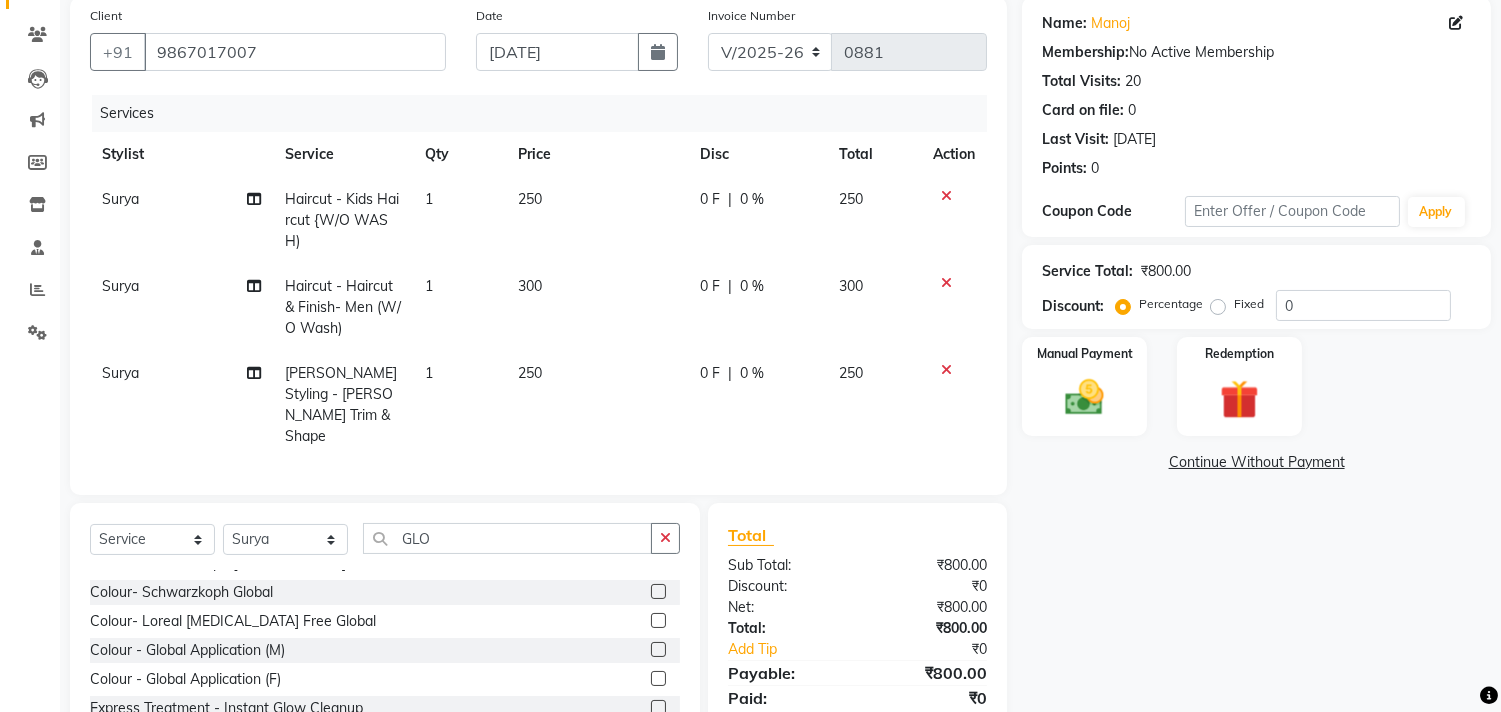 click 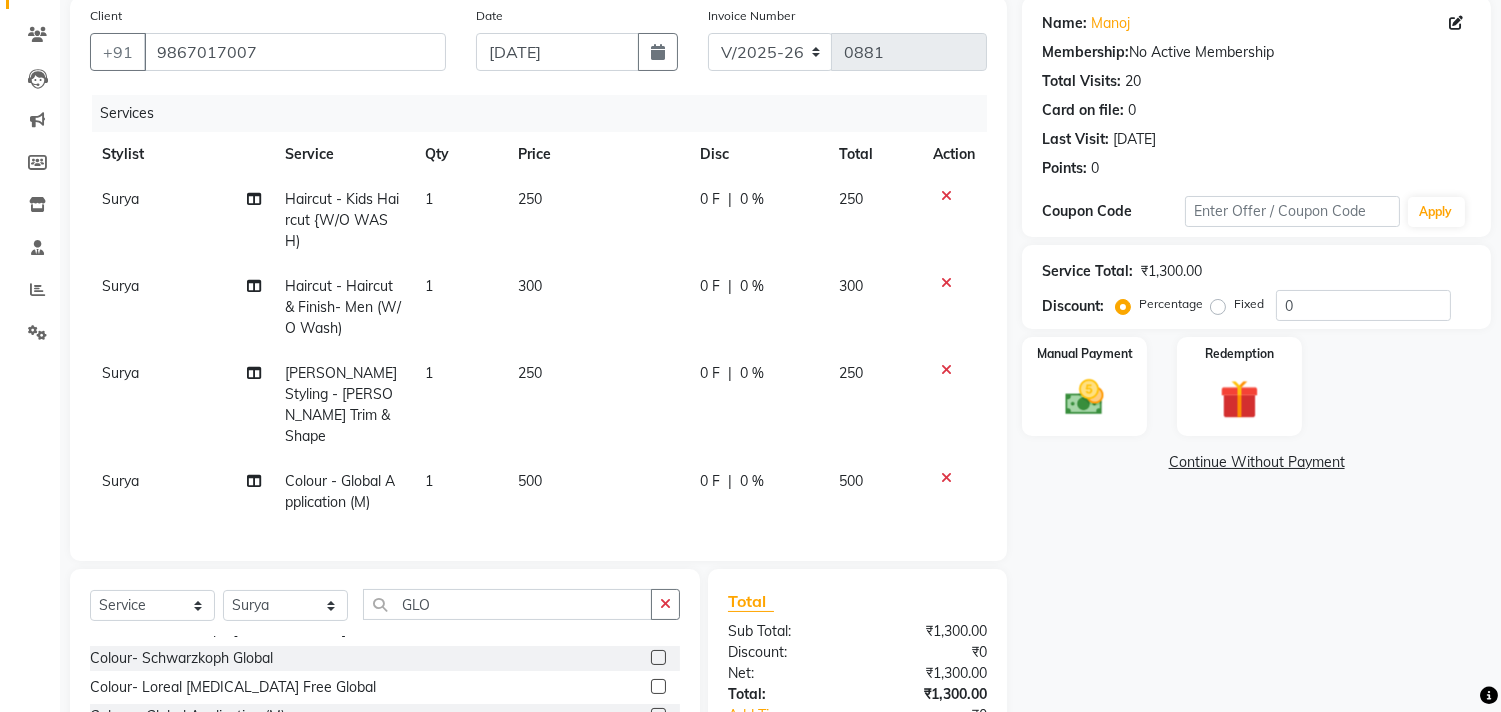 checkbox on "false" 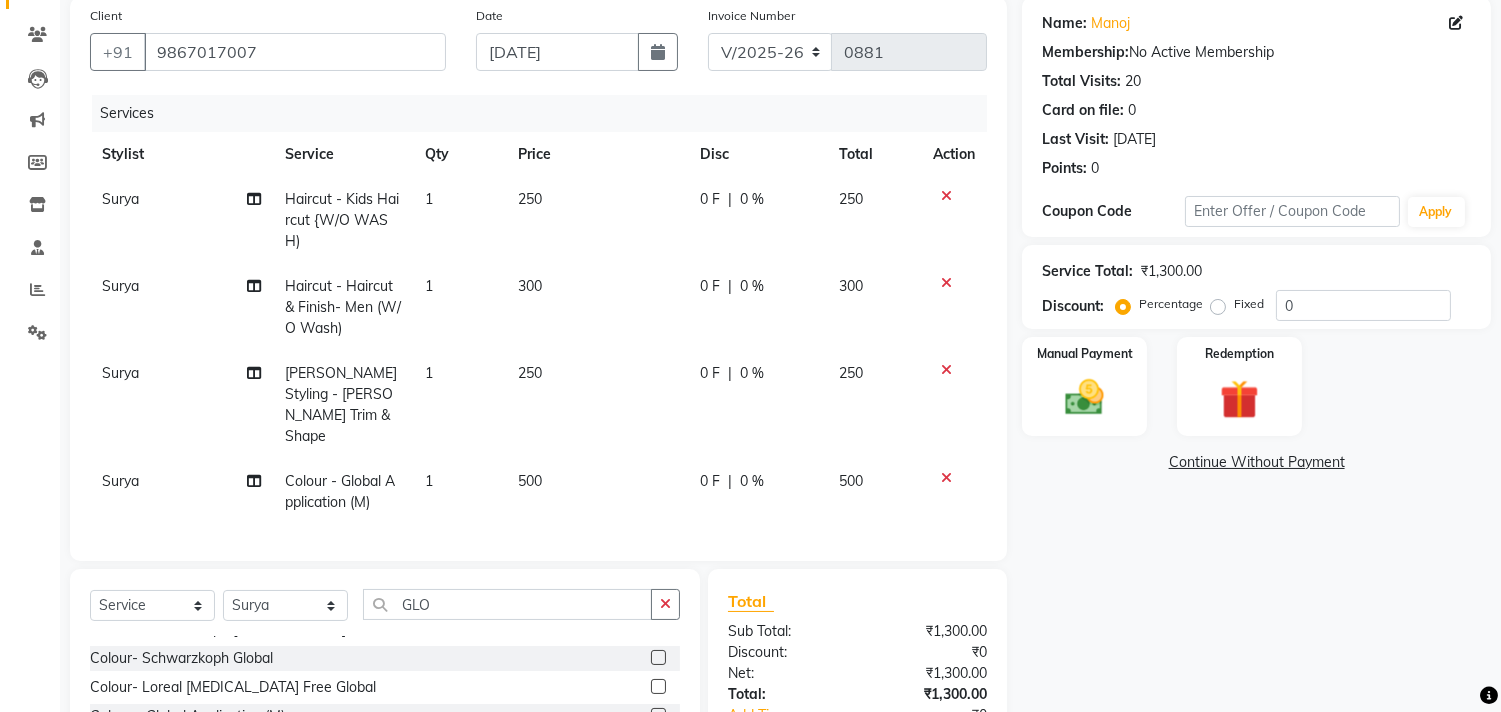 click 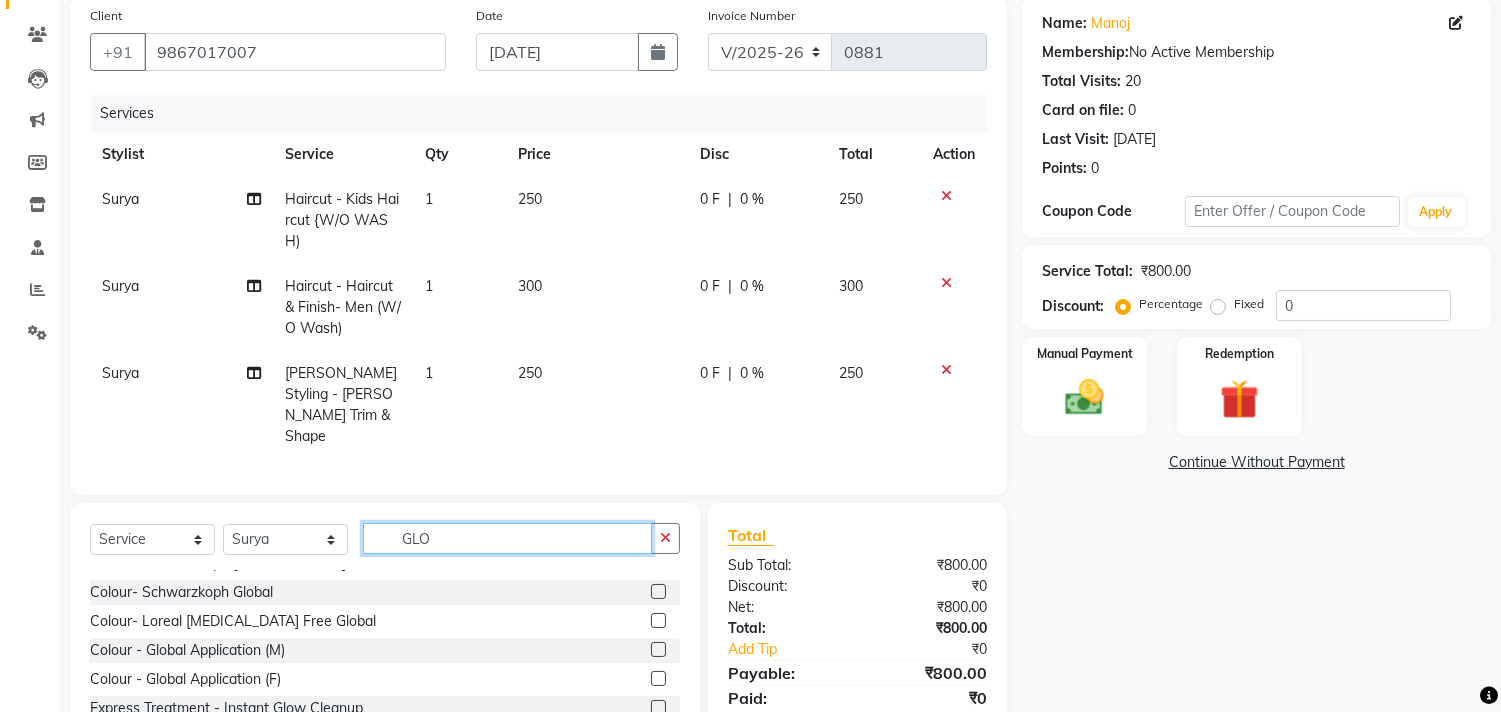 click on "GLO" 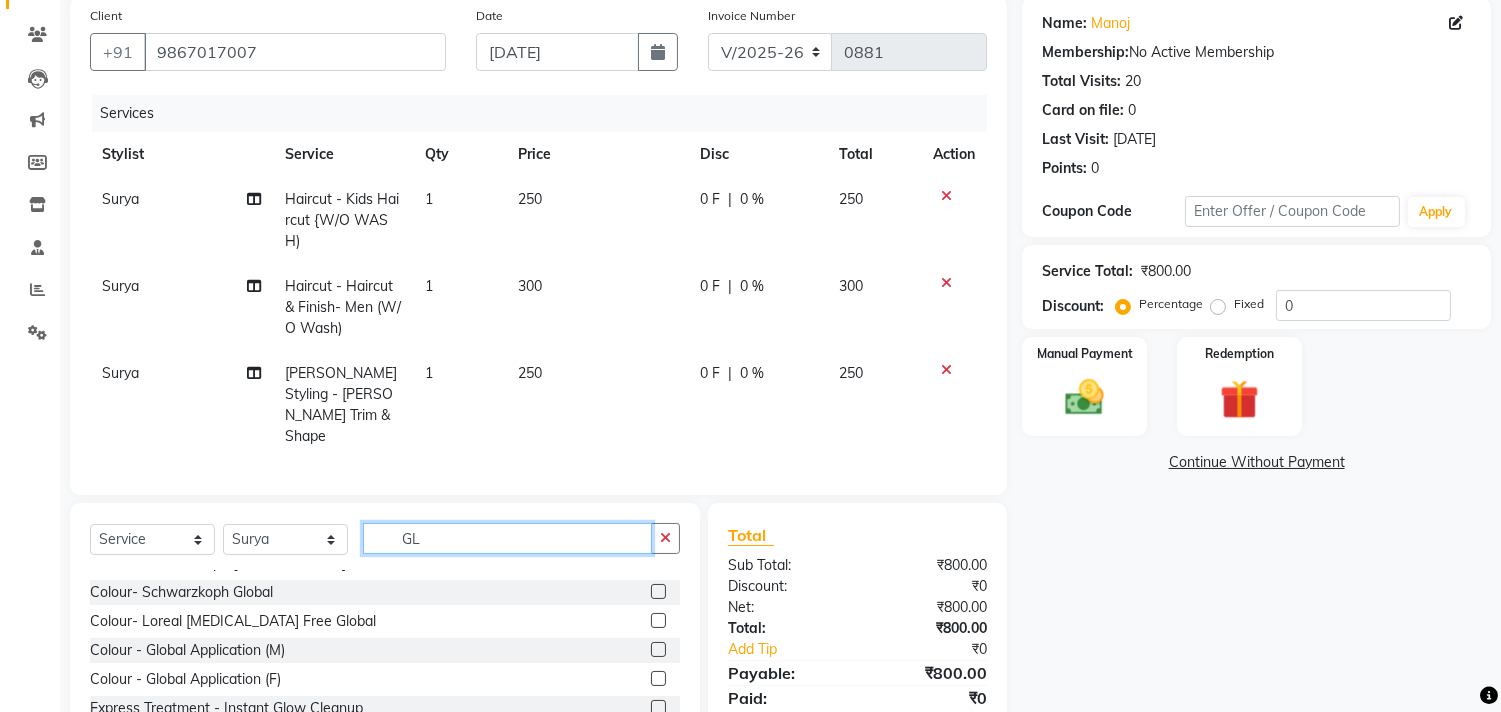type on "G" 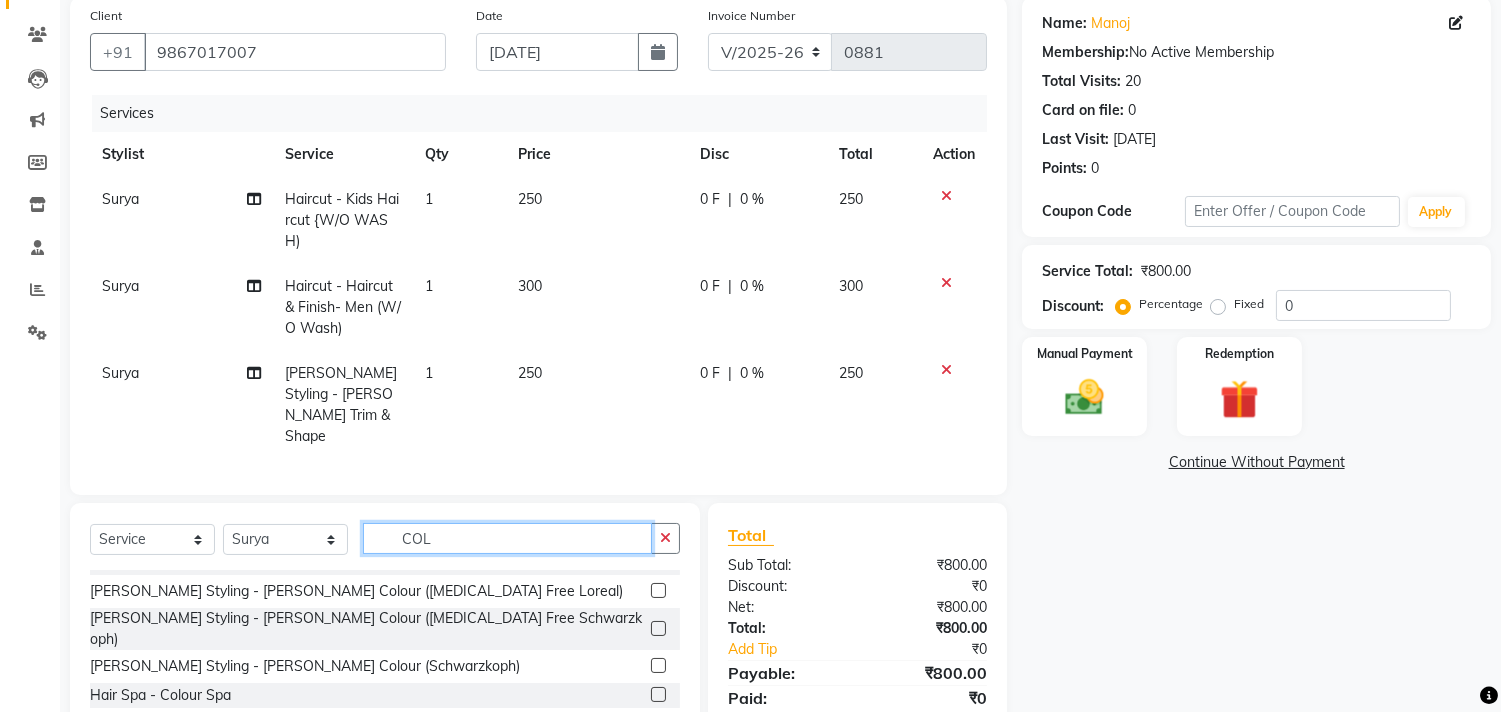 scroll, scrollTop: 0, scrollLeft: 0, axis: both 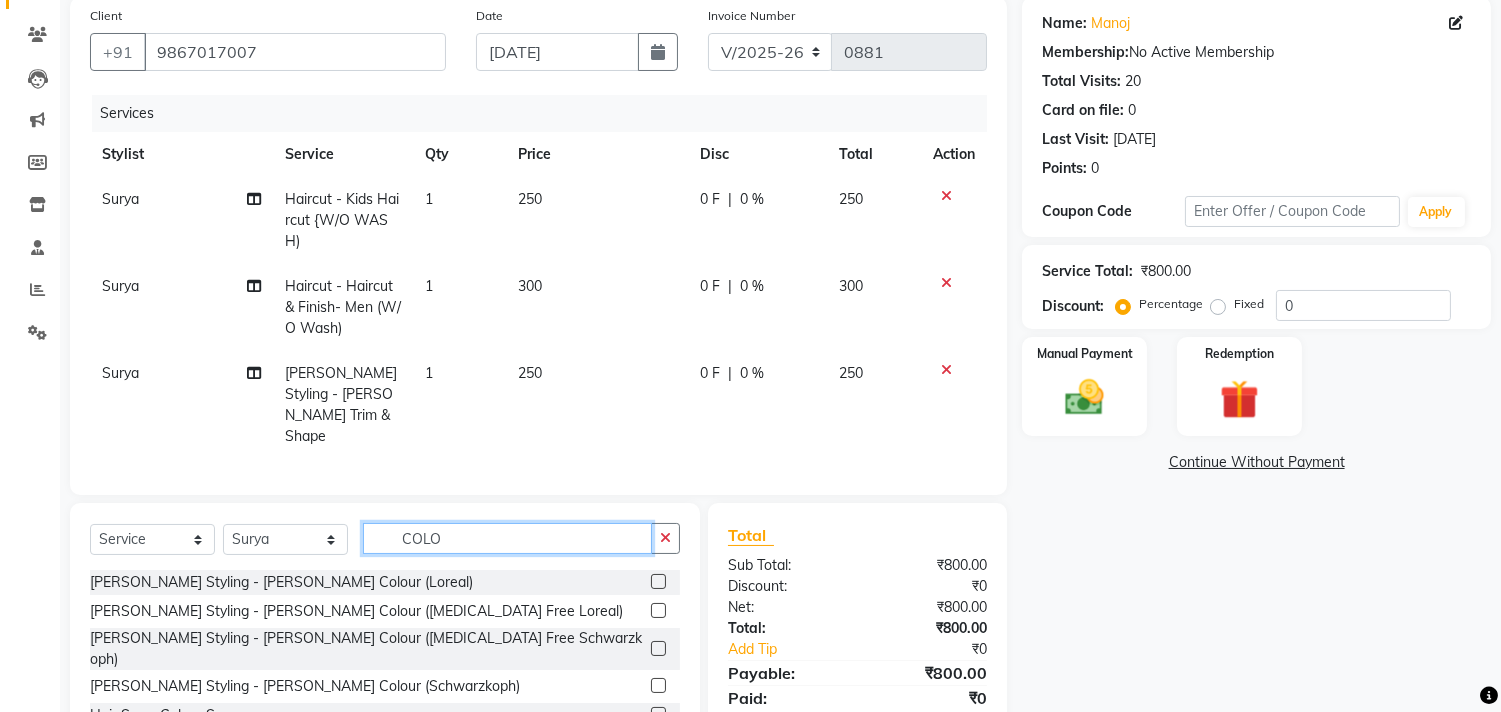 type on "COLO" 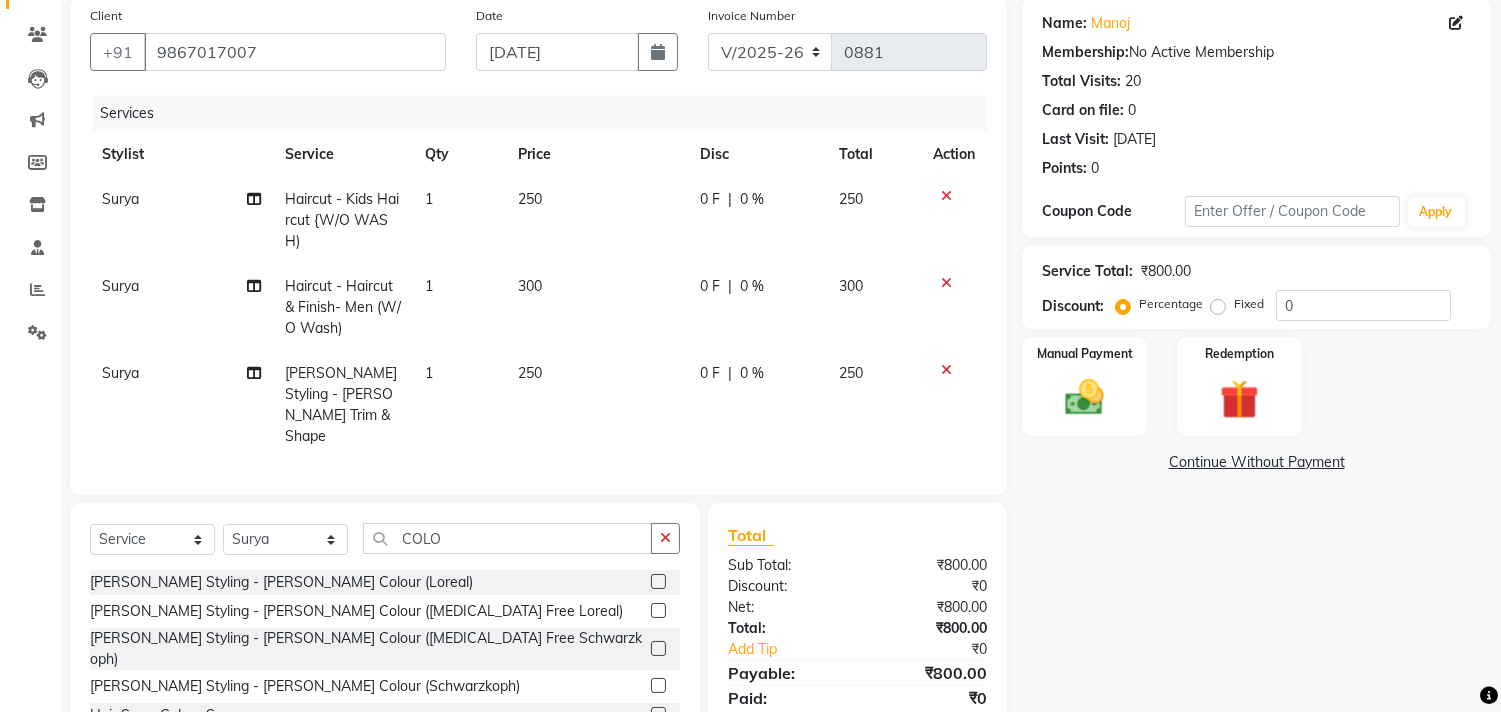 click 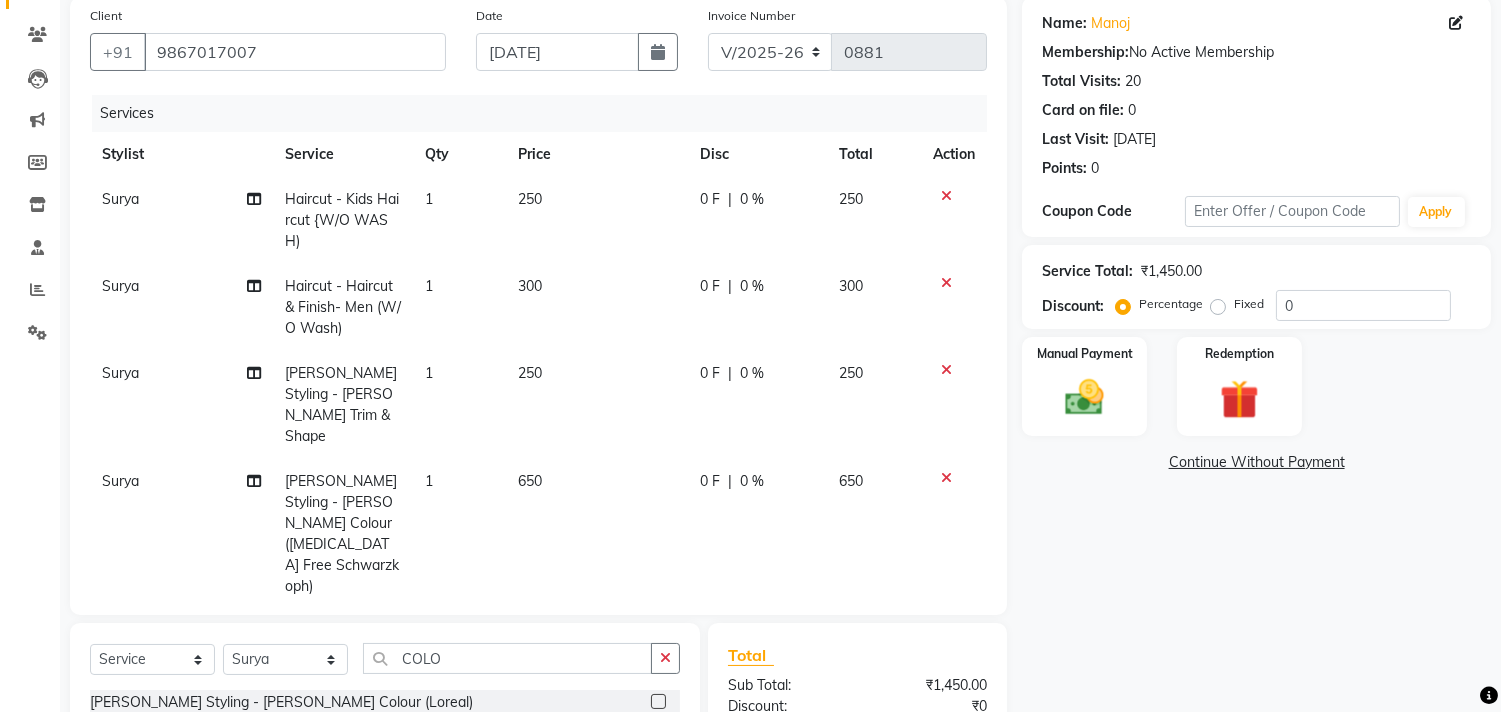 checkbox on "false" 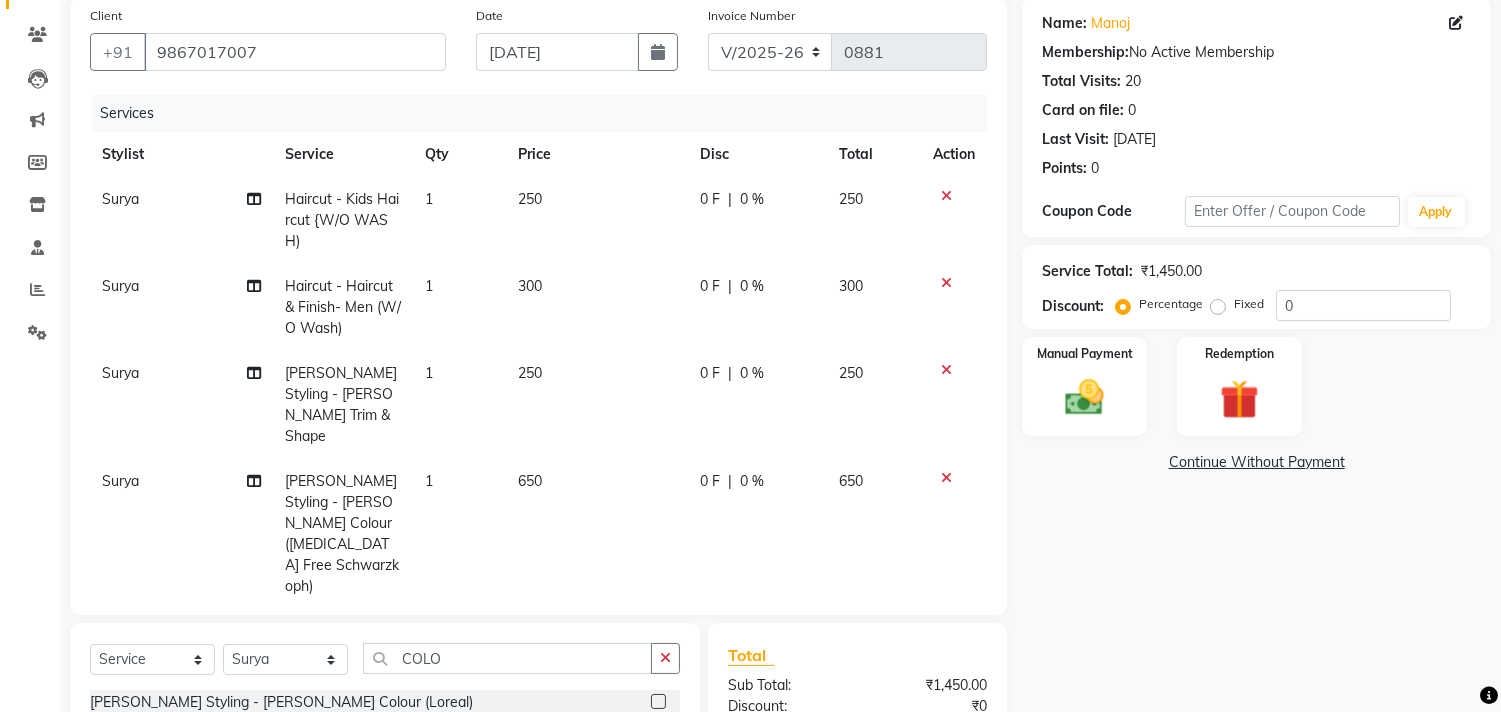 click on "650" 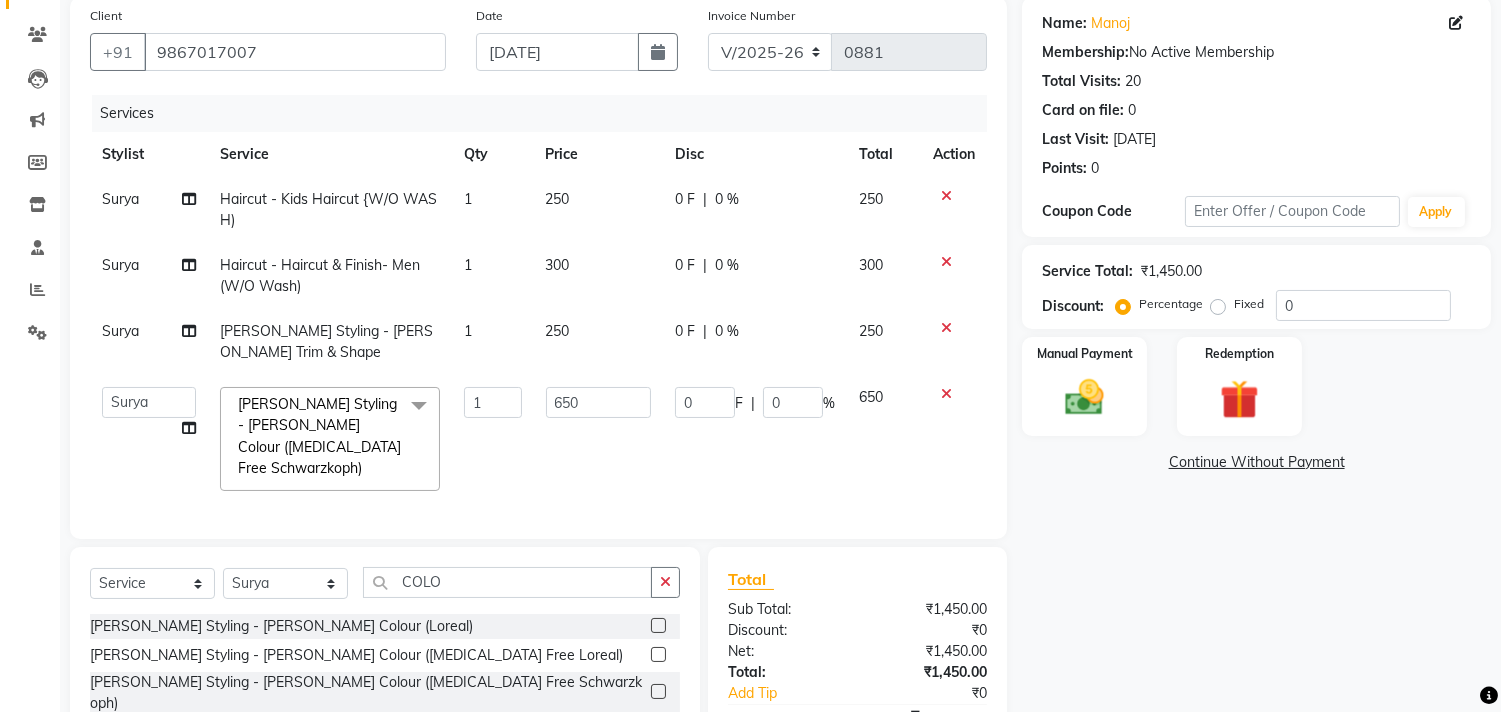 scroll, scrollTop: 264, scrollLeft: 0, axis: vertical 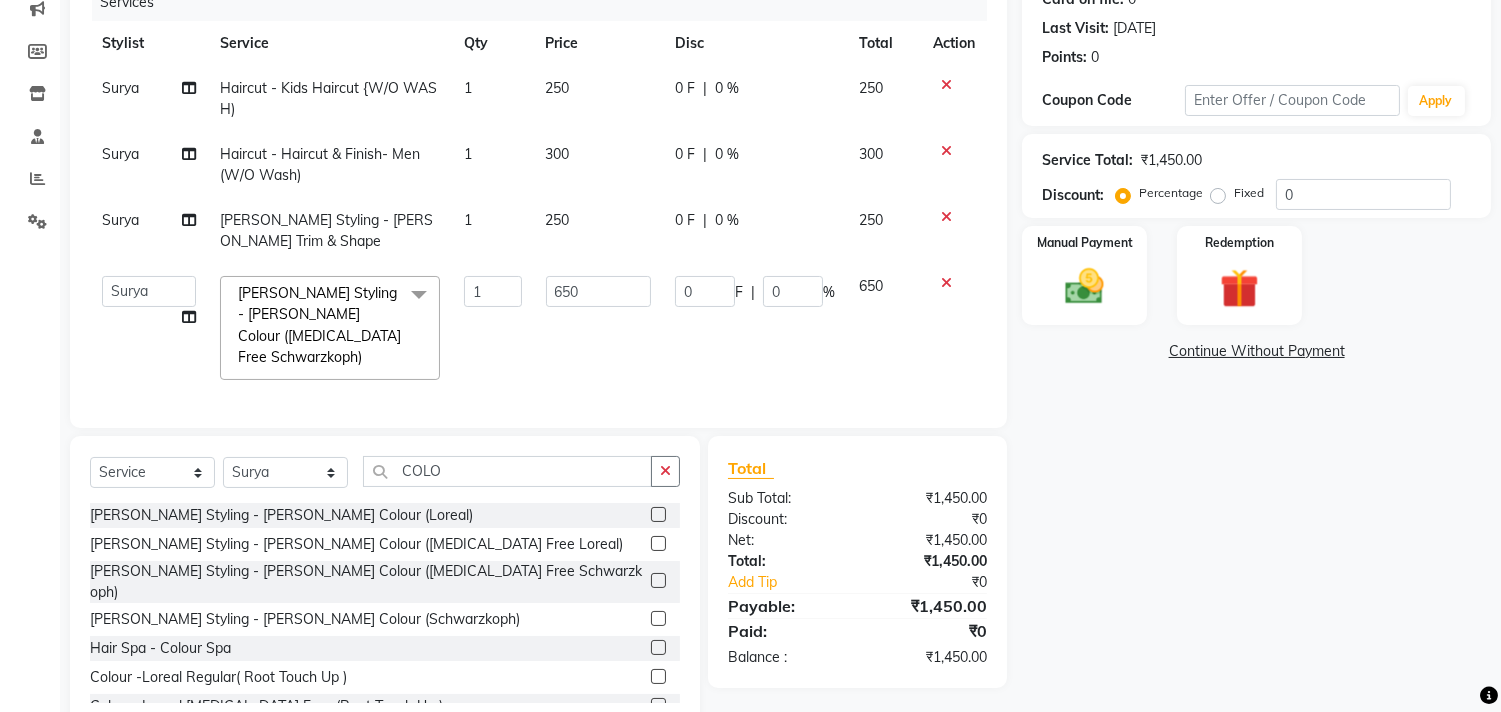 click 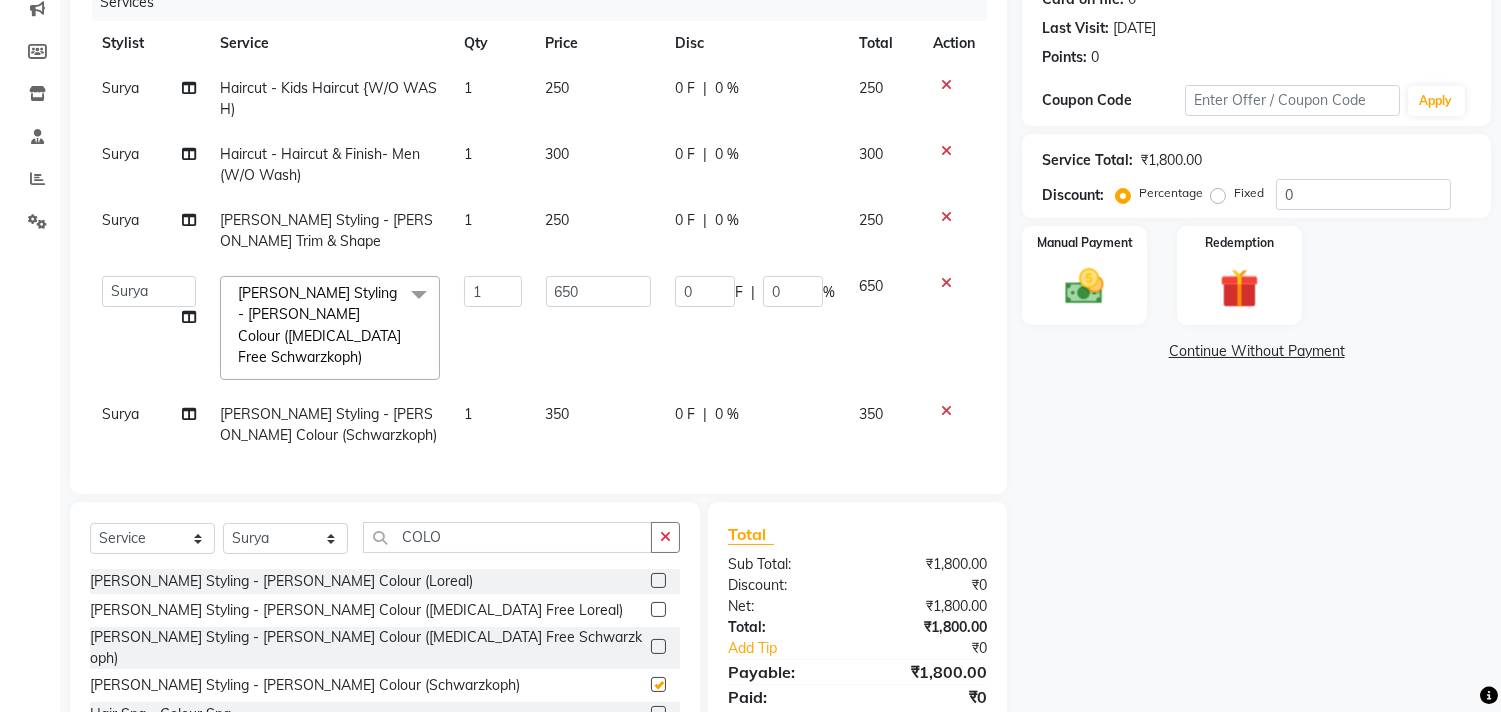 checkbox on "false" 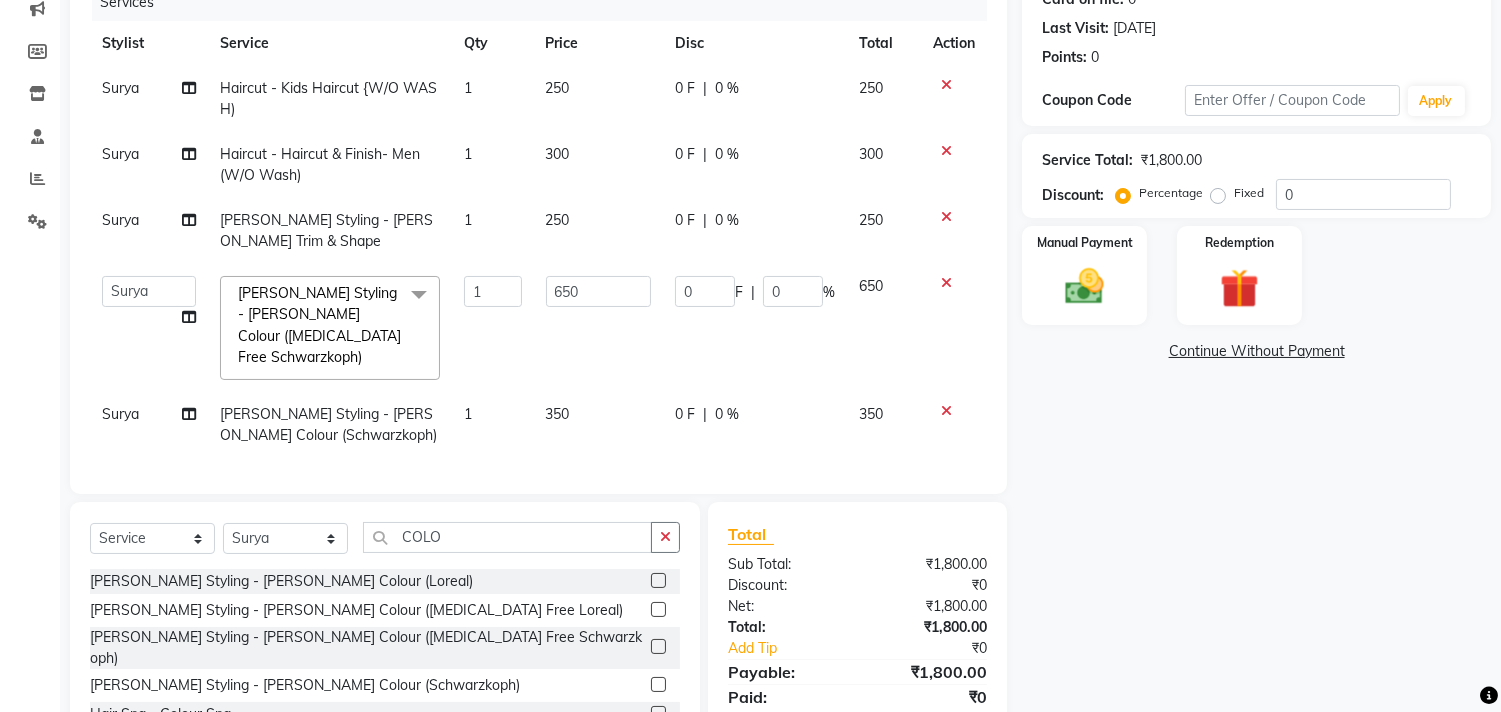 drag, startPoint x: 943, startPoint y: 380, endPoint x: 703, endPoint y: 398, distance: 240.67406 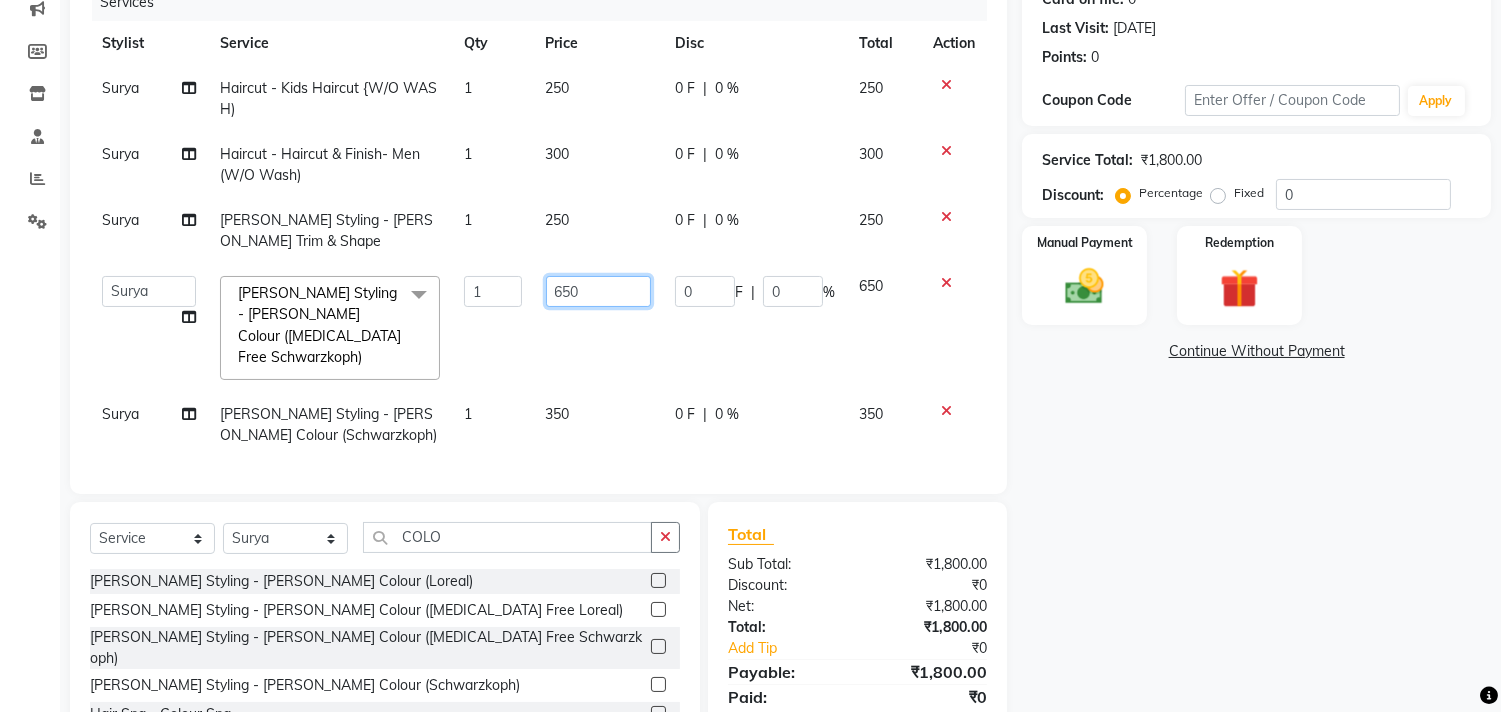 click on "650" 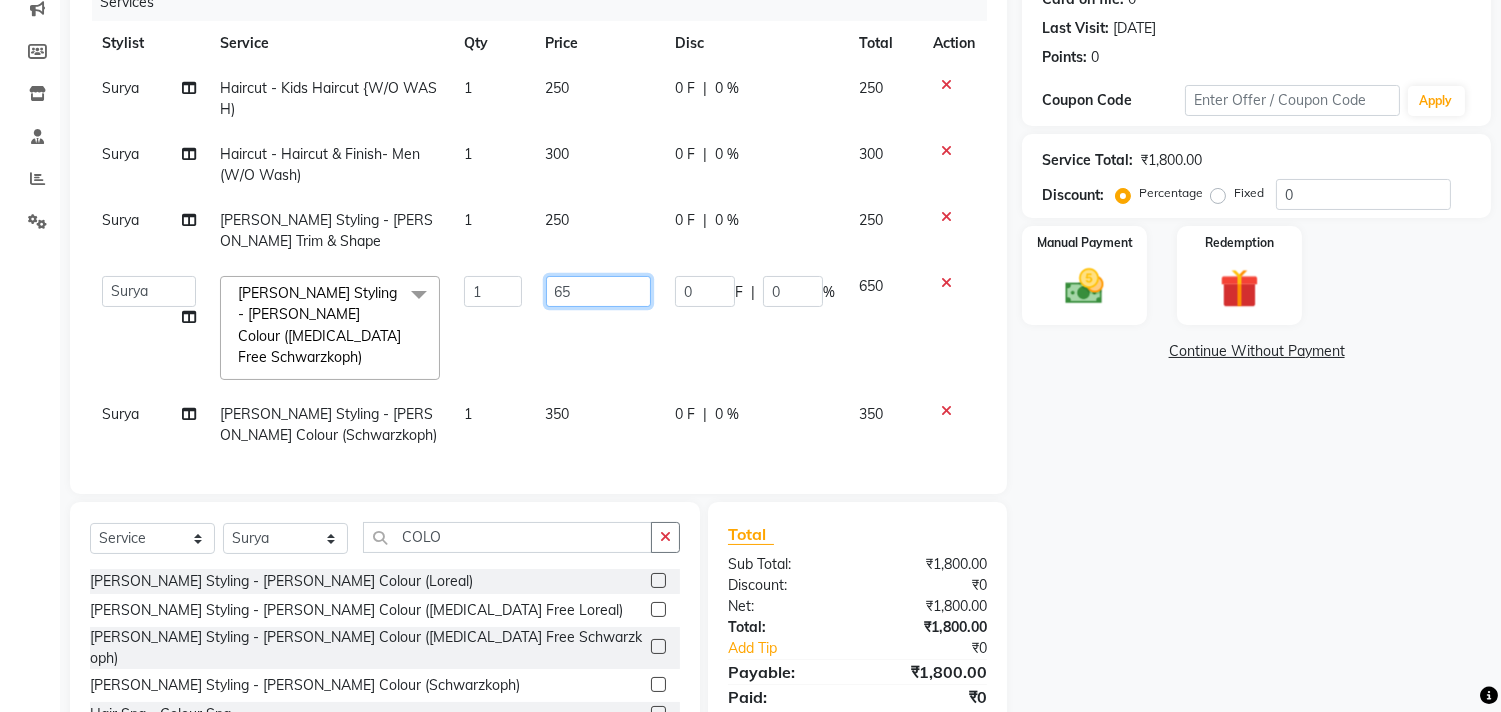 type on "6" 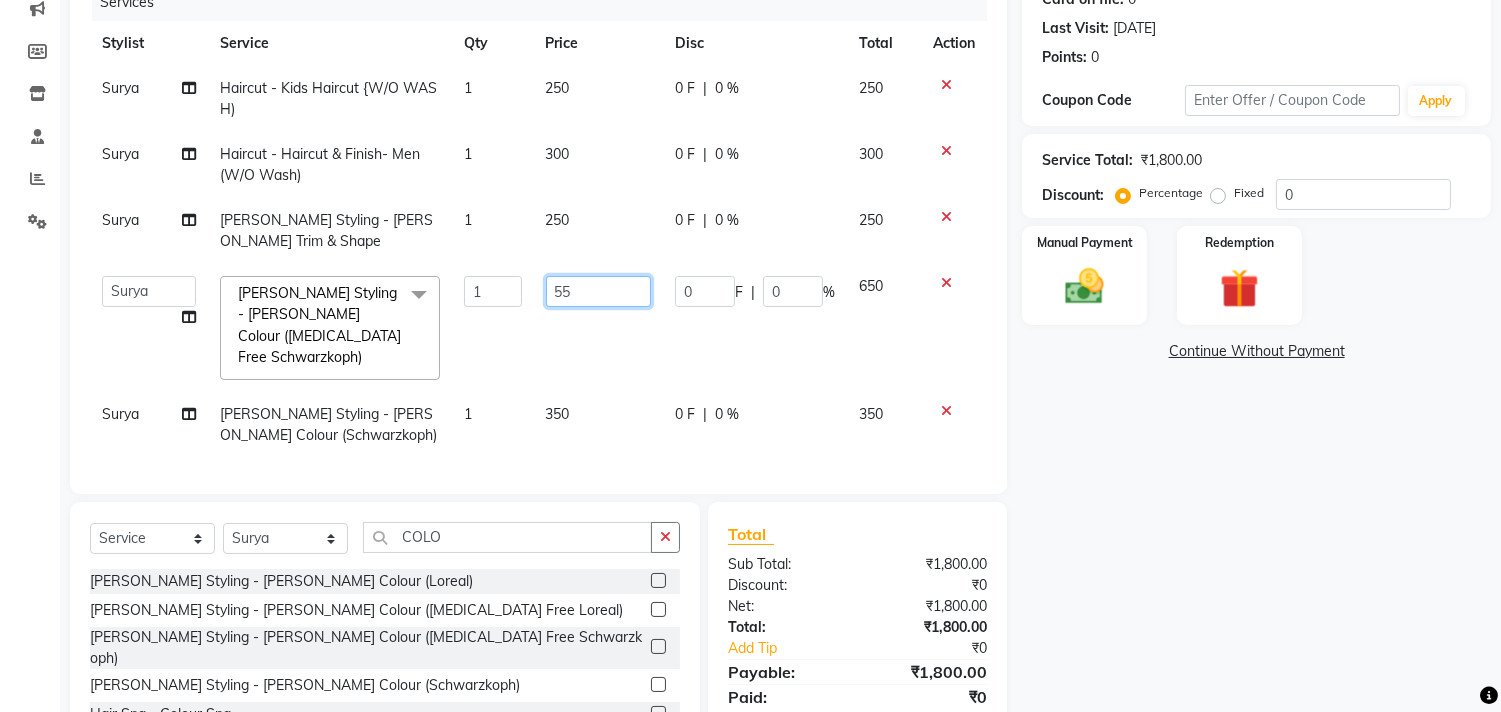 type on "550" 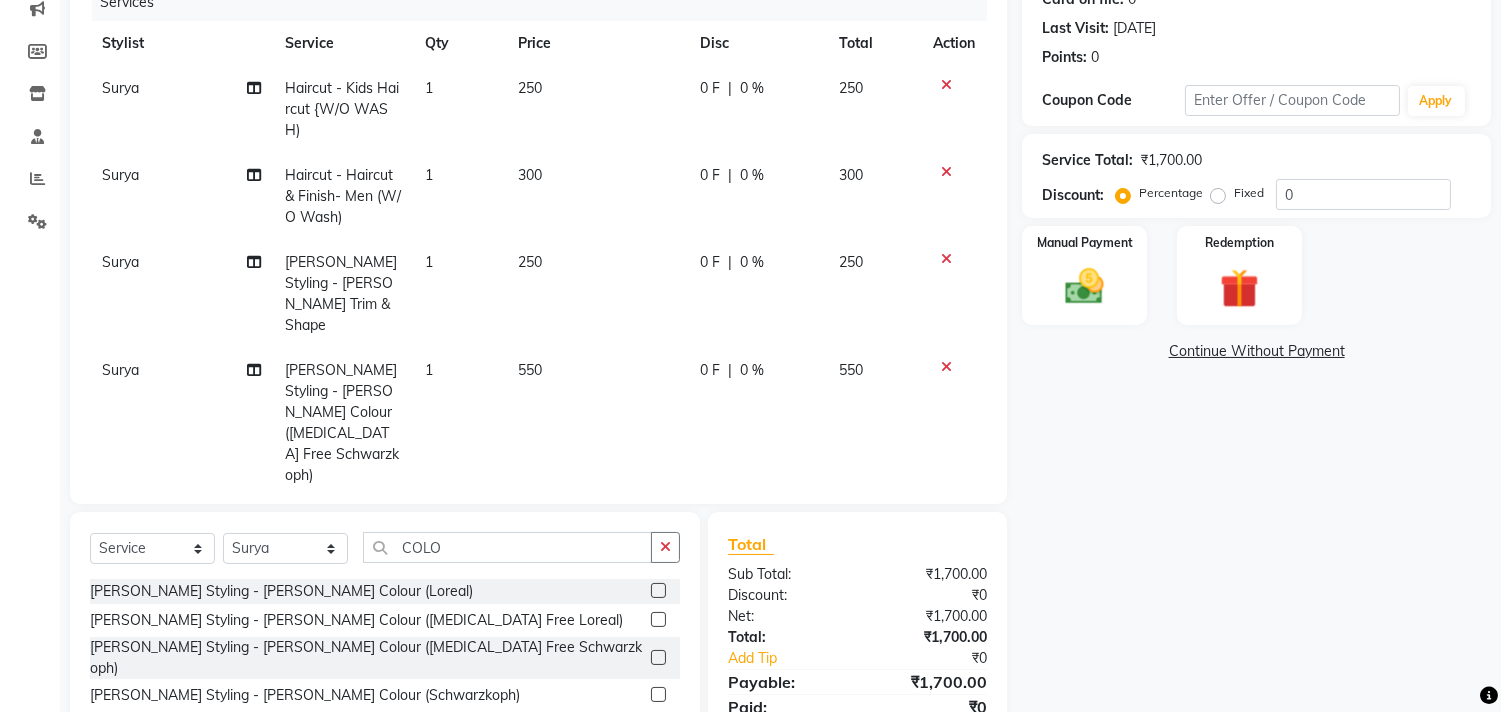 click on "0 F | 0 %" 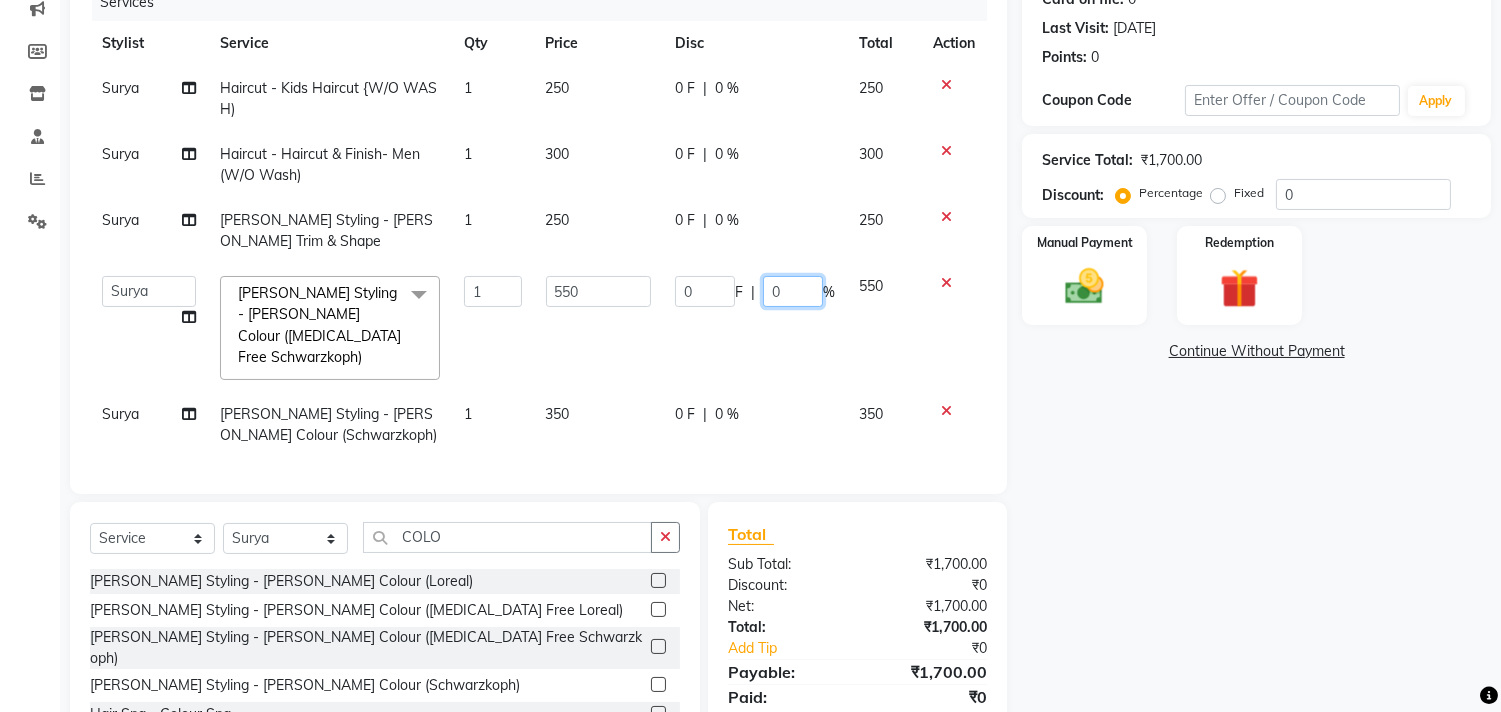 click on "0" 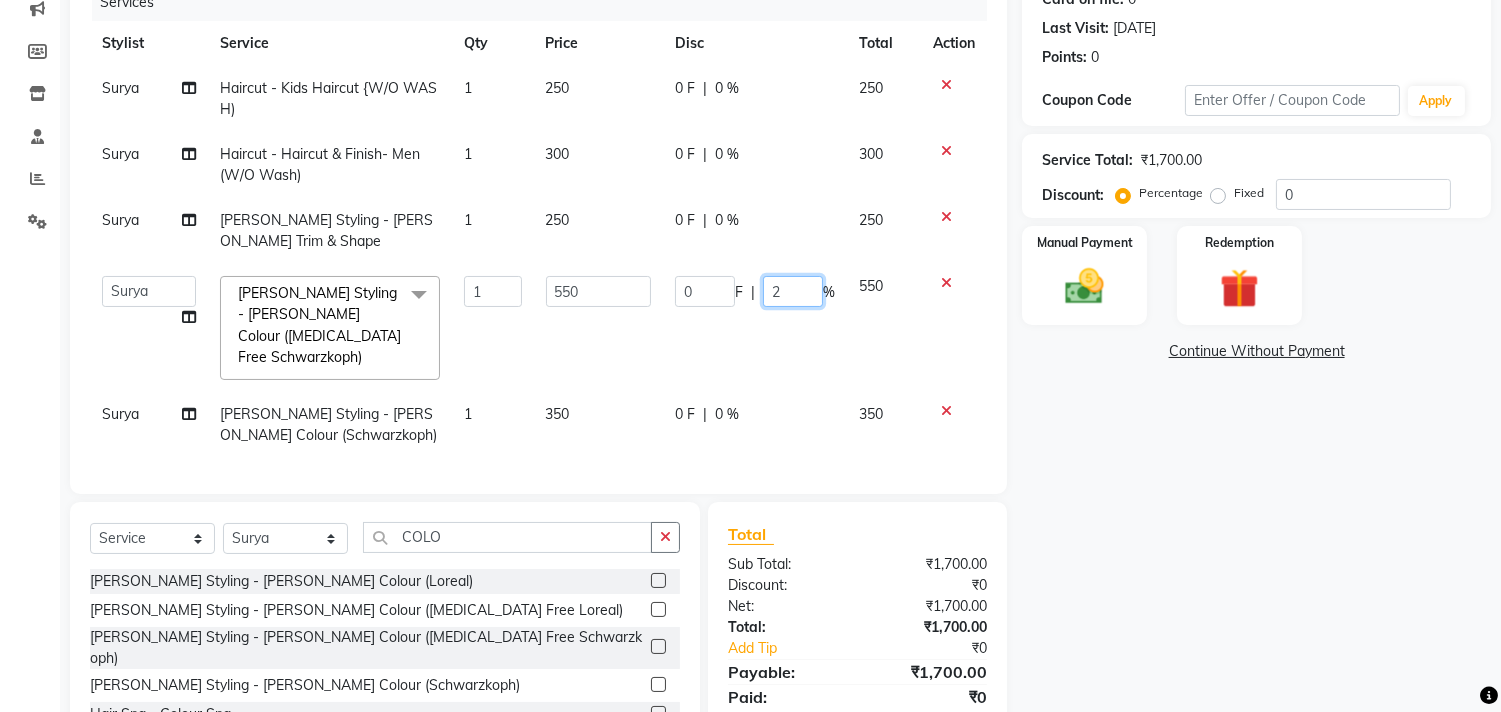 type on "20" 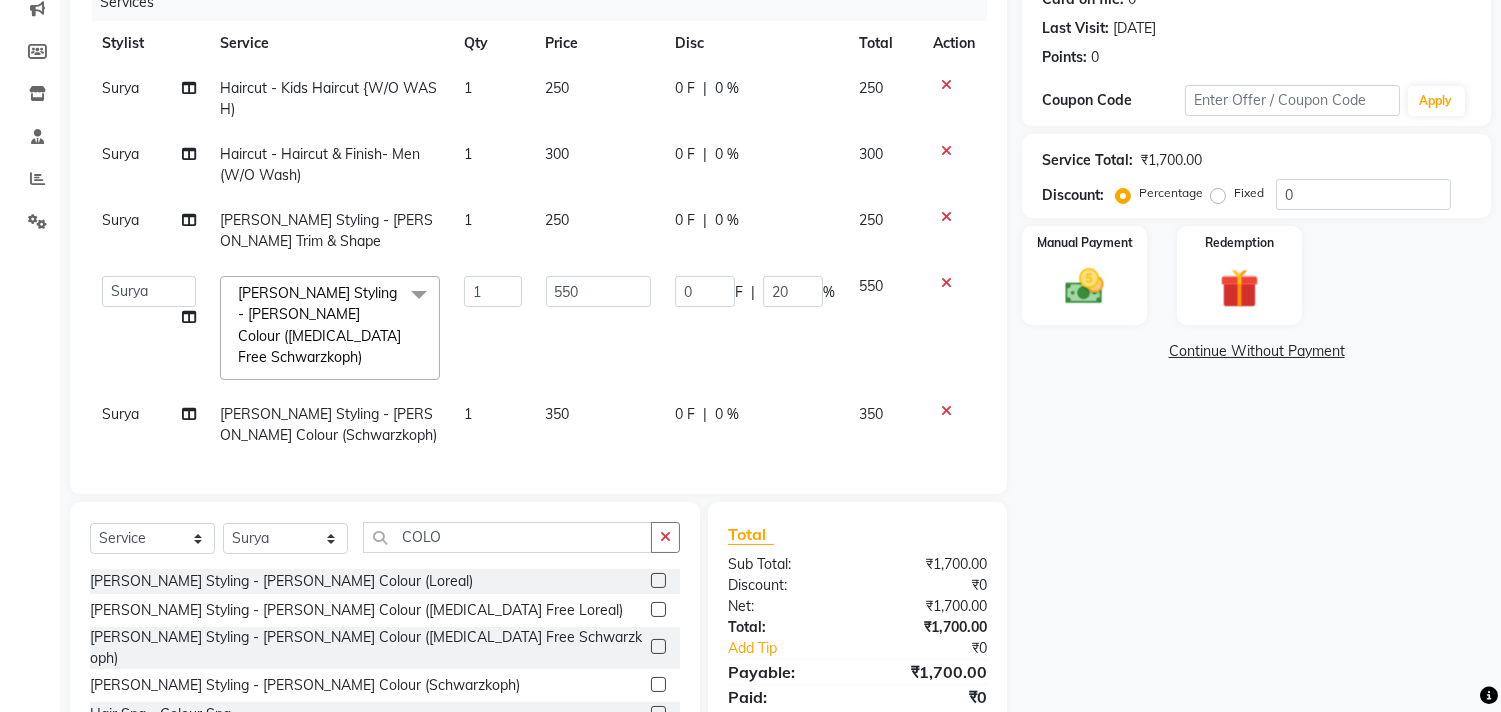 click on "Surya Haircut  - Kids Haircut {W/O WASH) 1 250 0 F | 0 % 250 Surya Haircut  - Haircut & Finish- Men (W/O Wash) 1 300 0 F | 0 % 300 [PERSON_NAME] Styling  - [PERSON_NAME] Trim & Shape 1 250 0 F | 0 % 250  [PERSON_NAME]   Jyoti   [PERSON_NAME]   [PERSON_NAME]   [PERSON_NAME] Styling  - [PERSON_NAME] Colour ([MEDICAL_DATA] Free Schwarzkoph)  x Haircut  - Haircut & Finish- Woman Haircut  - Trimming Haircut  - Basic Haircut Haircut  - Flicks And Fringes Haircut  - Advance Haircut Haircut  - Kids Haircut {W/O WASH) Haircut  - Haircut & Finish- Men Haircut  - Haircut & Finish- Men (W/O Wash) Haircut-Shaving Hair Styling Haircut  - Advance Haircut (W/O Wash & Blowdry) Haircut - Outline Haircut  - Advance Haircut (W/0 Wash) Haircut  - KIds Advance Haircut (W/O WASH) Haircut  - KIds Advance Haircut  Haircut  - KIds Basic Haircut  Haircut  - Kids Haircut {W/O WASH) Semi Hair Styling Haircut  - Basic Haircut (W/O Wash) Haircut  - Kids Haircut + Wash Hair Styling : Curl Defining  Hair : Nanoplastia Hair : Nanoplastia - Fringe Hair : Nanoplastia (Crown) Pre-Wash 1" 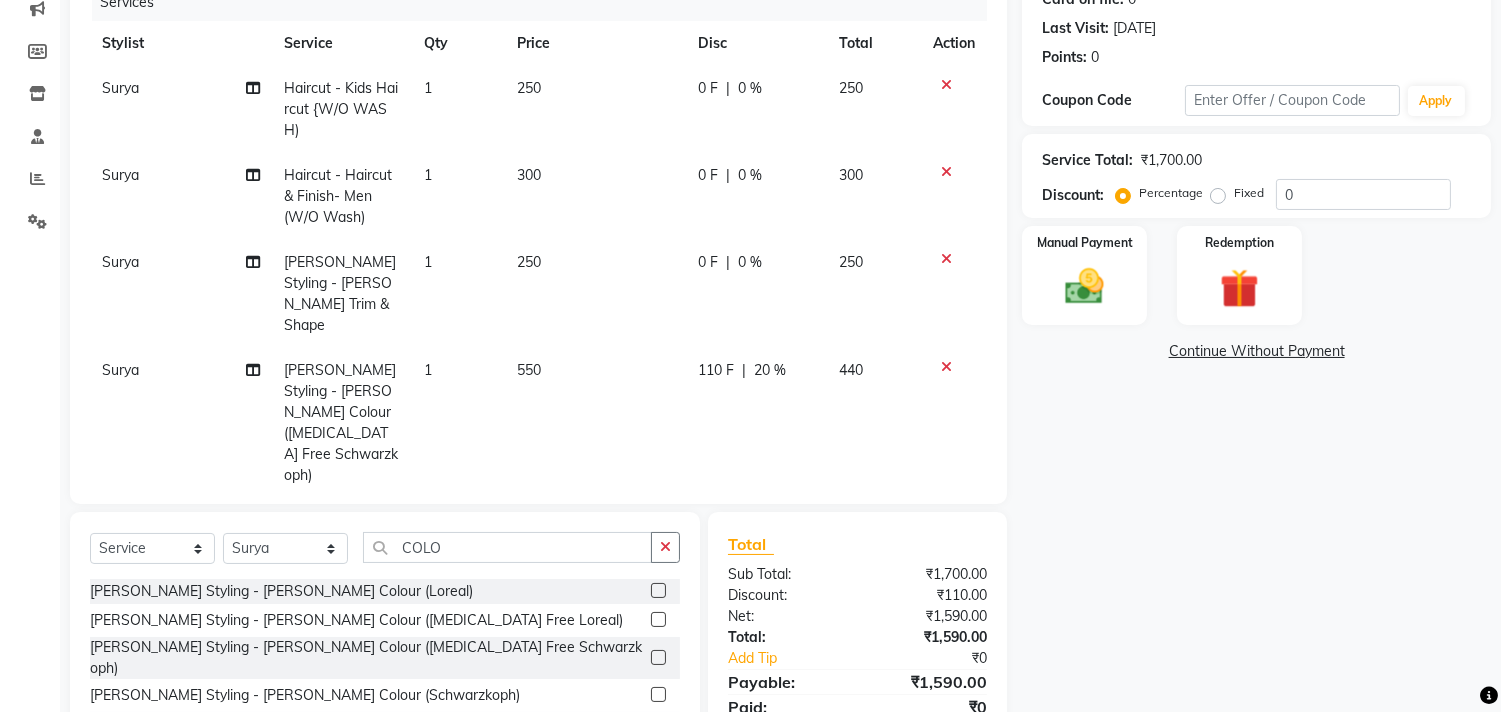 click 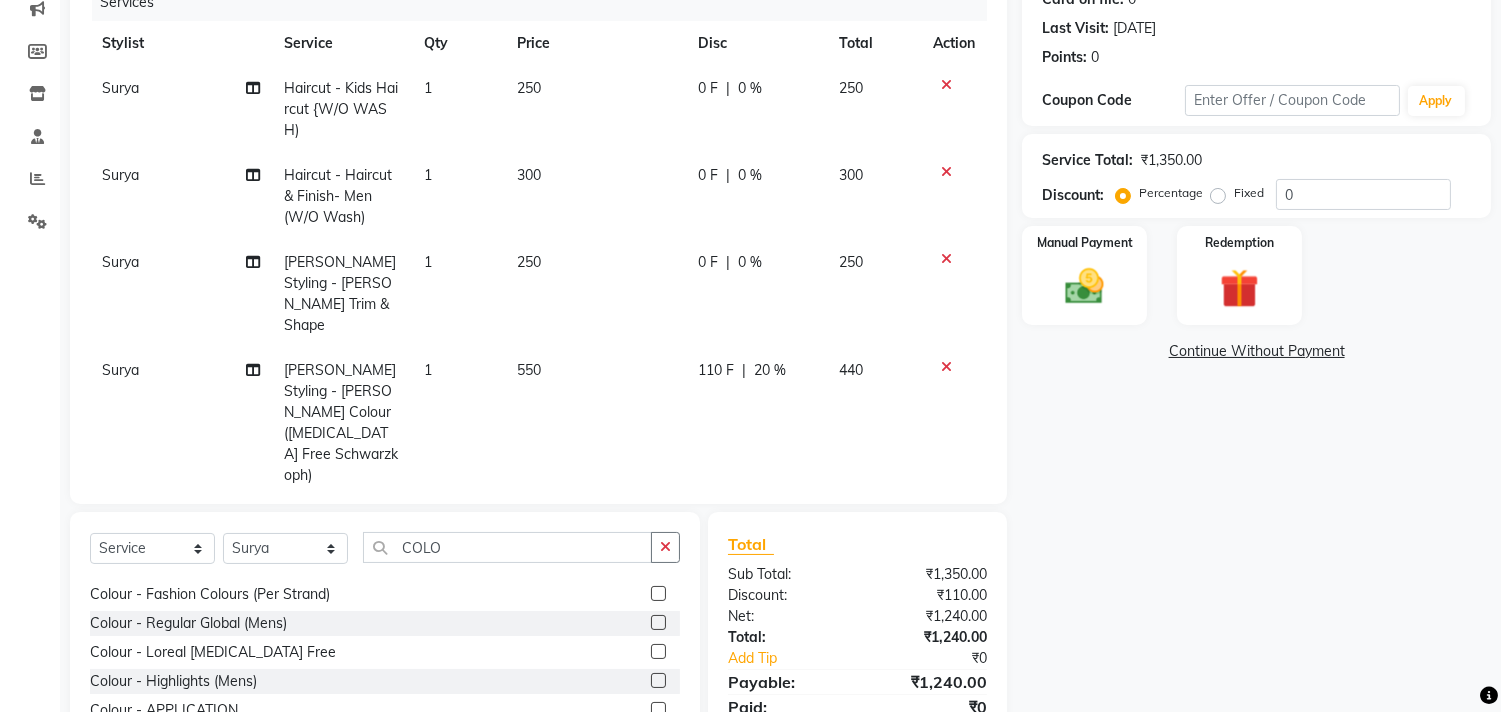 scroll, scrollTop: 444, scrollLeft: 0, axis: vertical 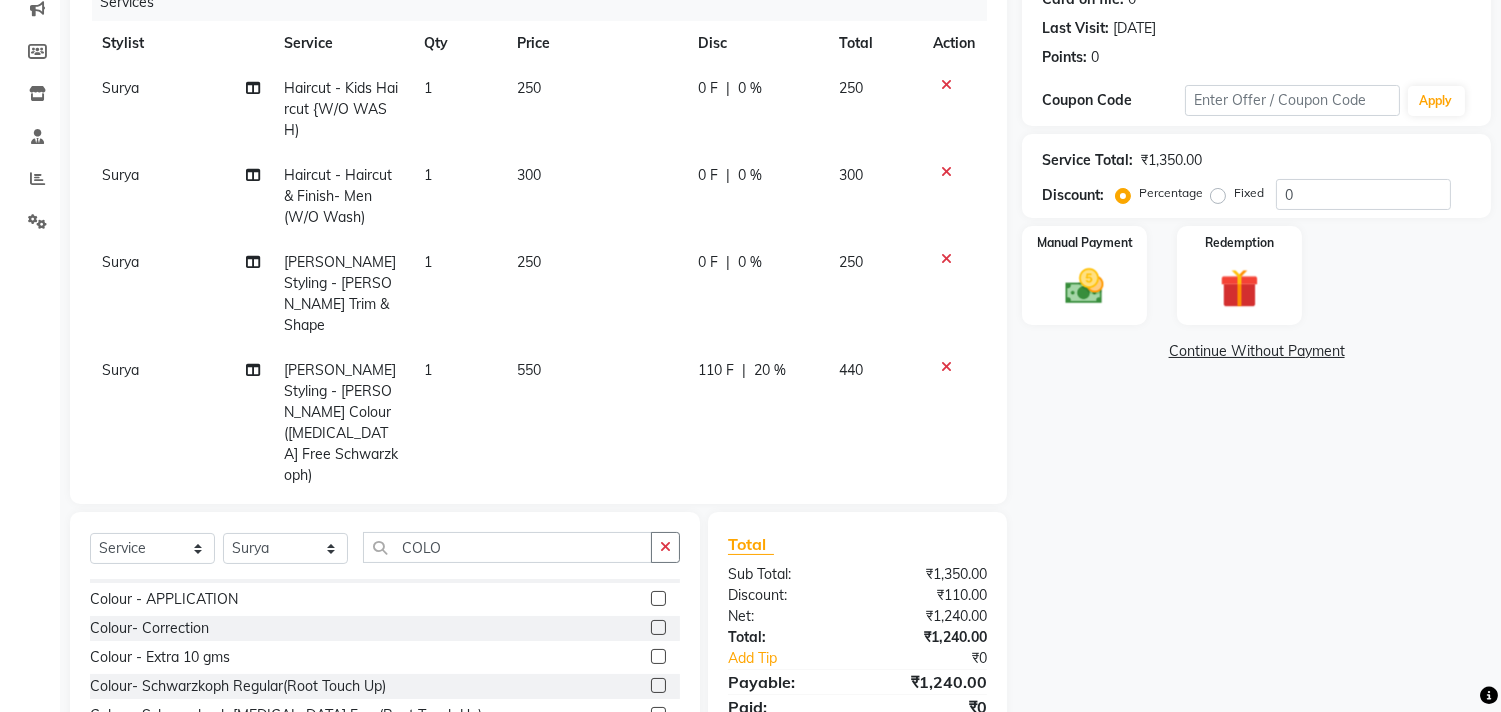 click 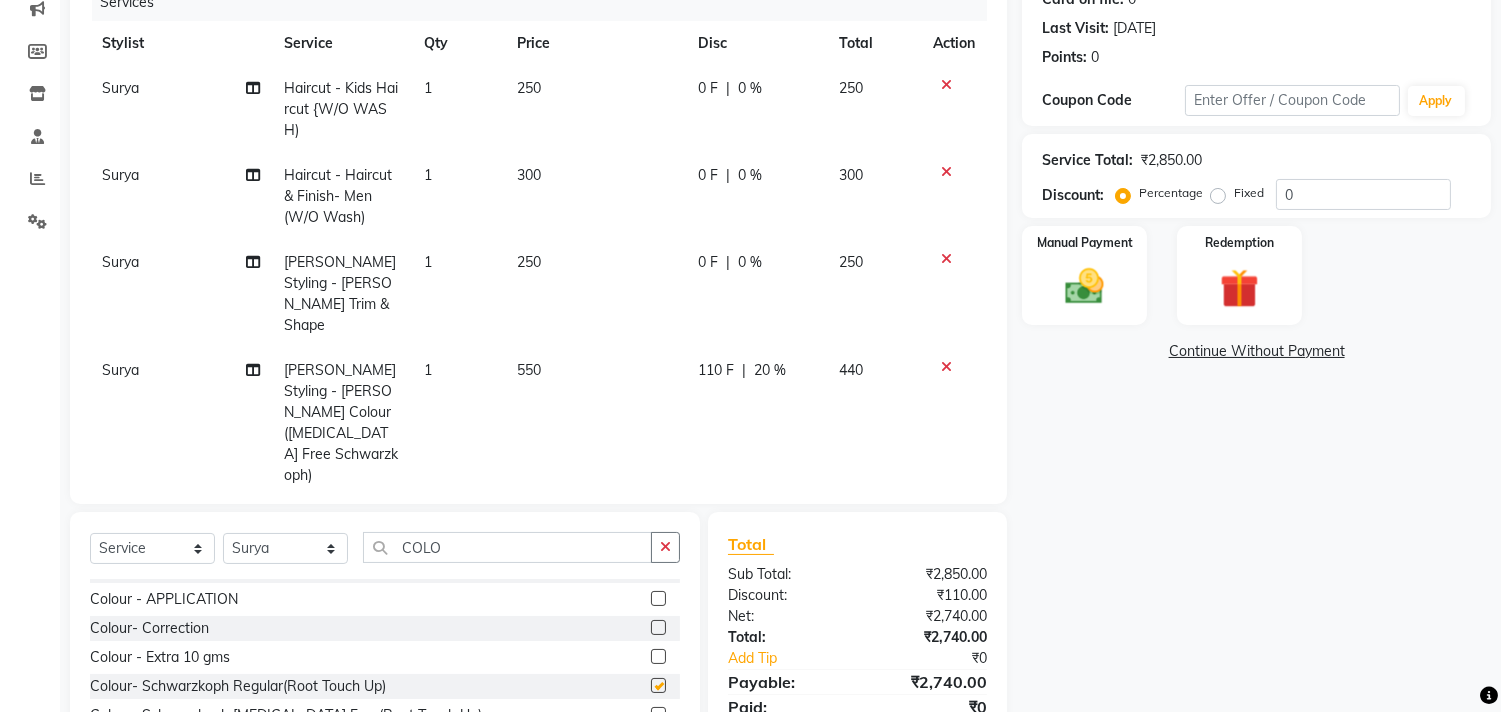 checkbox on "false" 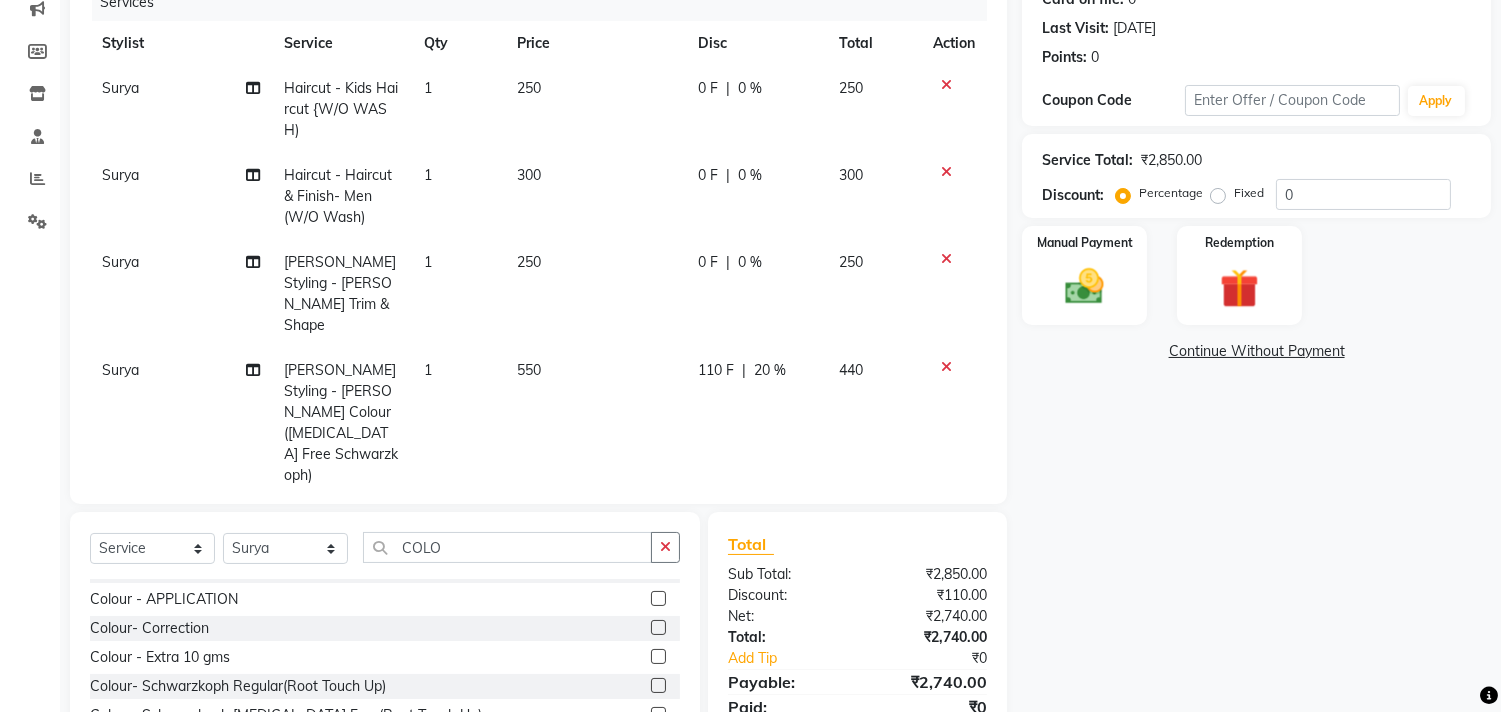 click on "0 F | 0 %" 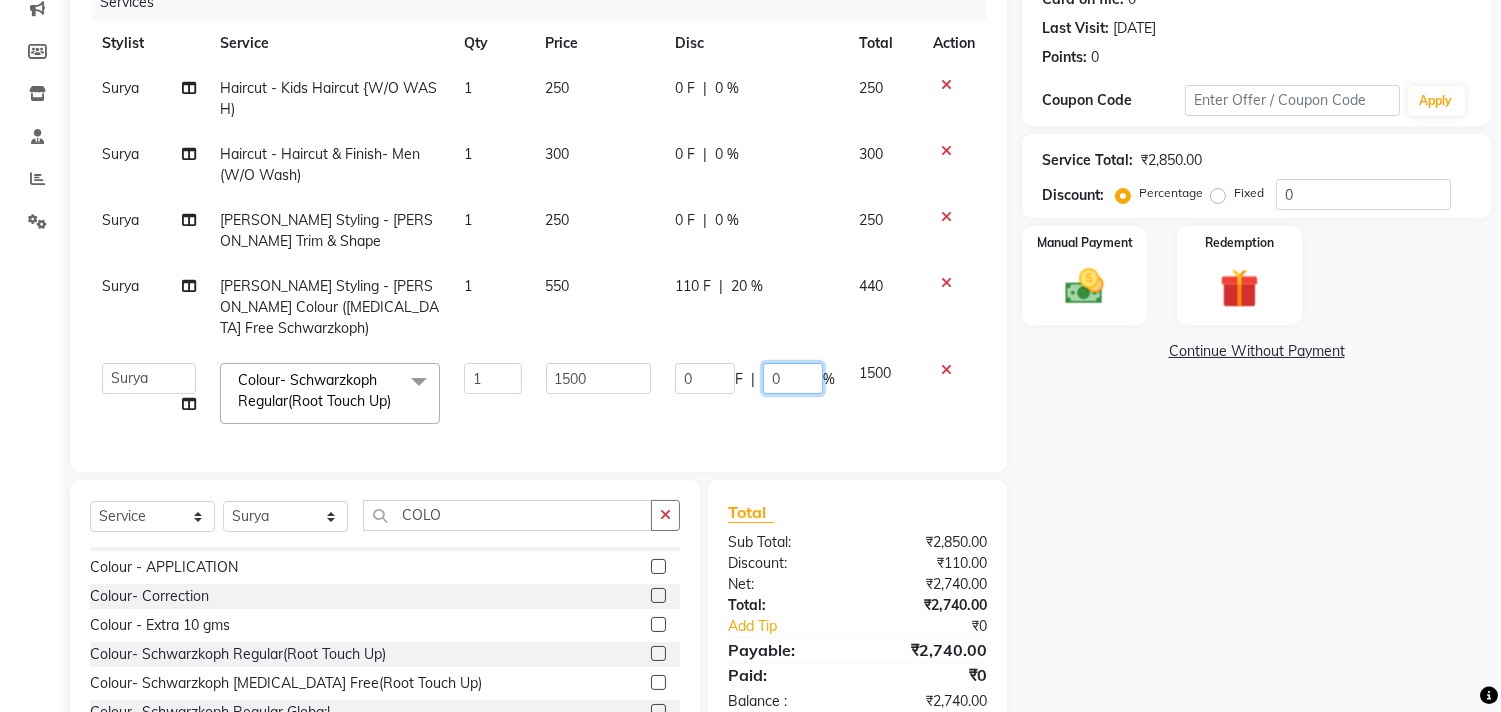 click on "0" 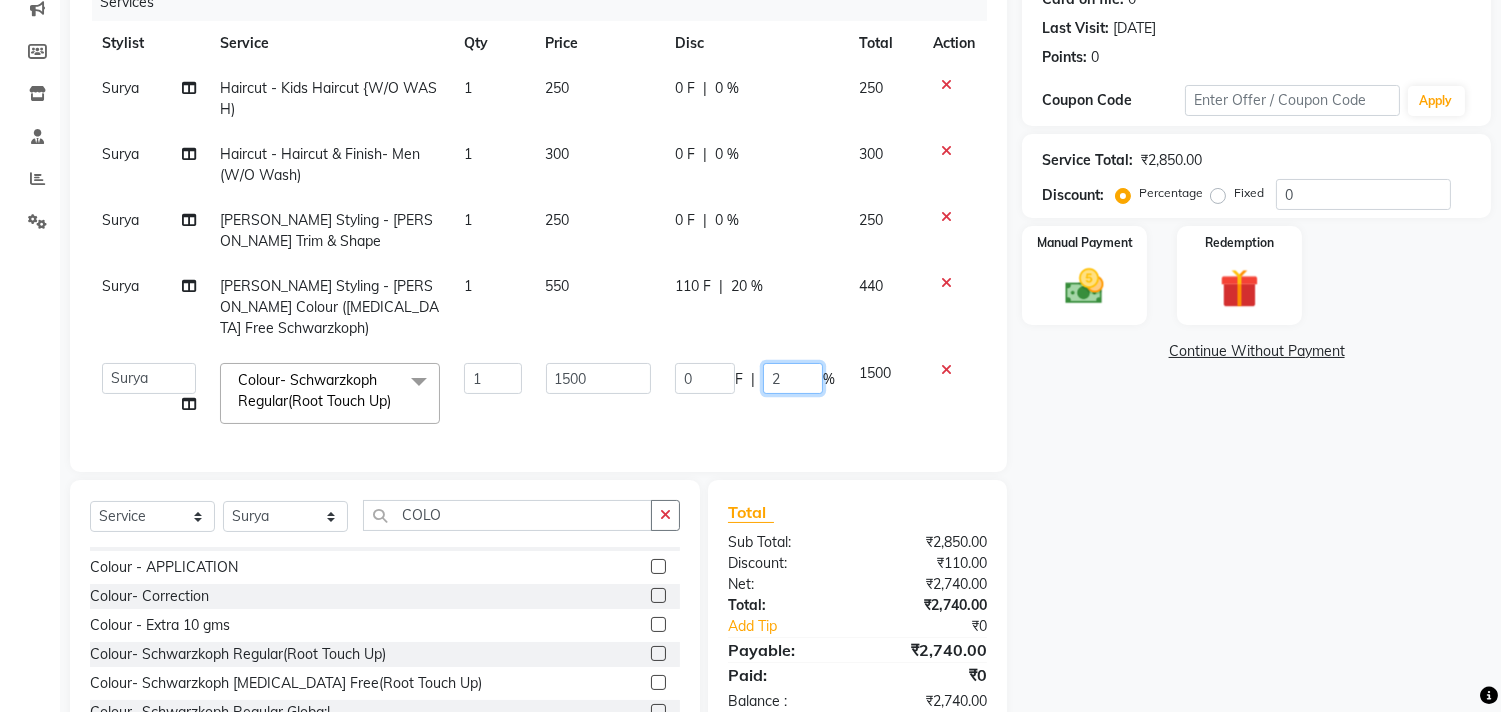 type on "20" 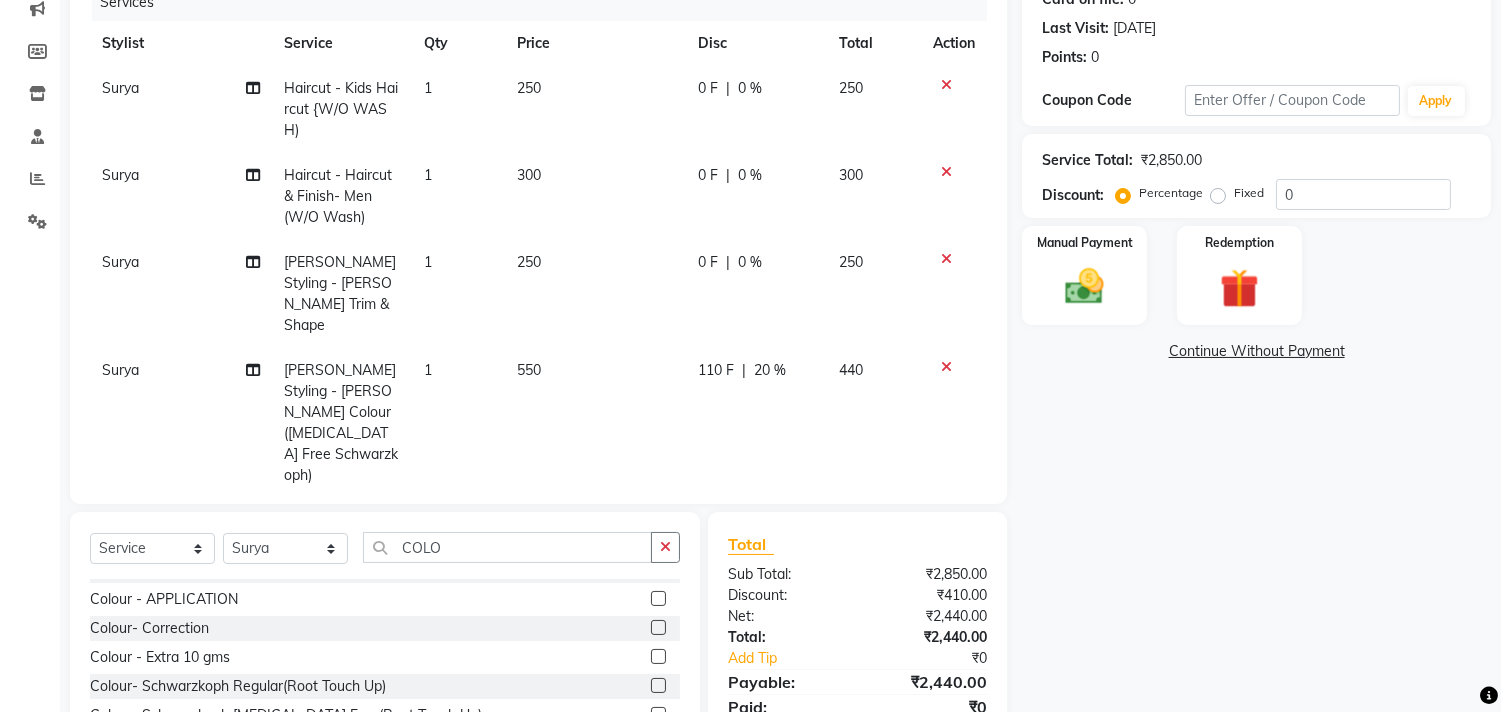 click on "Surya Haircut  - Kids Haircut {W/O WASH) 1 250 0 F | 0 % 250 Surya Haircut  - Haircut & Finish- Men (W/O Wash) 1 300 0 F | 0 % 300 [PERSON_NAME] Styling  - [PERSON_NAME] Trim & Shape 1 250 0 F | 0 % 250 [PERSON_NAME] Styling  - [PERSON_NAME] Colour ([MEDICAL_DATA] Free Schwarzkoph) 1 550 110 F | 20 % 440 Surya Colour- Schwarzkoph Regular(Root Touch Up) 1 1500 300 F | 20 % 1200" 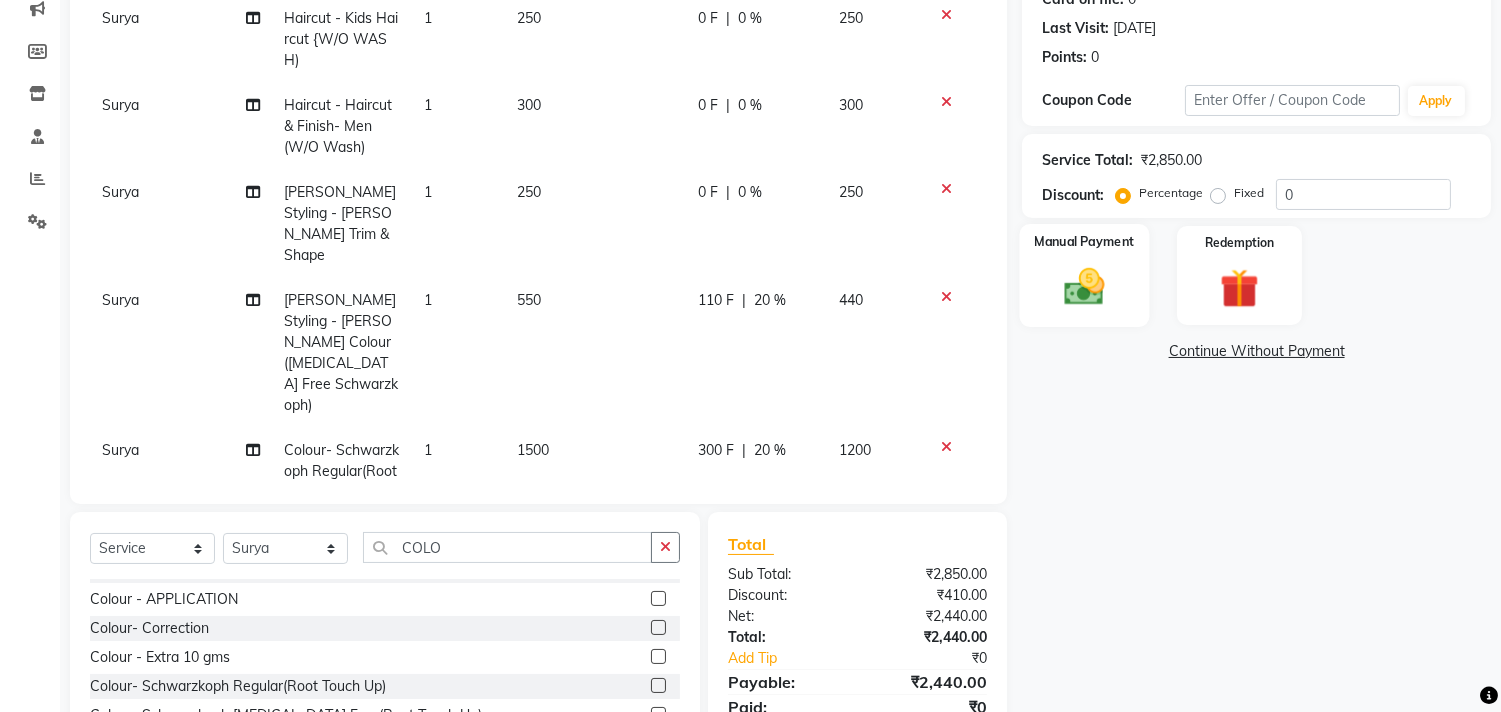 click 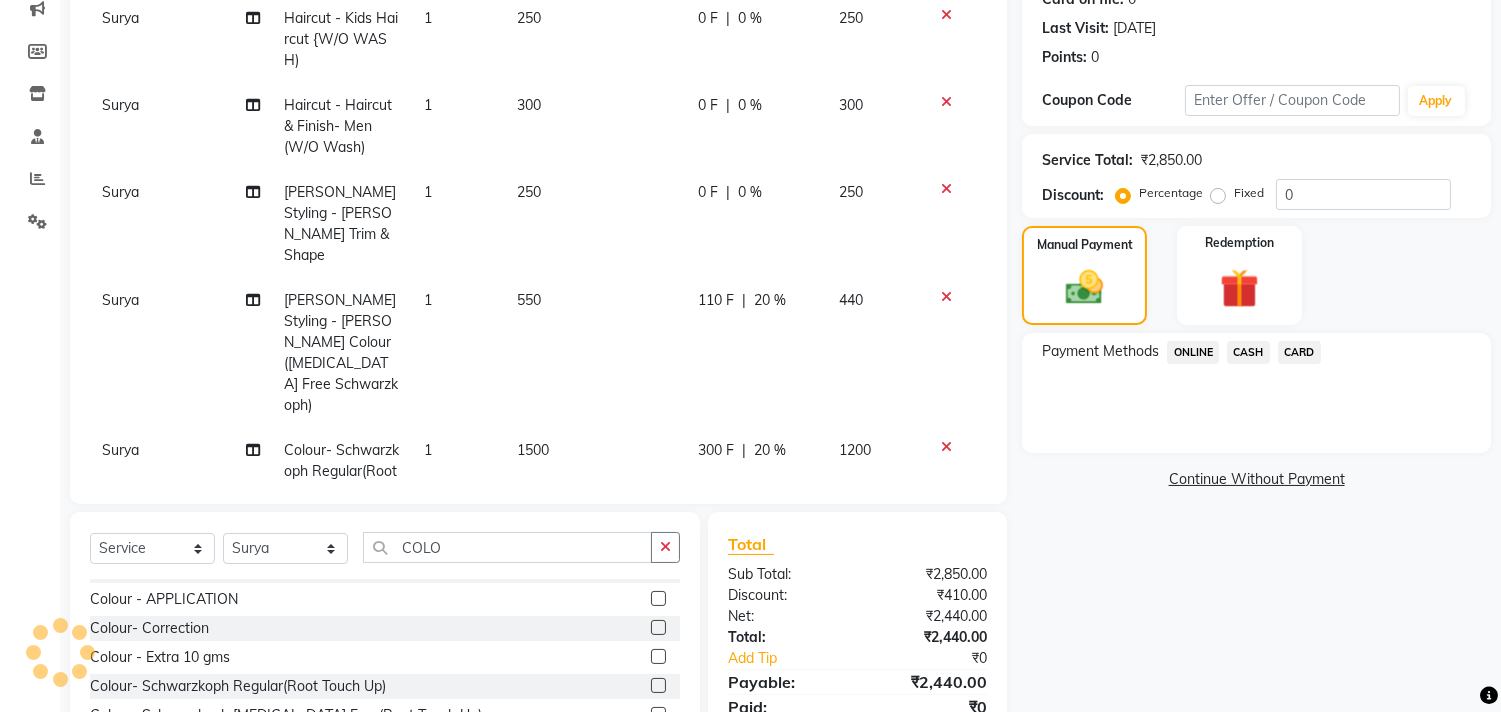 click on "ONLINE" 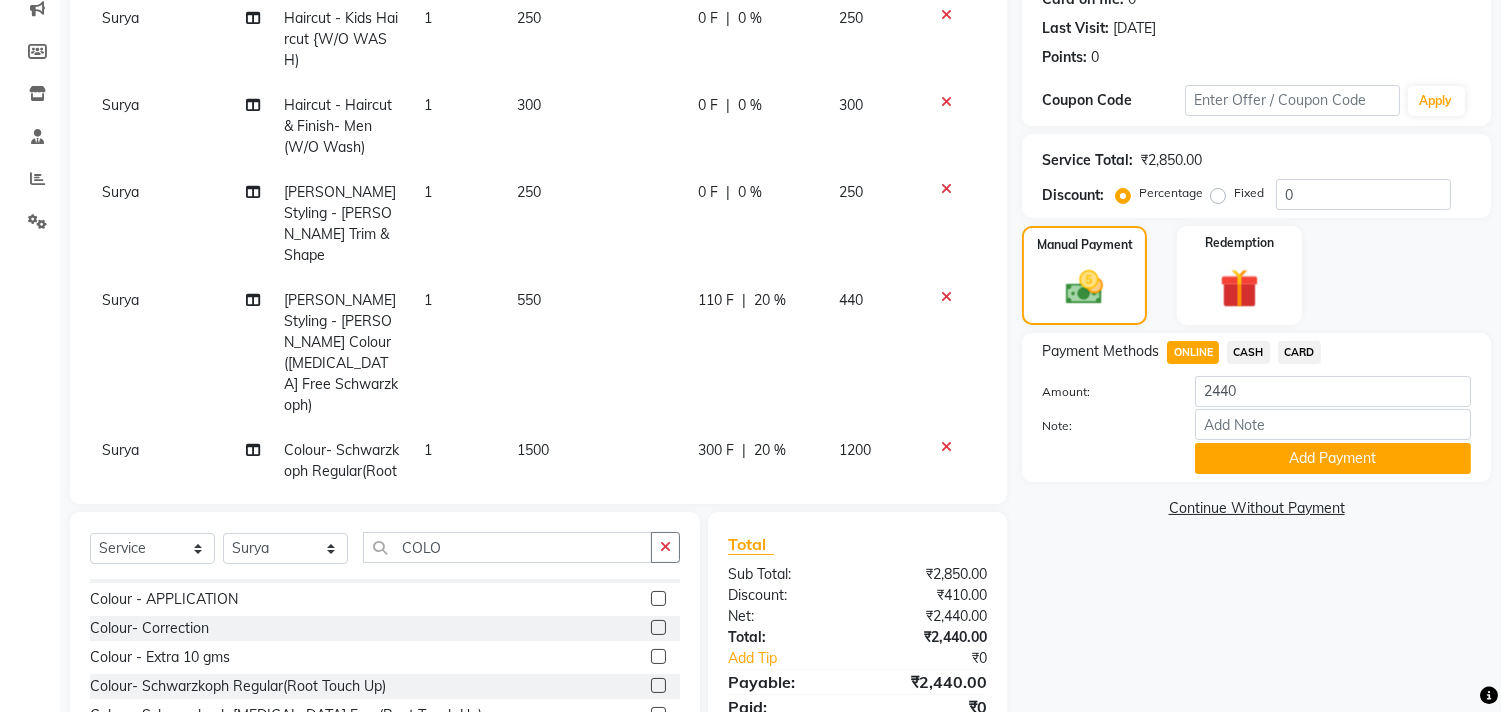 scroll, scrollTop: 375, scrollLeft: 0, axis: vertical 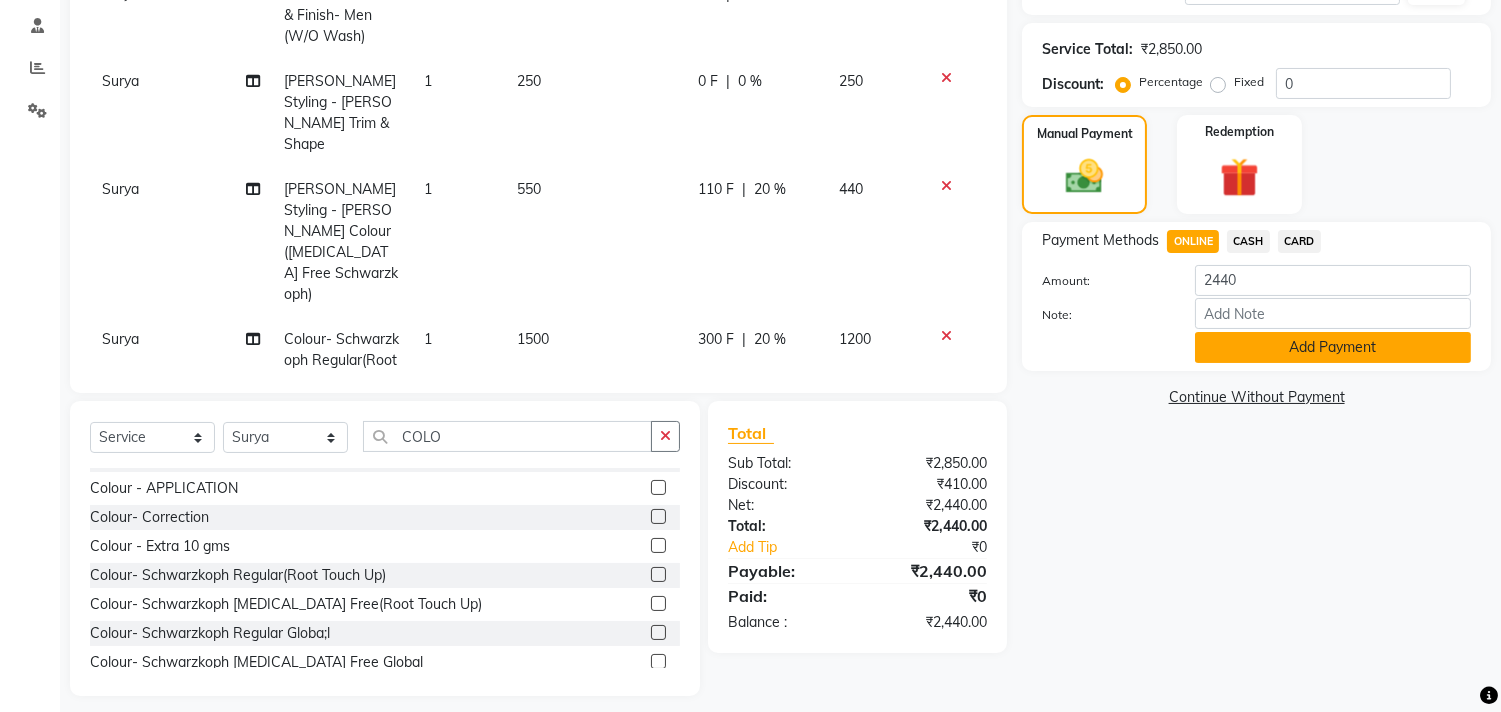 click on "Add Payment" 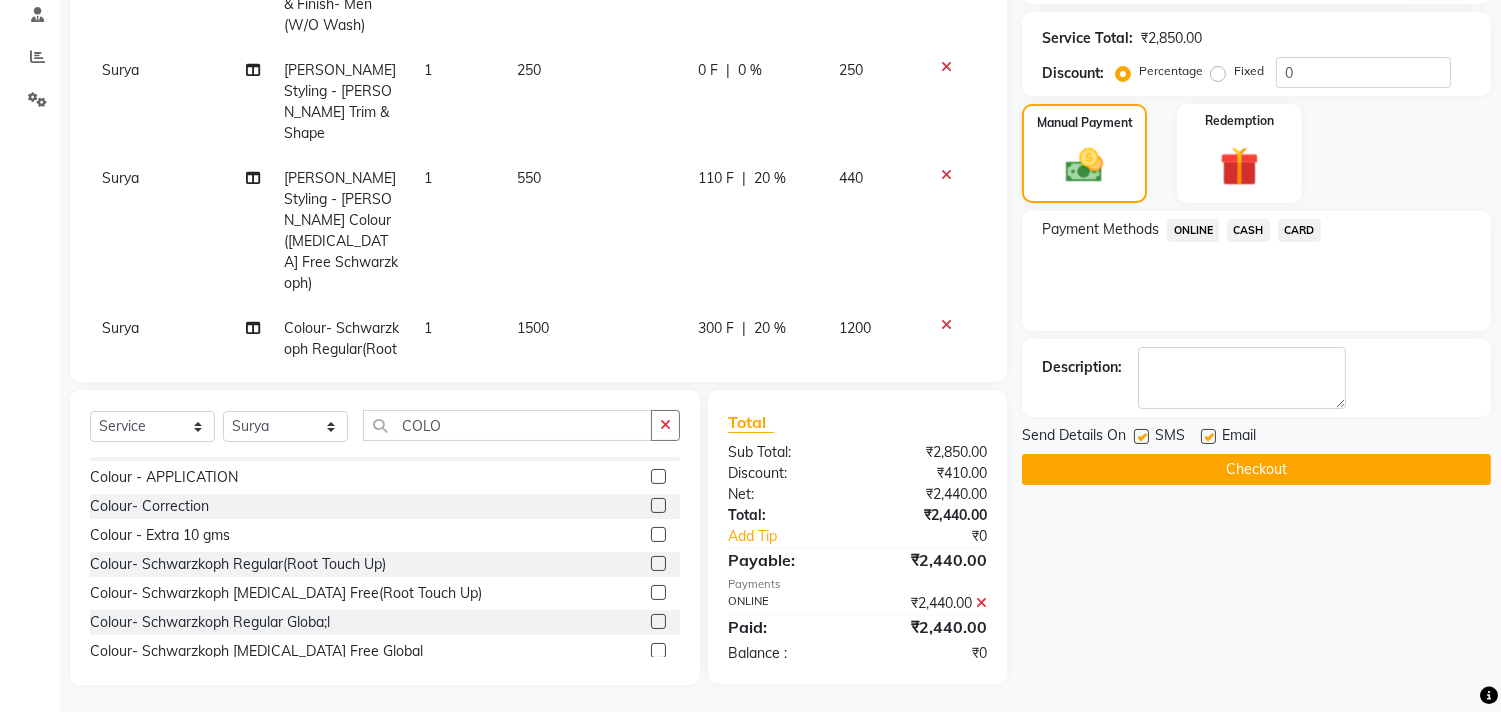 scroll, scrollTop: 388, scrollLeft: 0, axis: vertical 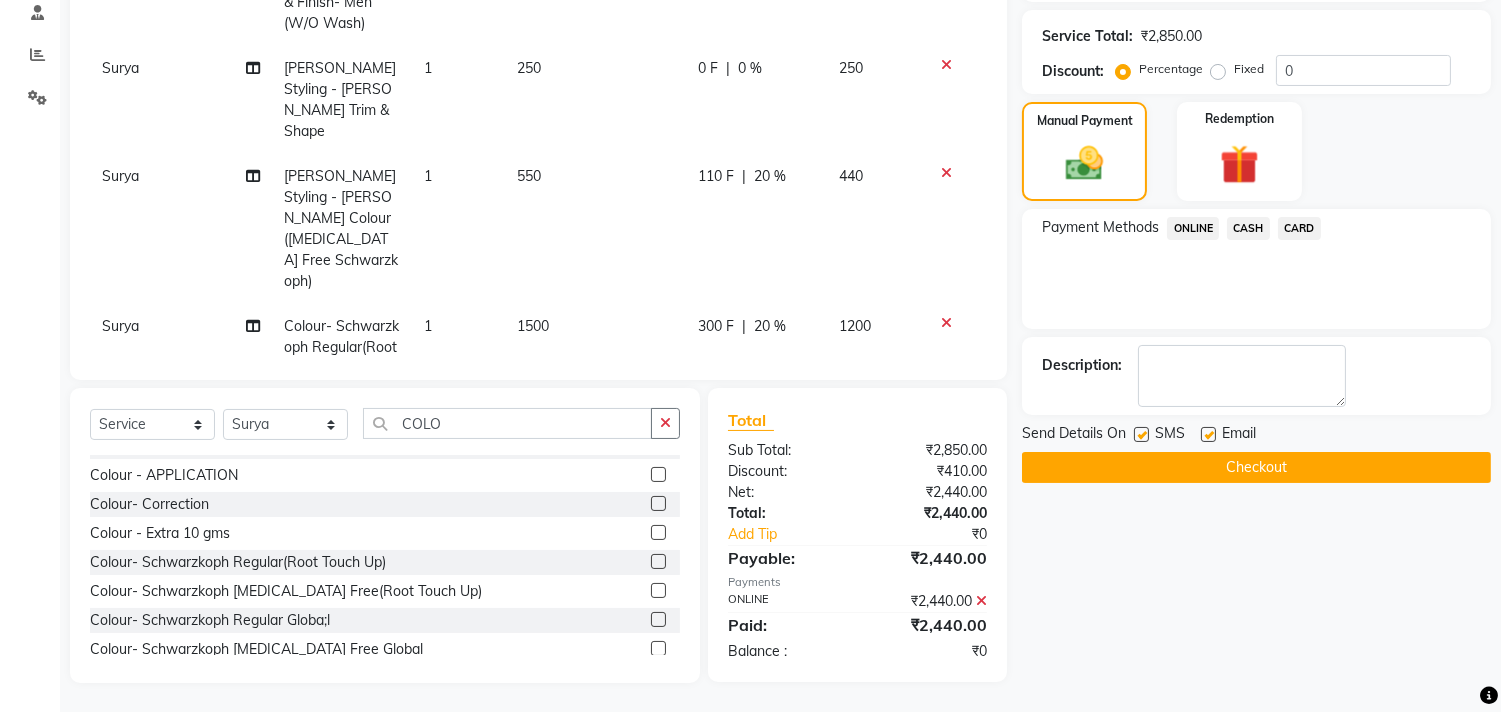 click 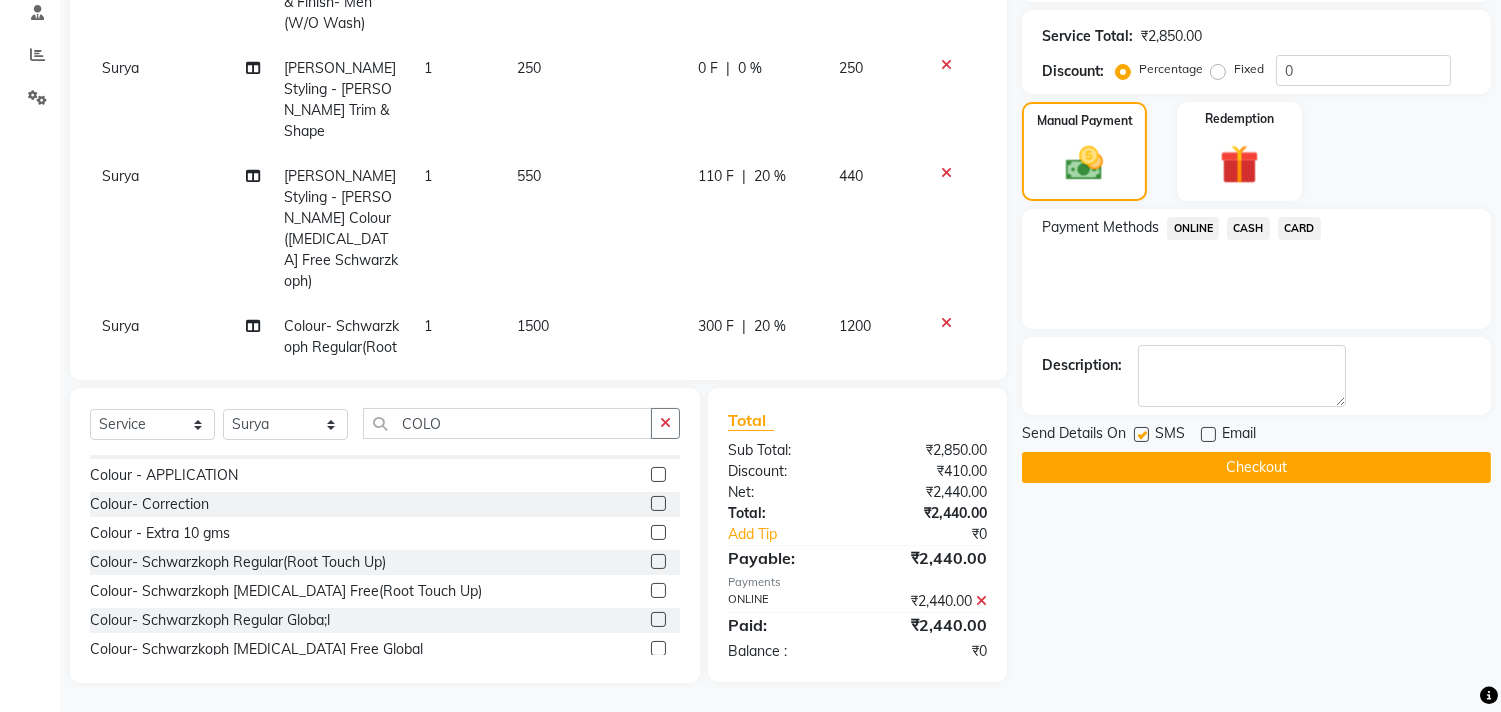 click 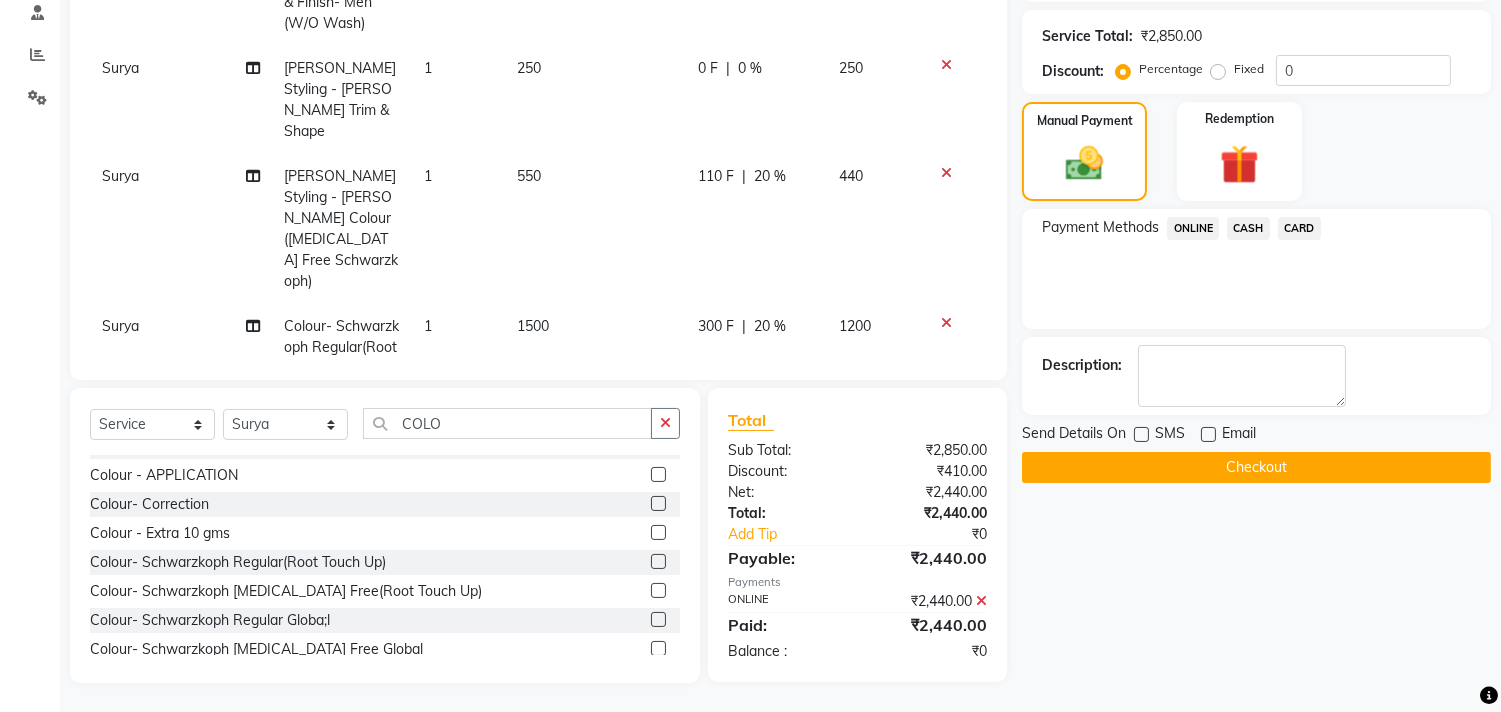 click on "Checkout" 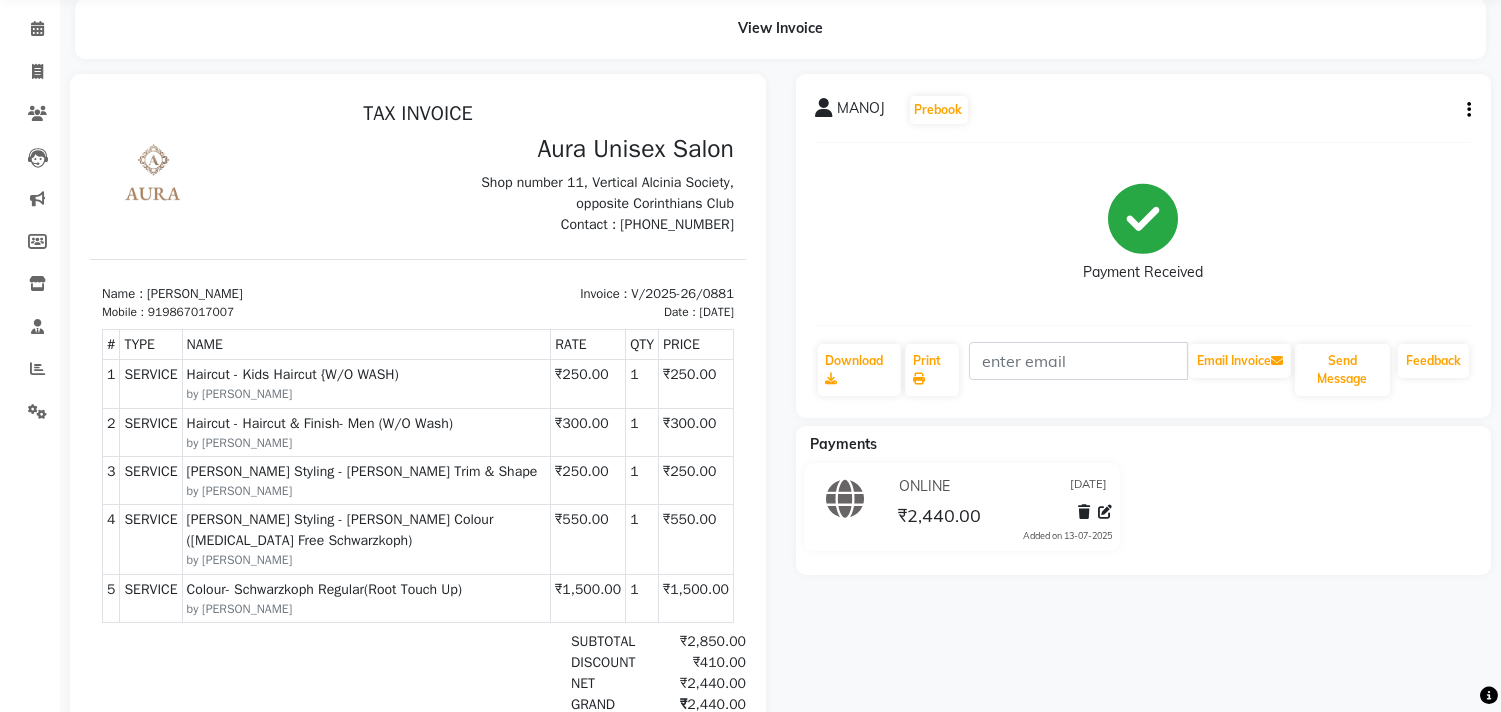 scroll, scrollTop: 0, scrollLeft: 0, axis: both 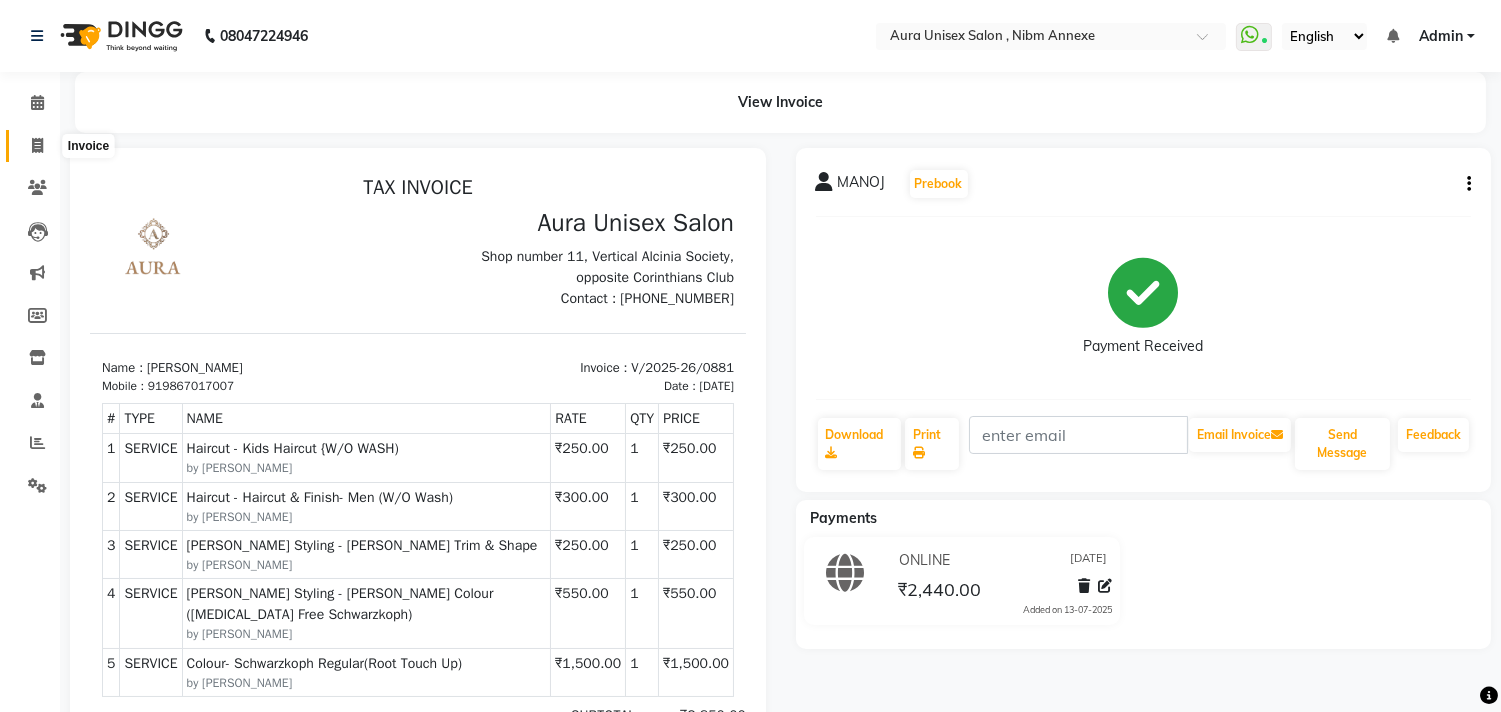 click 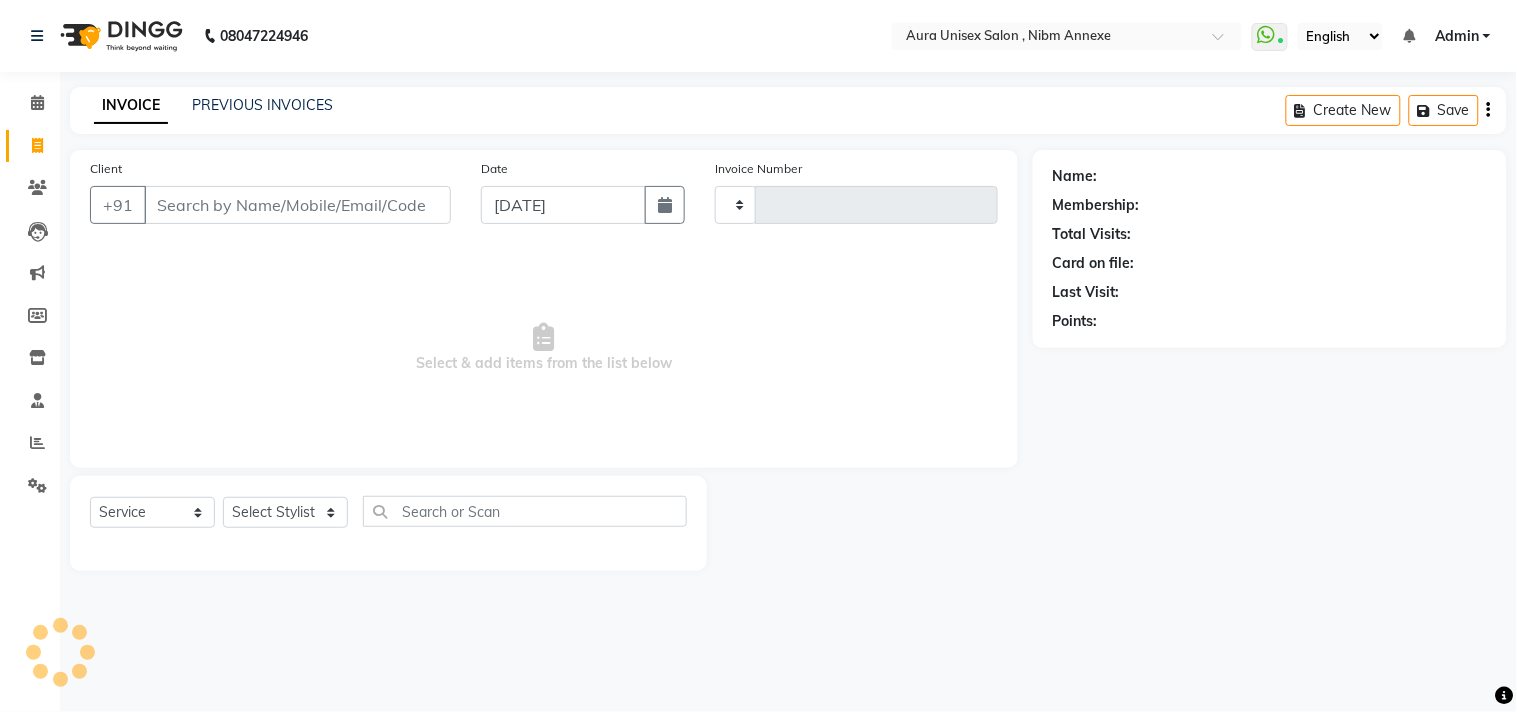 type on "0882" 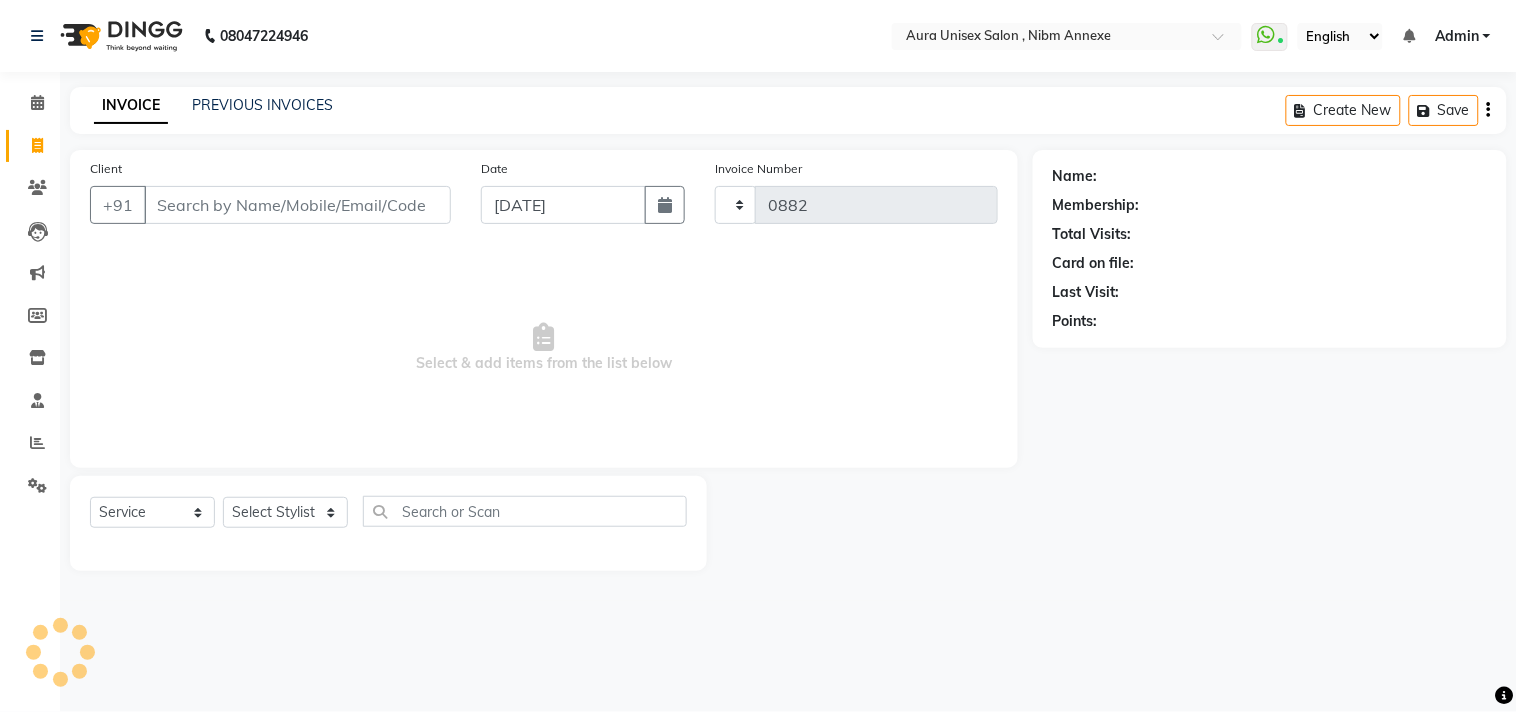 select on "823" 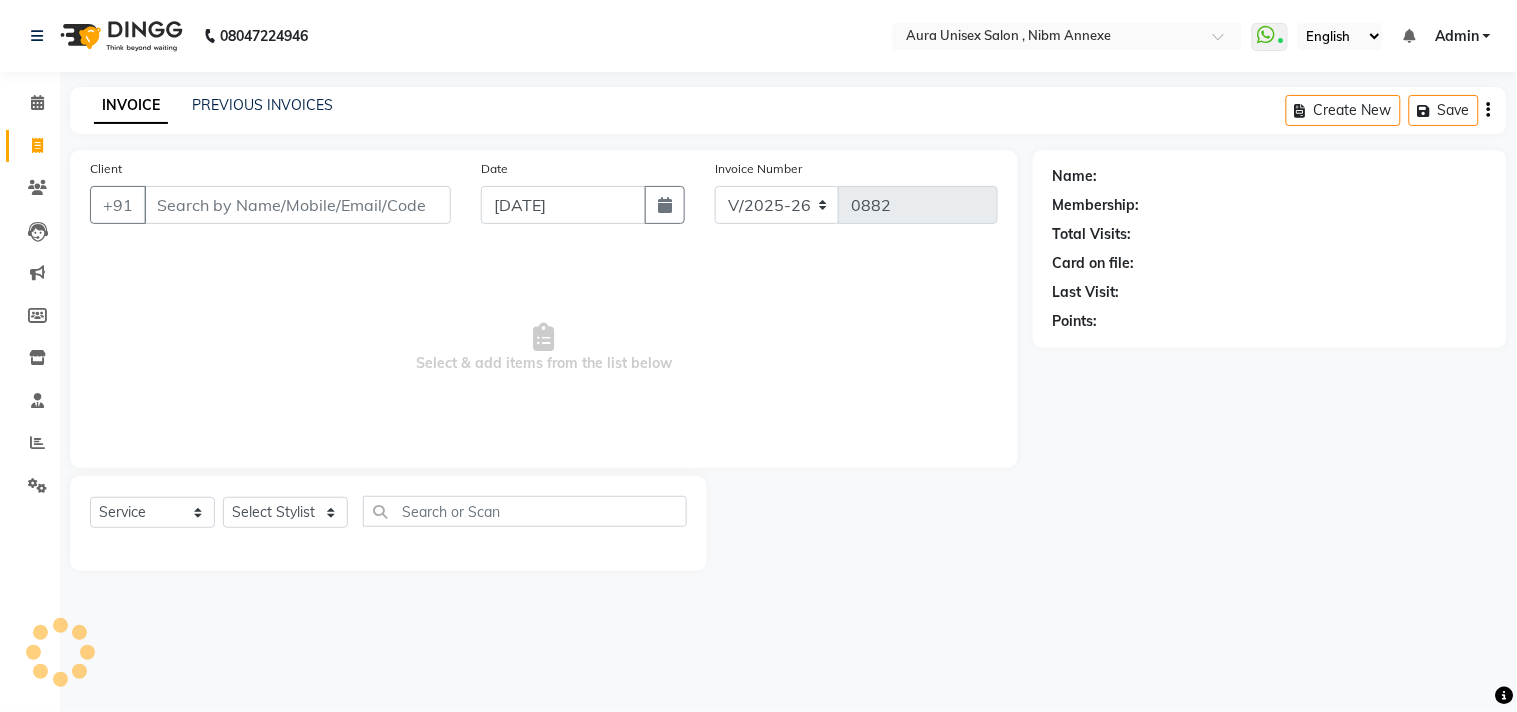 click on "INVOICE PREVIOUS INVOICES" 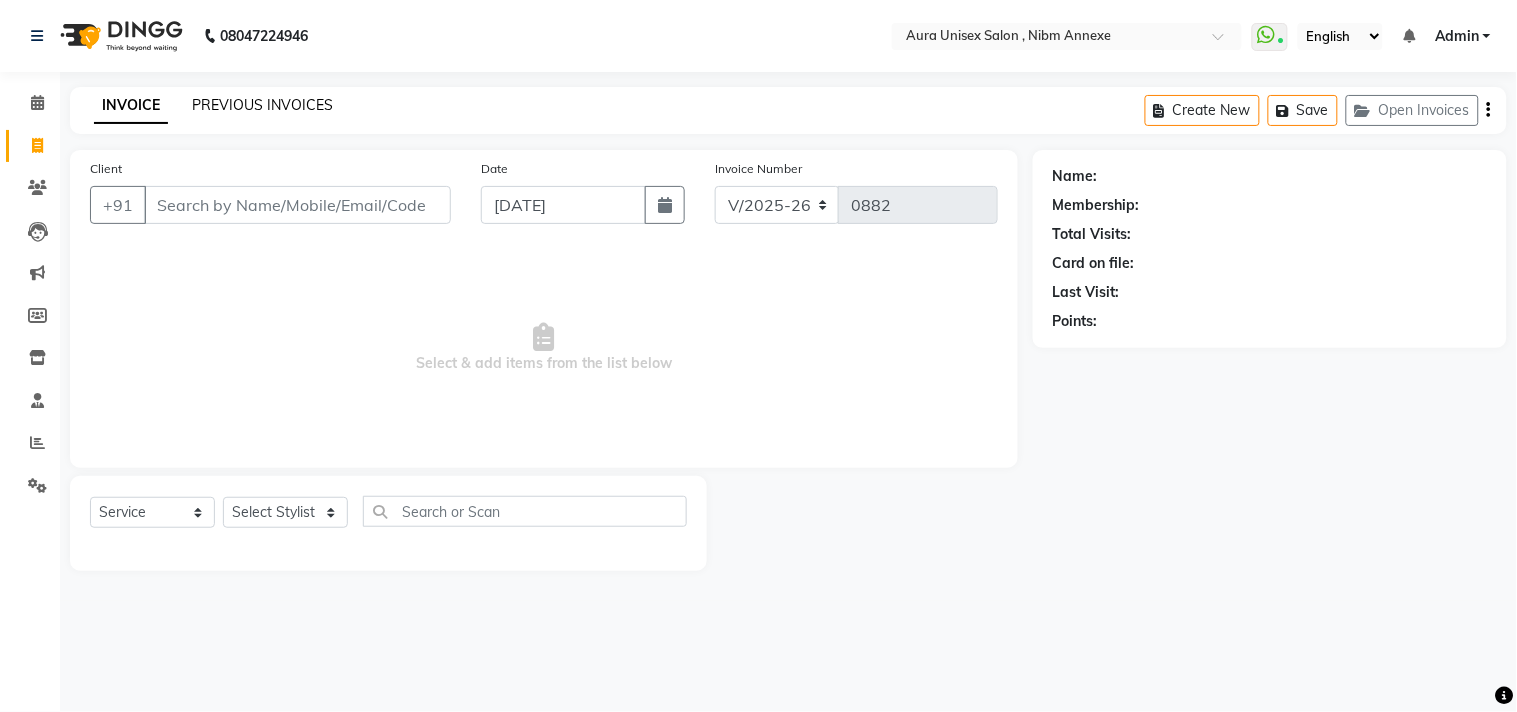 click on "PREVIOUS INVOICES" 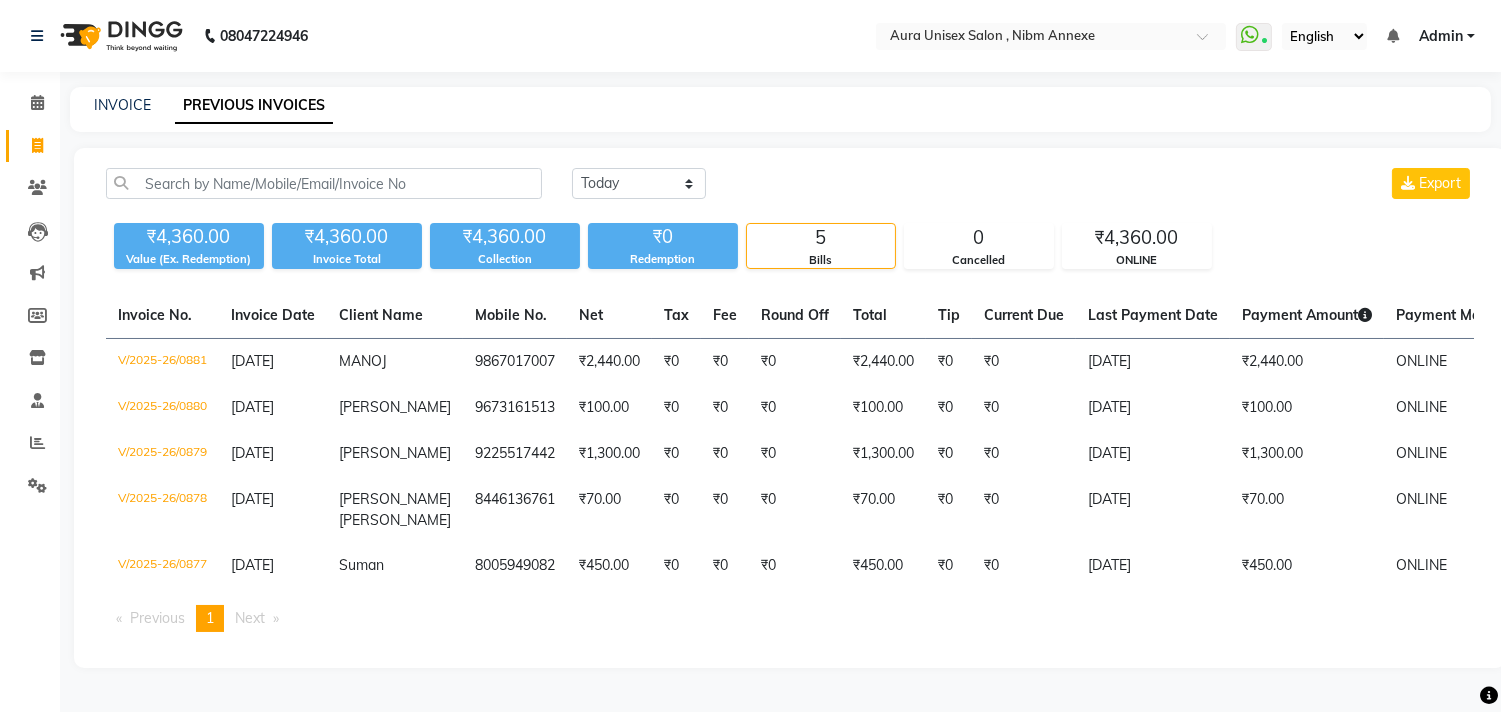 click on "INVOICE" 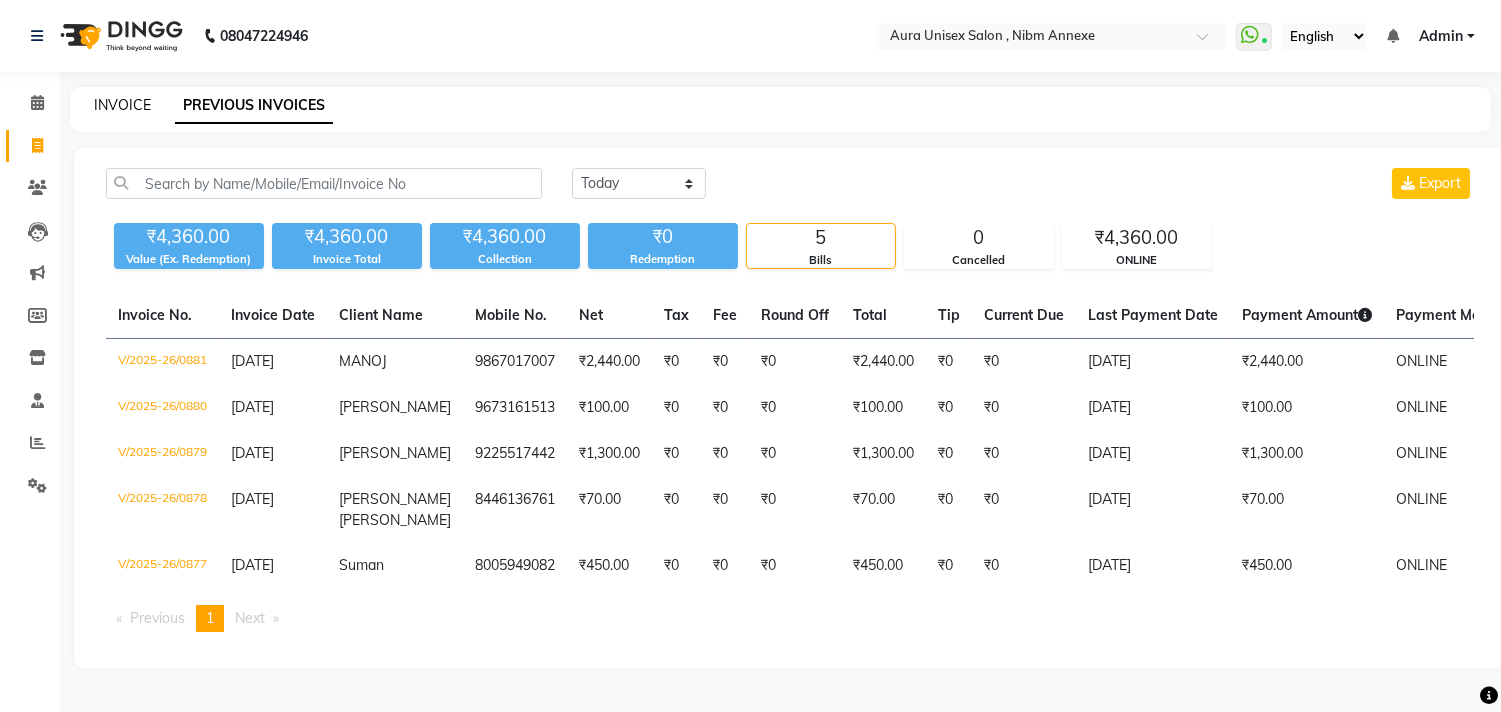 click on "INVOICE" 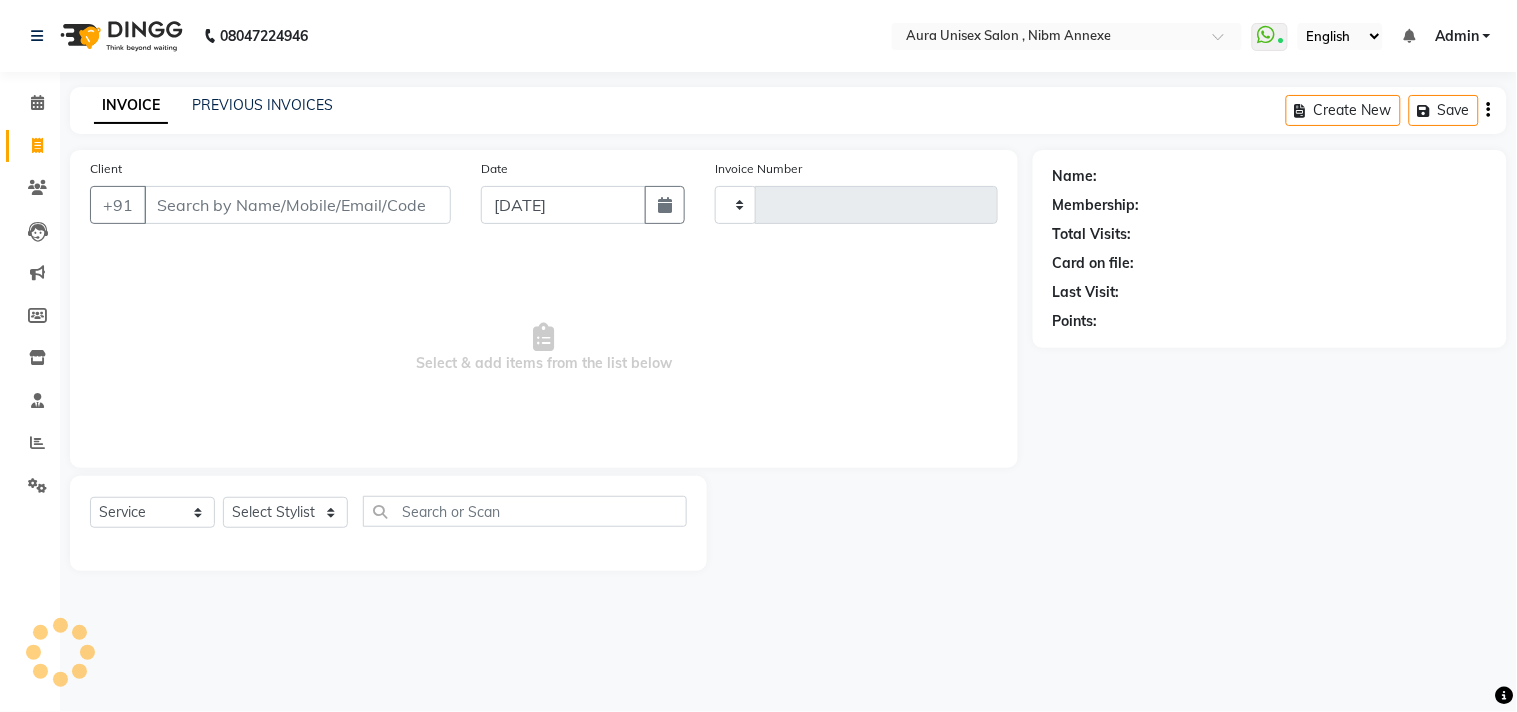type on "0882" 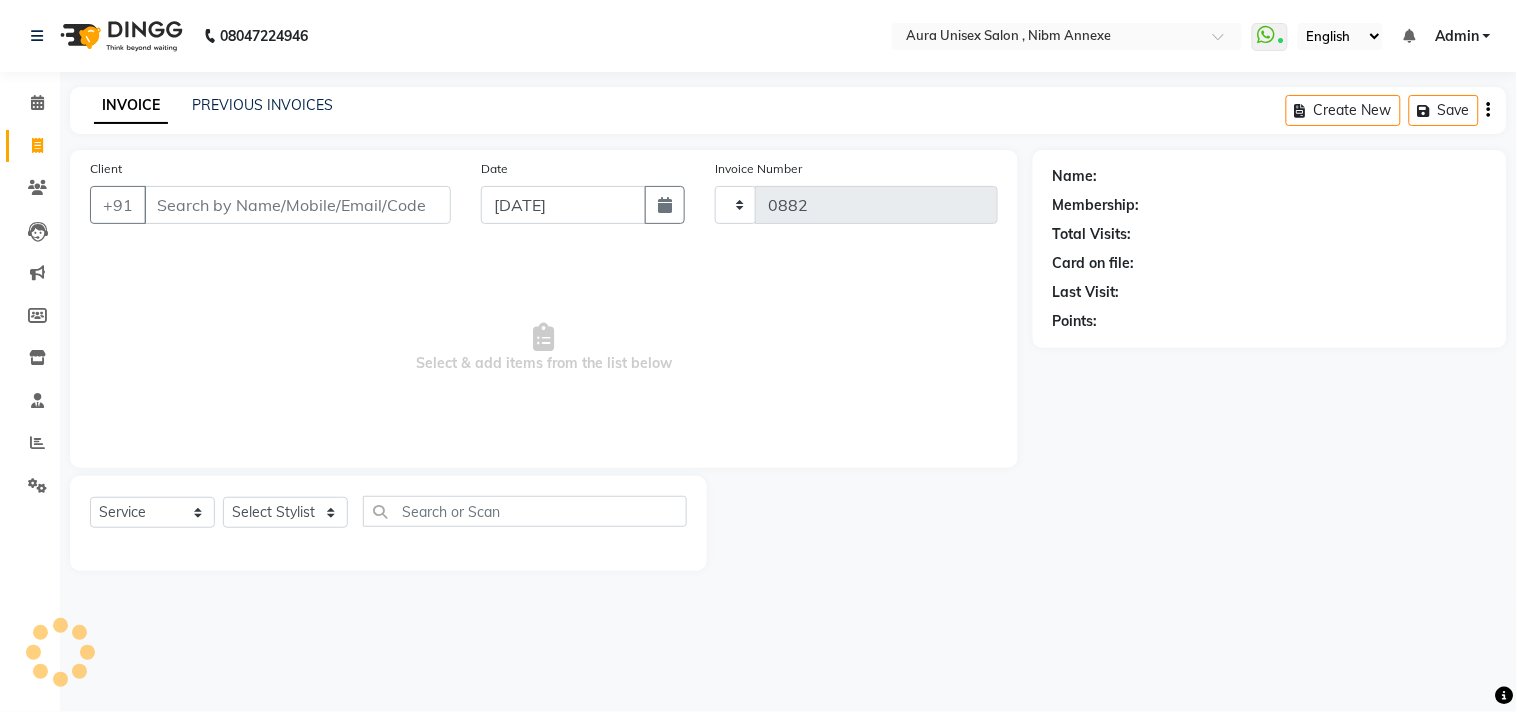 select on "823" 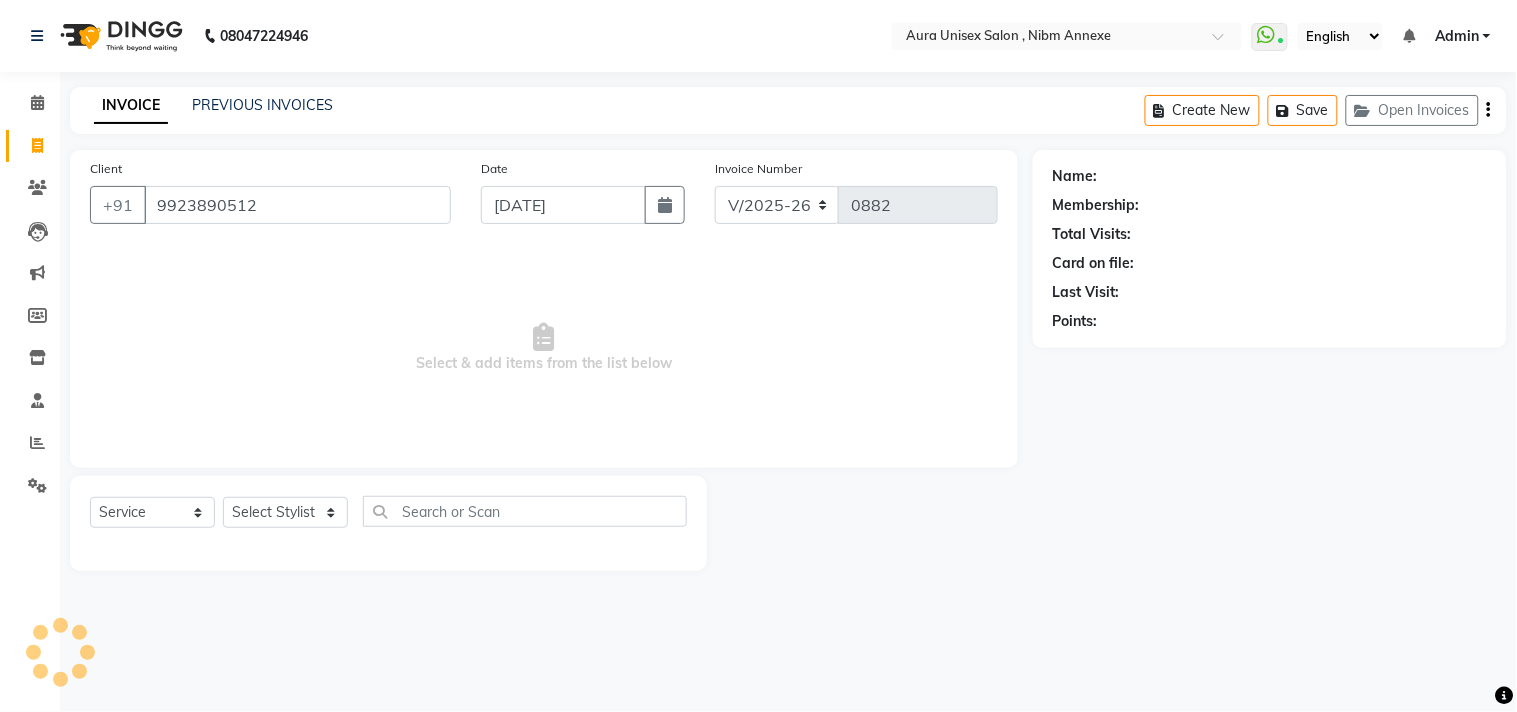 type on "9923890512" 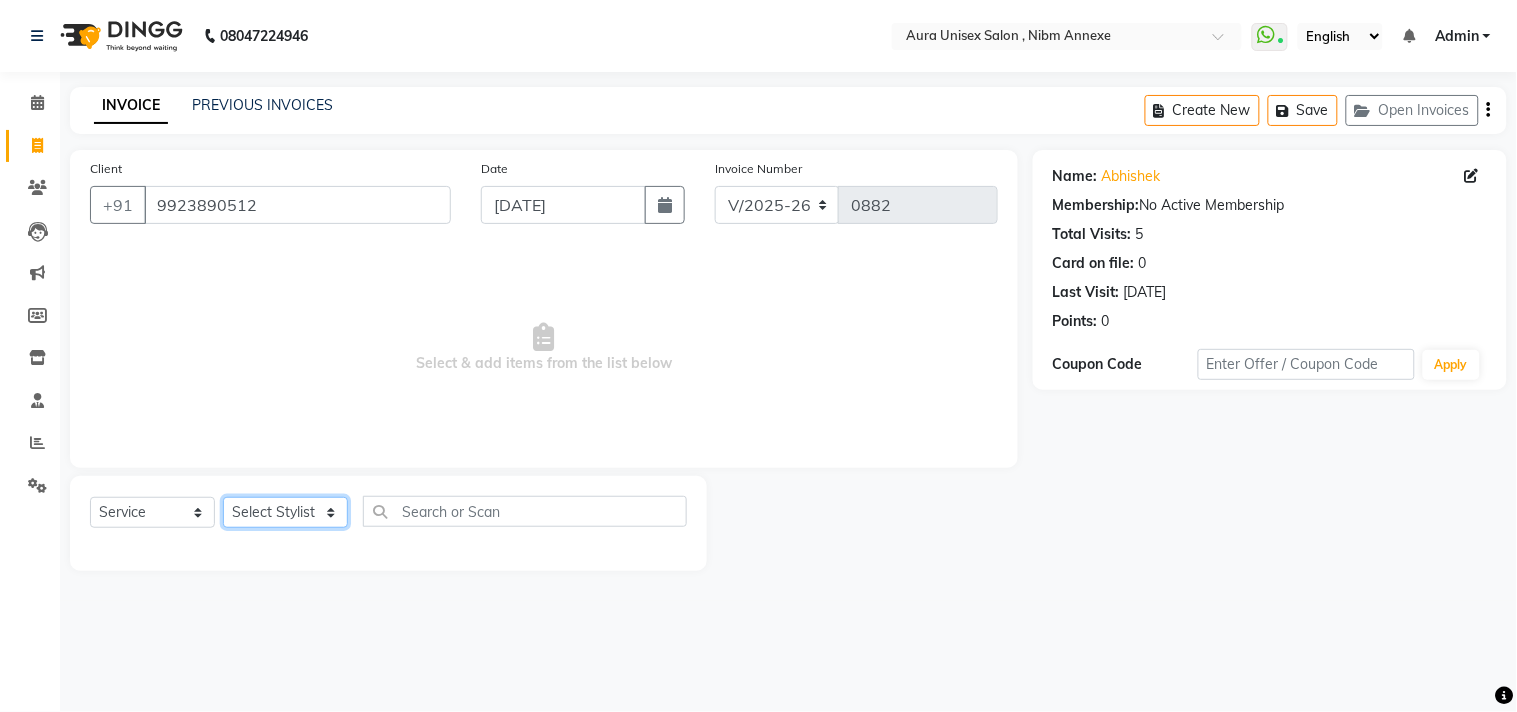 click on "Select Stylist [PERSON_NAME] Jyoti [PERSON_NAME] [PERSON_NAME]" 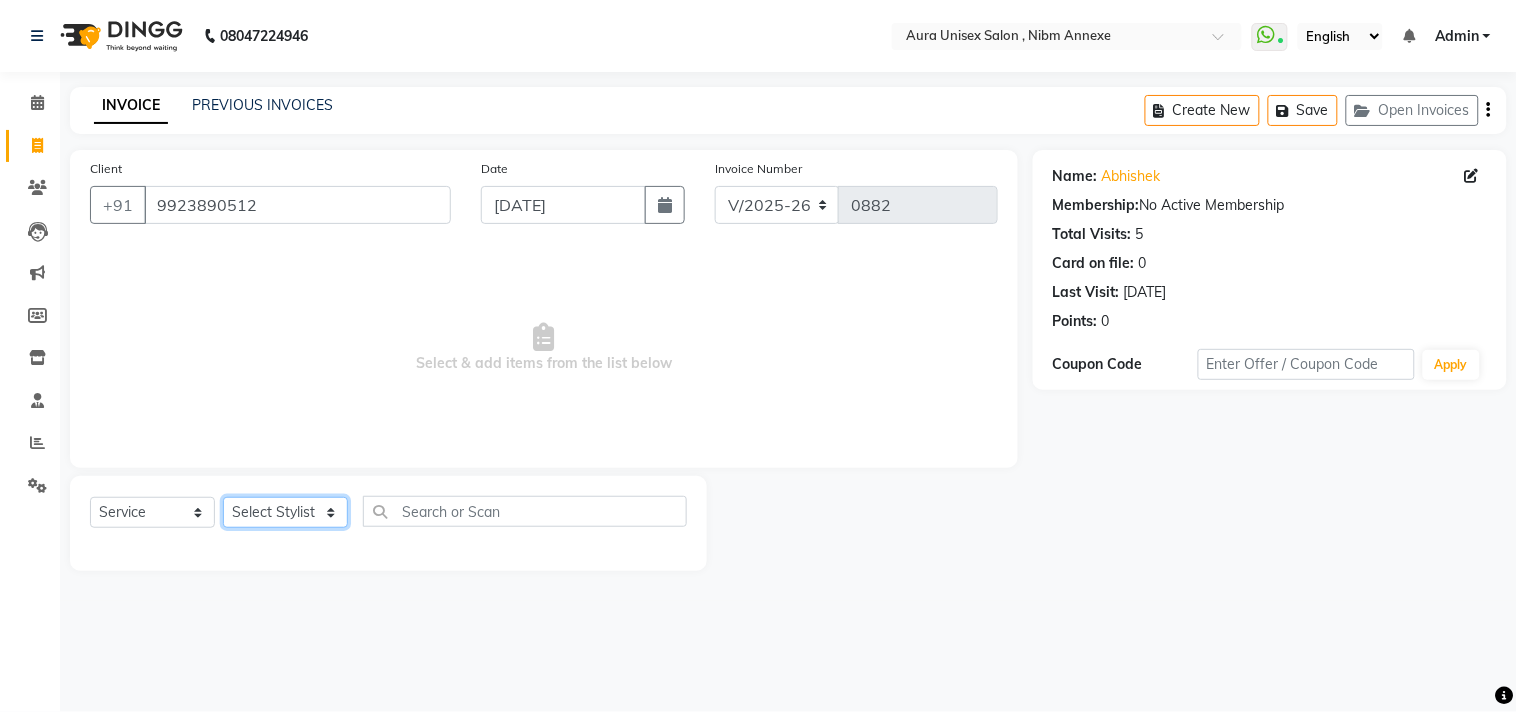 select on "83187" 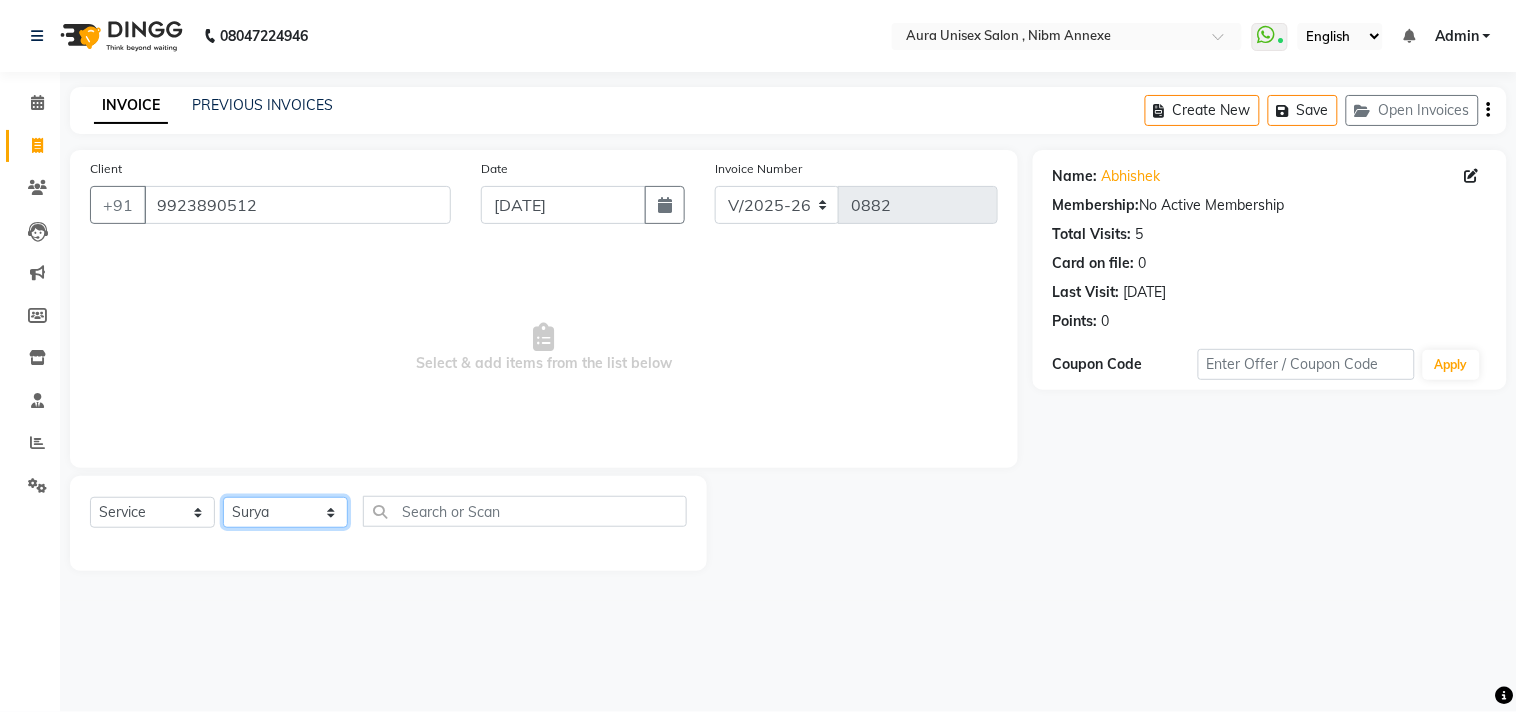 click on "Select Stylist [PERSON_NAME] Jyoti [PERSON_NAME] [PERSON_NAME]" 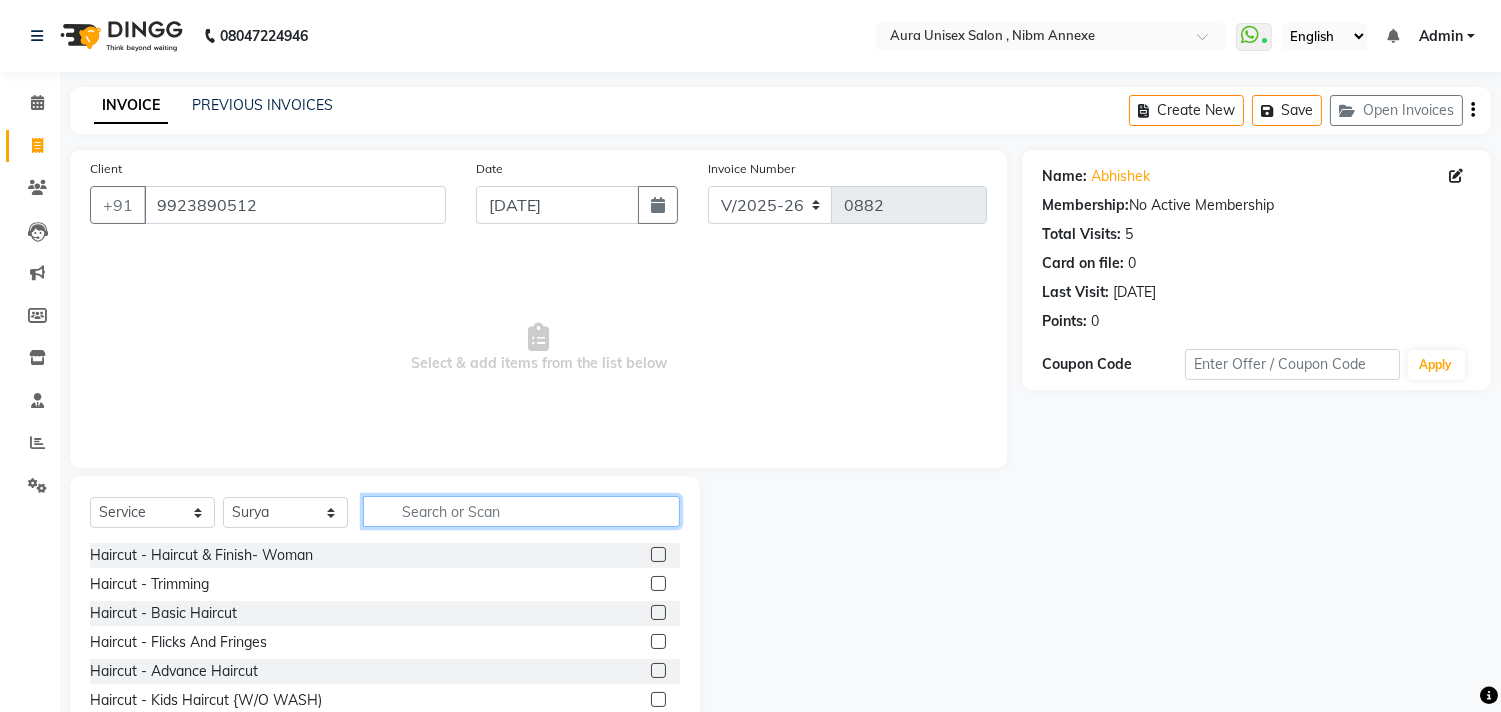 click 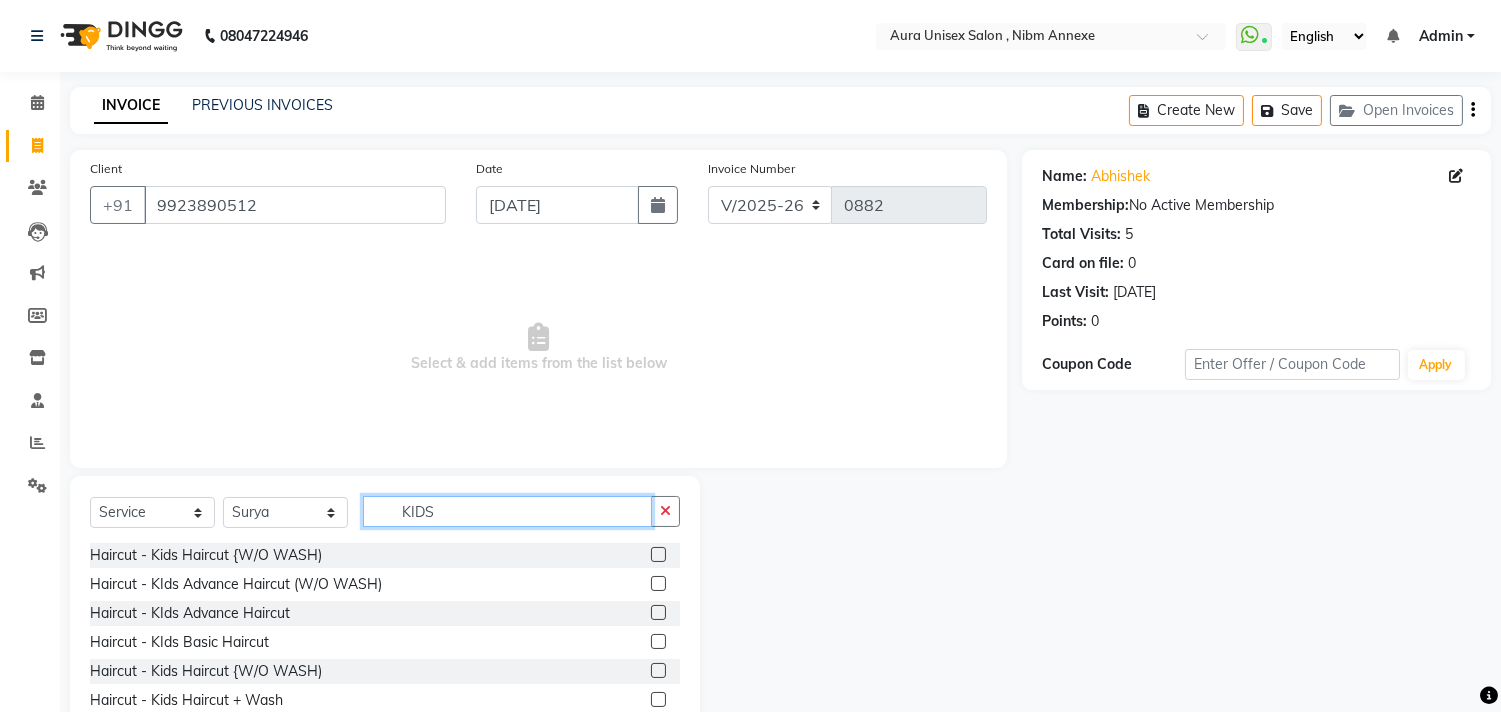 type on "KIDS" 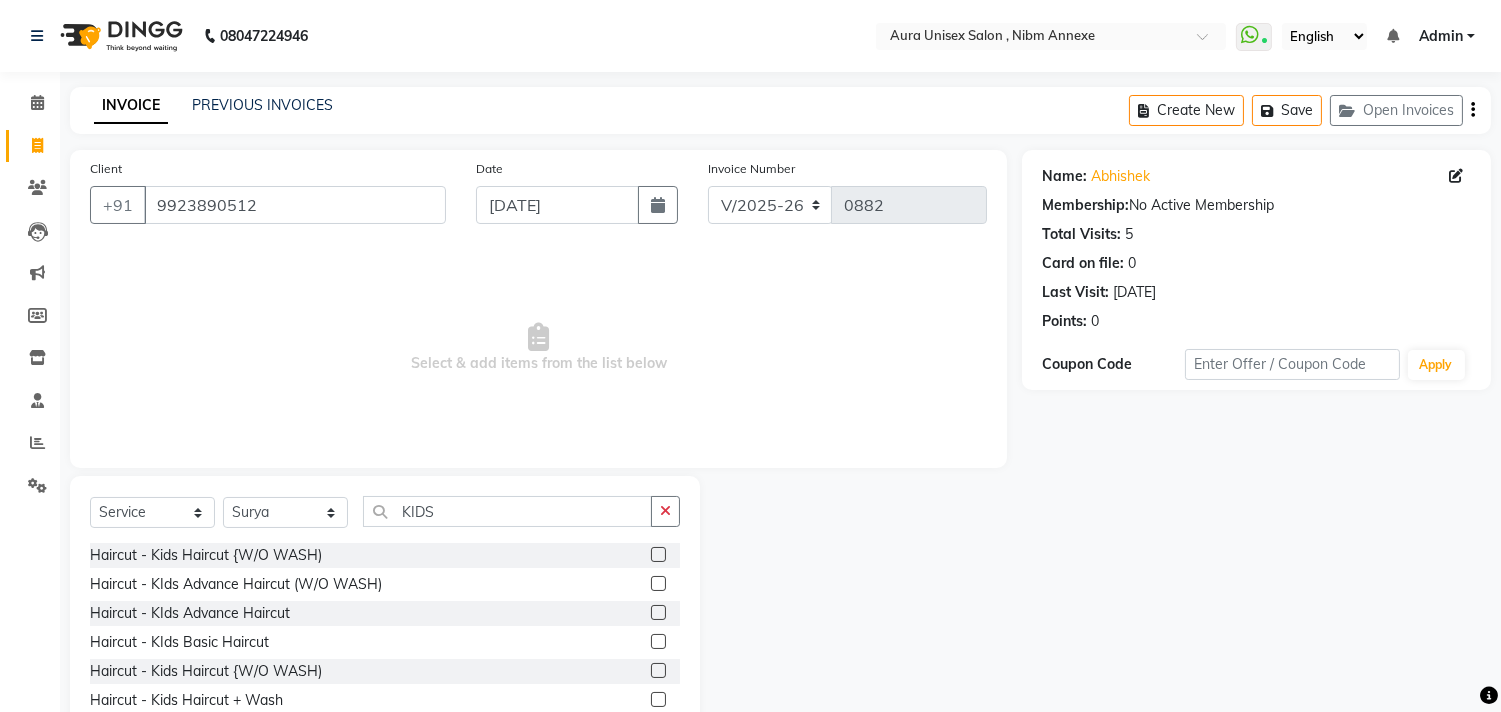 click 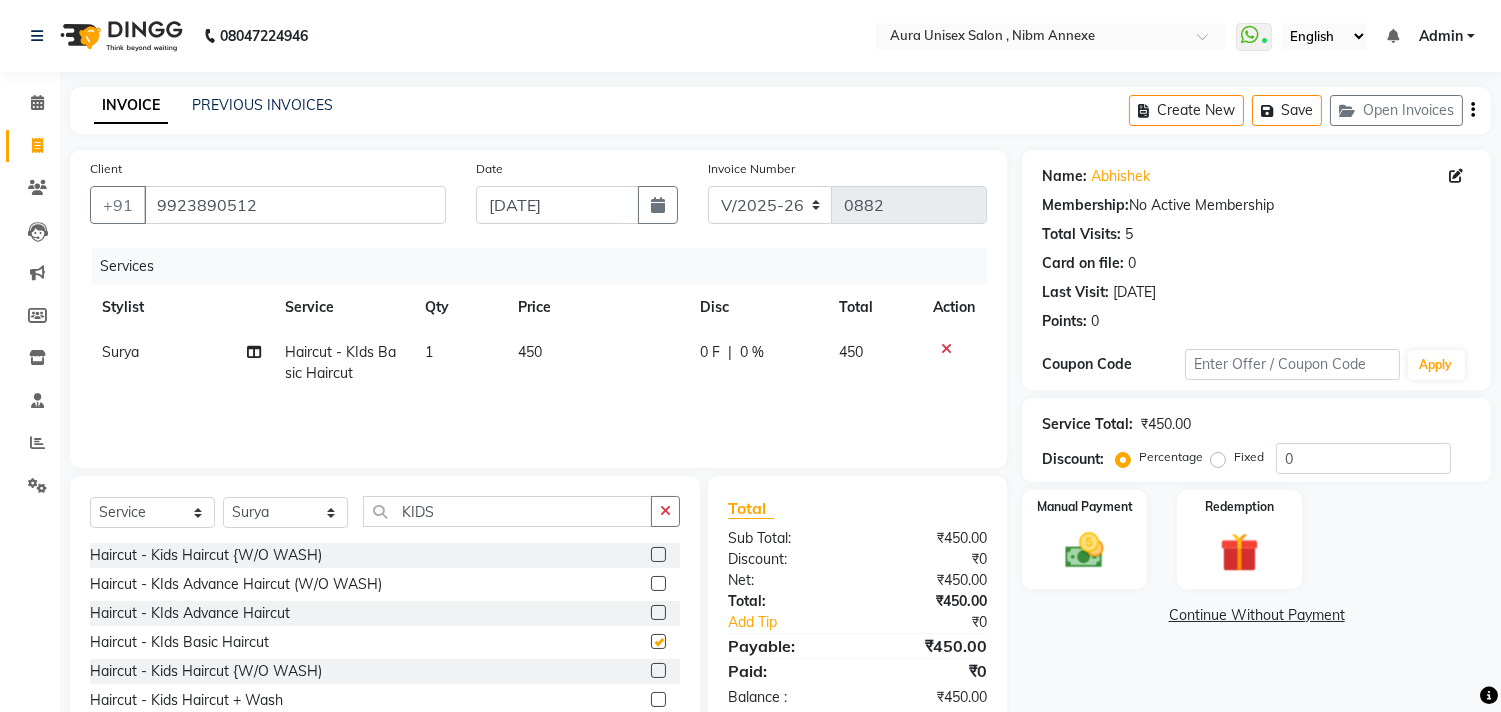 checkbox on "false" 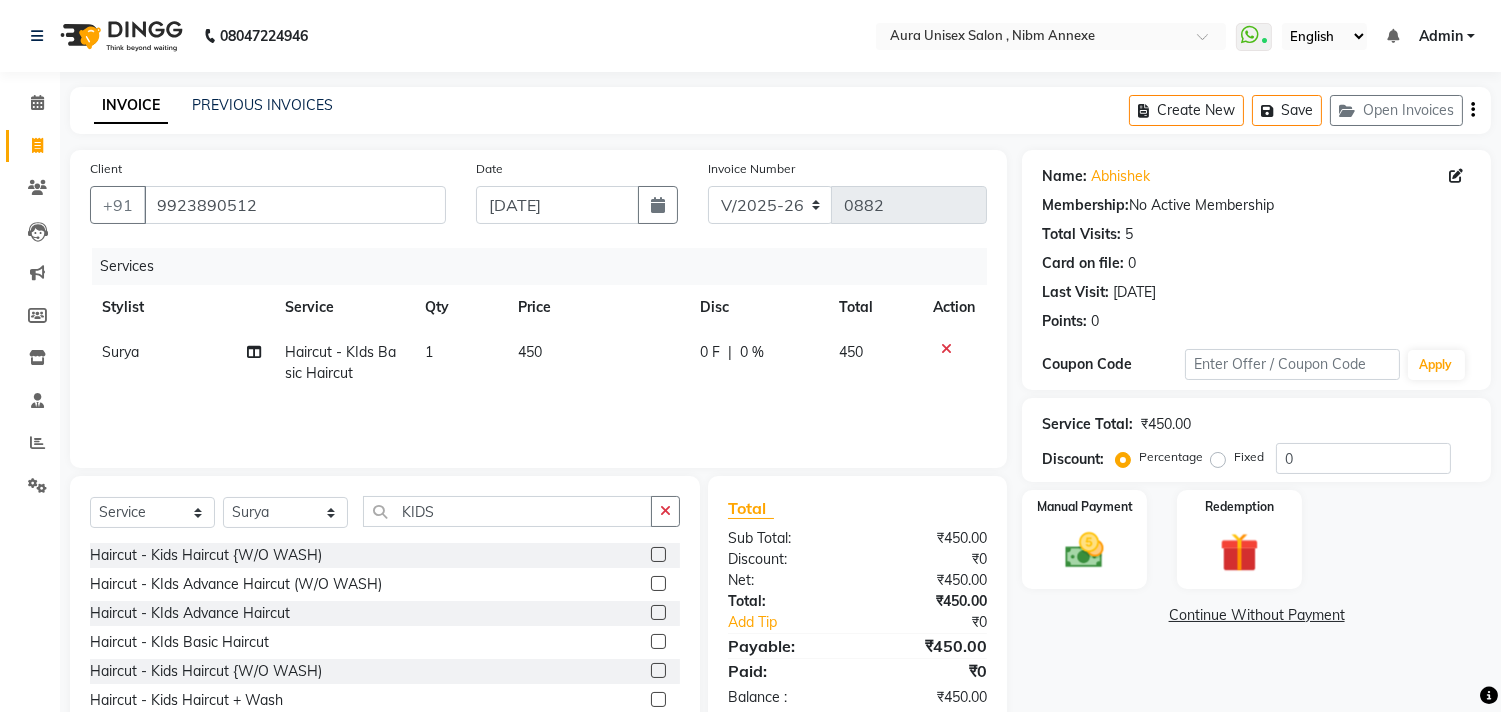 click 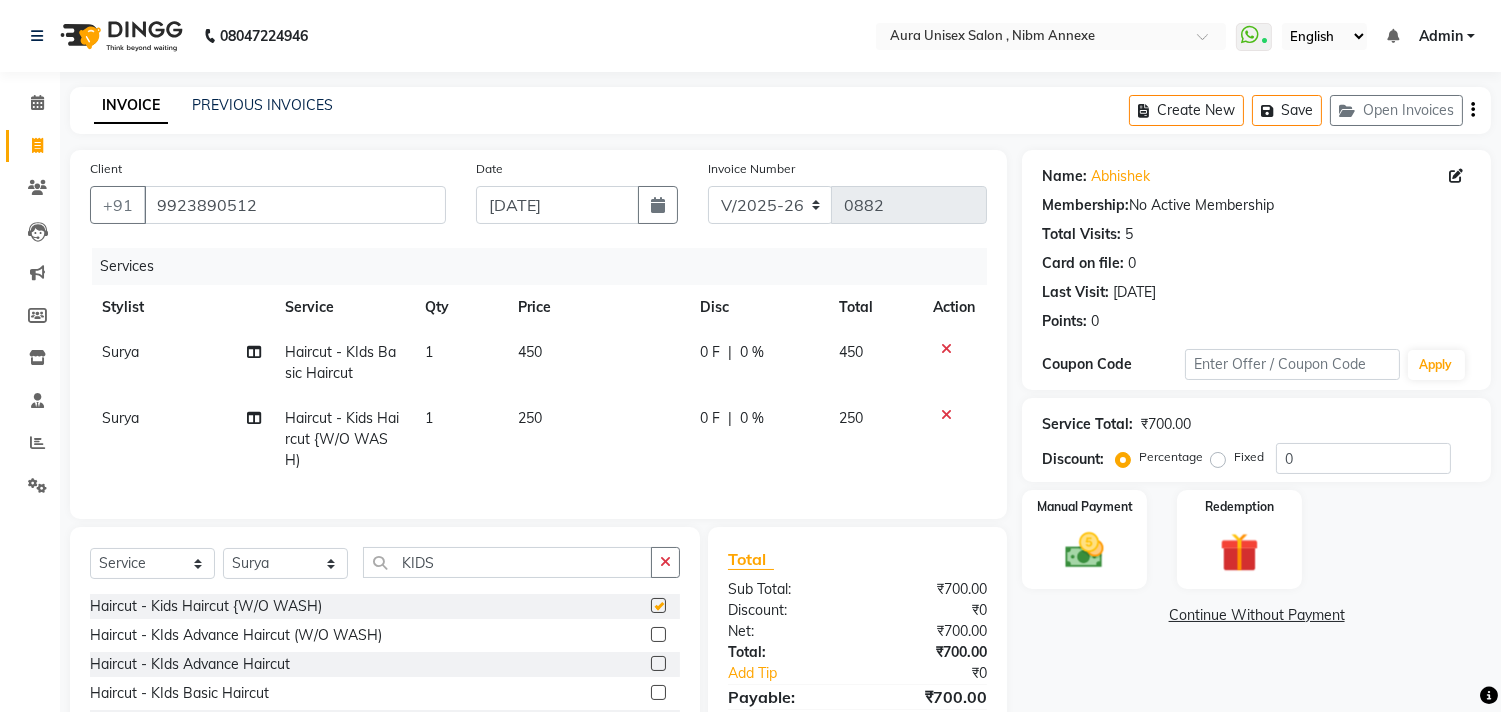 checkbox on "false" 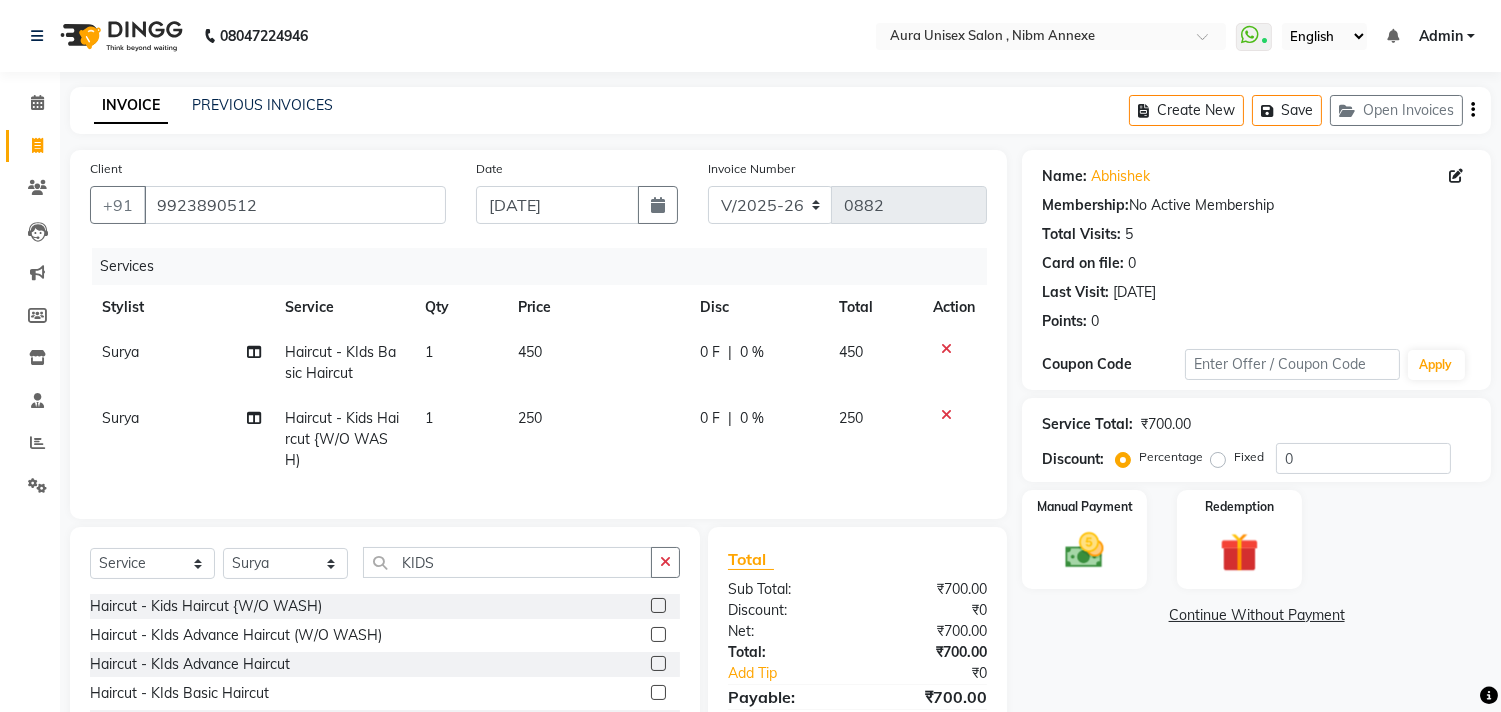 click 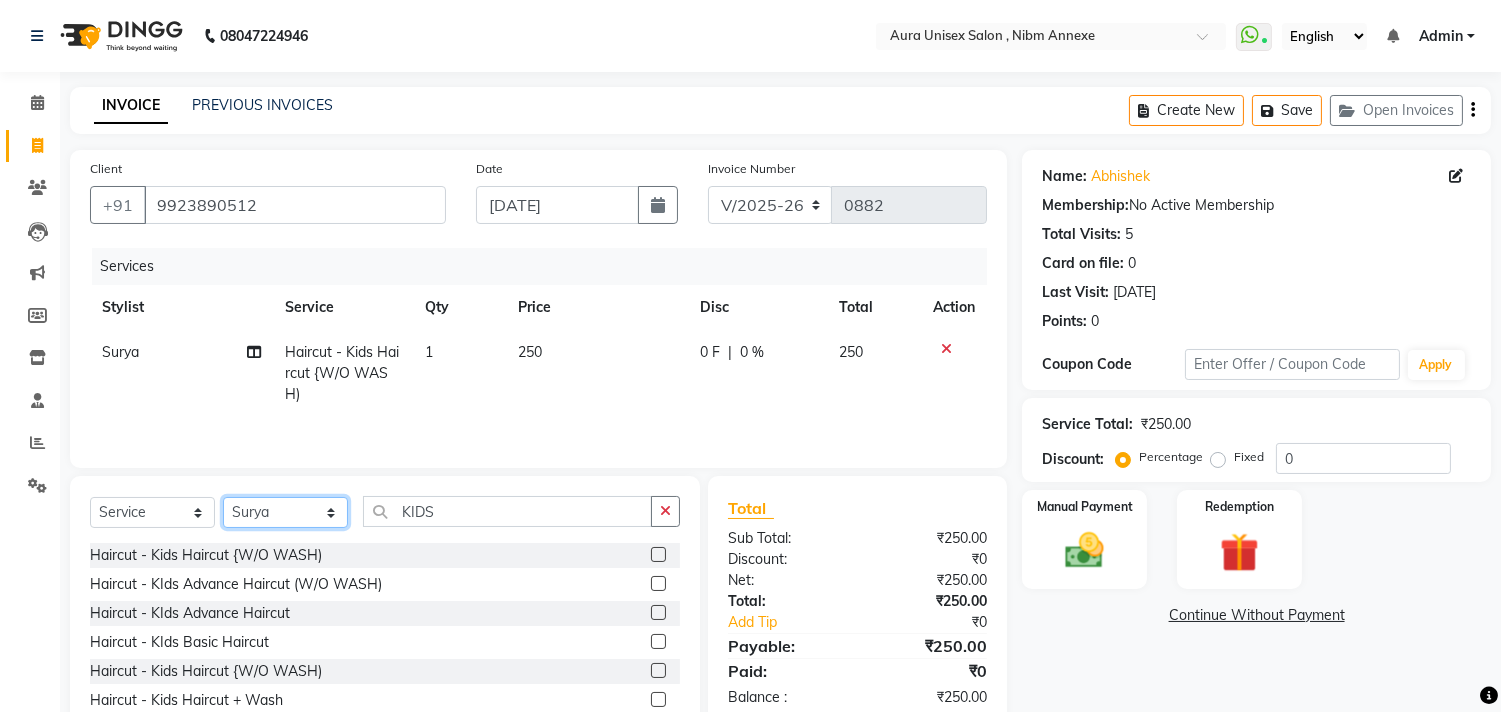 click on "Select Stylist [PERSON_NAME] Jyoti [PERSON_NAME] [PERSON_NAME]" 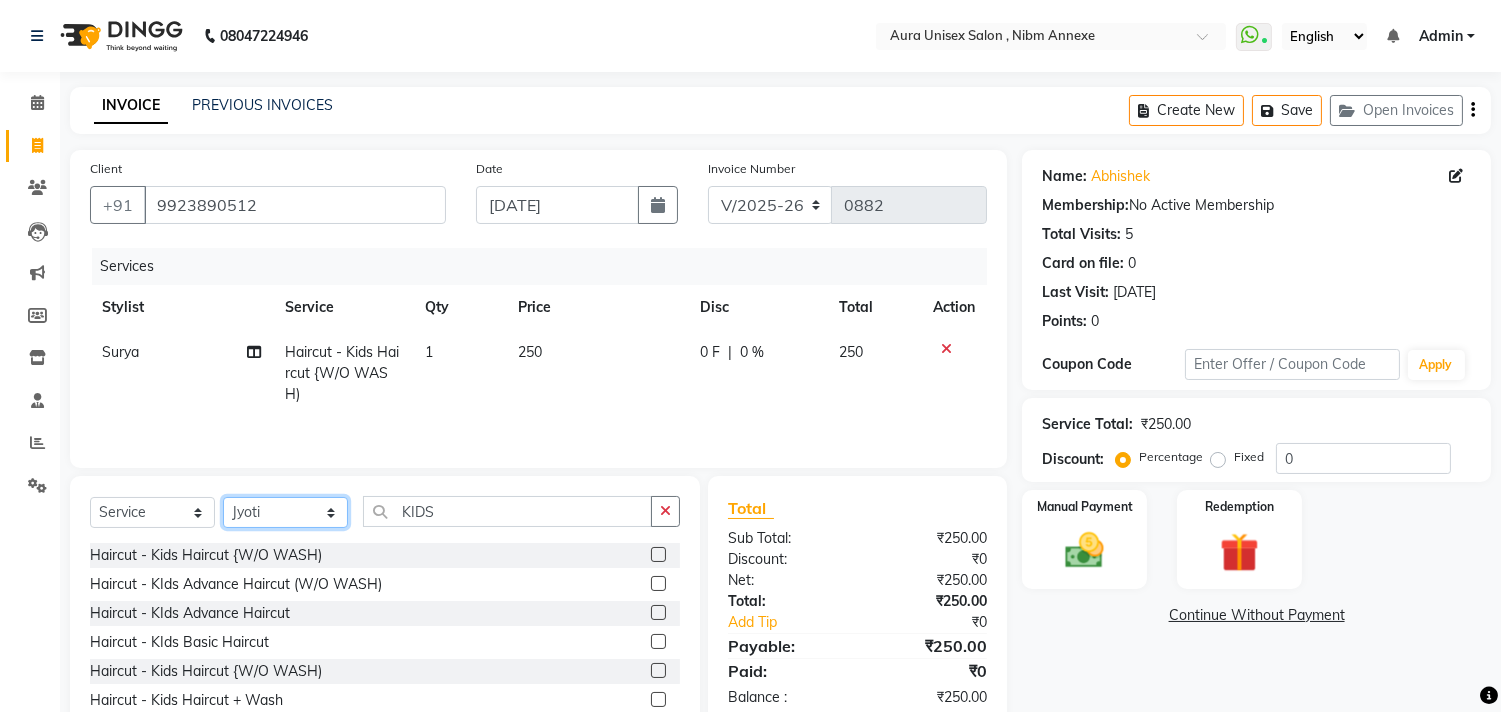 click on "Select Stylist [PERSON_NAME] Jyoti [PERSON_NAME] [PERSON_NAME]" 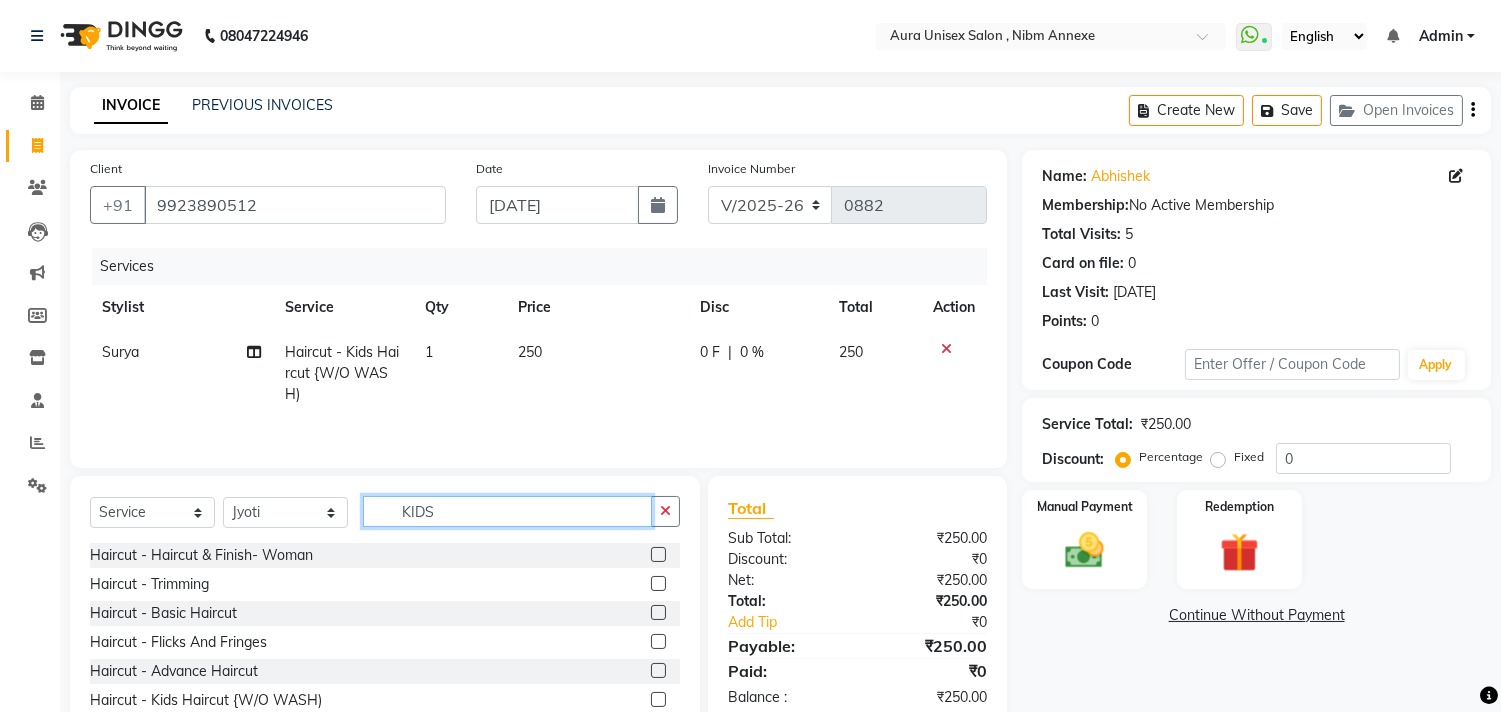 click on "KIDS" 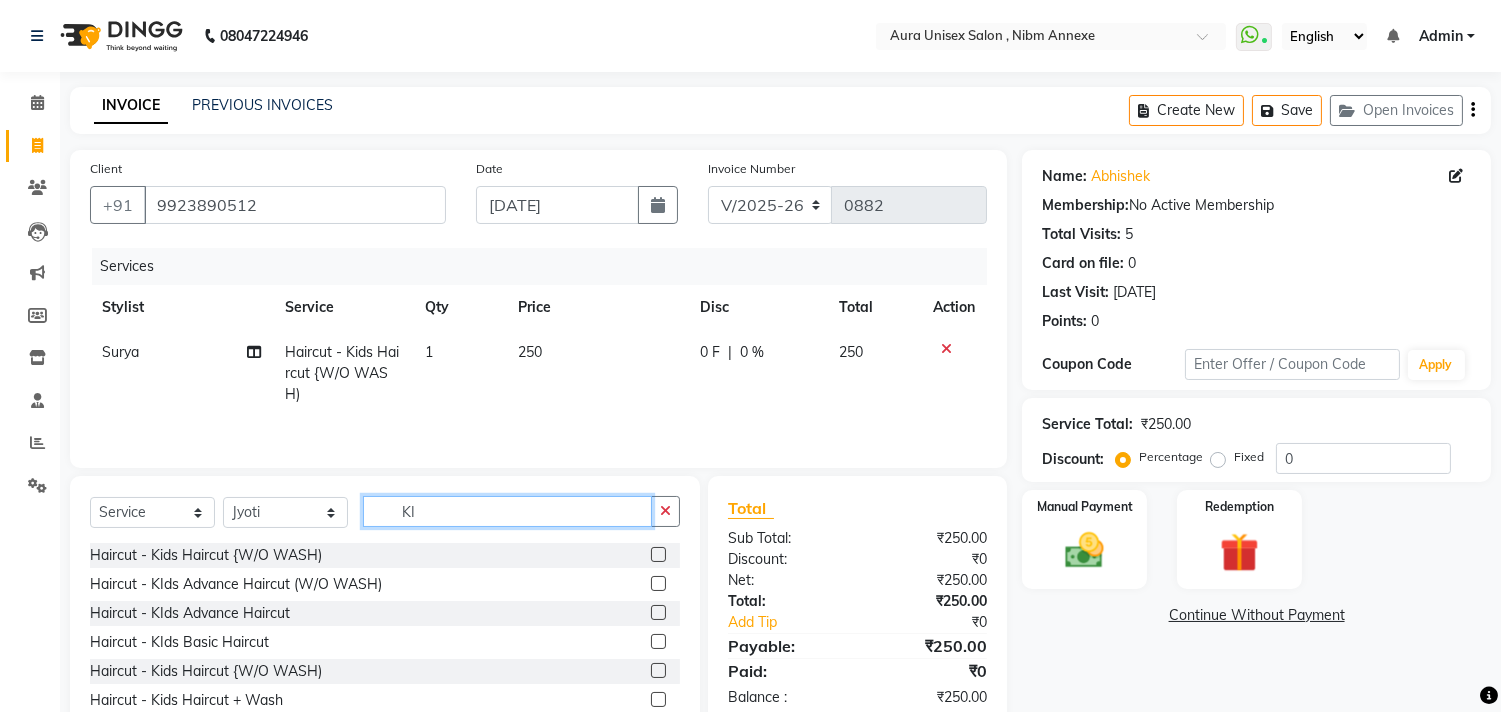 type on "K" 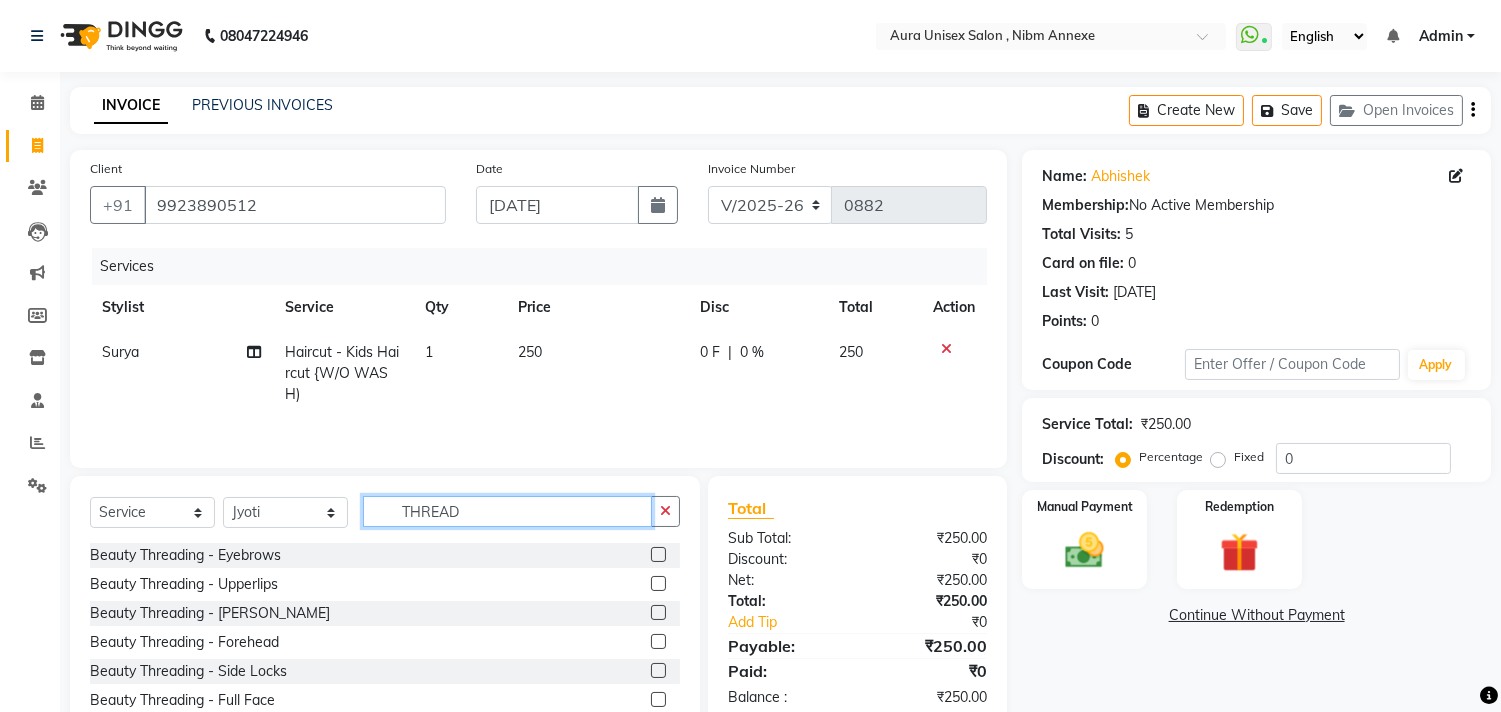 type on "THREAD" 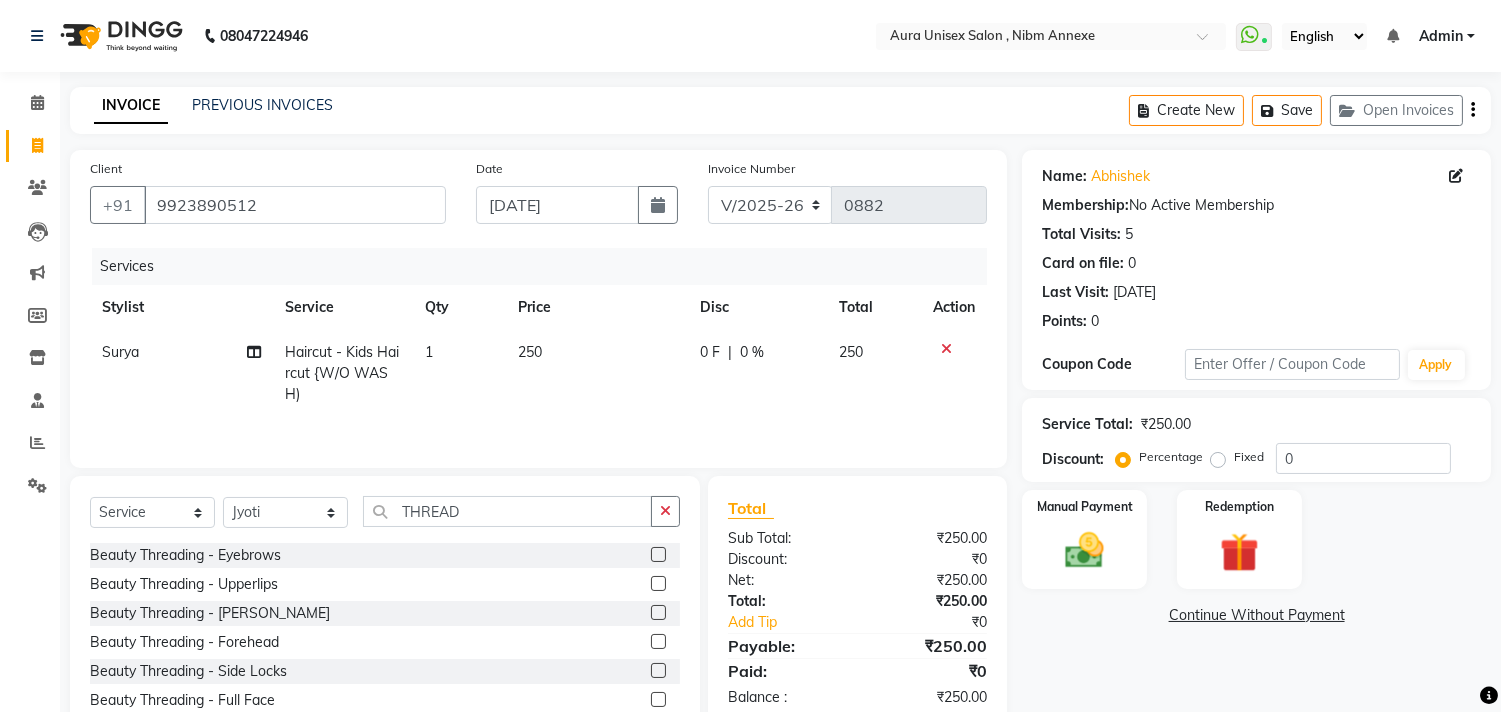 click 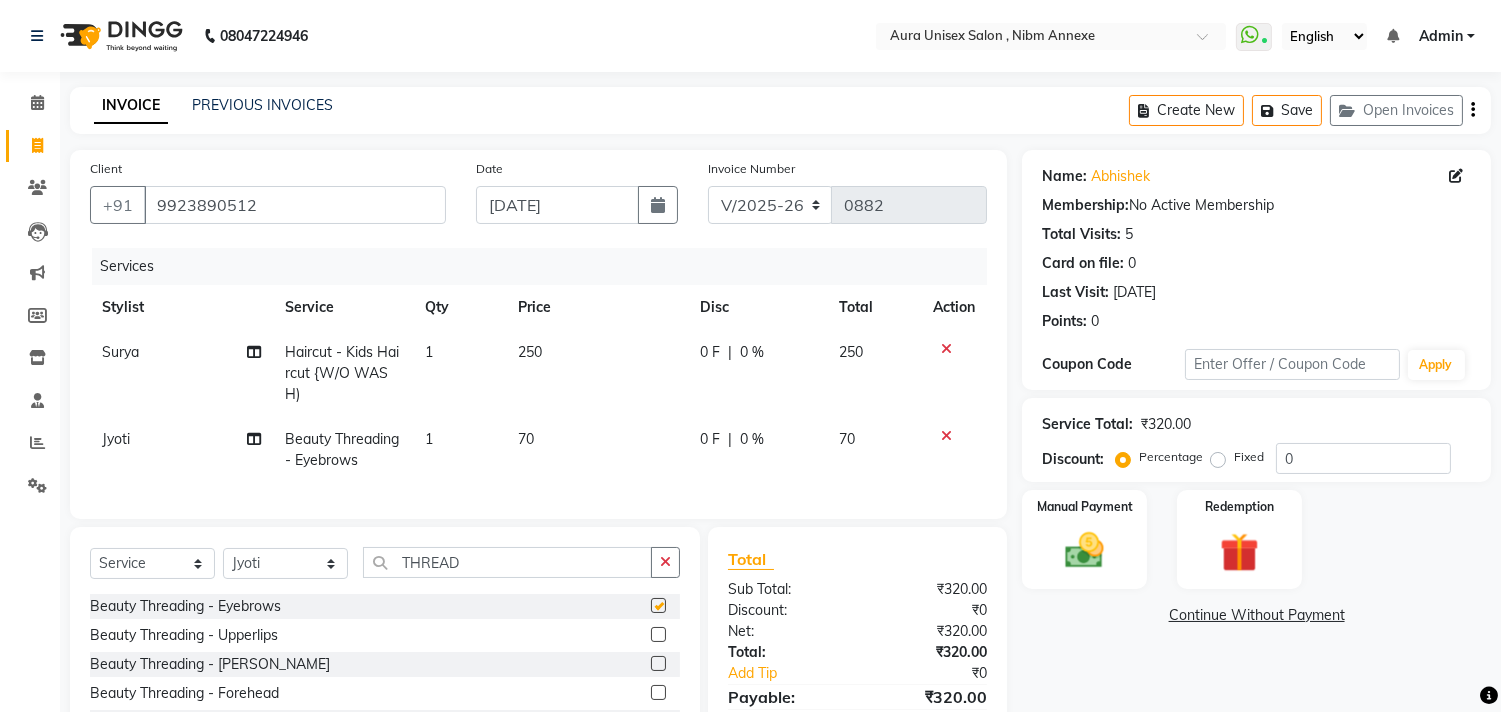checkbox on "false" 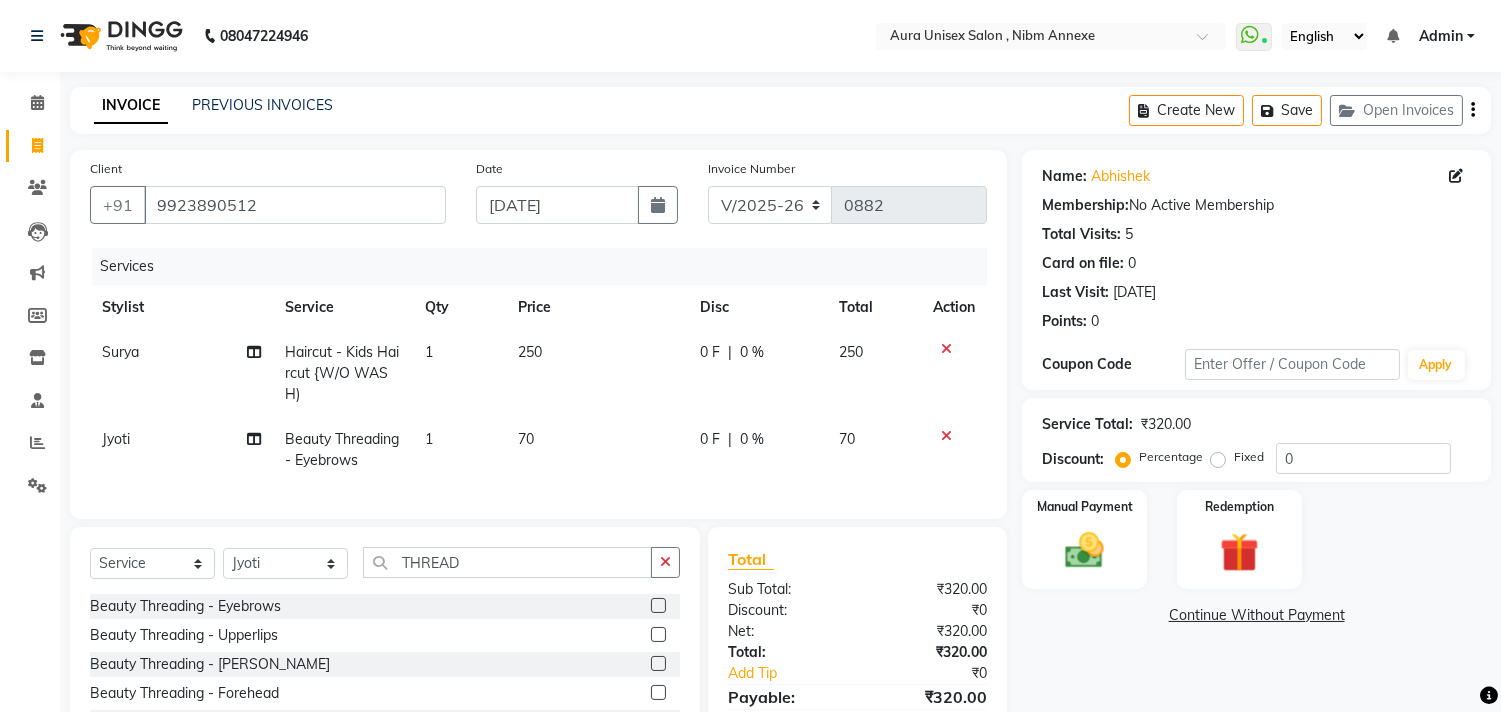 click 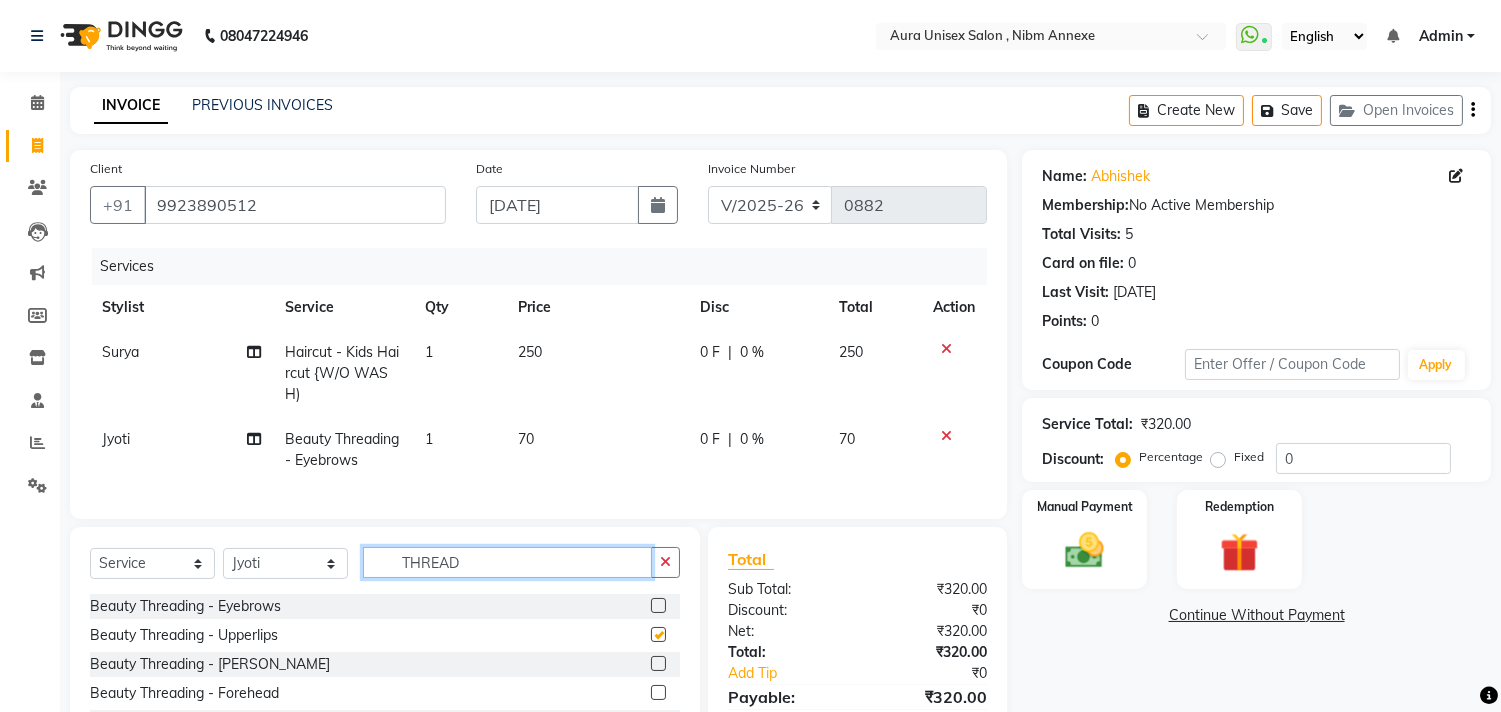 click on "THREAD" 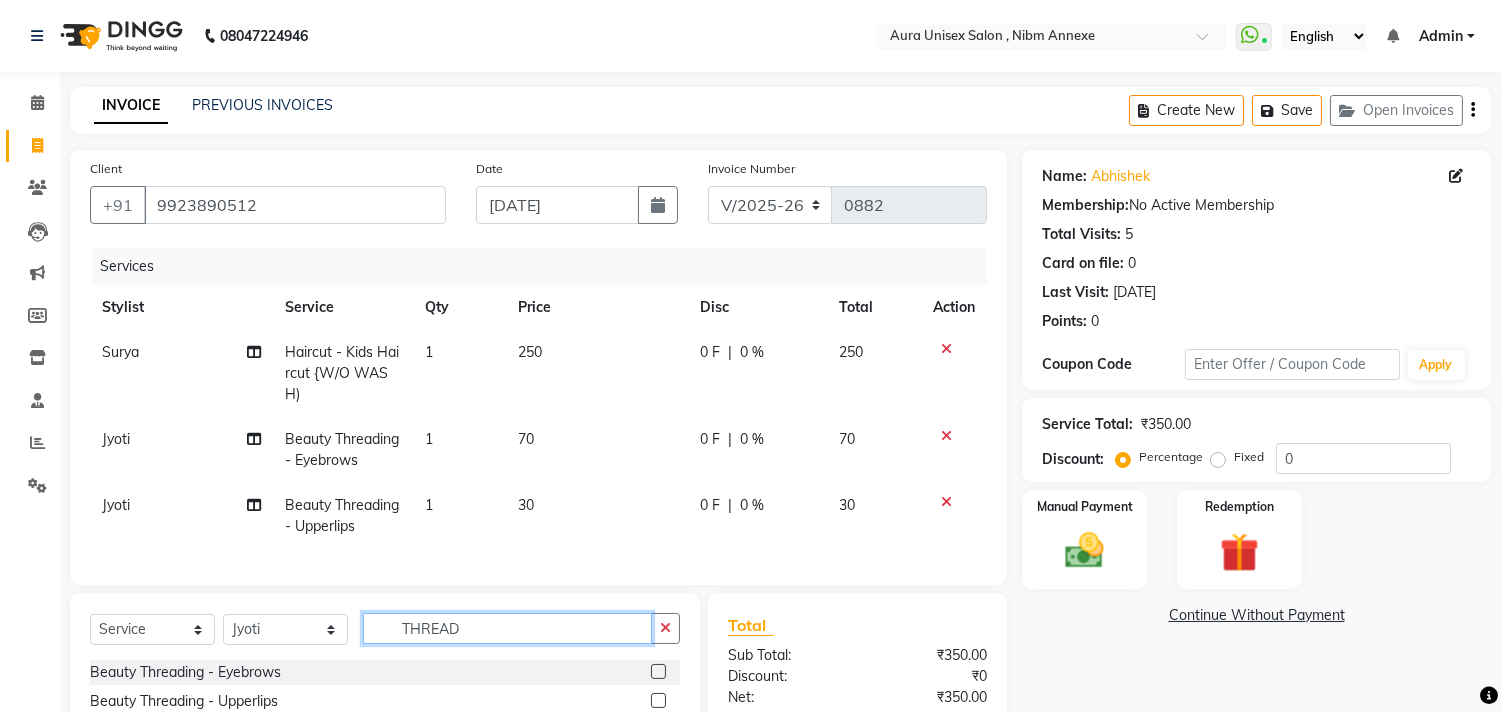 checkbox on "false" 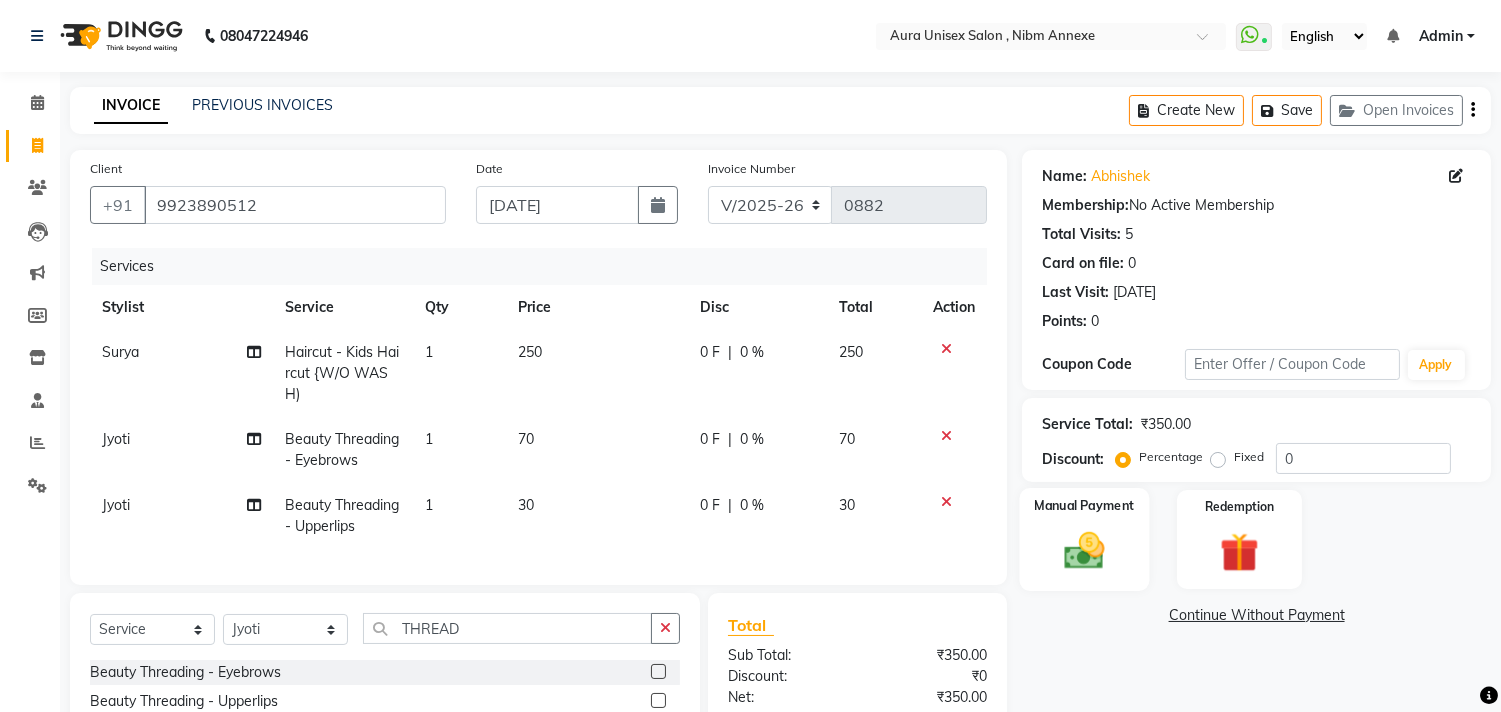 click on "Manual Payment" 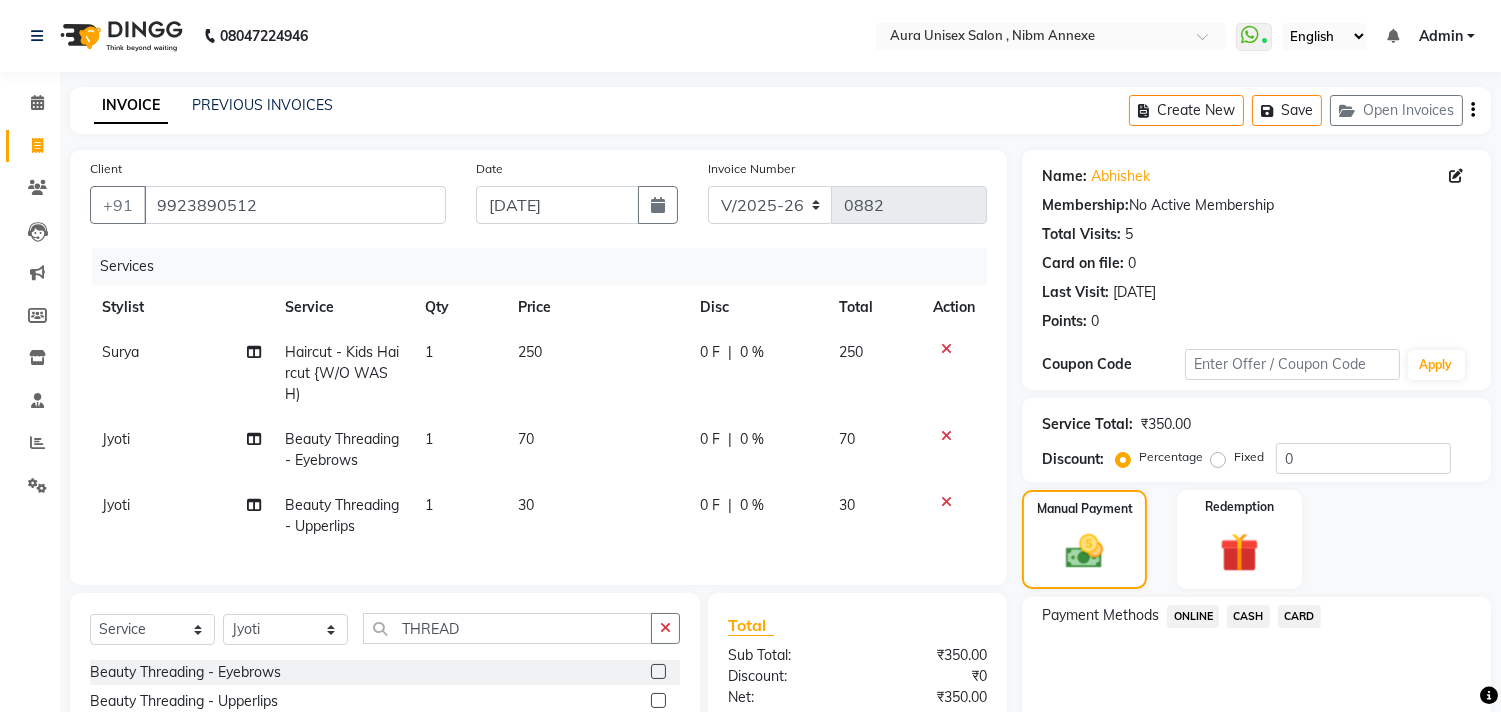 click on "ONLINE" 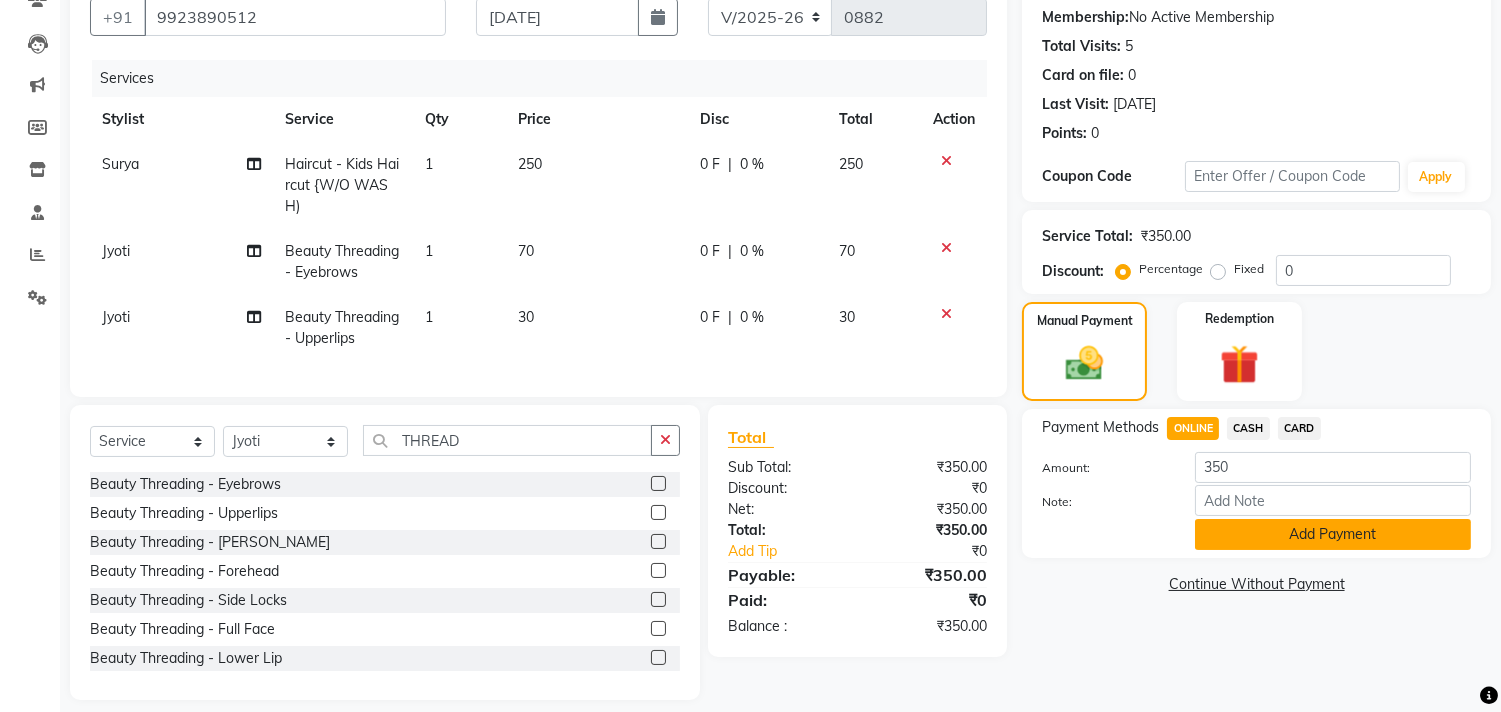 scroll, scrollTop: 222, scrollLeft: 0, axis: vertical 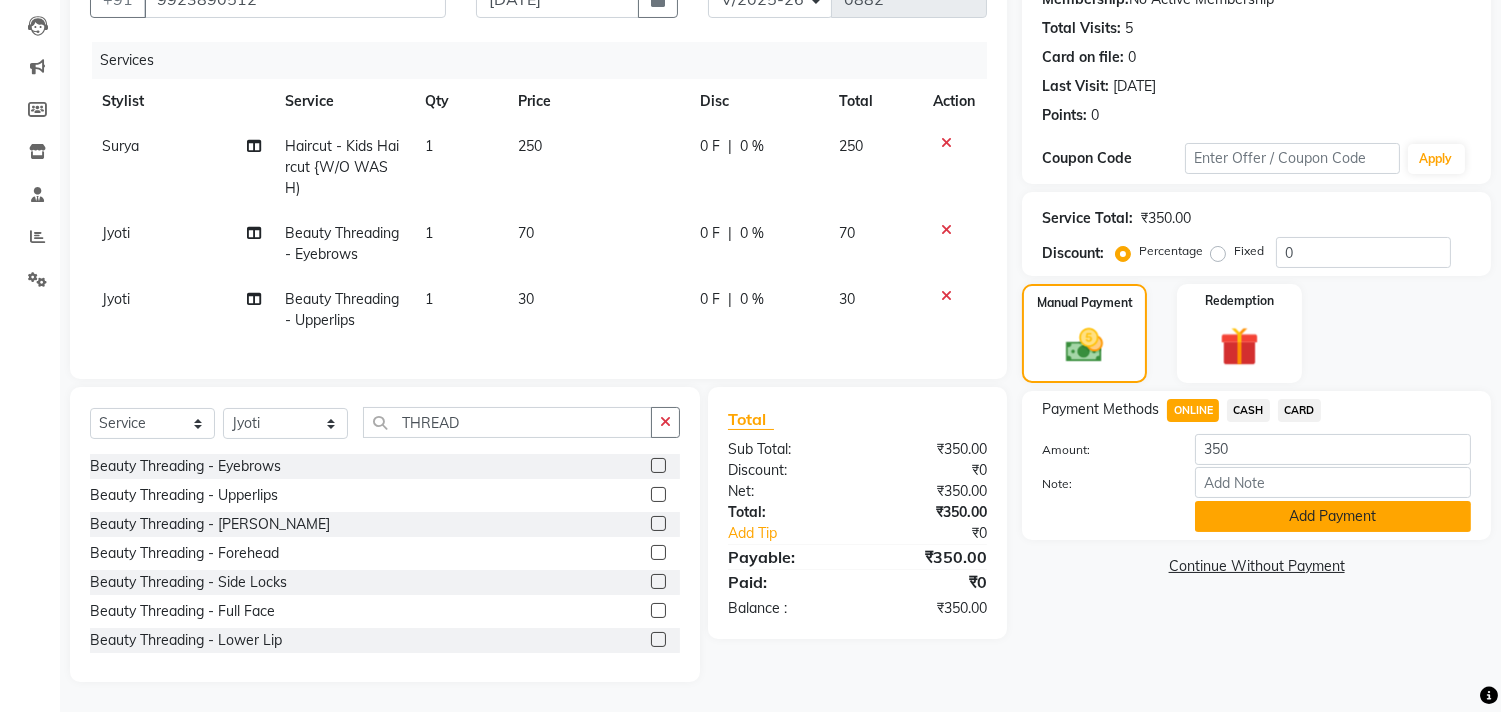 click on "Add Payment" 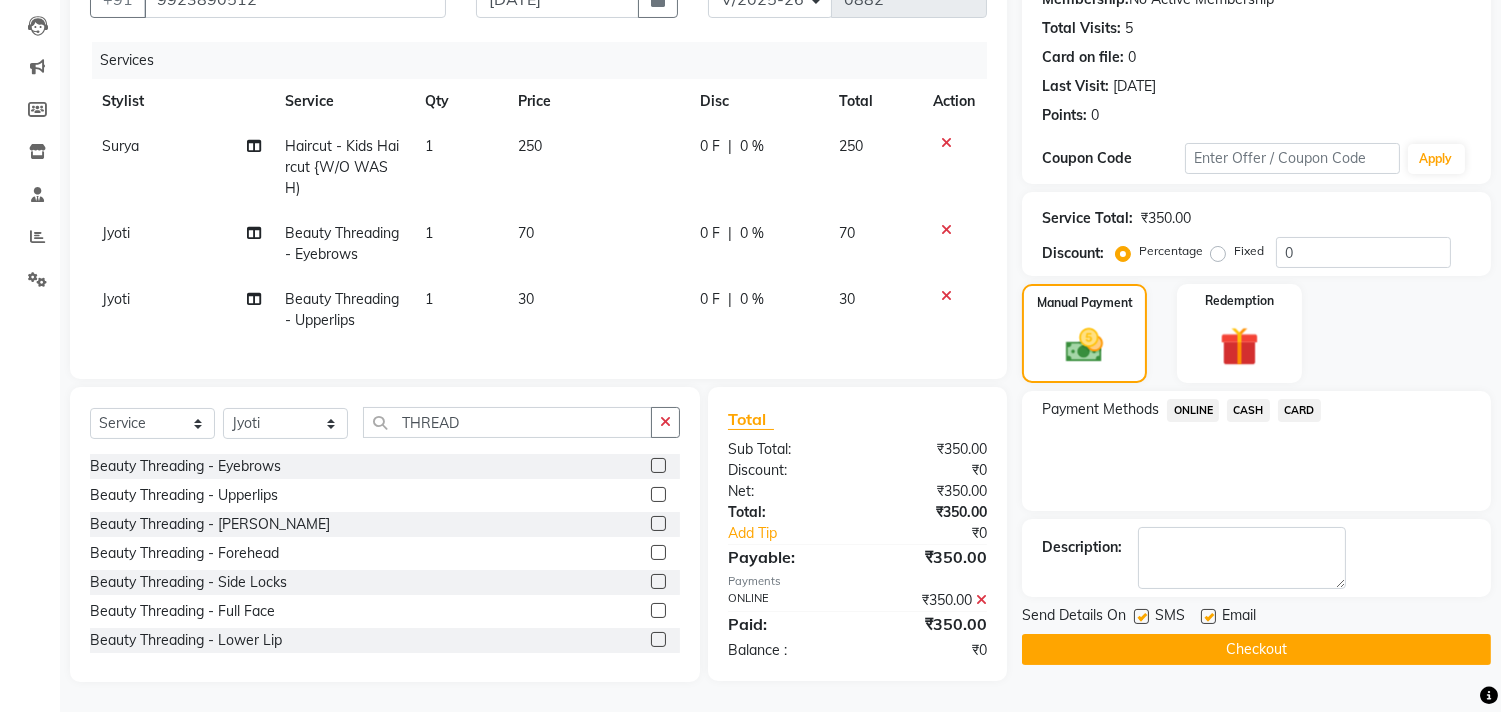 click 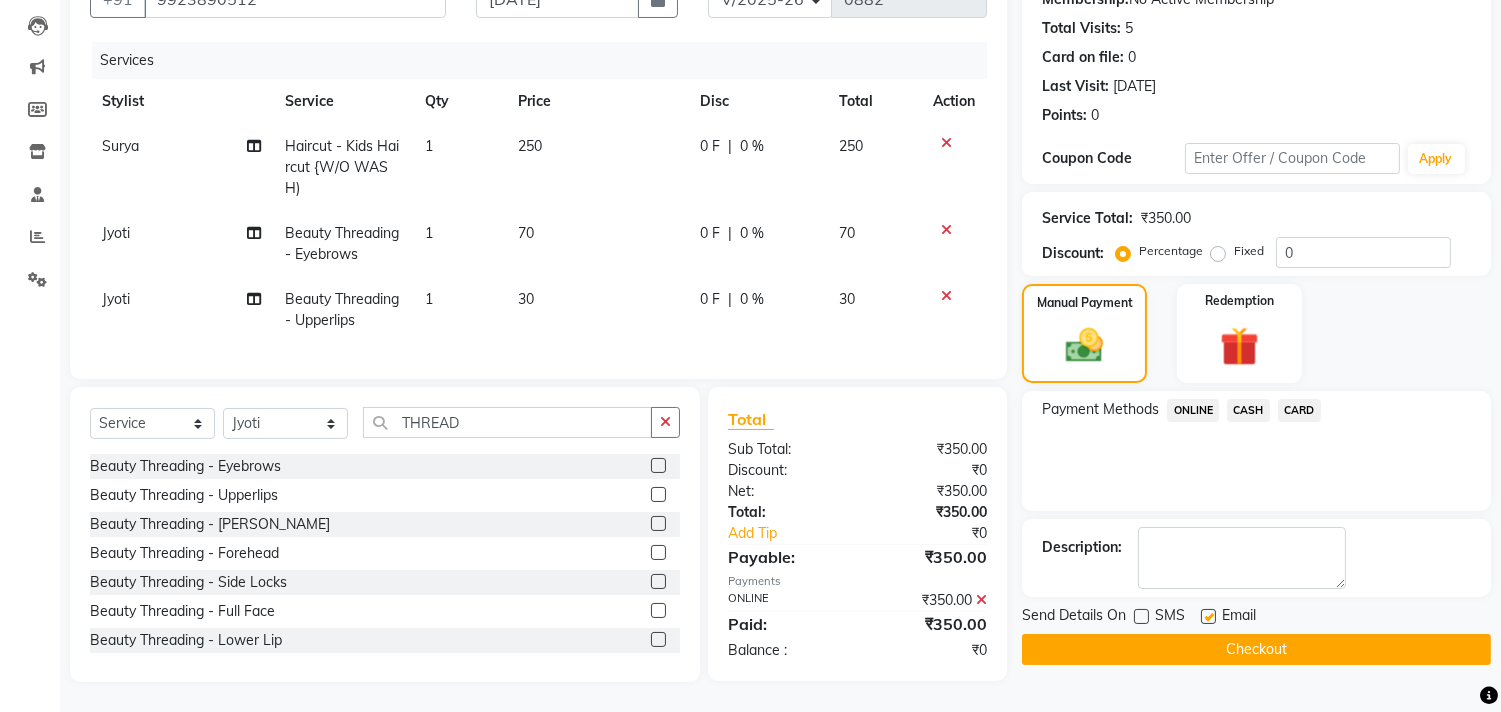 click 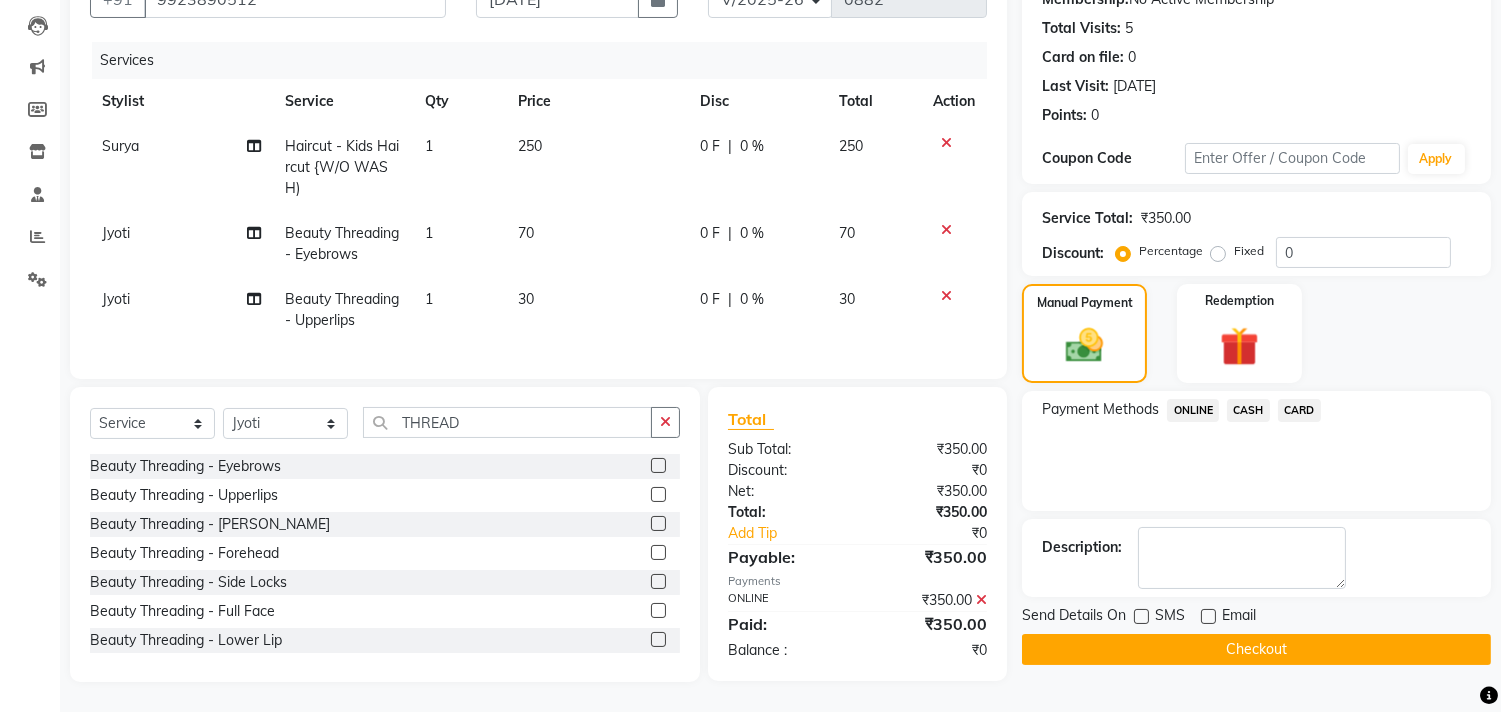 click on "Checkout" 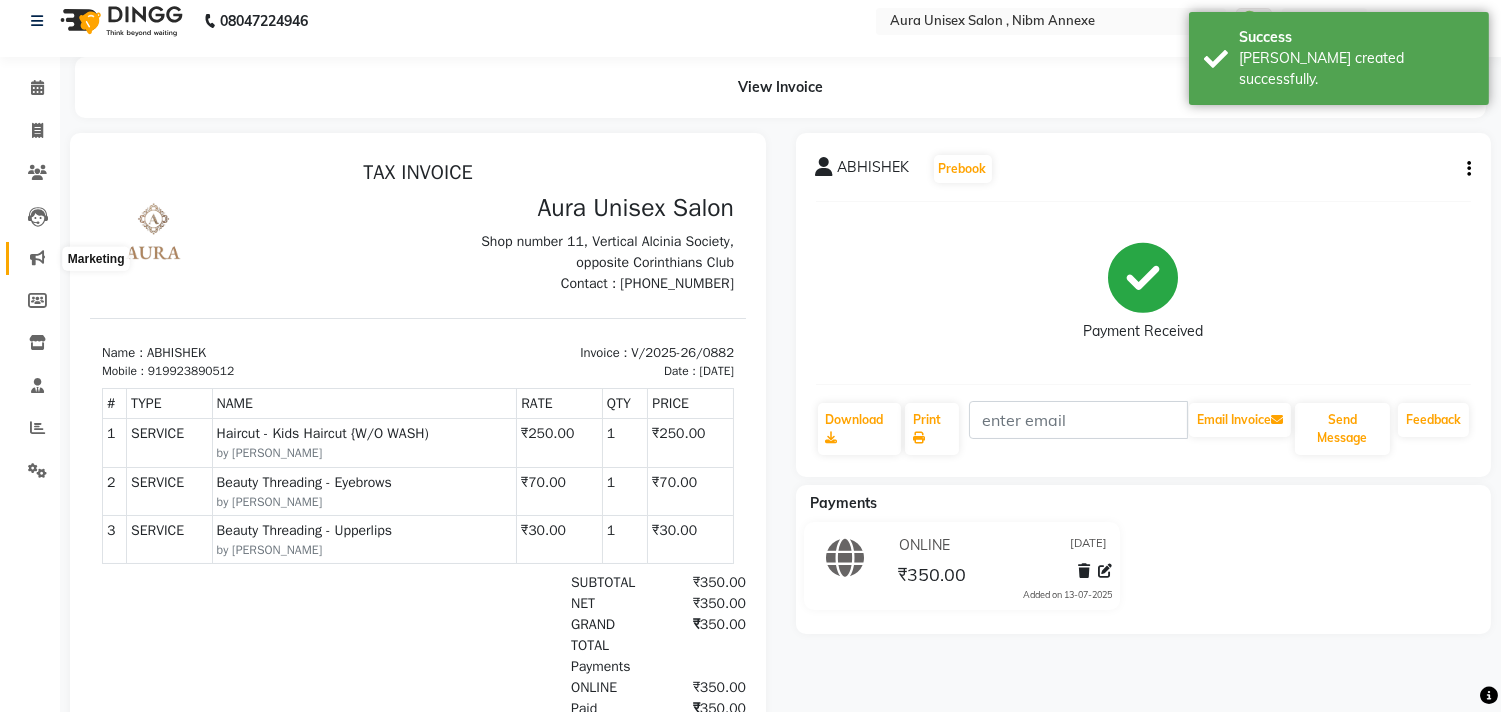 scroll, scrollTop: 0, scrollLeft: 0, axis: both 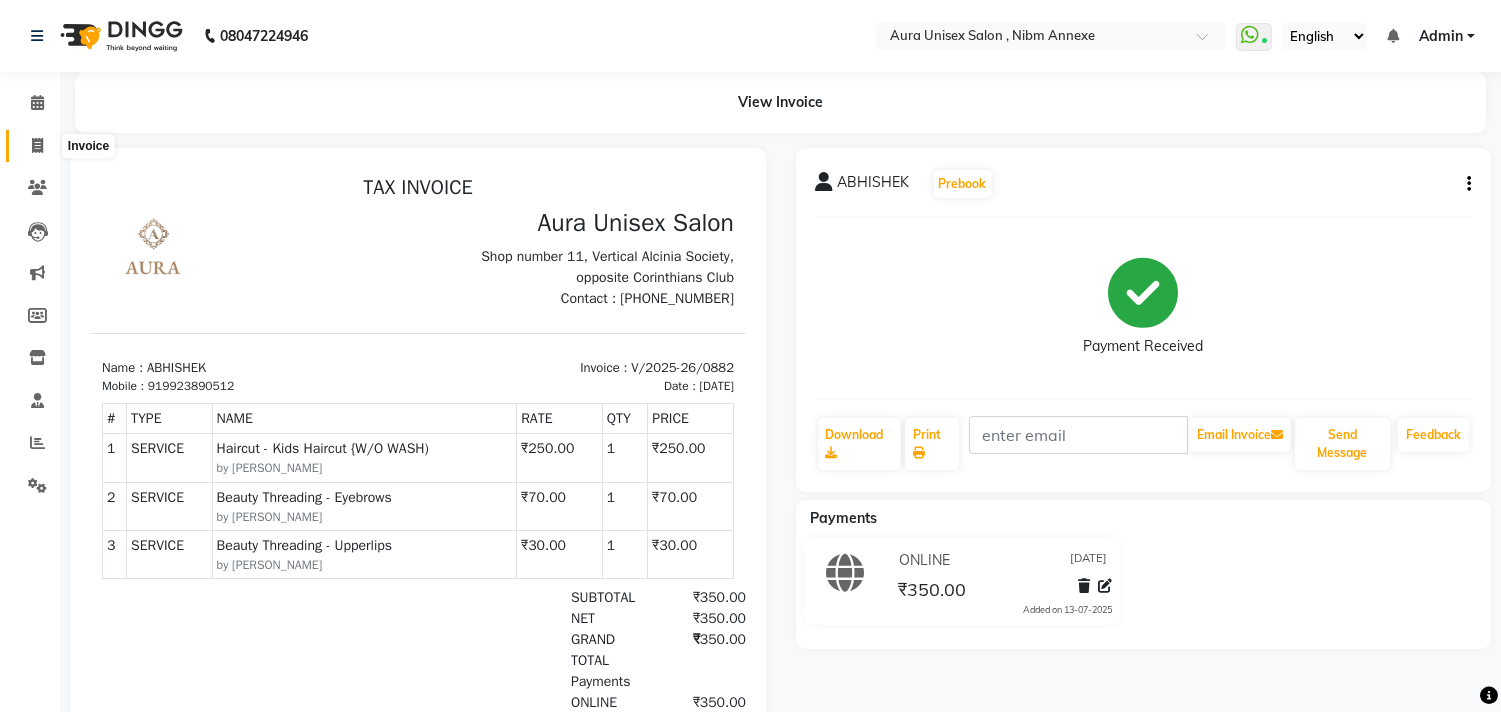 click 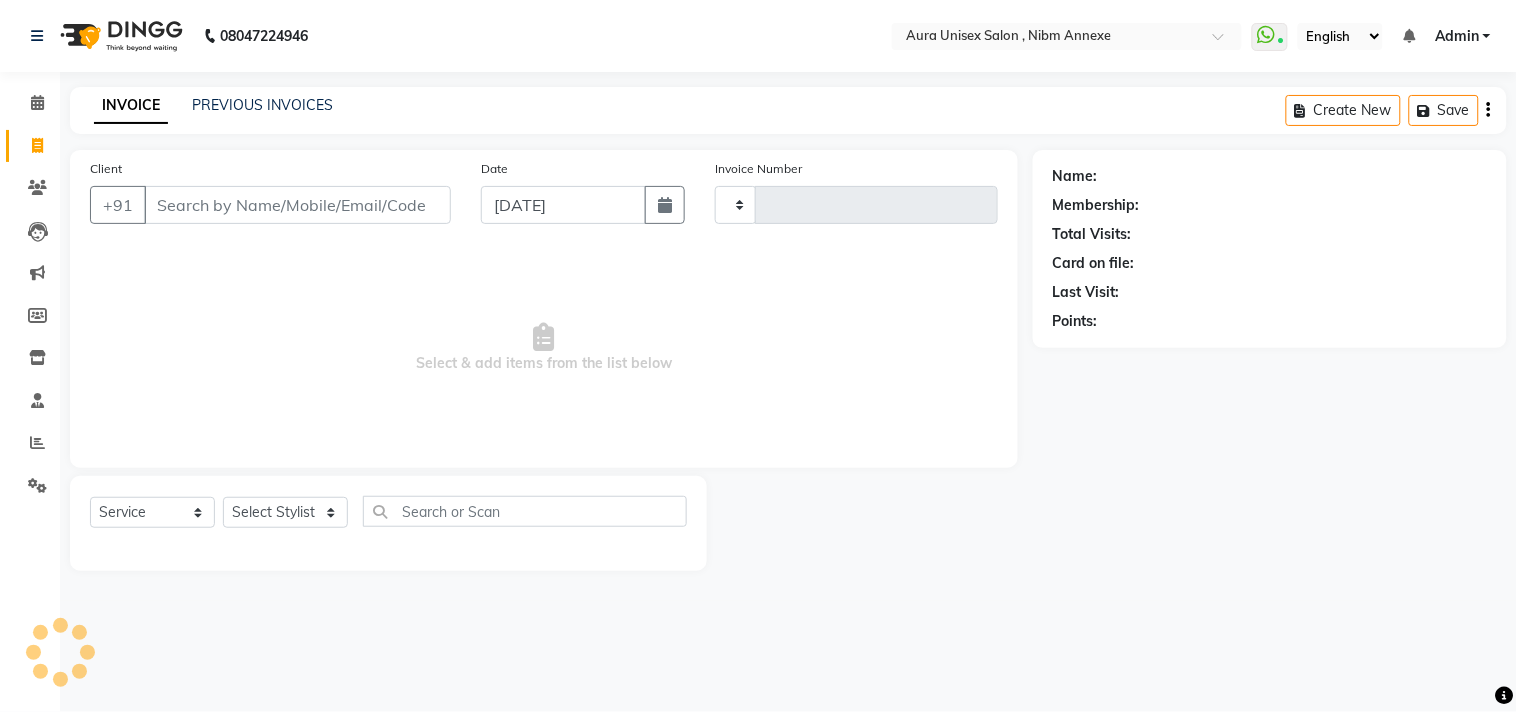 type on "0883" 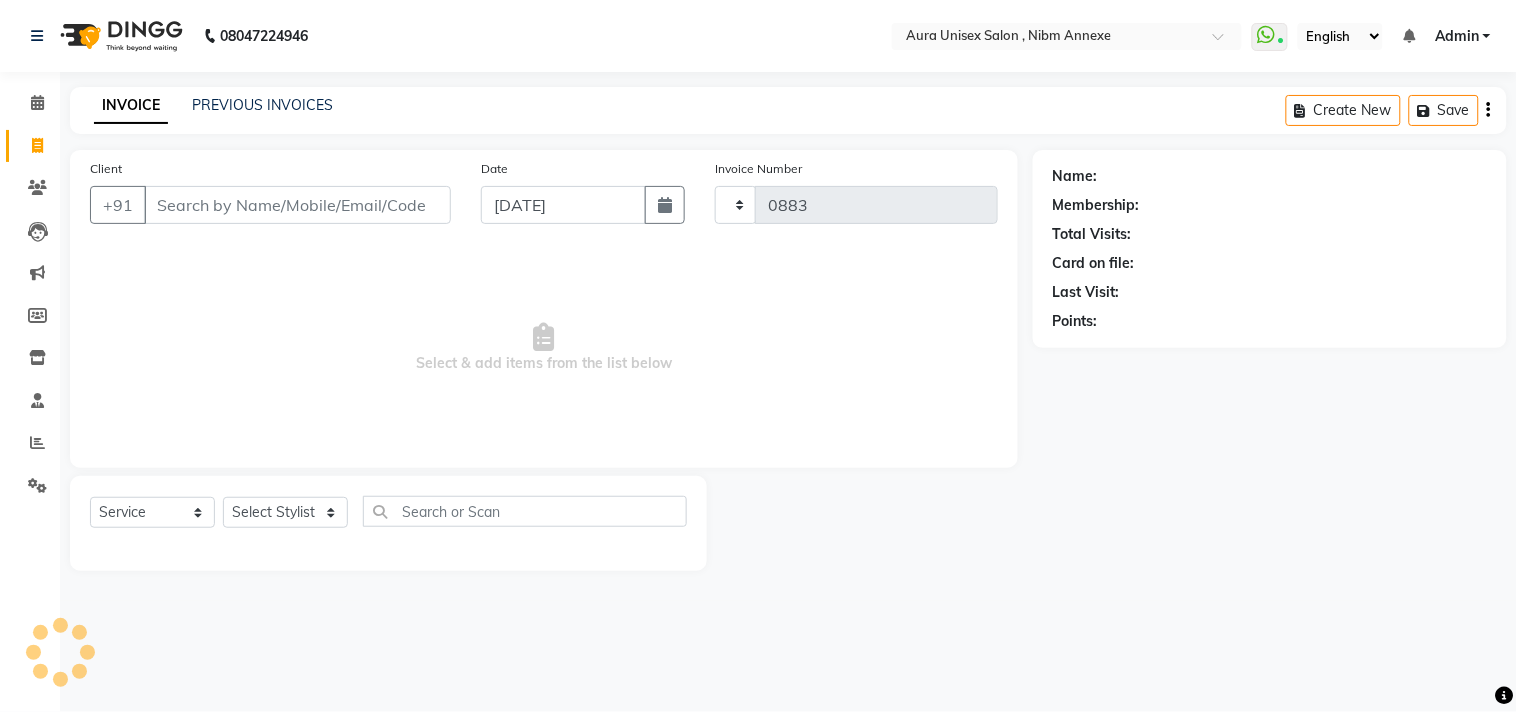 select on "823" 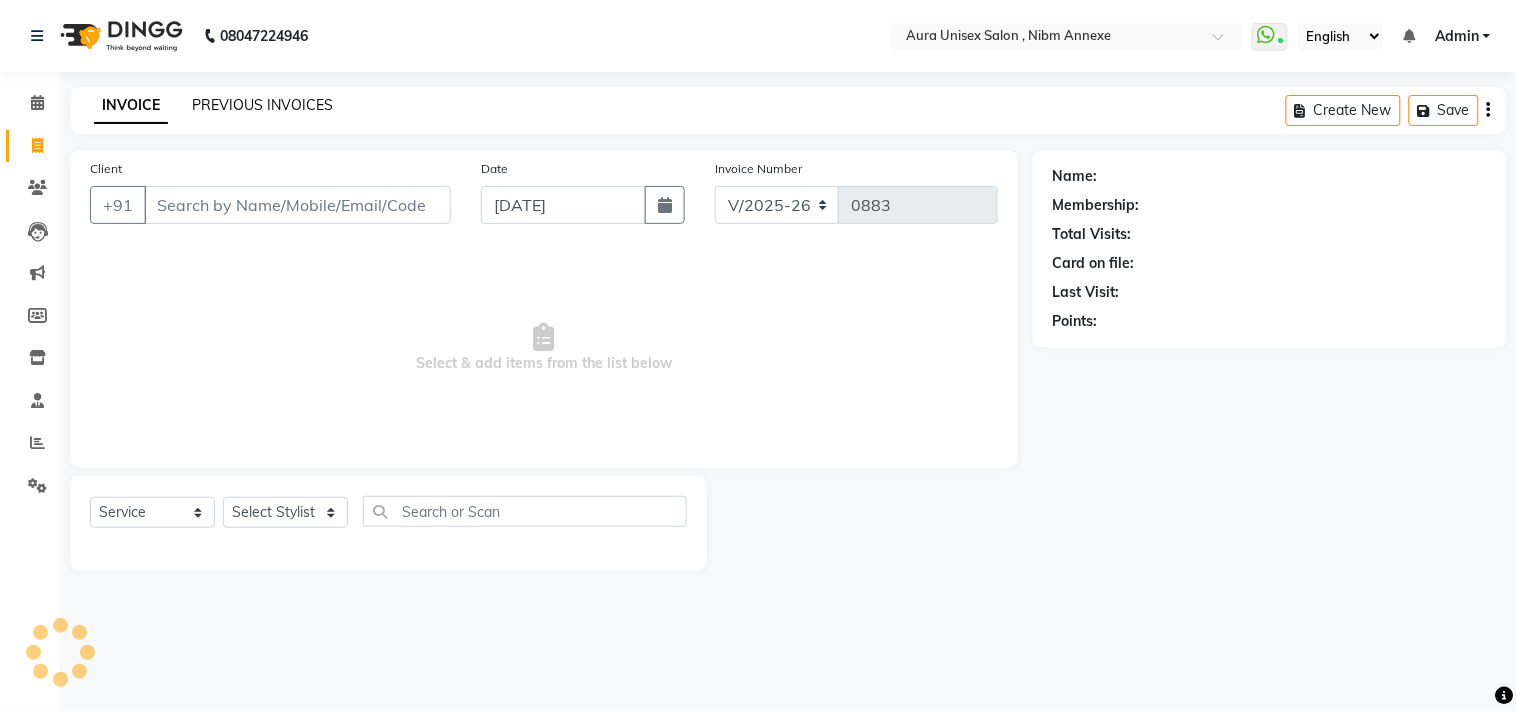 click on "PREVIOUS INVOICES" 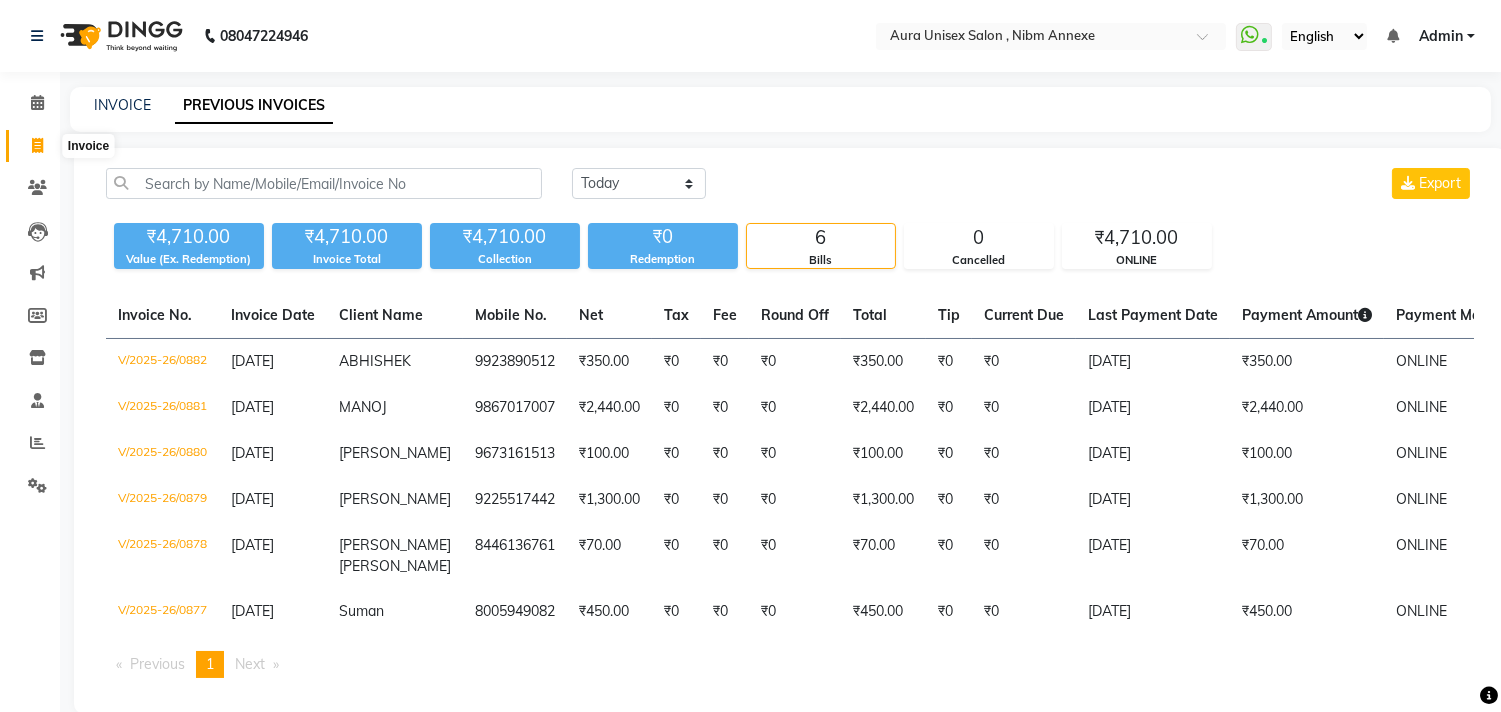 click 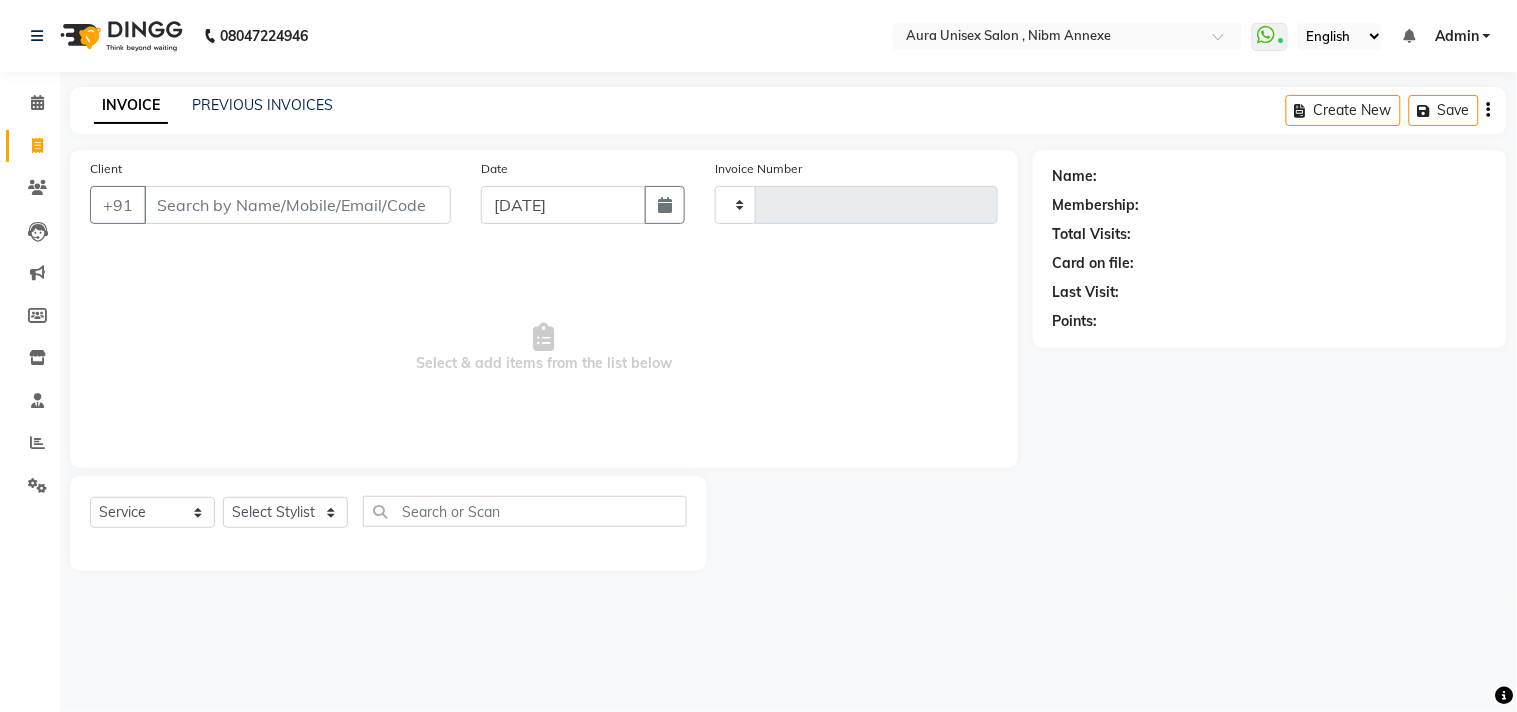 type on "0883" 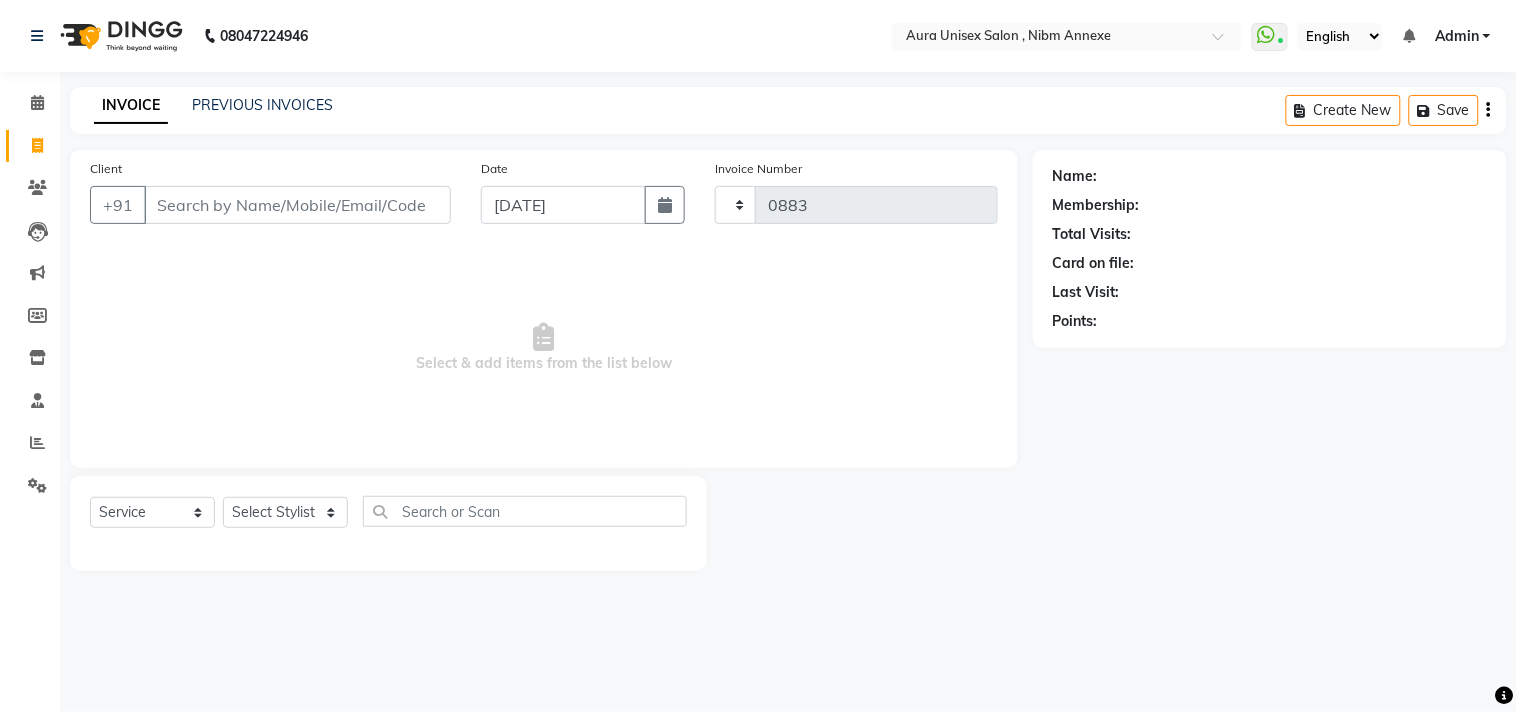 select on "823" 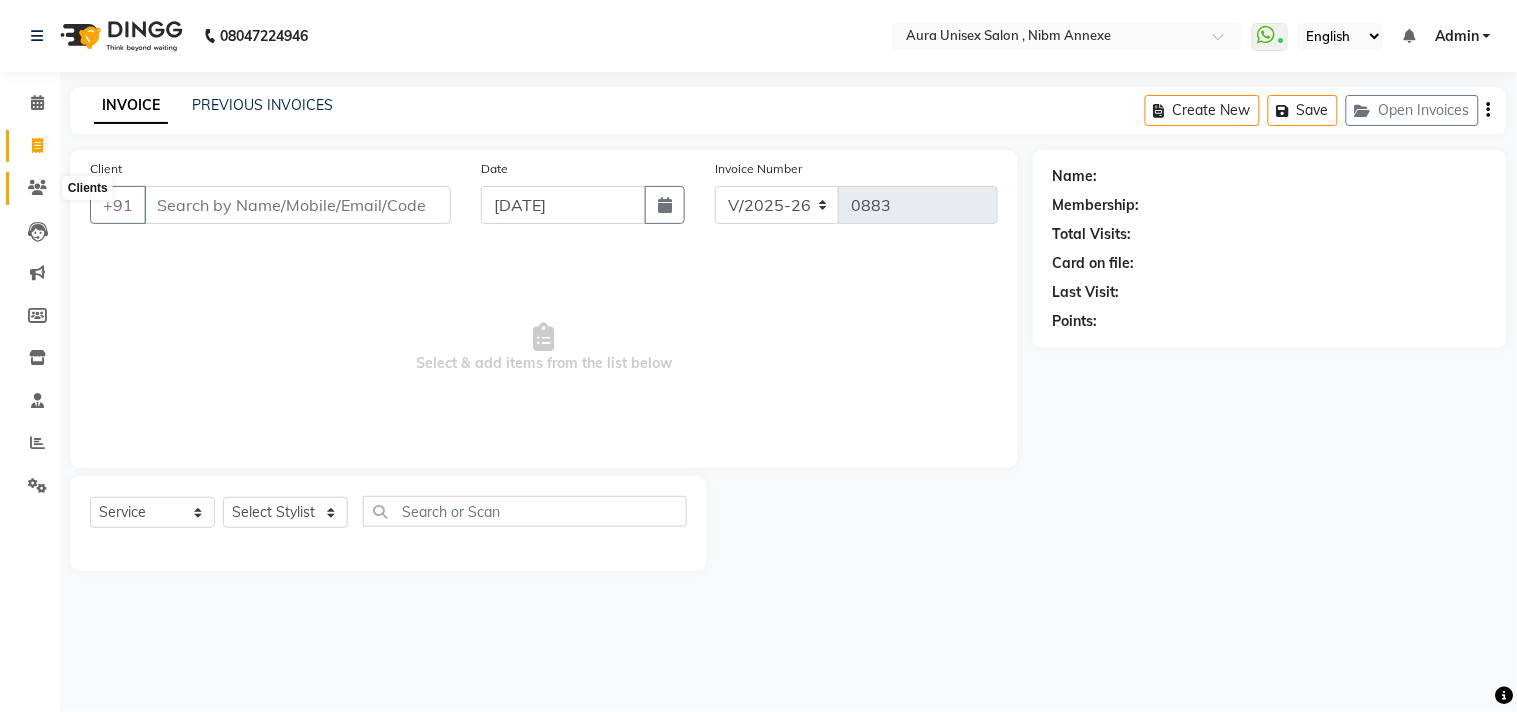 click 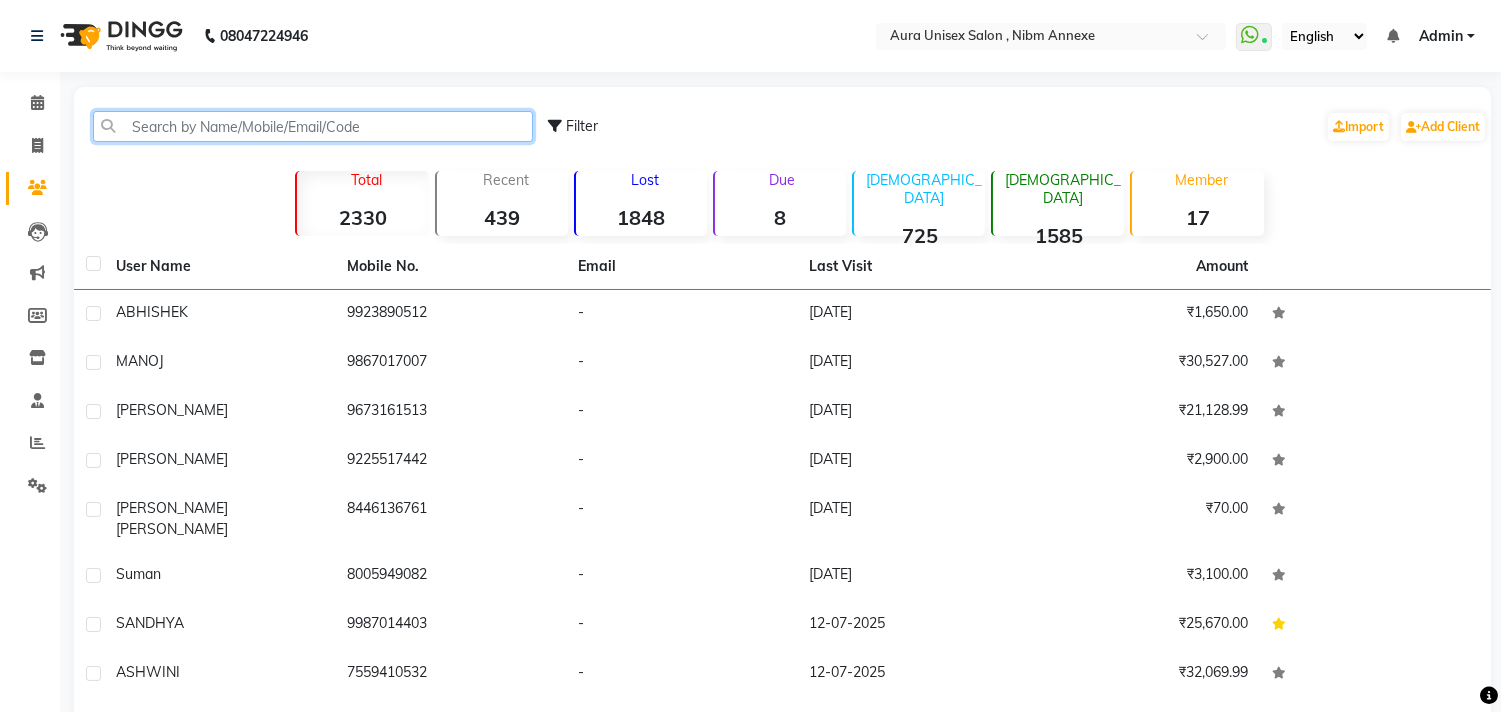 click 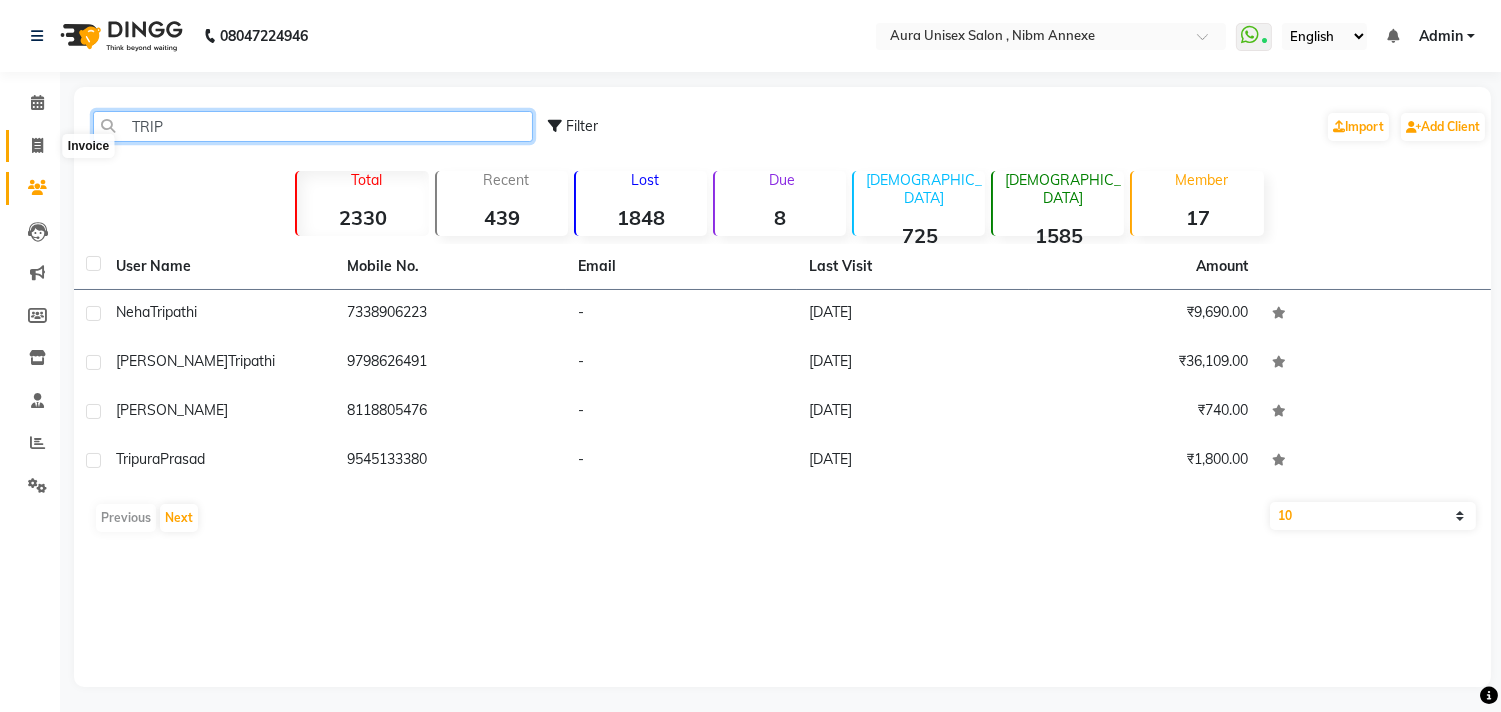 type on "TRIP" 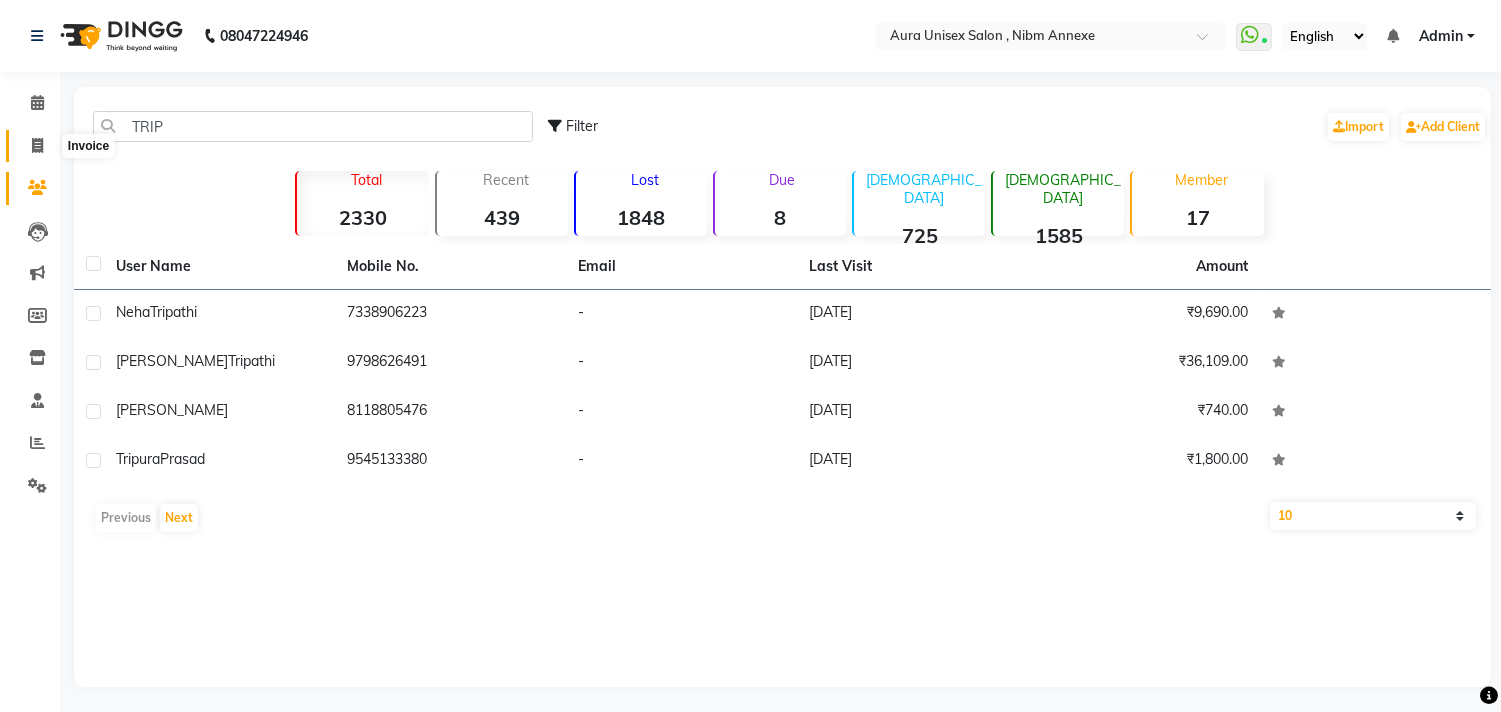 click 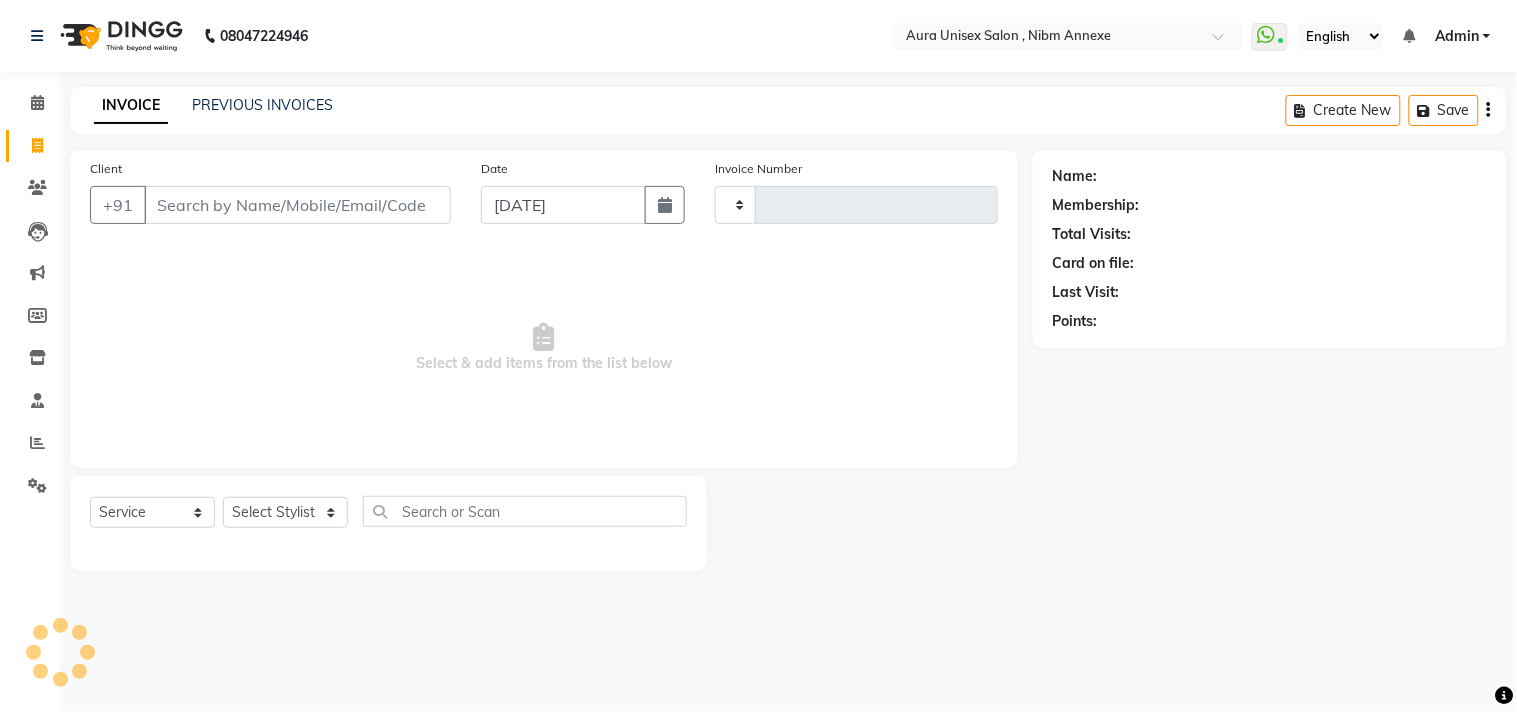 type on "0883" 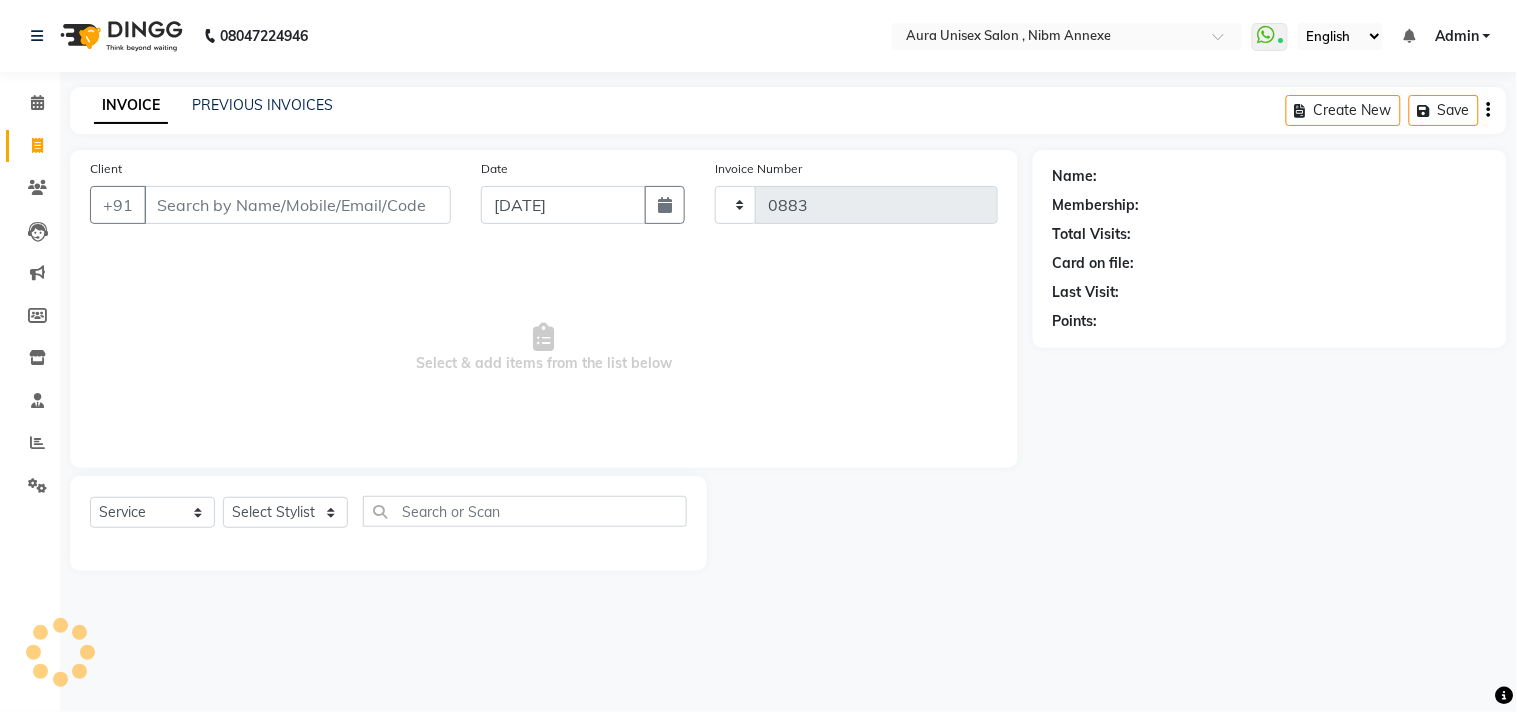 select on "823" 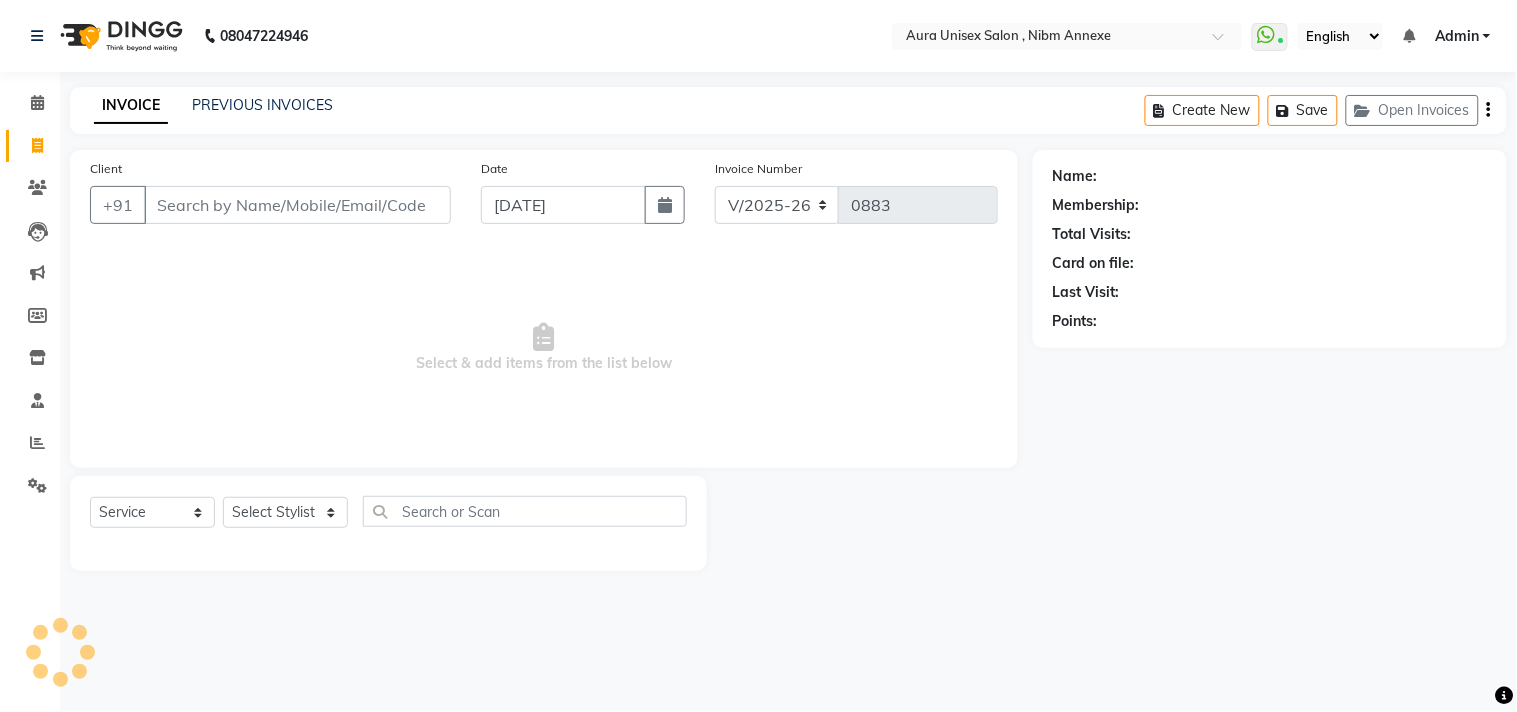 click on "Client" at bounding box center [297, 205] 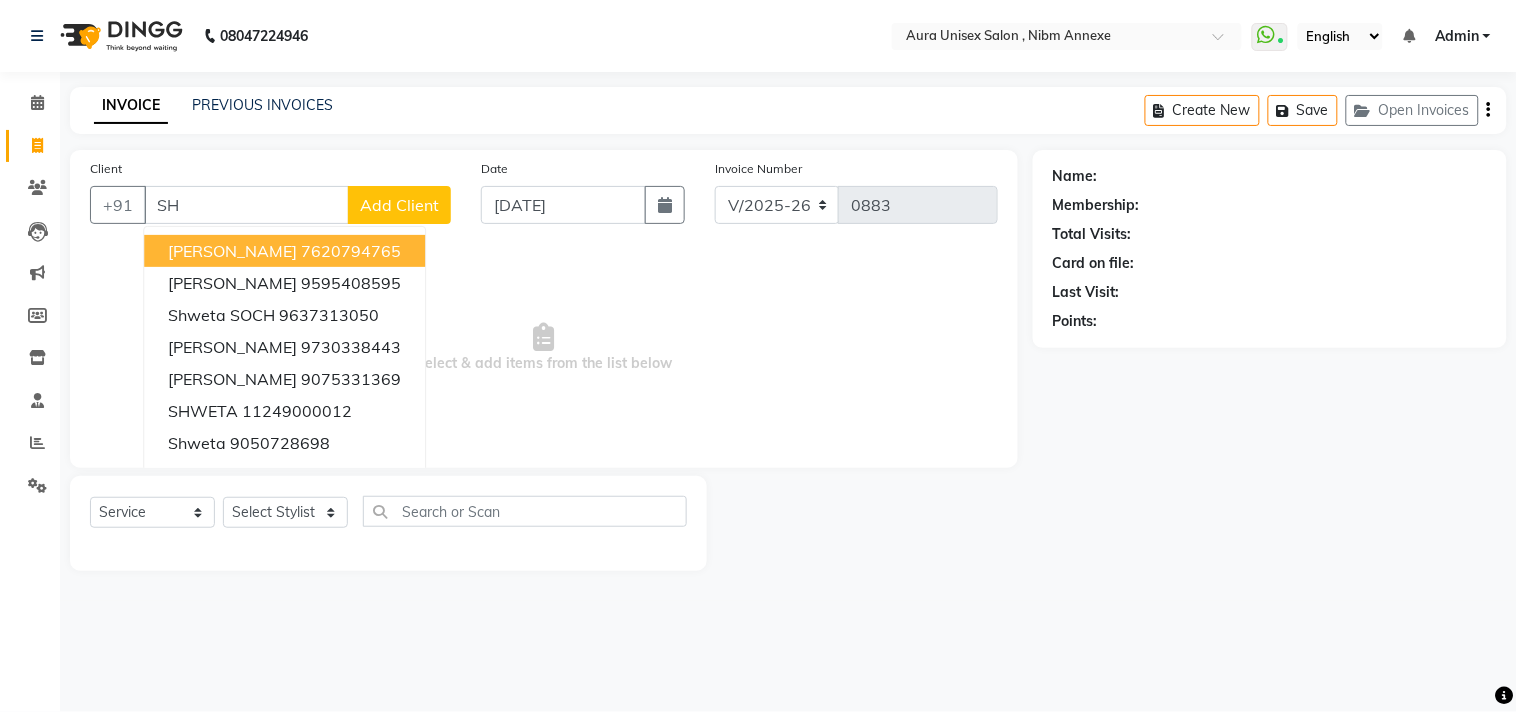 type on "S" 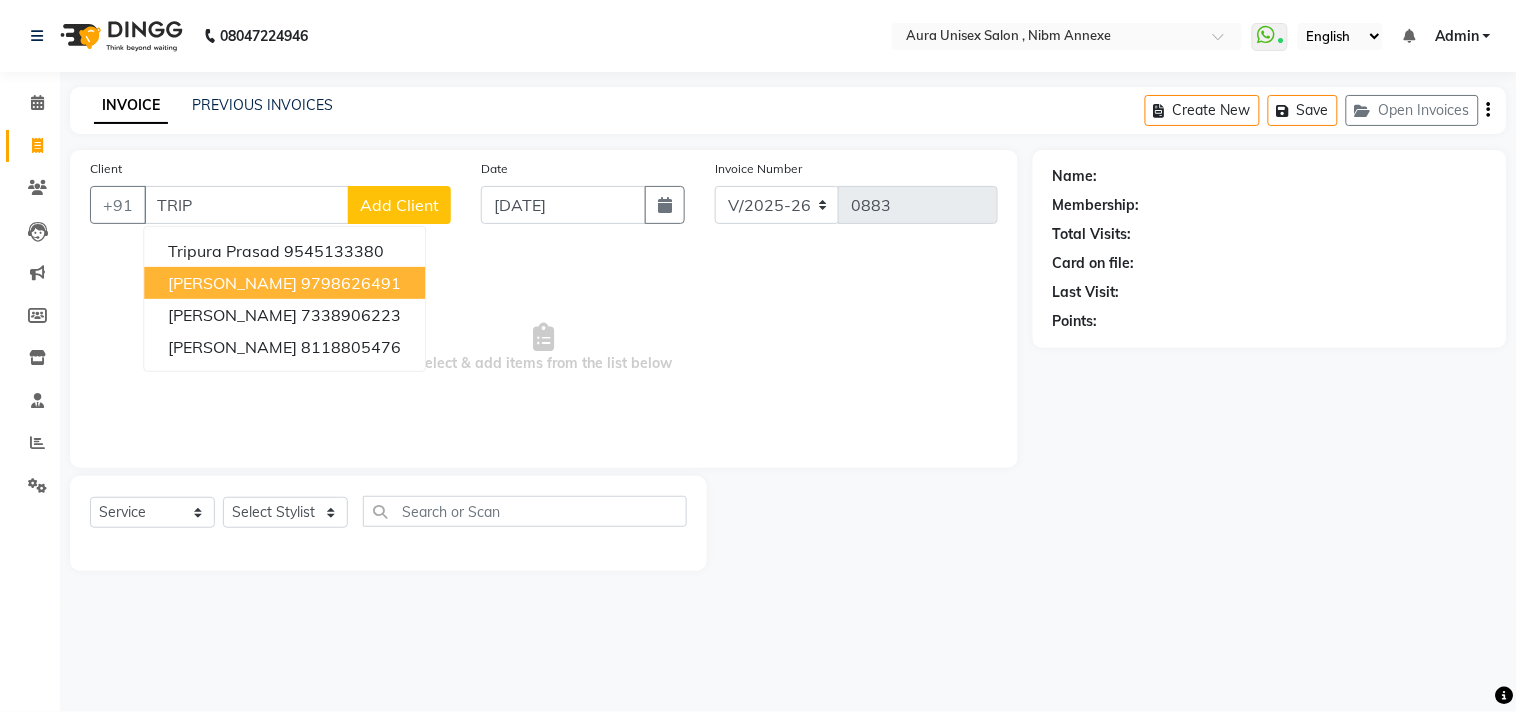 click on "[PERSON_NAME]" at bounding box center [232, 283] 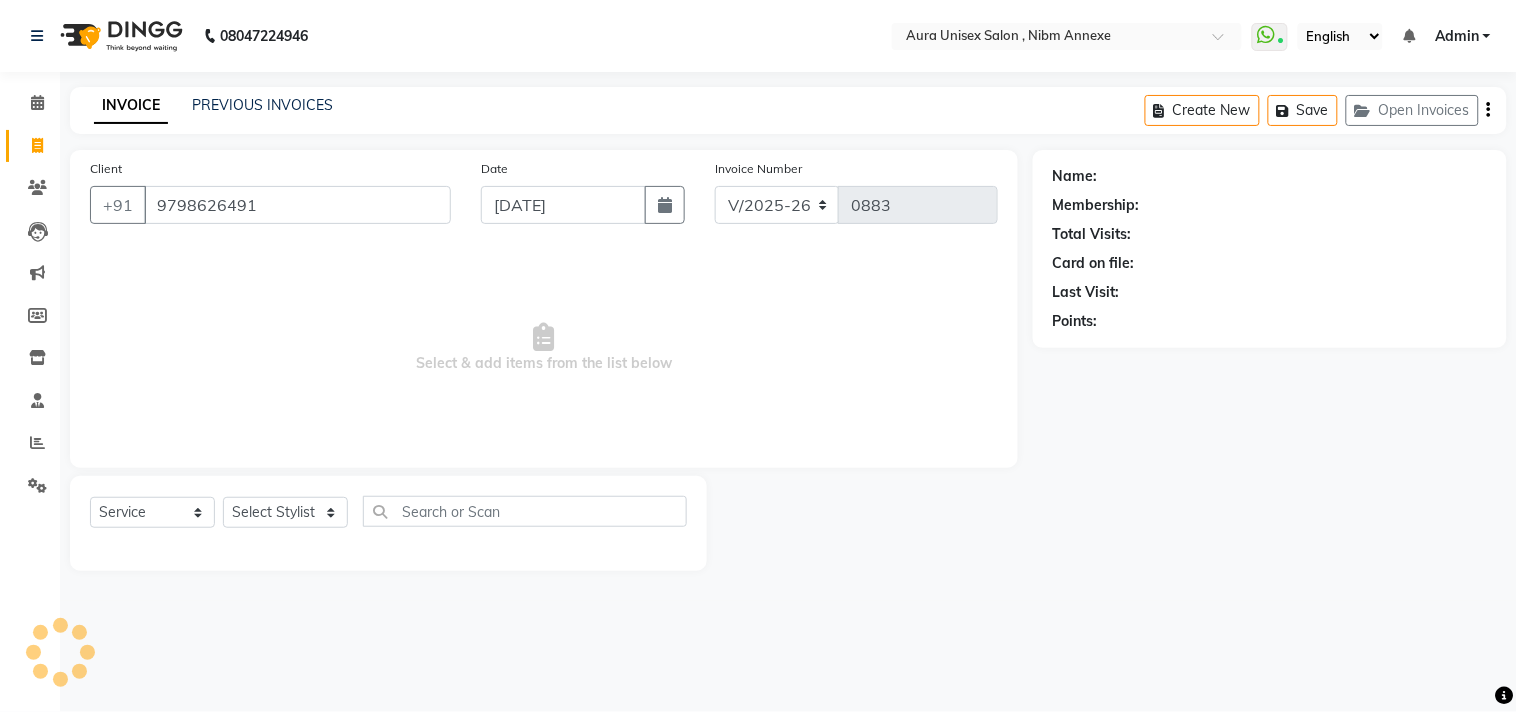 type on "9798626491" 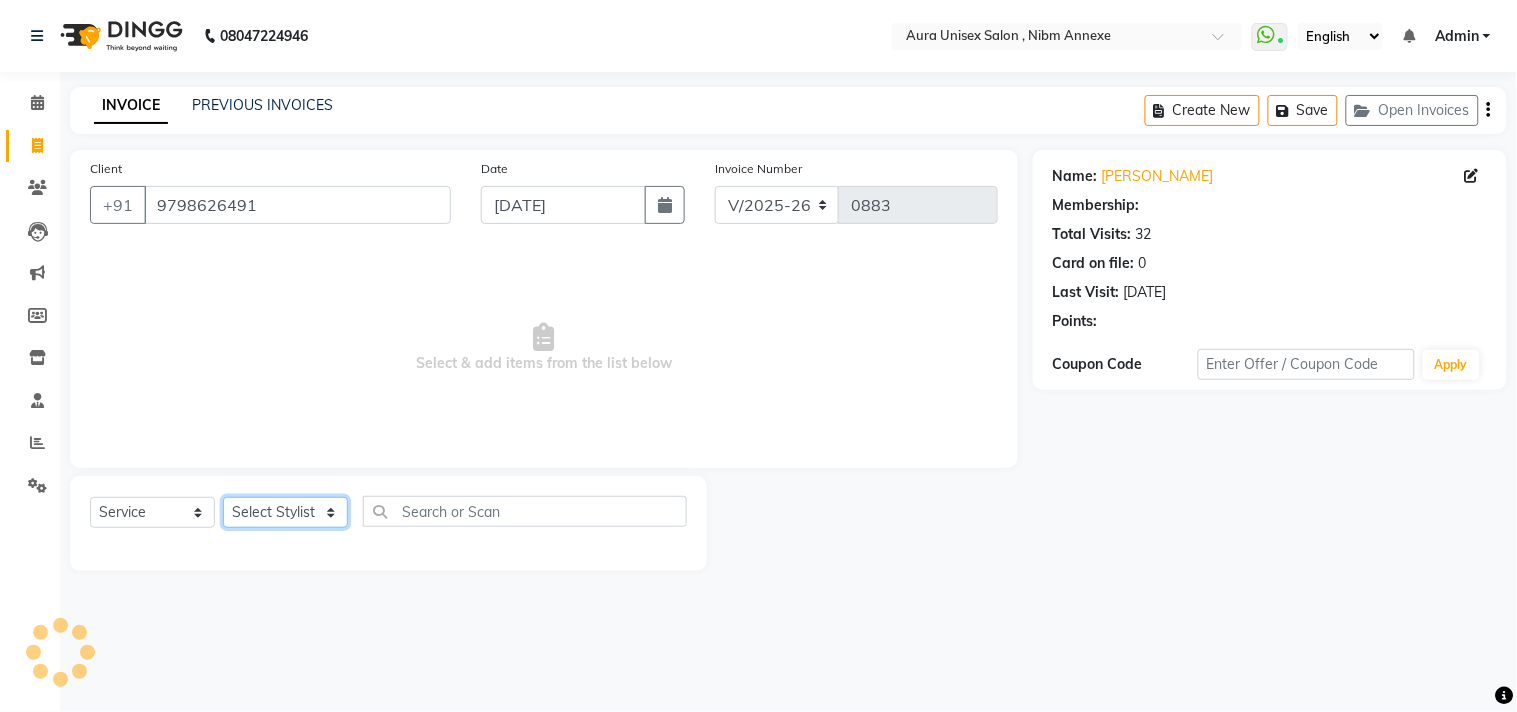 click on "Select Stylist [PERSON_NAME] Jyoti [PERSON_NAME] [PERSON_NAME]" 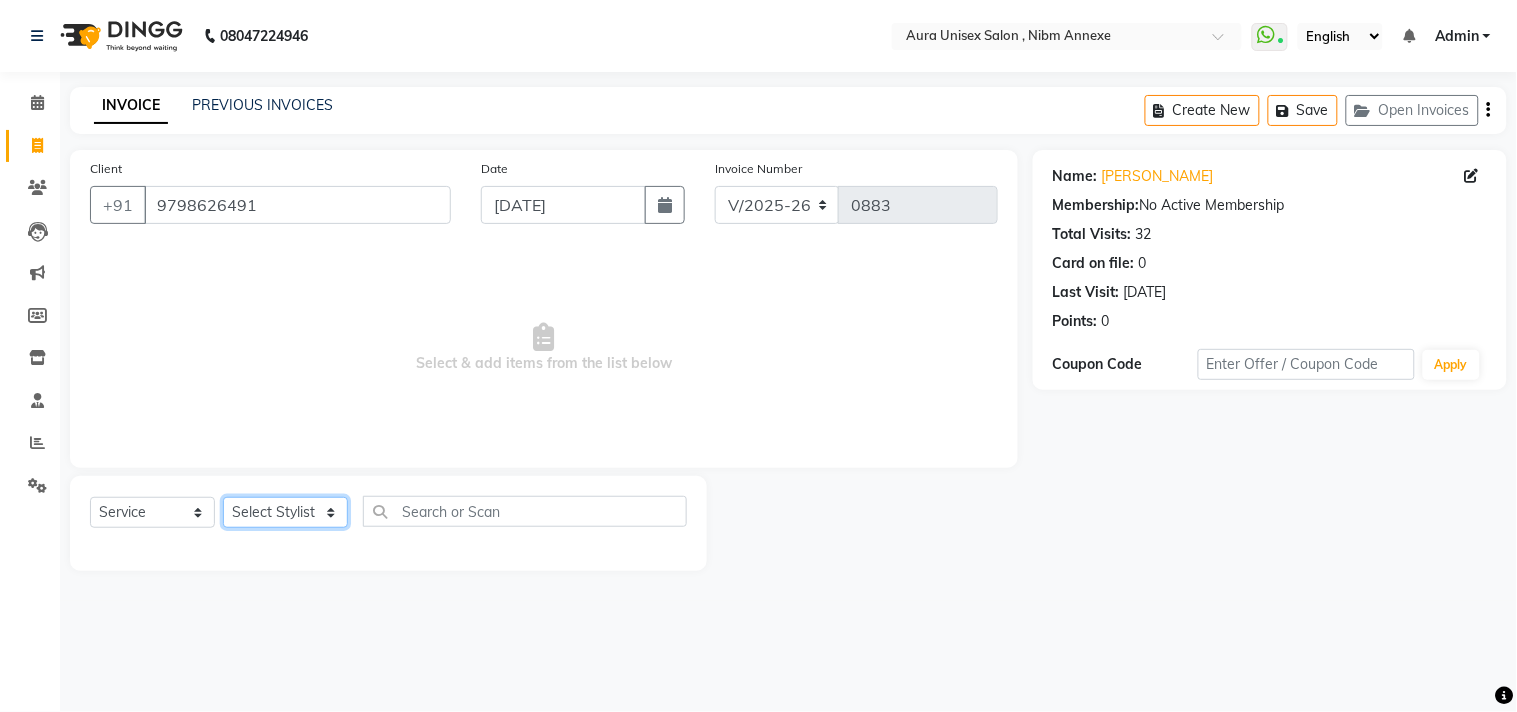 click on "Select Stylist [PERSON_NAME] Jyoti [PERSON_NAME] [PERSON_NAME]" 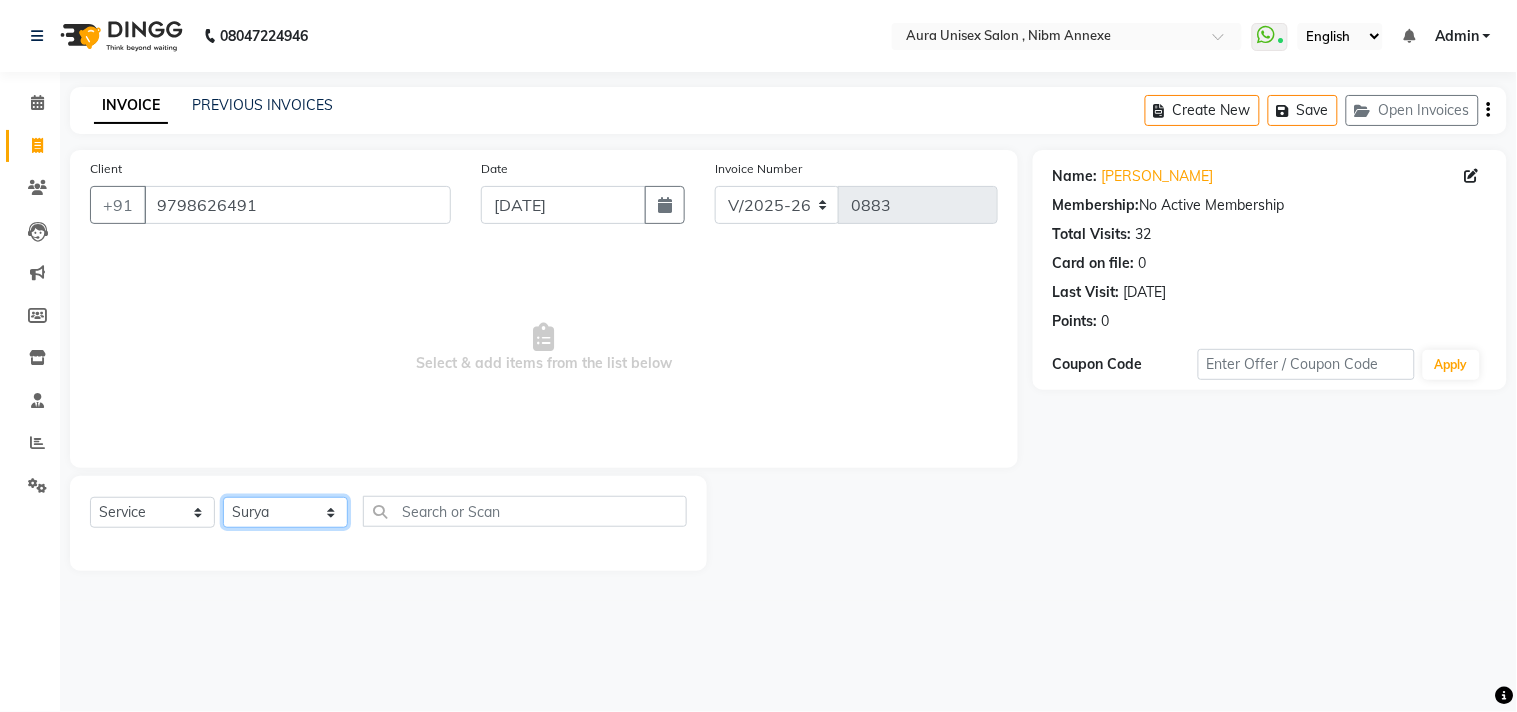 click on "Select Stylist [PERSON_NAME] Jyoti [PERSON_NAME] [PERSON_NAME]" 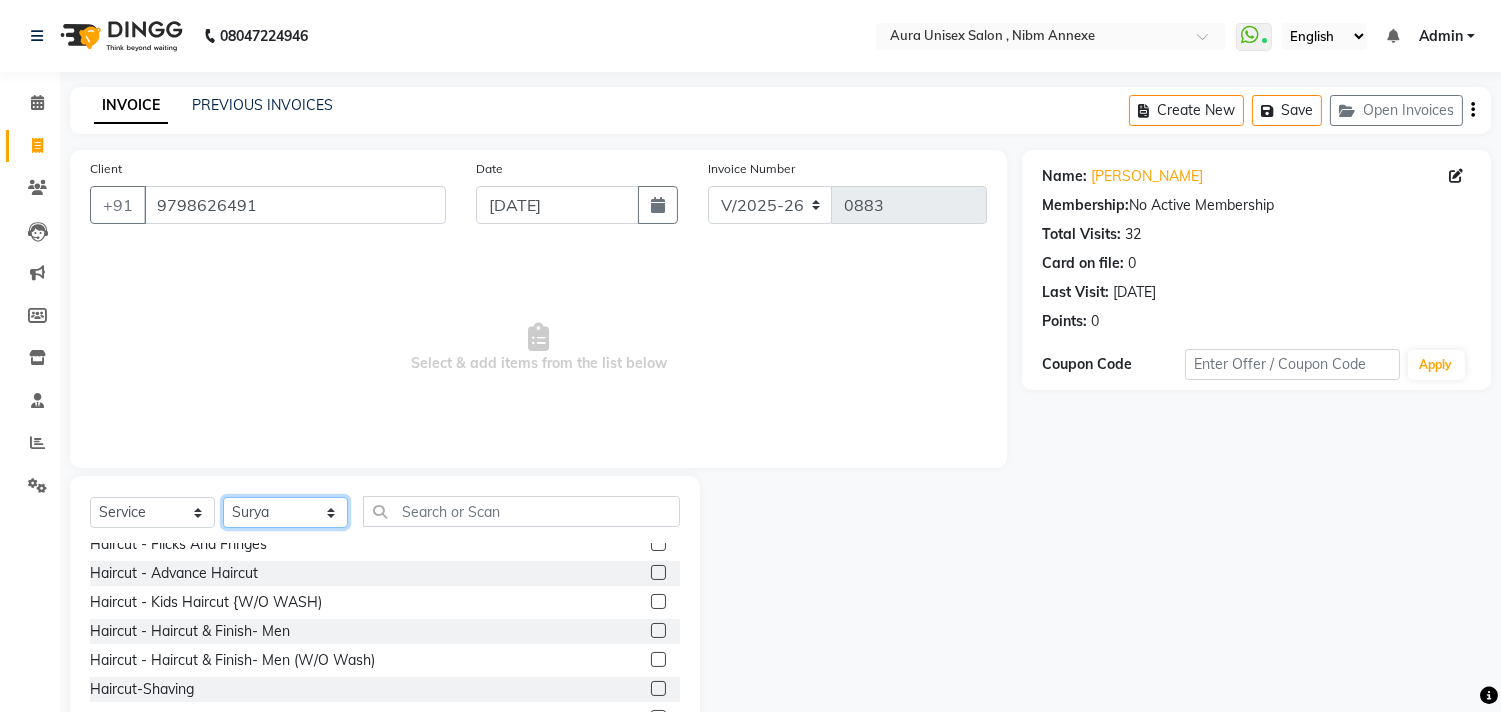 scroll, scrollTop: 111, scrollLeft: 0, axis: vertical 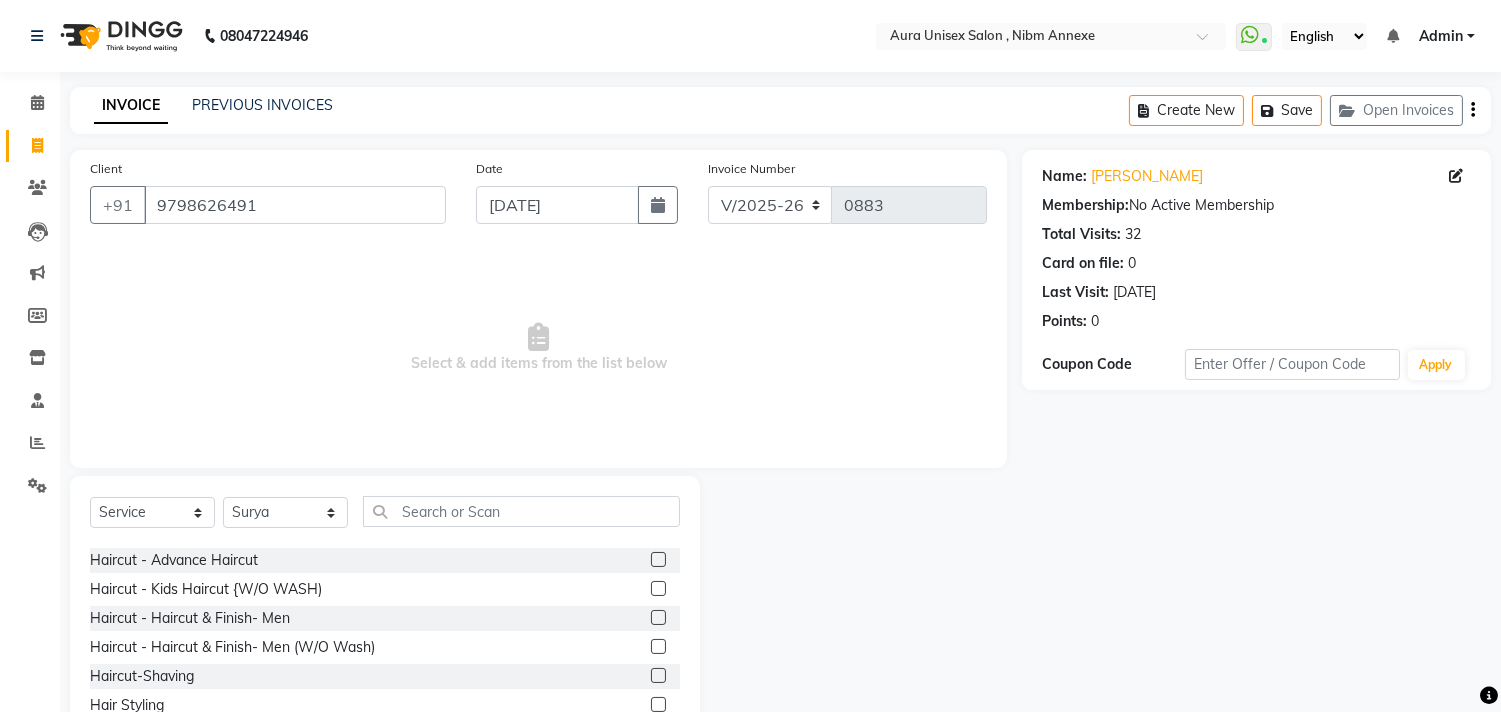 click 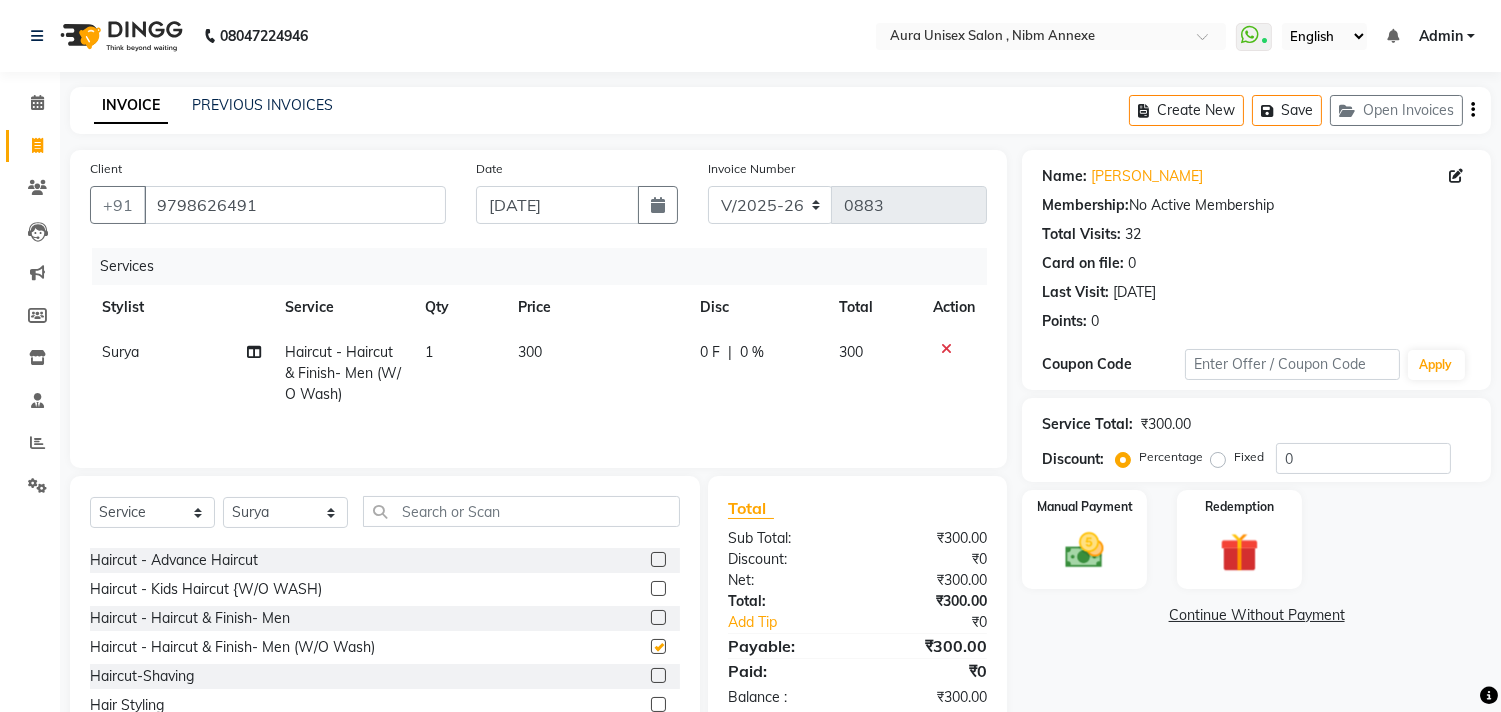checkbox on "false" 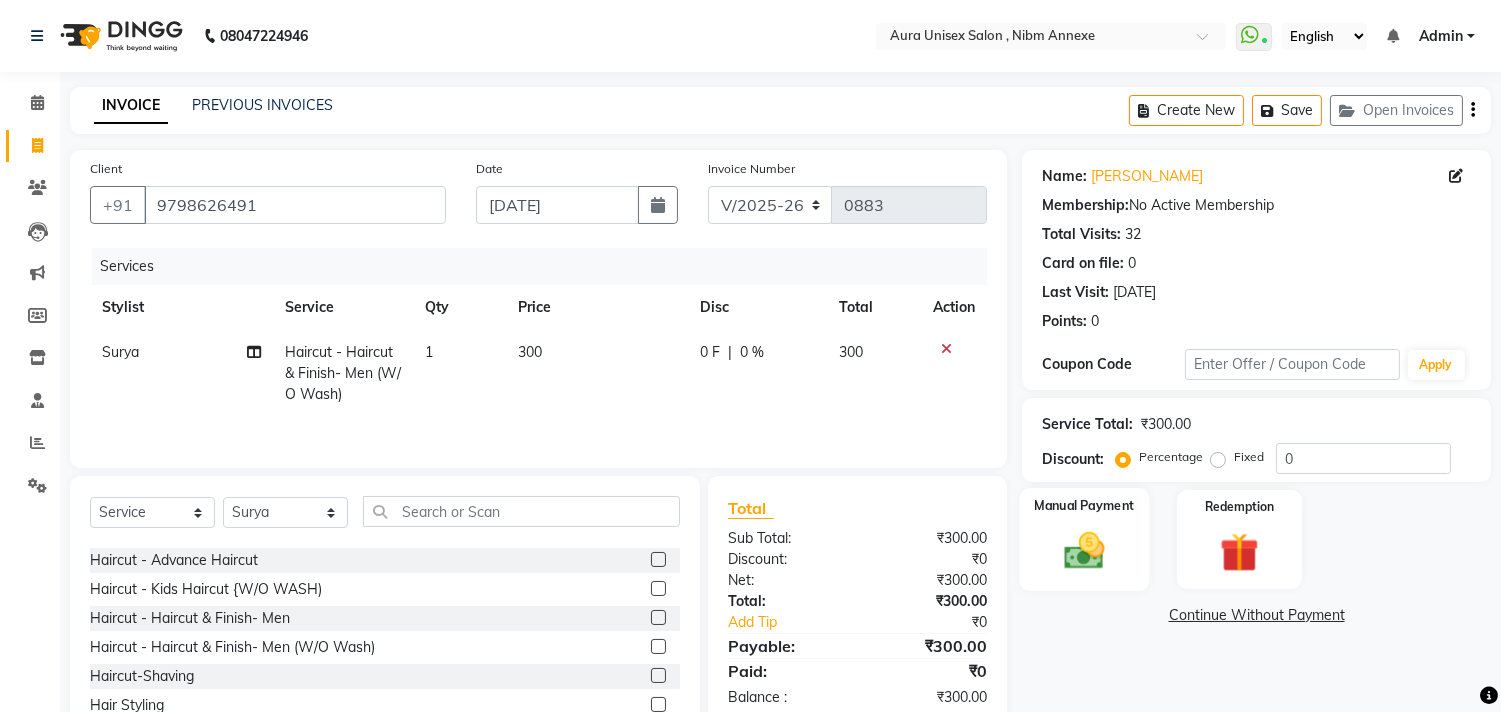 click on "Manual Payment" 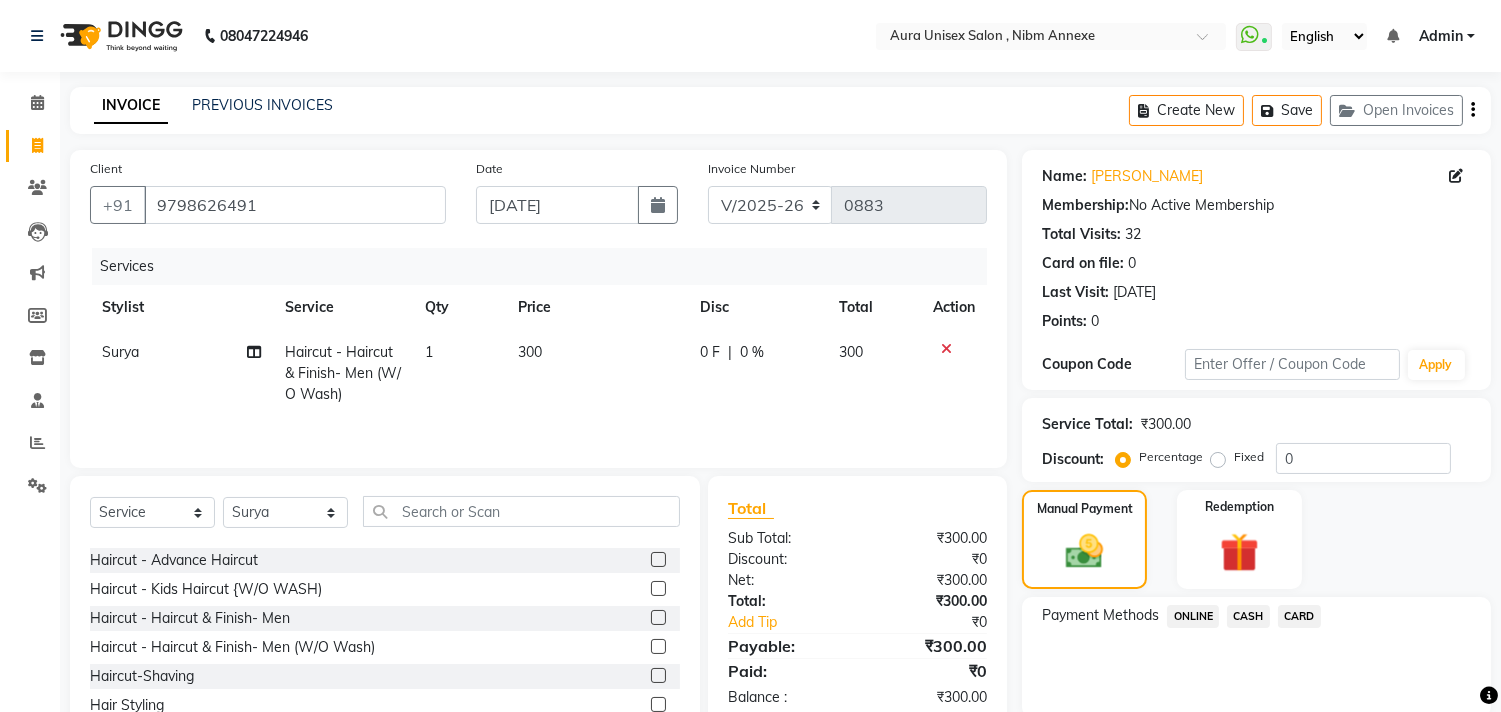 click on "ONLINE" 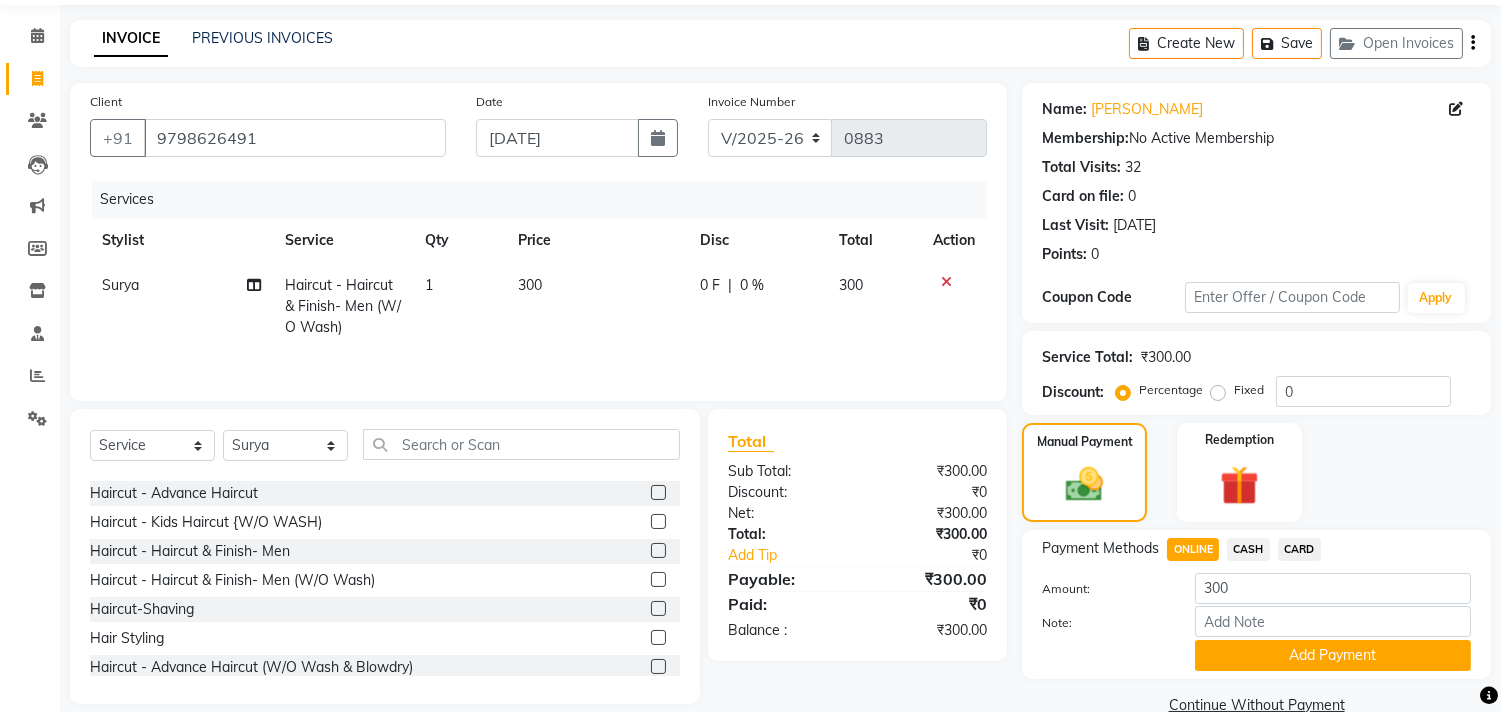 scroll, scrollTop: 104, scrollLeft: 0, axis: vertical 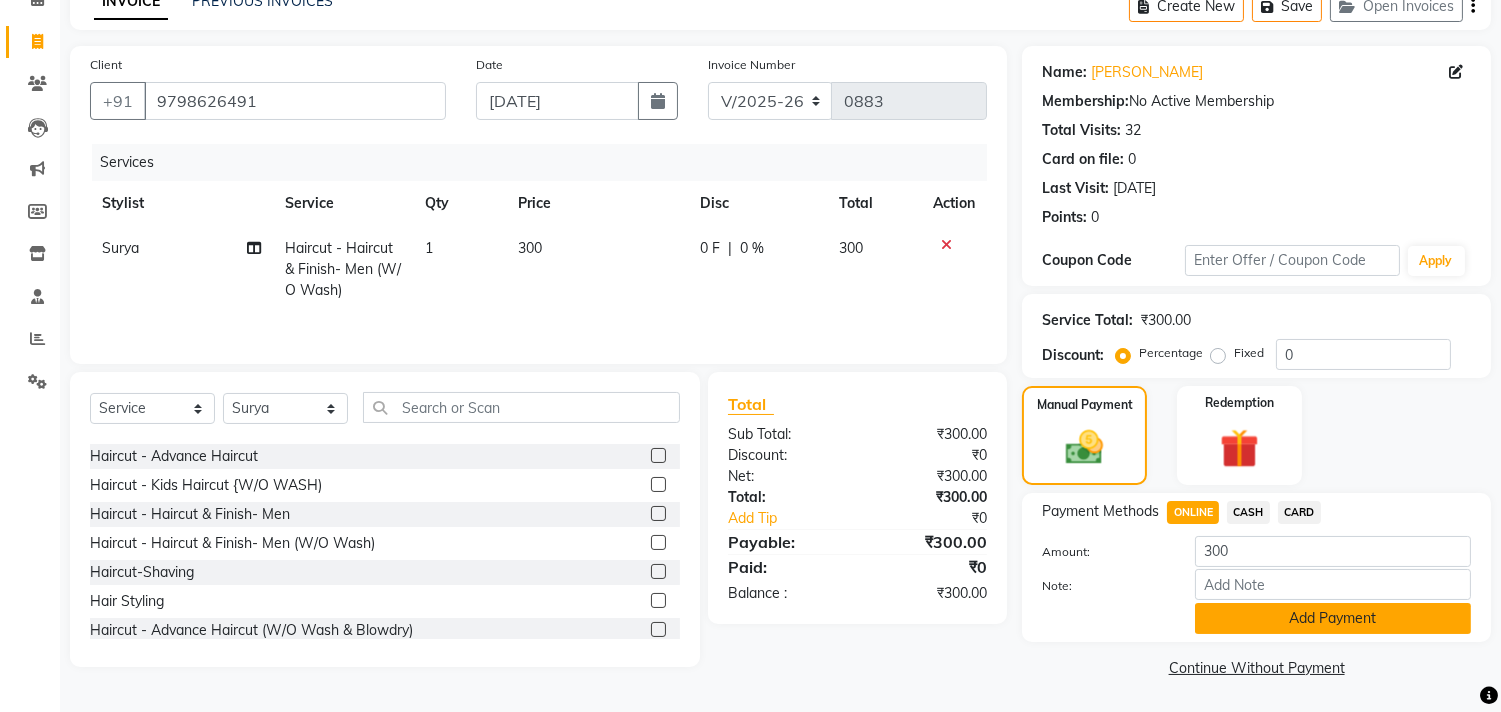 click on "Add Payment" 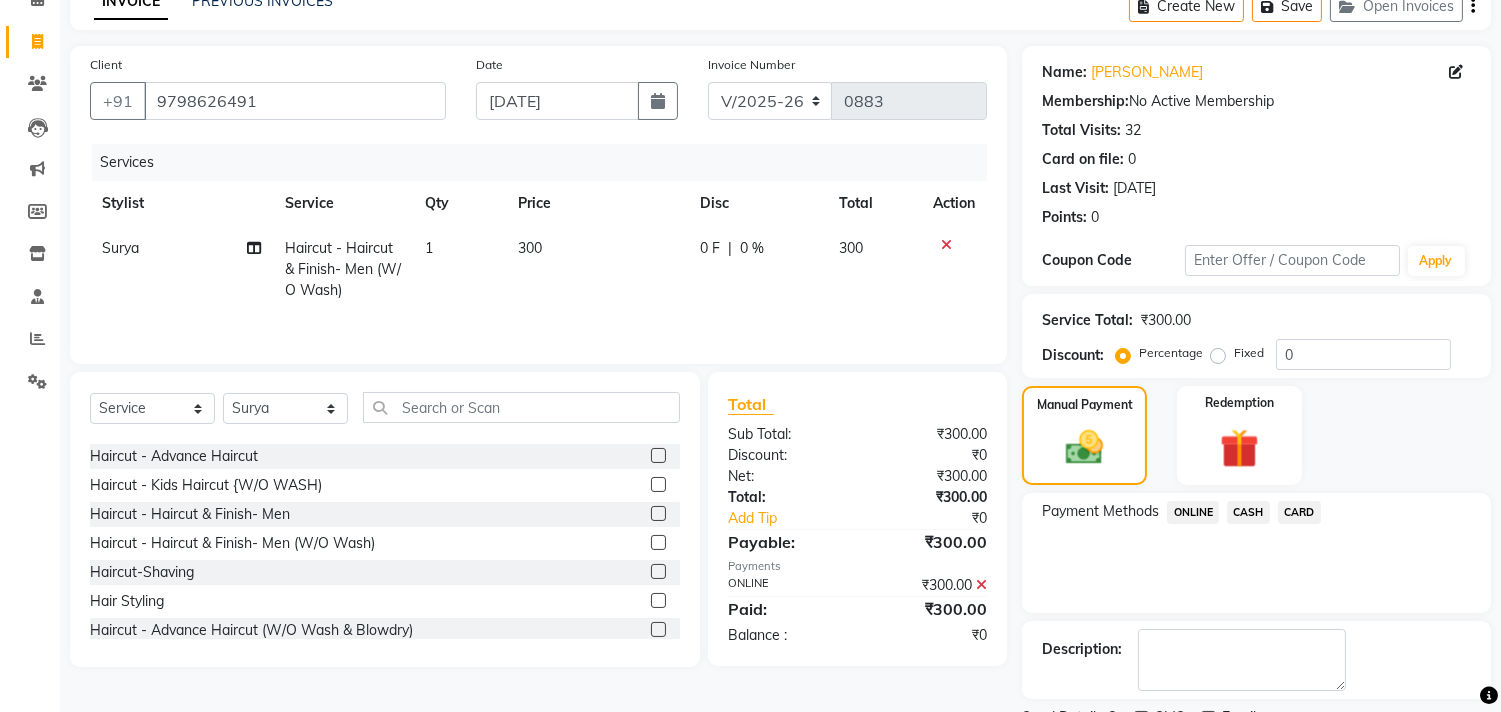click on "ONLINE" 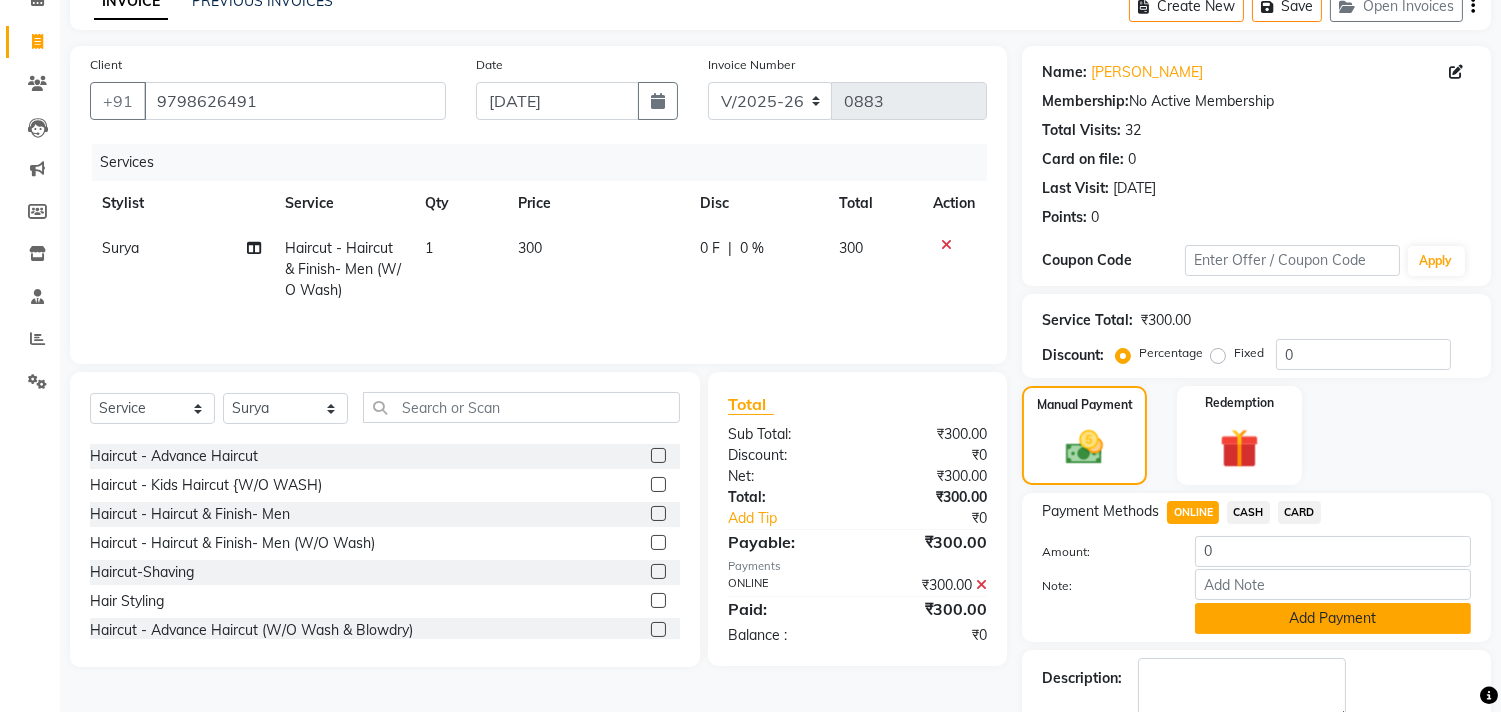click on "Add Payment" 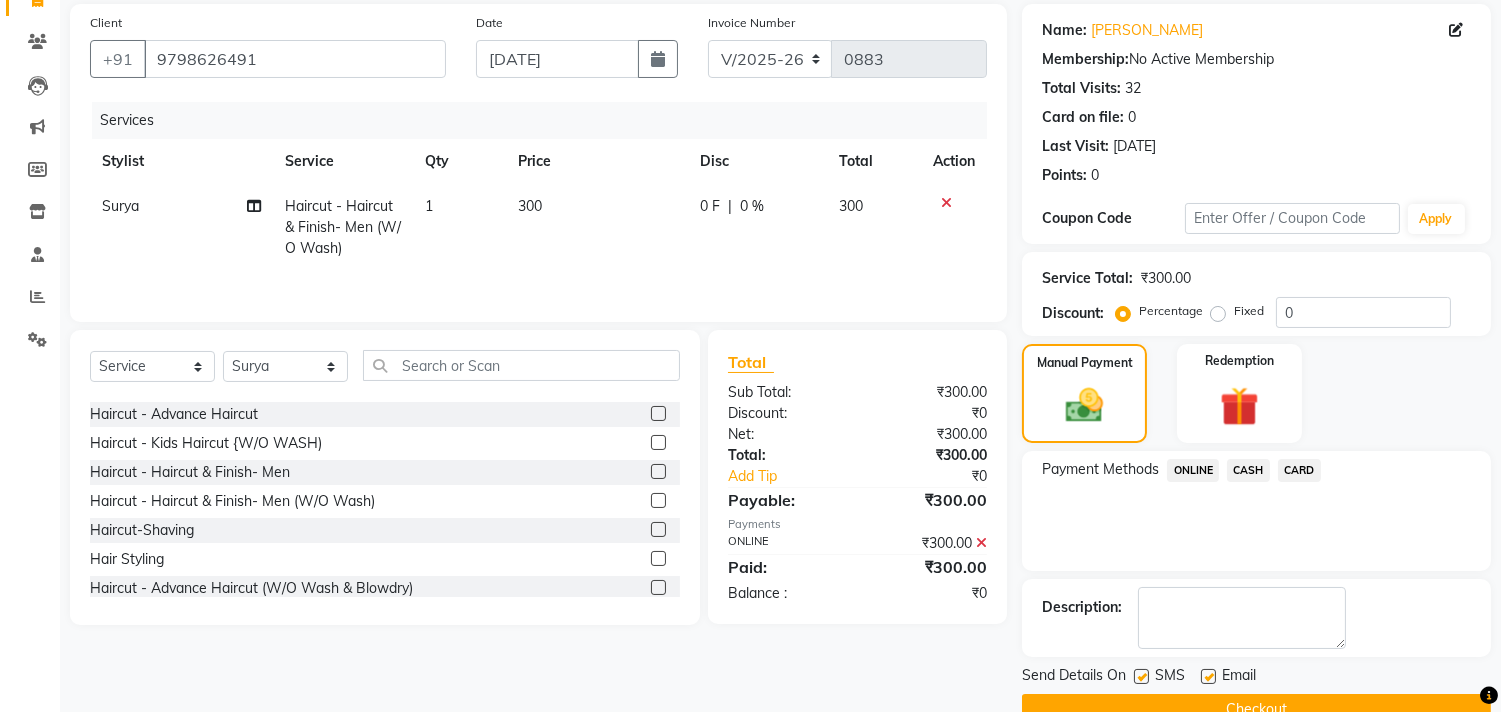 scroll, scrollTop: 187, scrollLeft: 0, axis: vertical 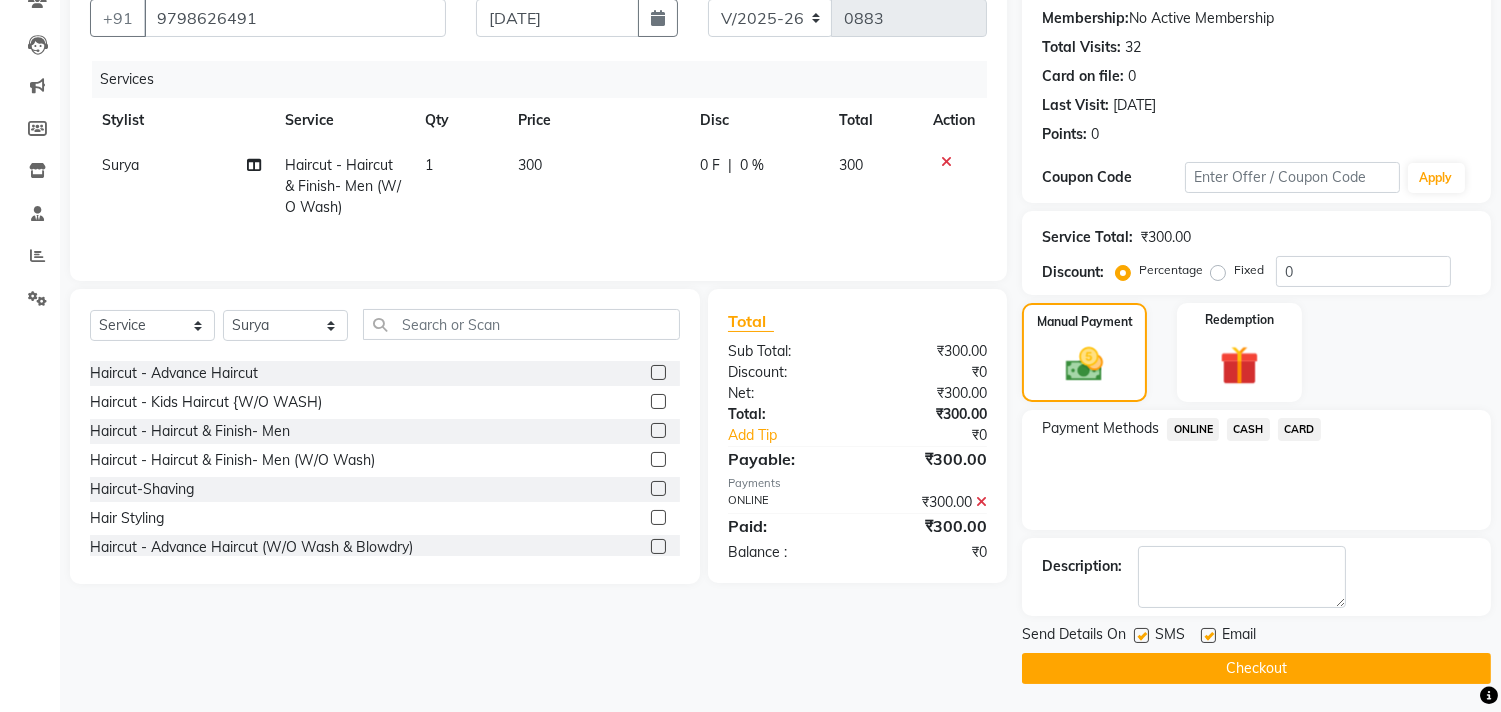 click 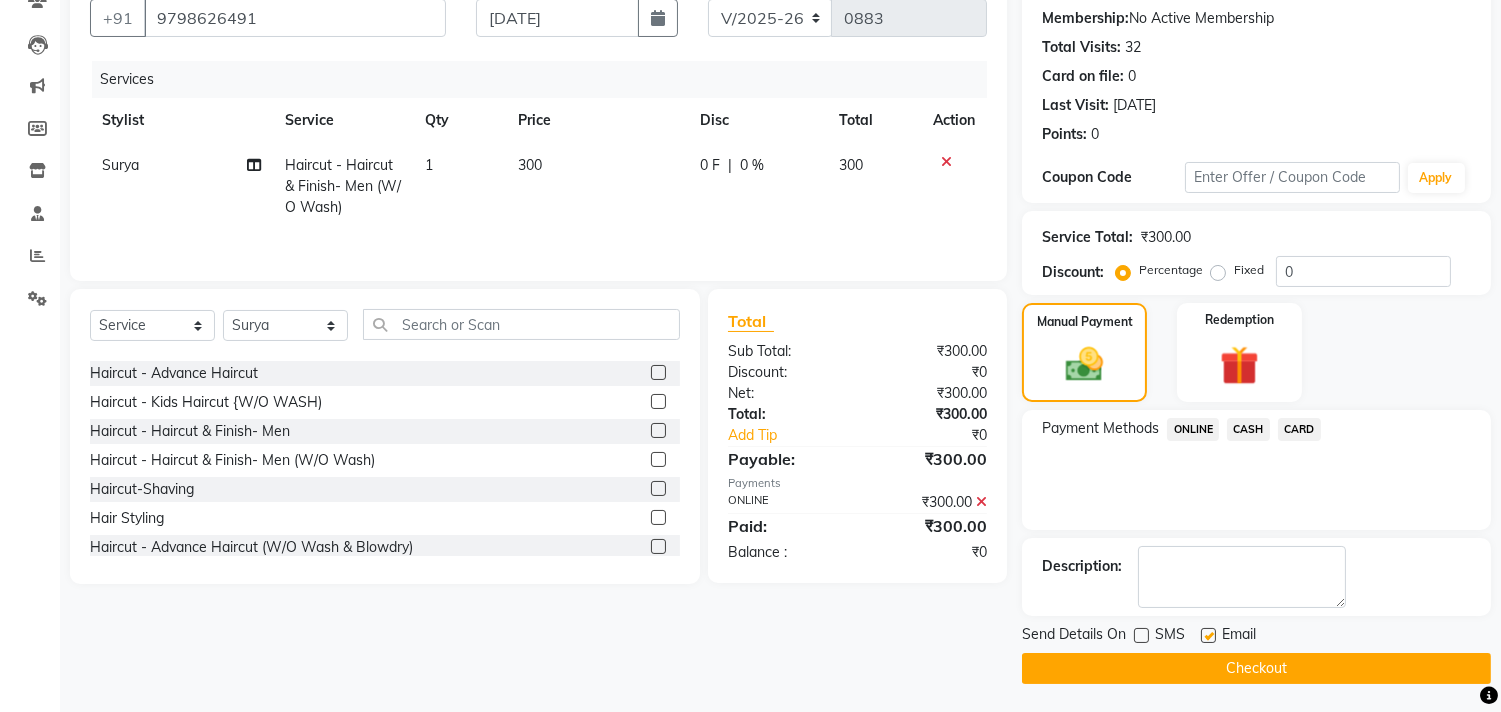 click 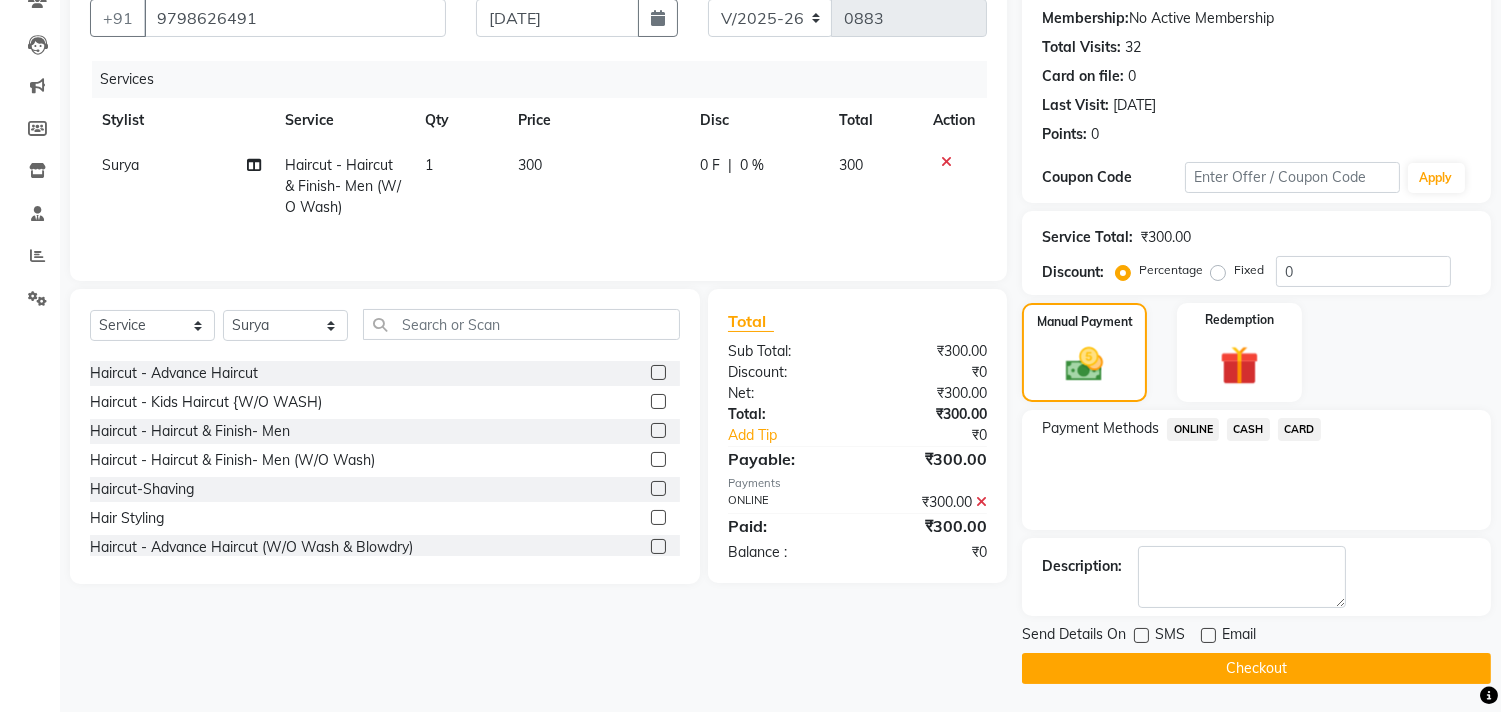 click on "Checkout" 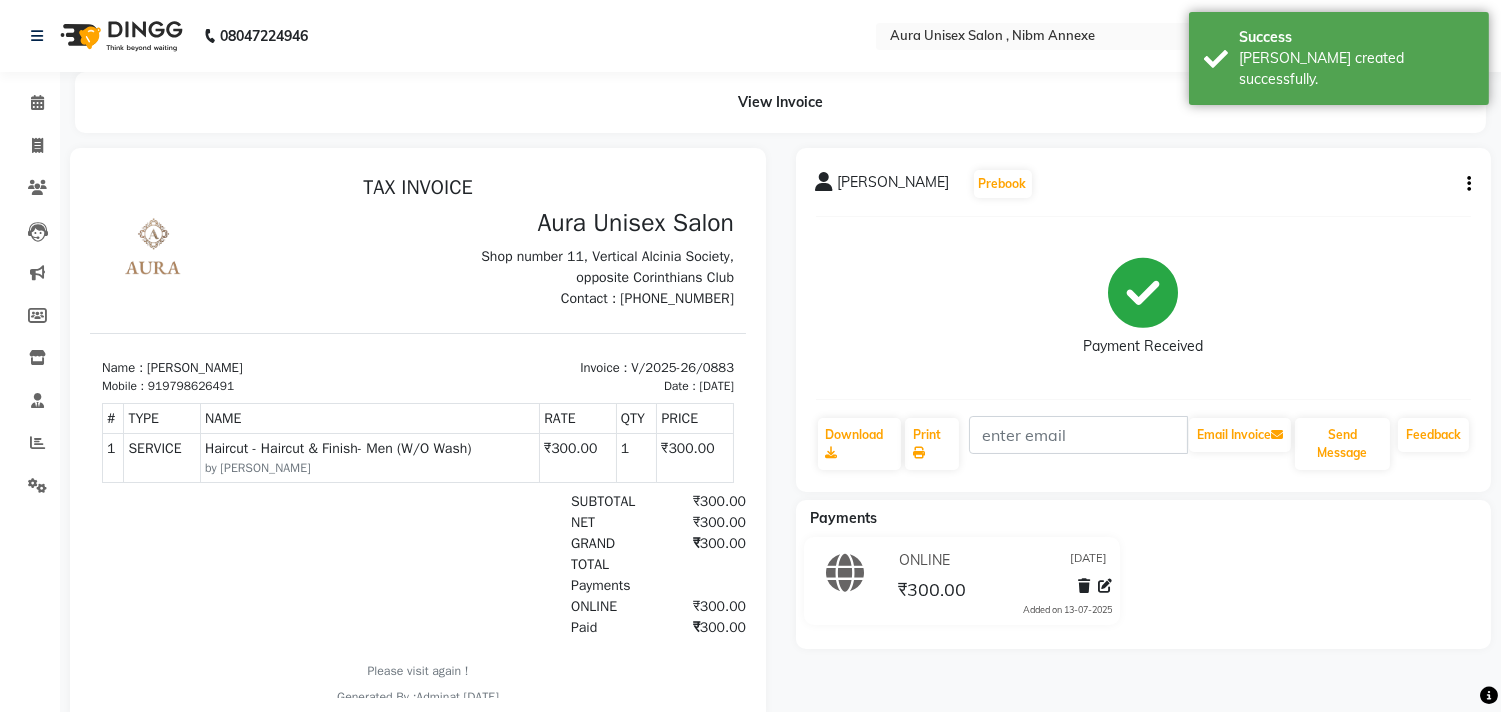 scroll, scrollTop: 0, scrollLeft: 0, axis: both 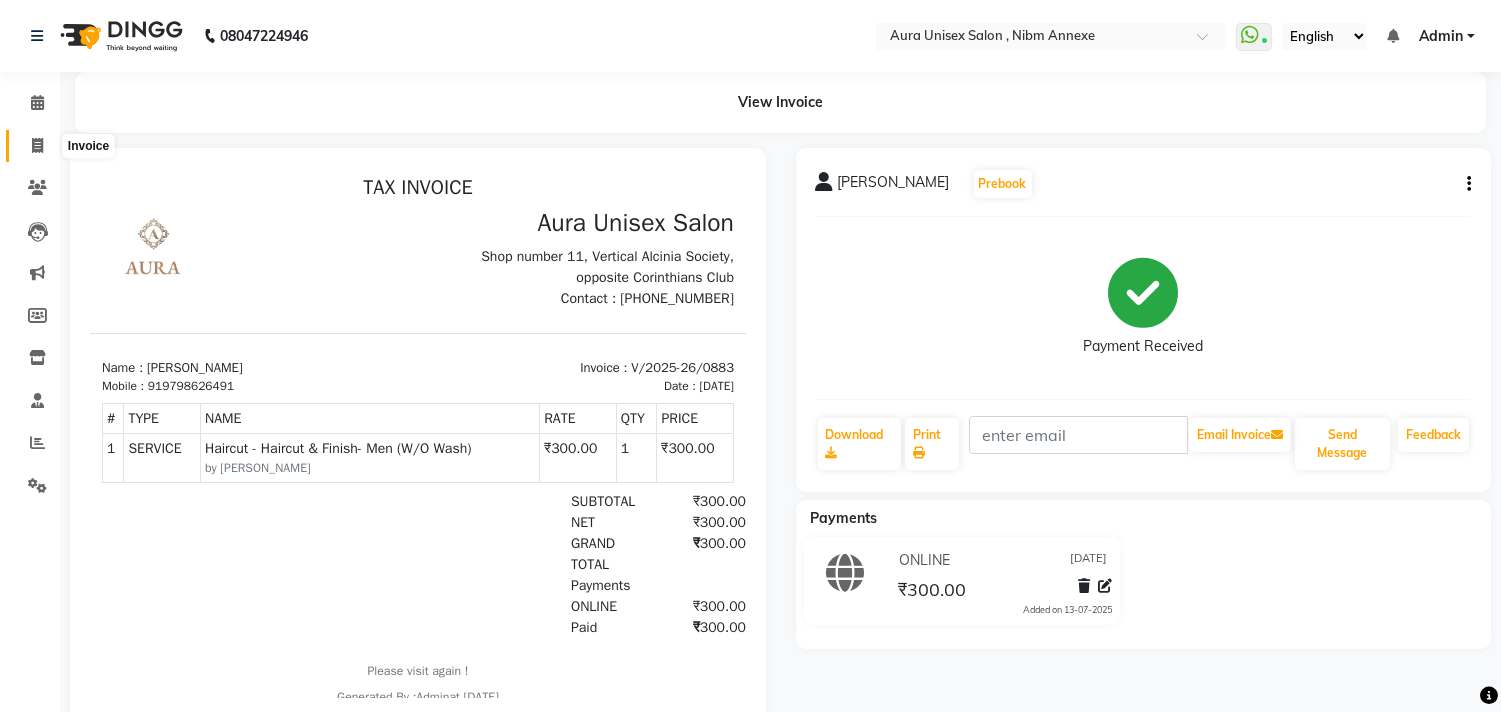 click 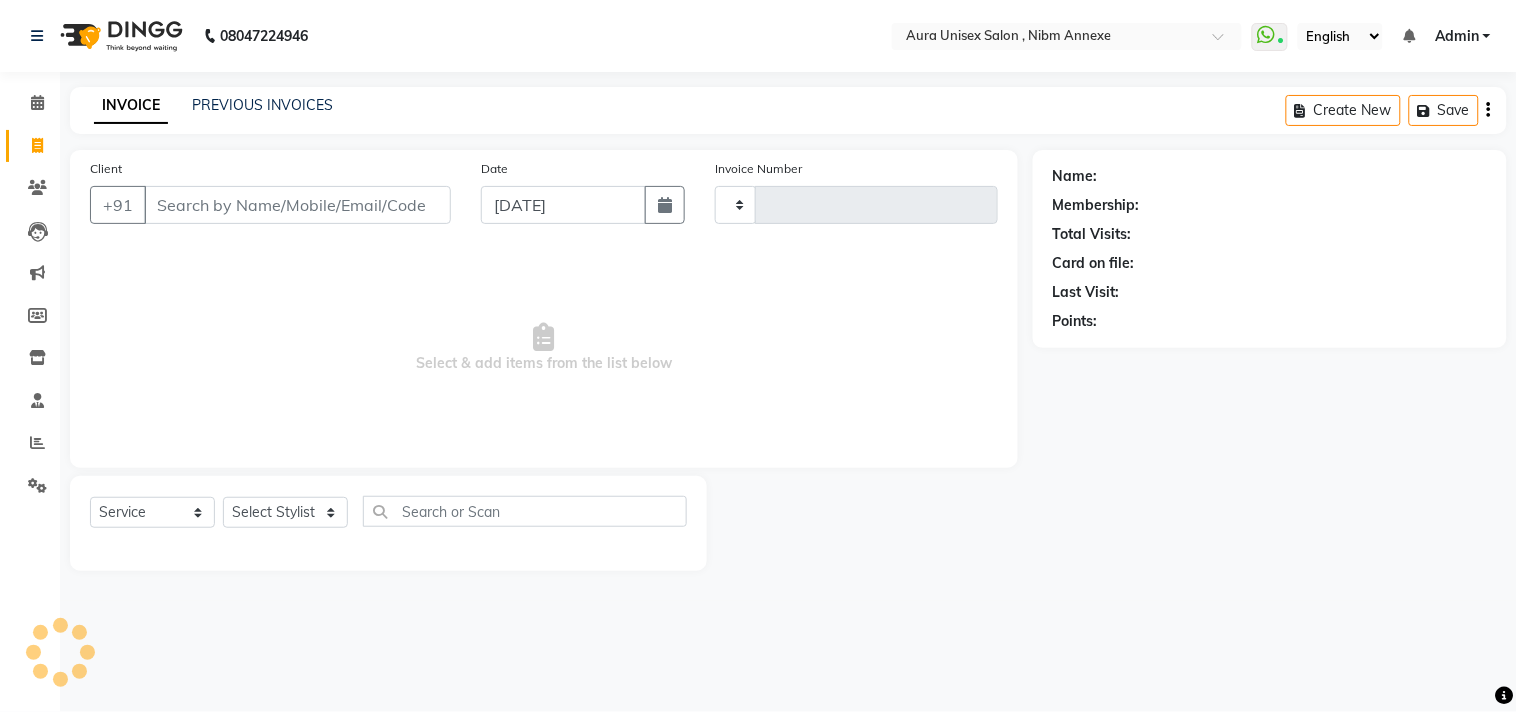 type on "0884" 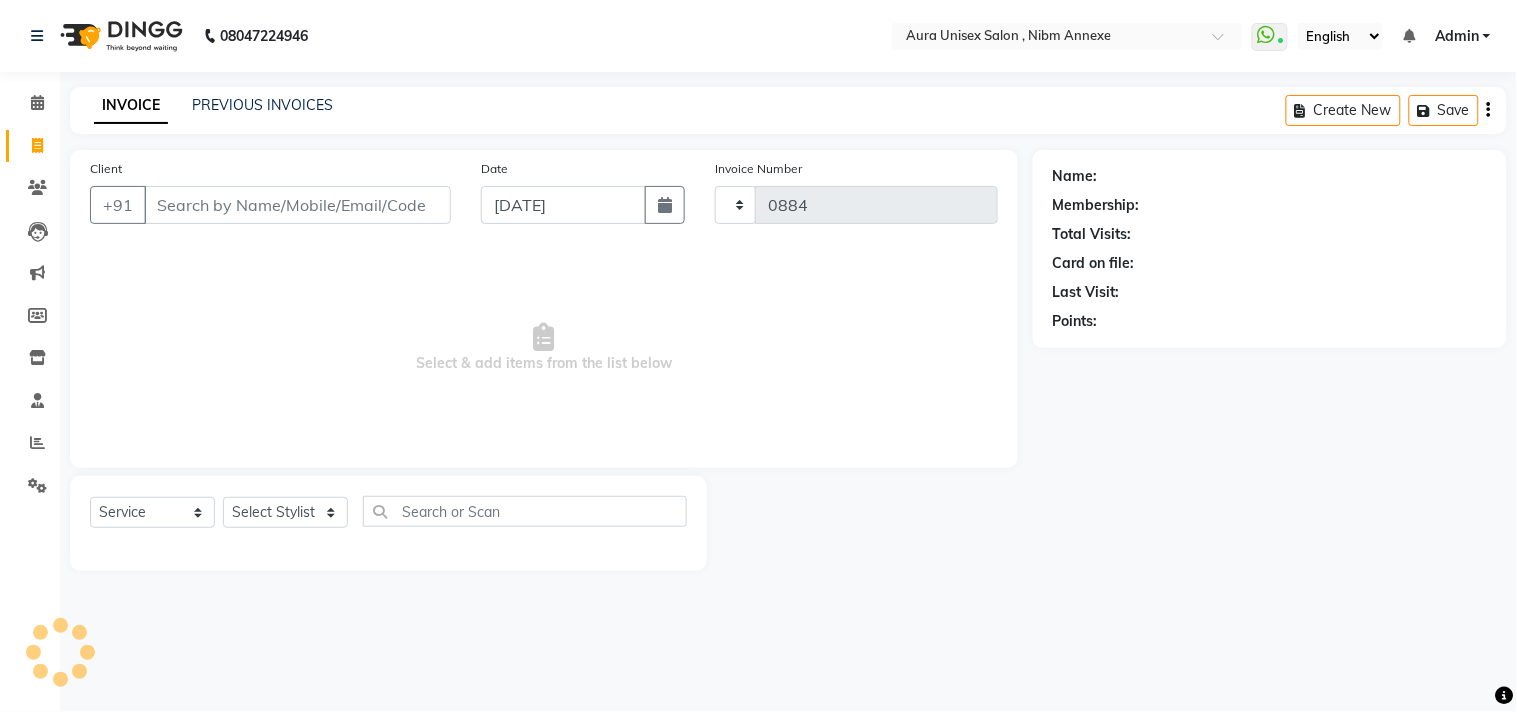 select on "823" 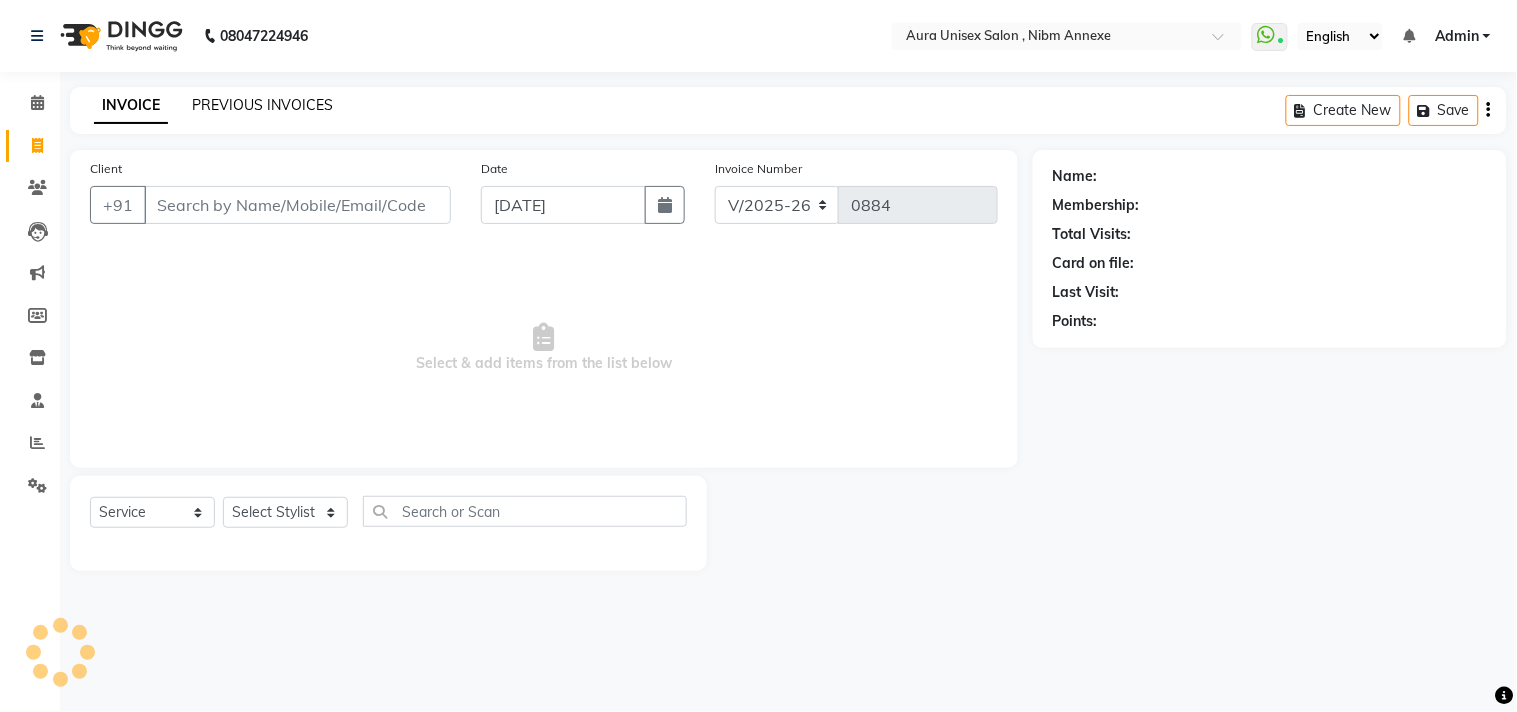 click on "PREVIOUS INVOICES" 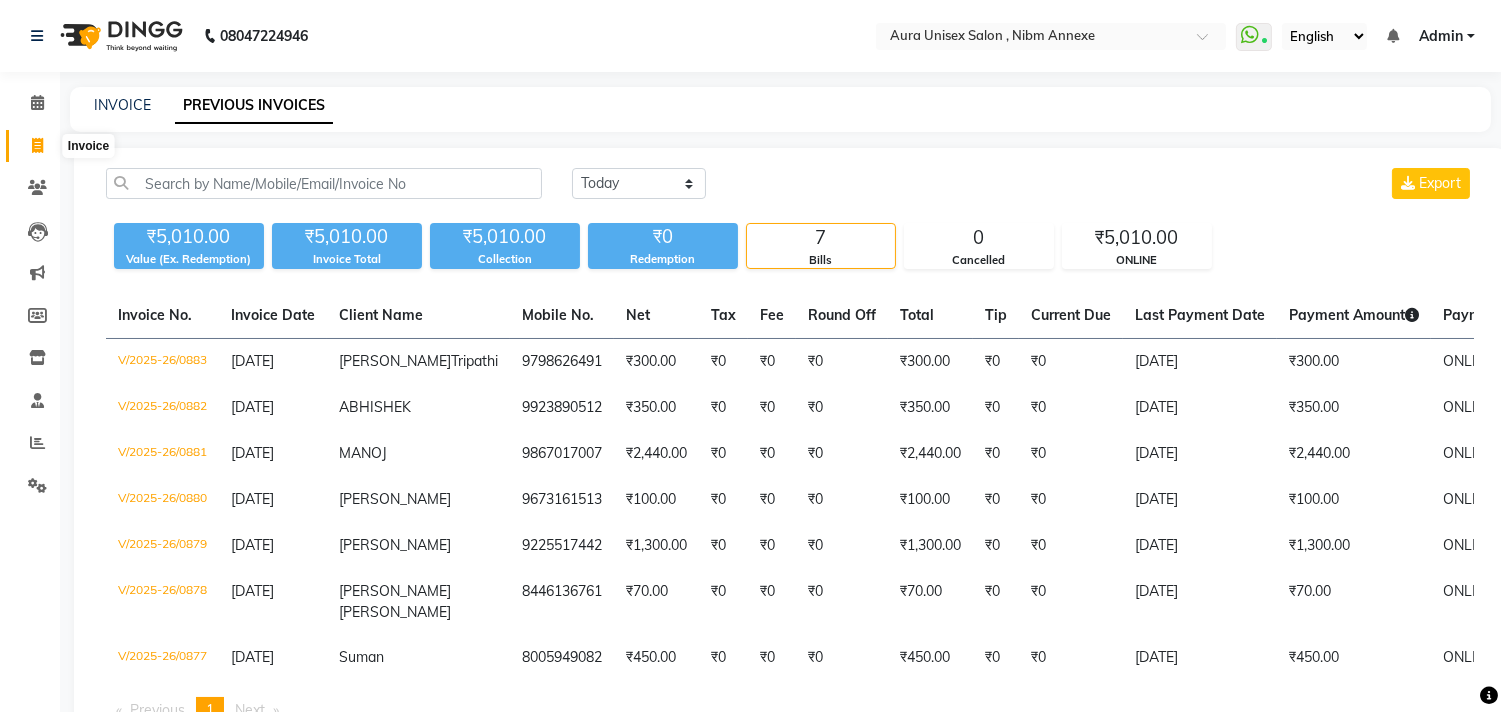 click 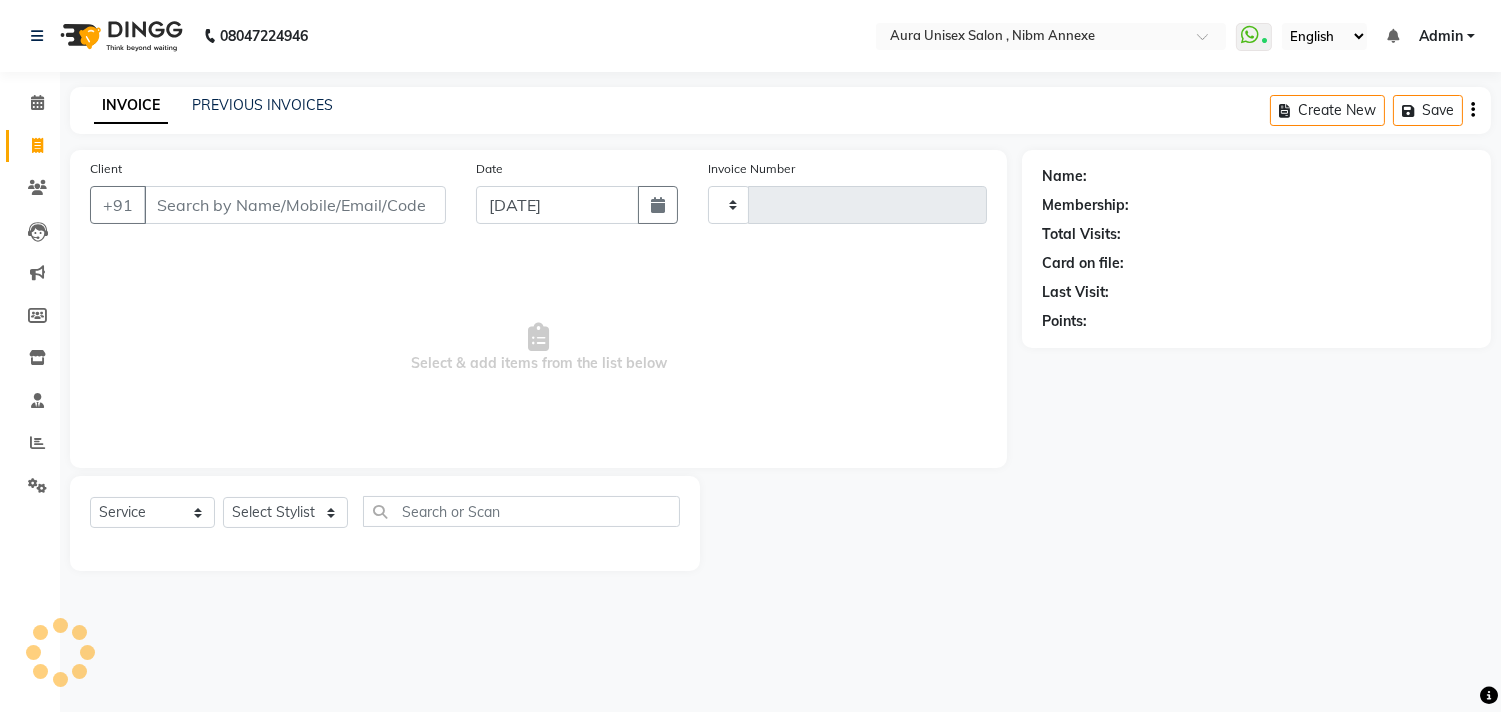 type on "0884" 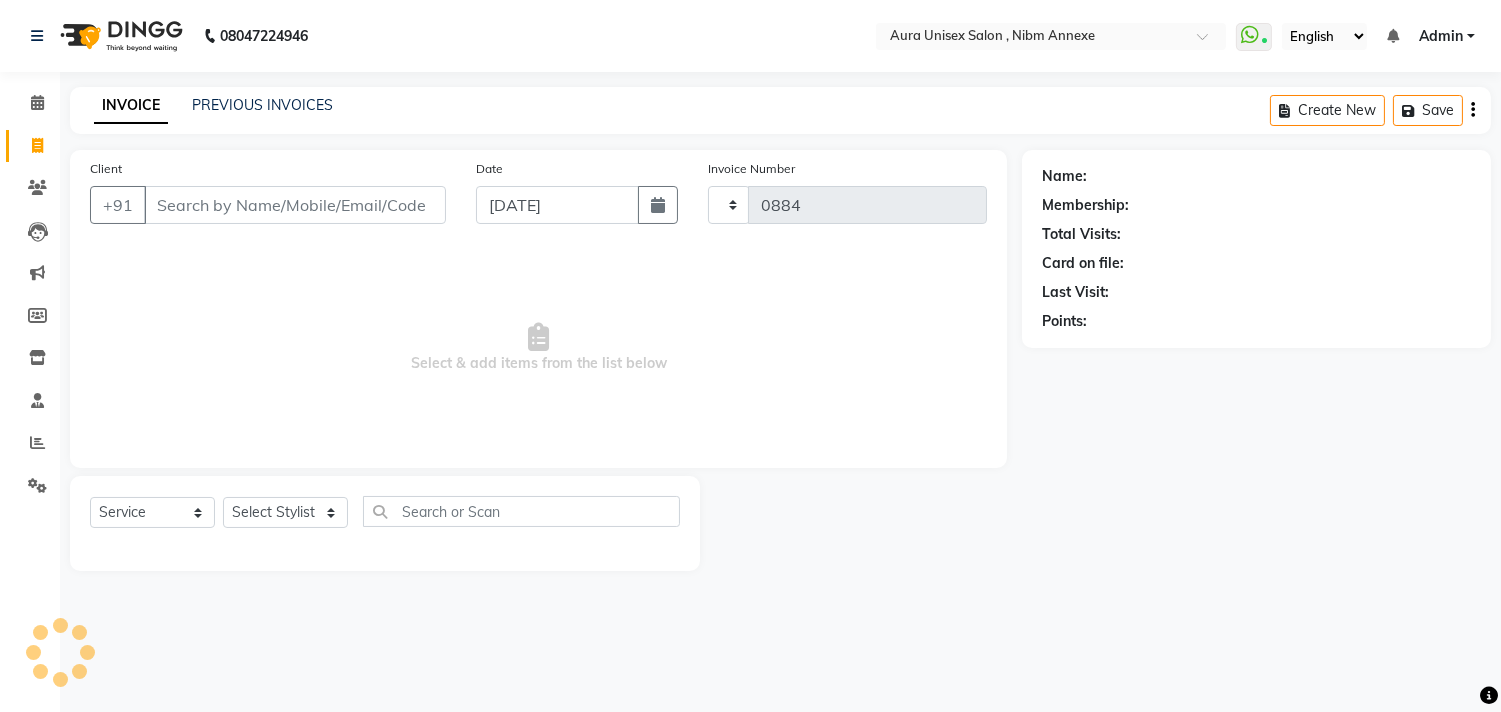 select on "823" 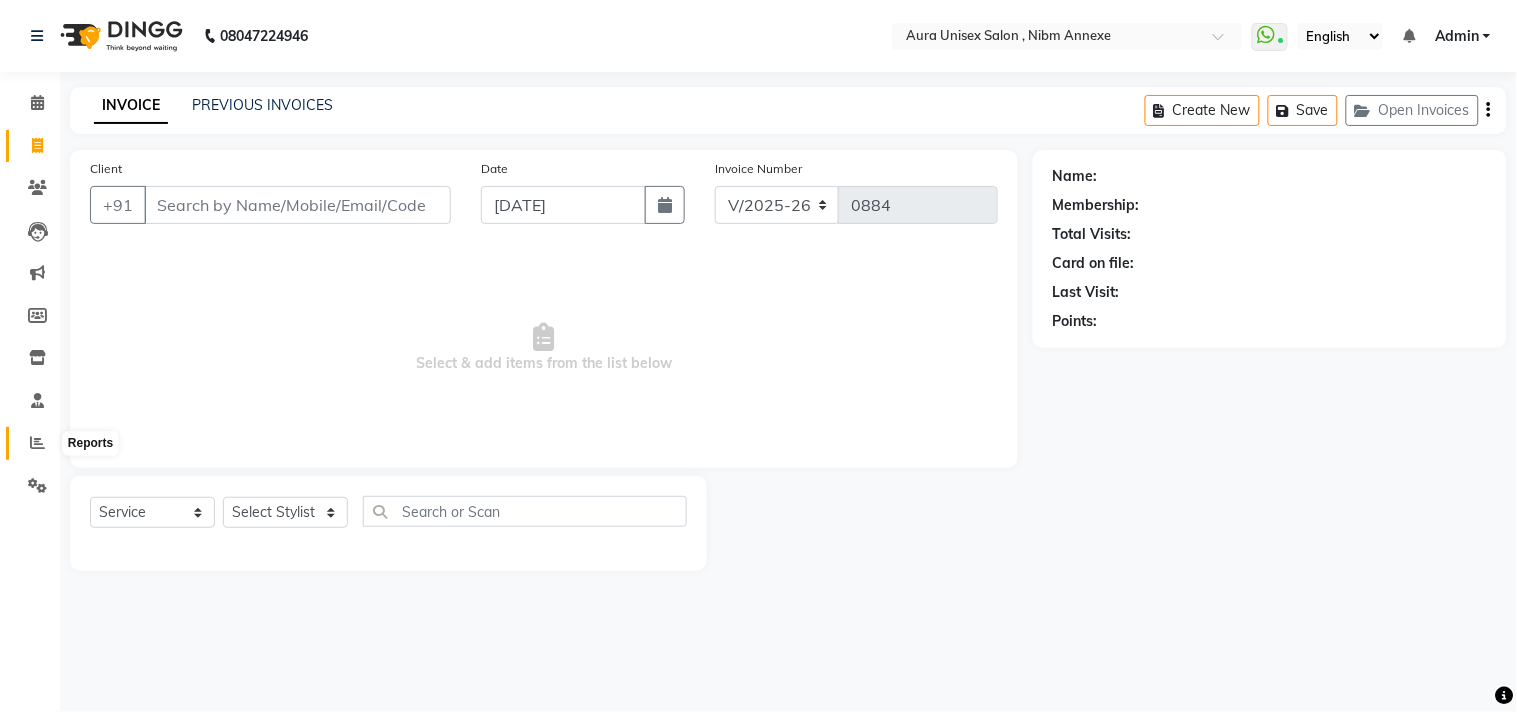 click 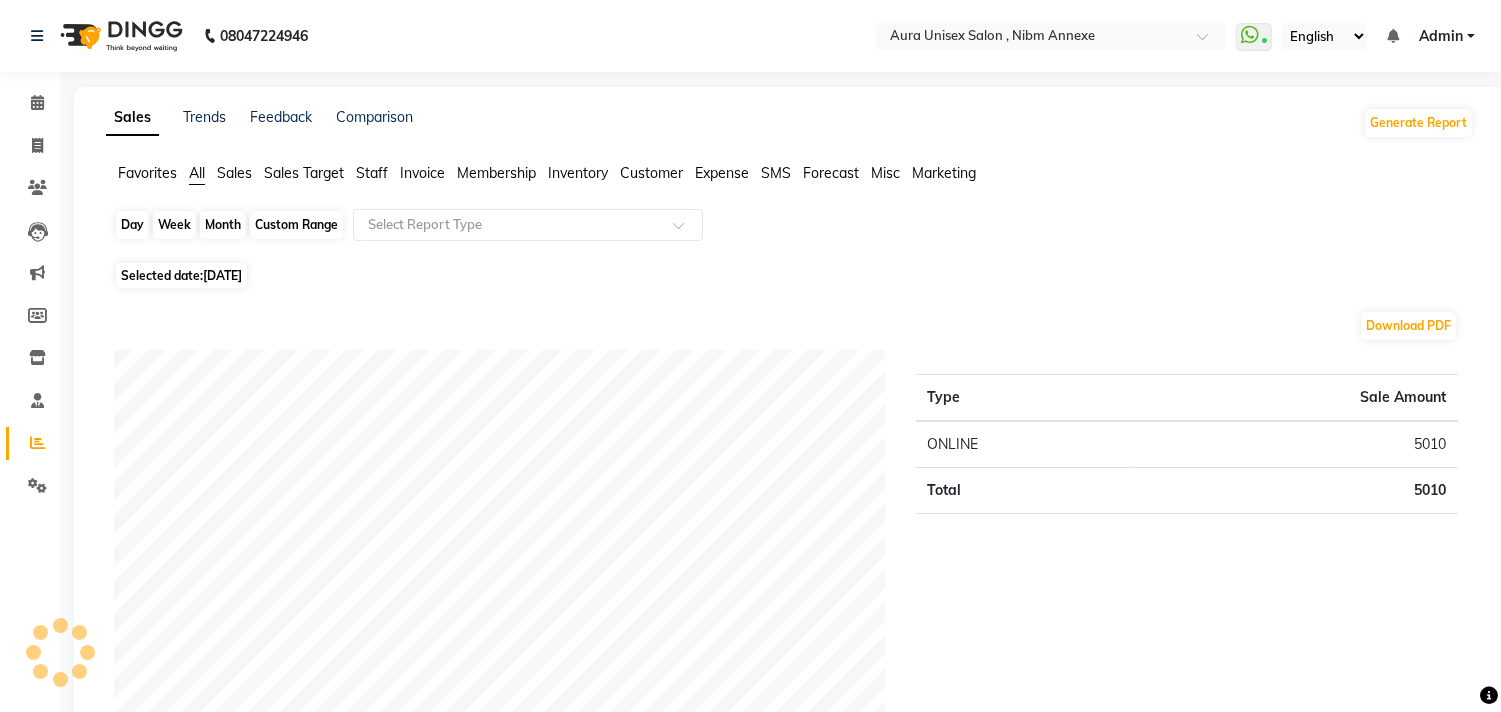 click on "Day" 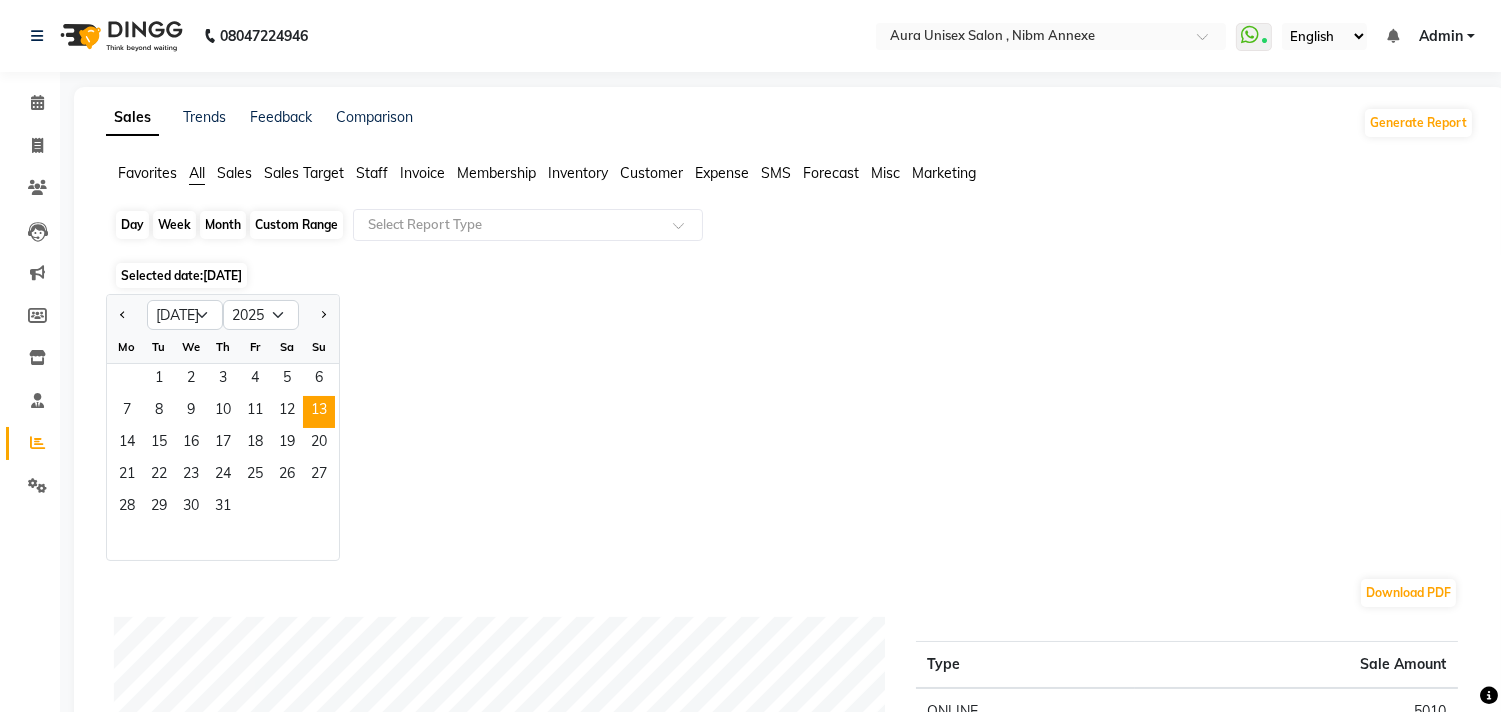 click on "Day" 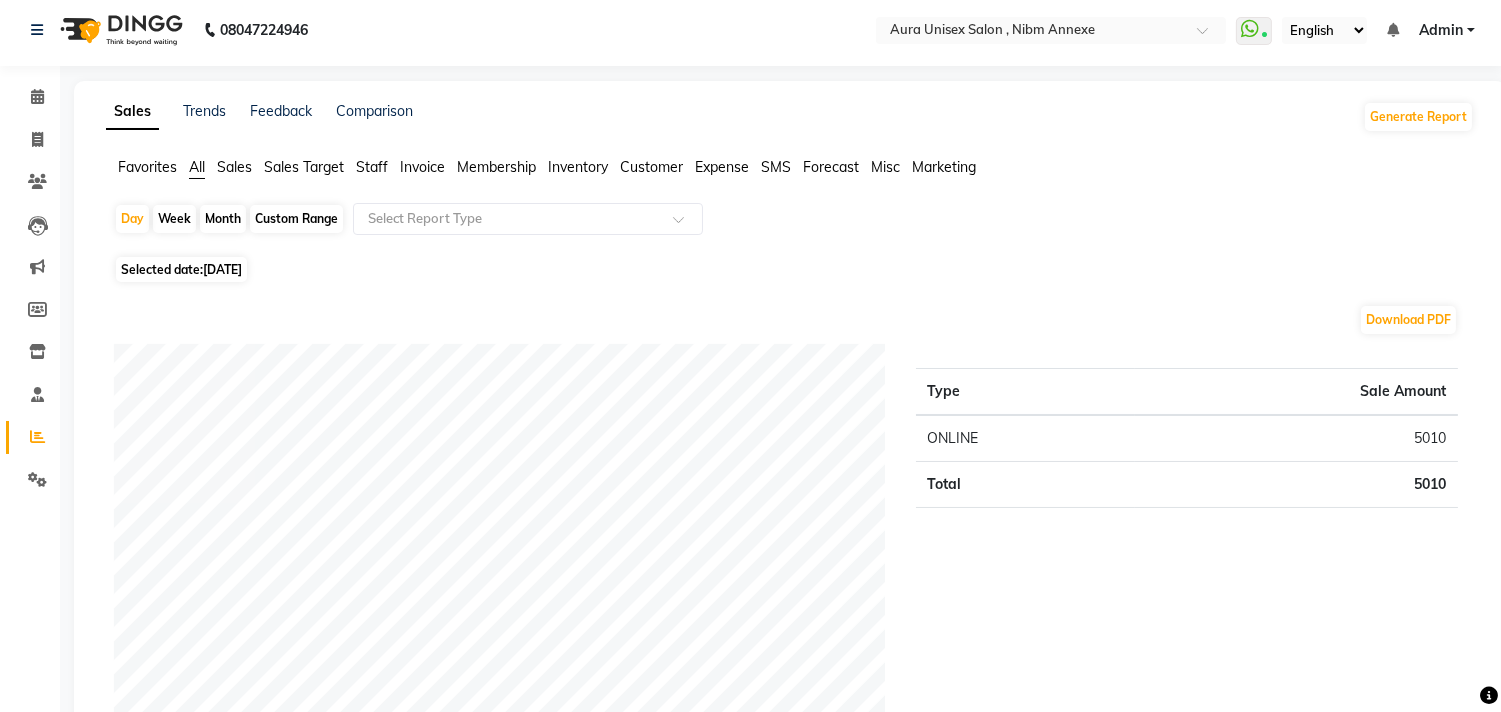 scroll, scrollTop: 0, scrollLeft: 0, axis: both 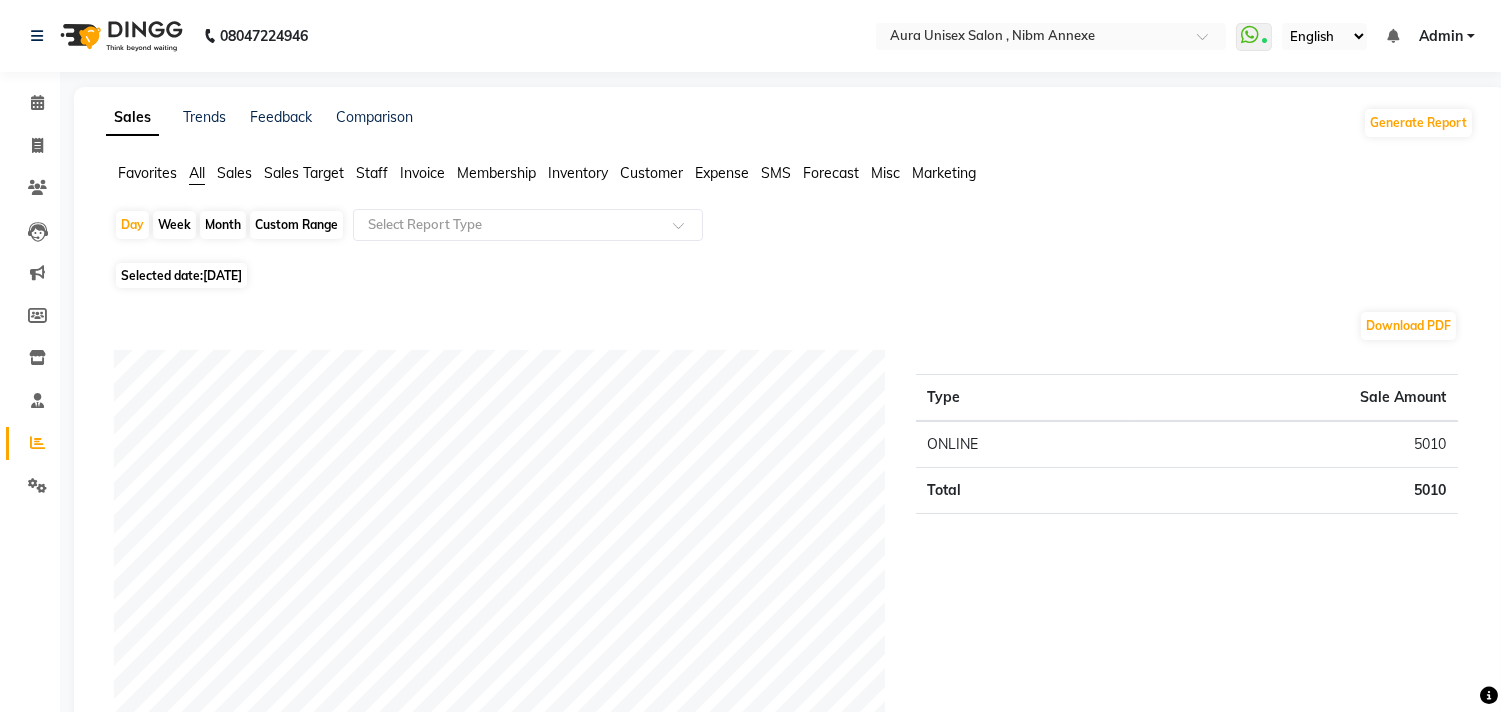 click on "Month" 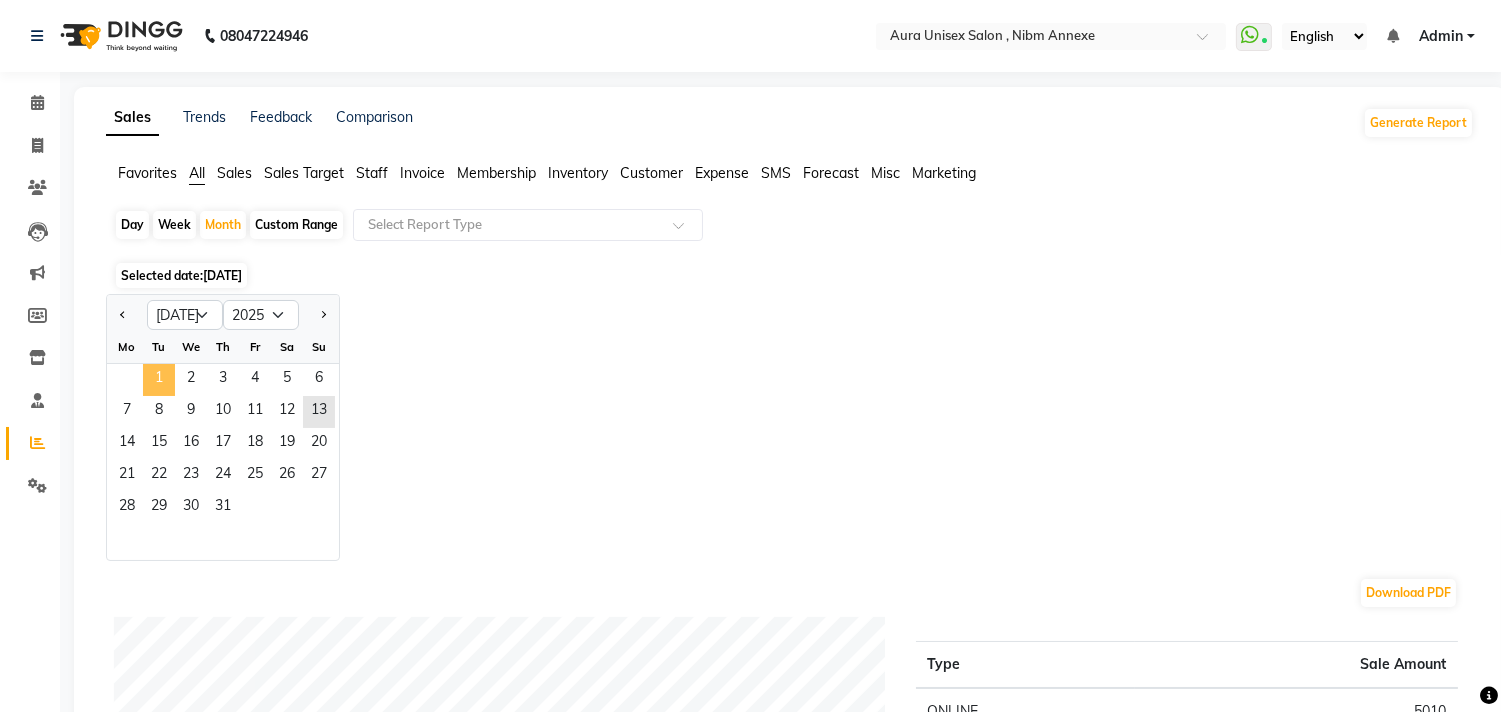 click on "1" 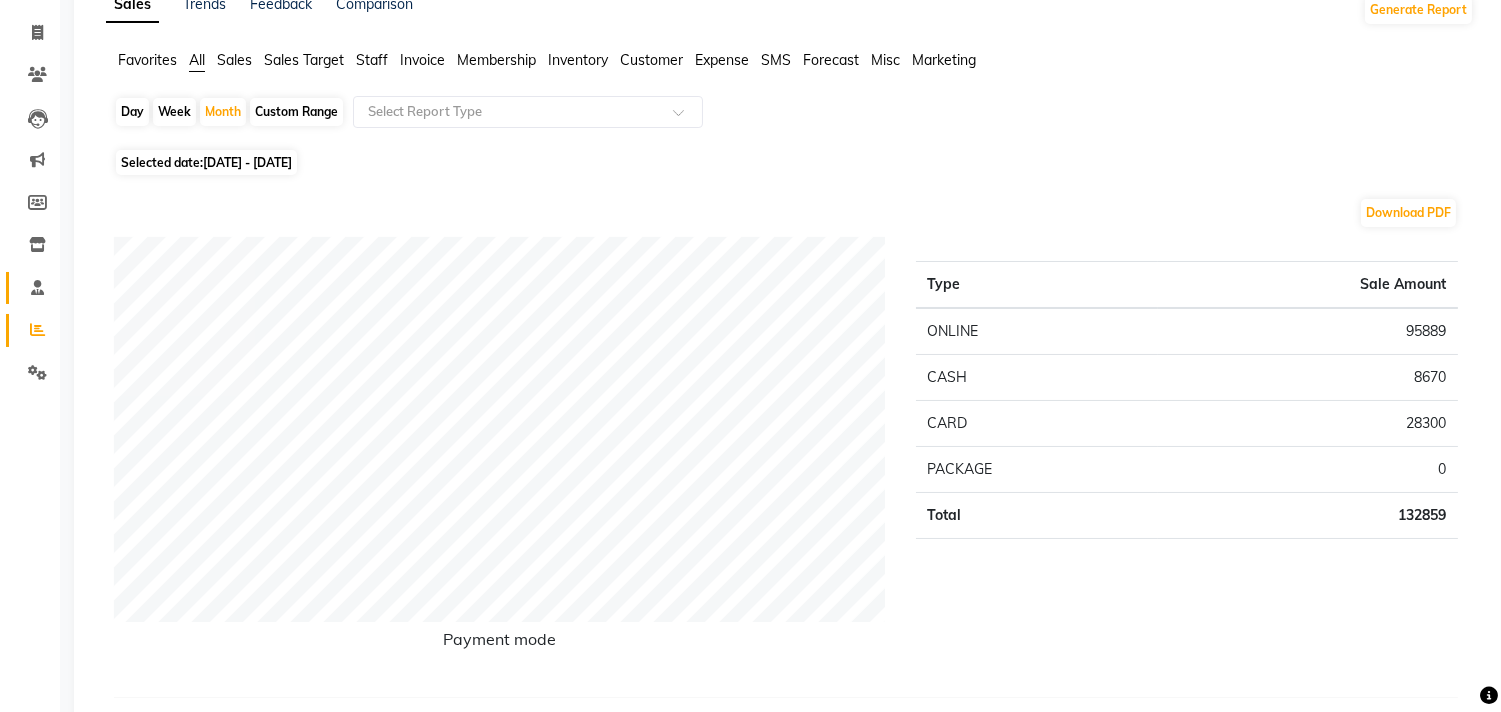 scroll, scrollTop: 111, scrollLeft: 0, axis: vertical 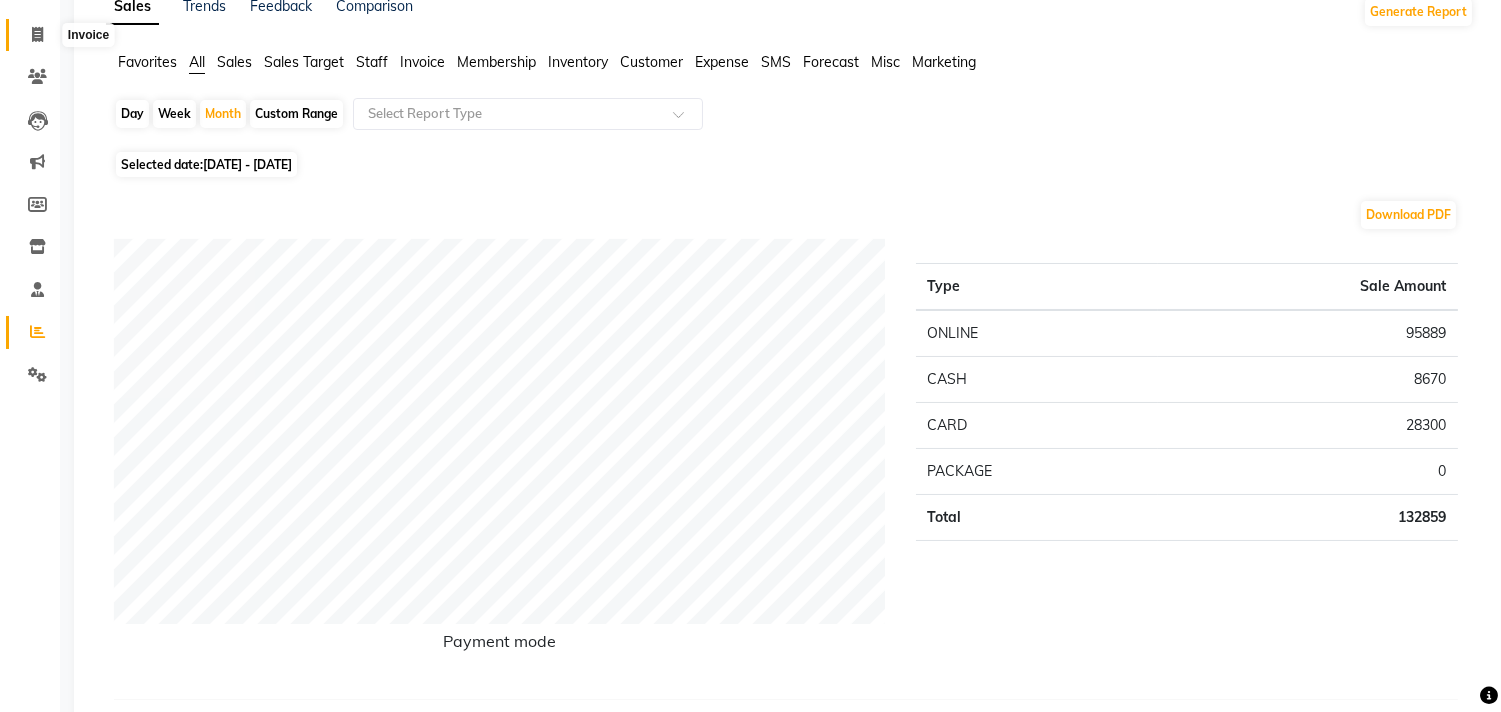click 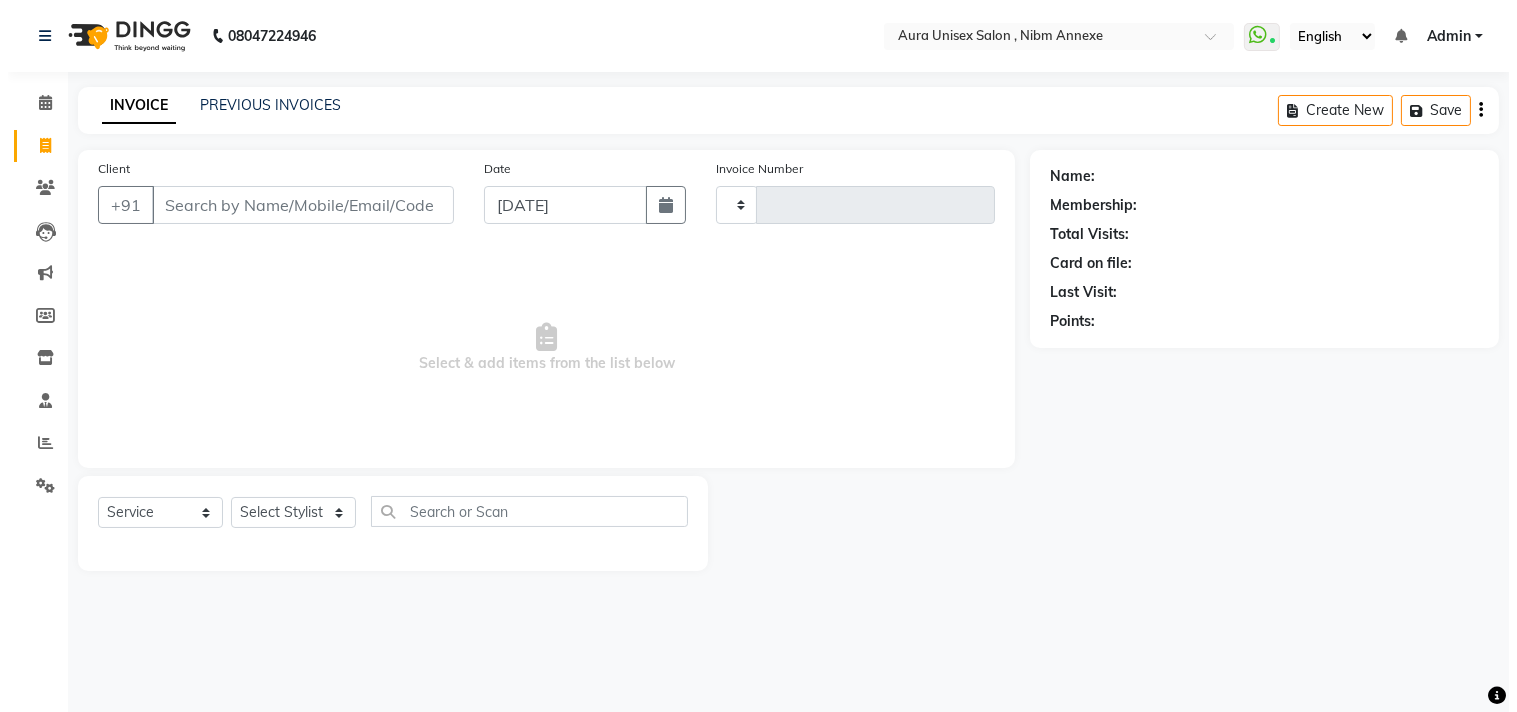 scroll, scrollTop: 0, scrollLeft: 0, axis: both 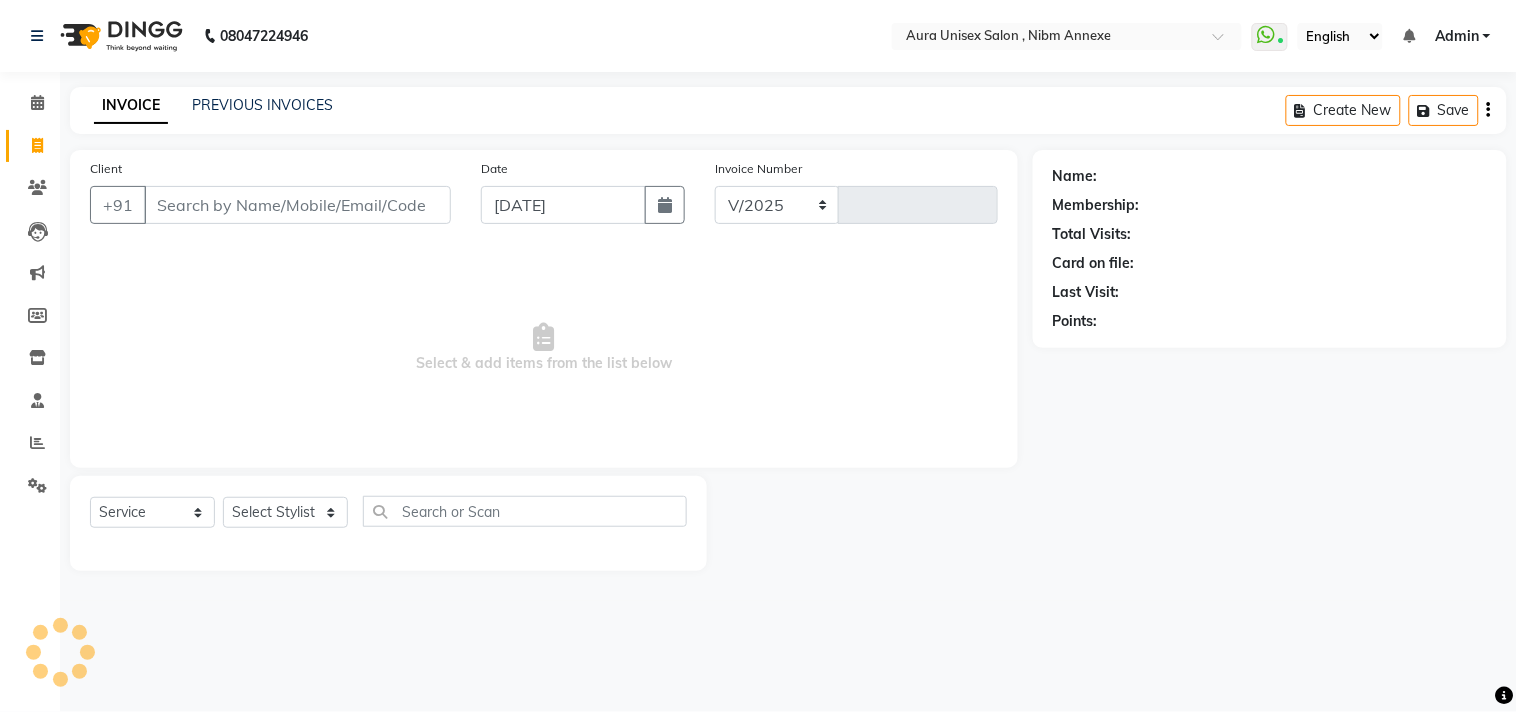 select on "823" 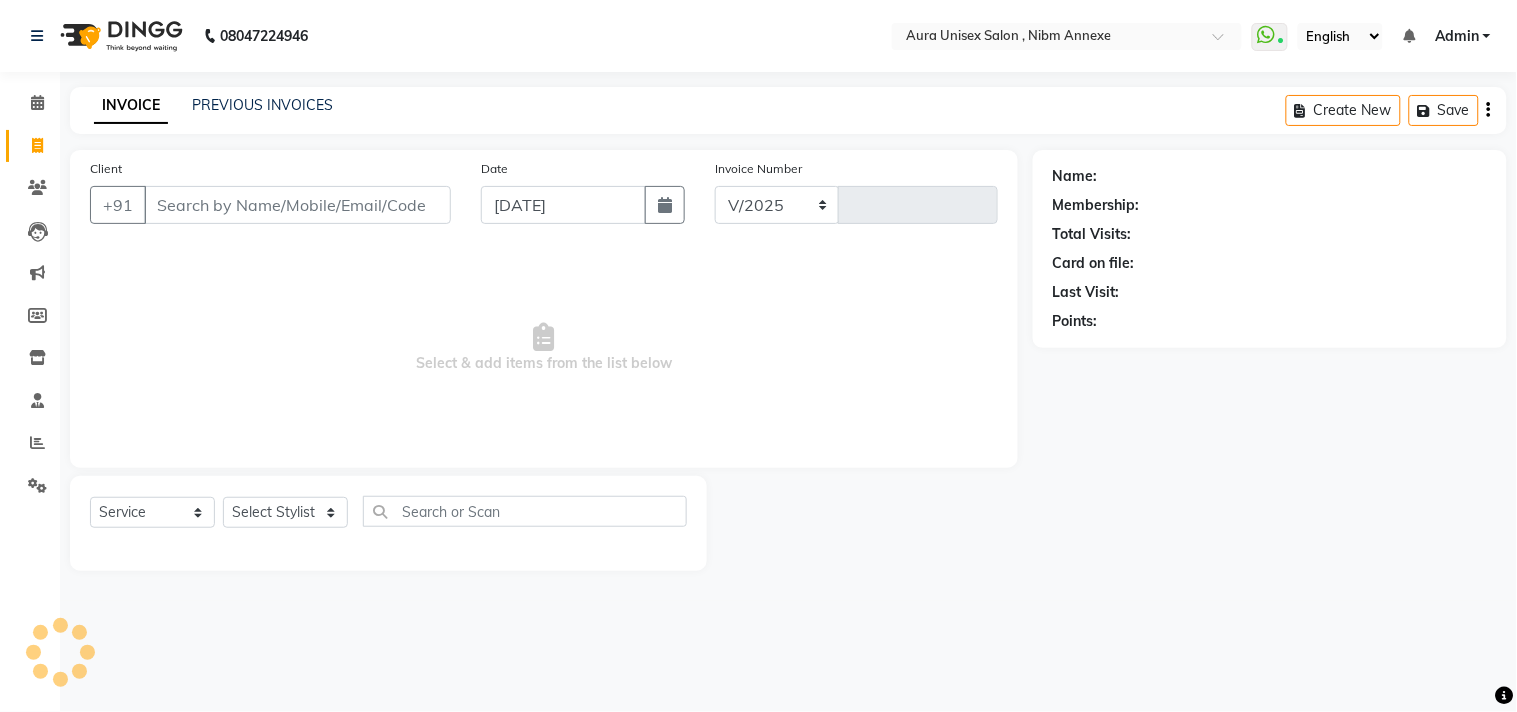 type on "0884" 